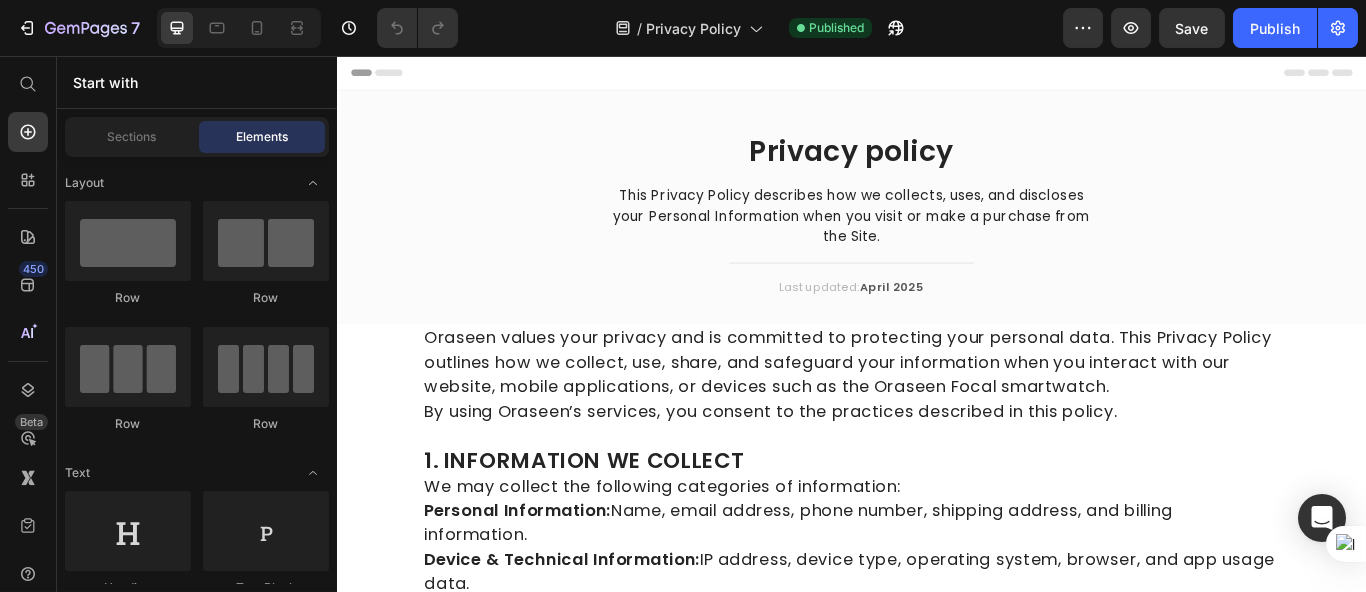 scroll, scrollTop: 0, scrollLeft: 0, axis: both 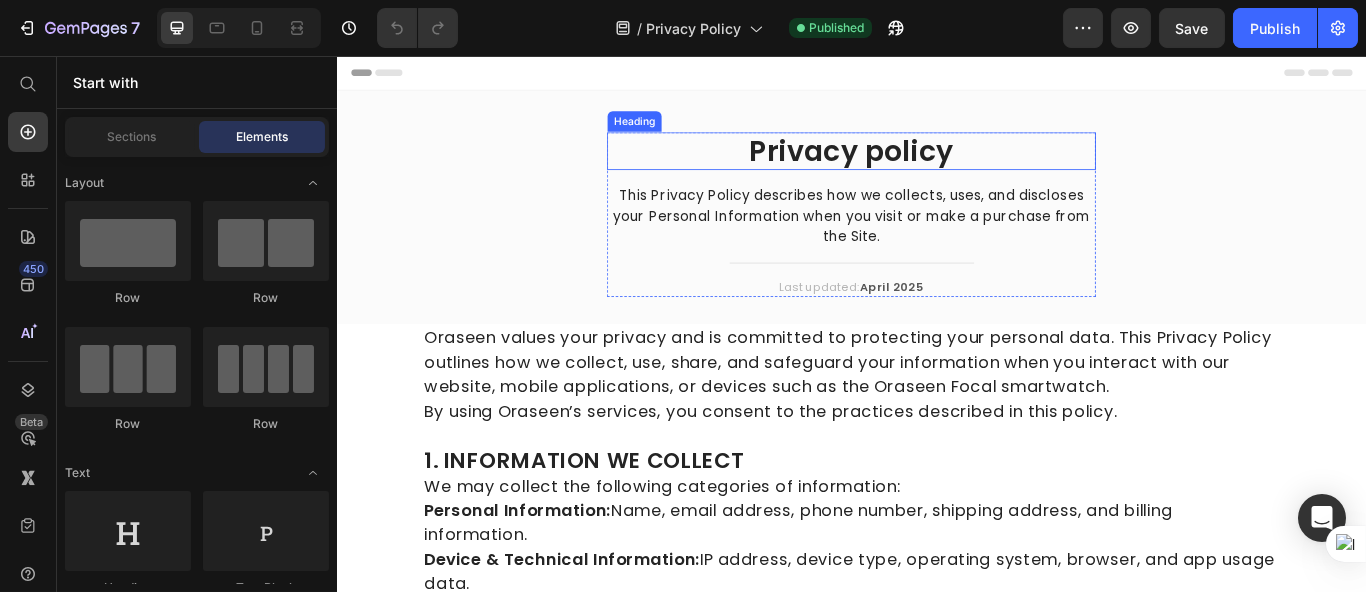 click on "Privacy policy" at bounding box center (936, 167) 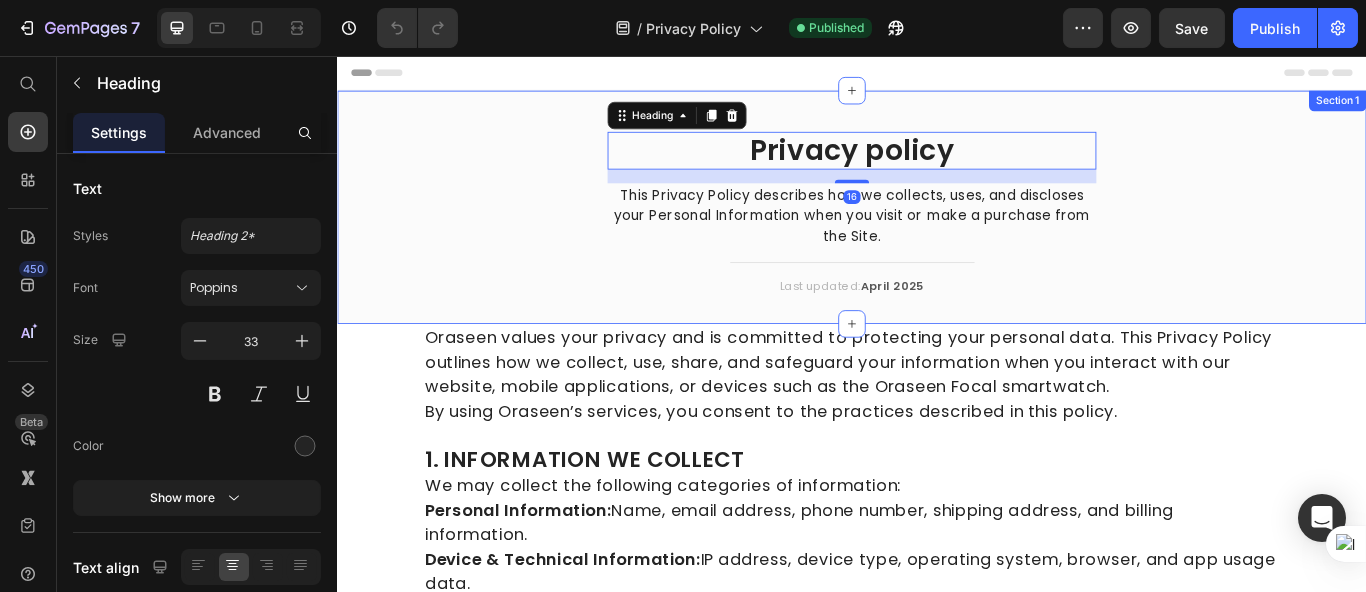 click on "Privacy policy Heading   16 This Privacy Policy describes how we collects, uses, and discloses your Personal Information when you visit or make a purchase from the Site. Text block                Title Line Last updated:  April 2025 Text block Row Section 1" at bounding box center [936, 233] 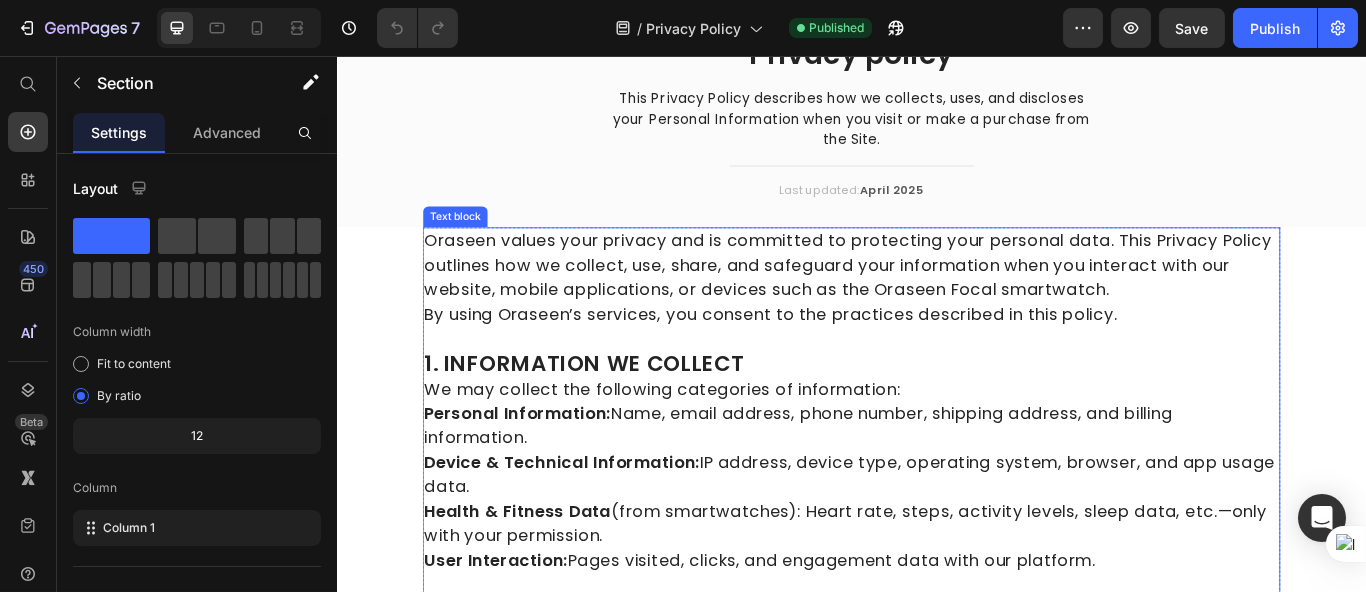 scroll, scrollTop: 0, scrollLeft: 0, axis: both 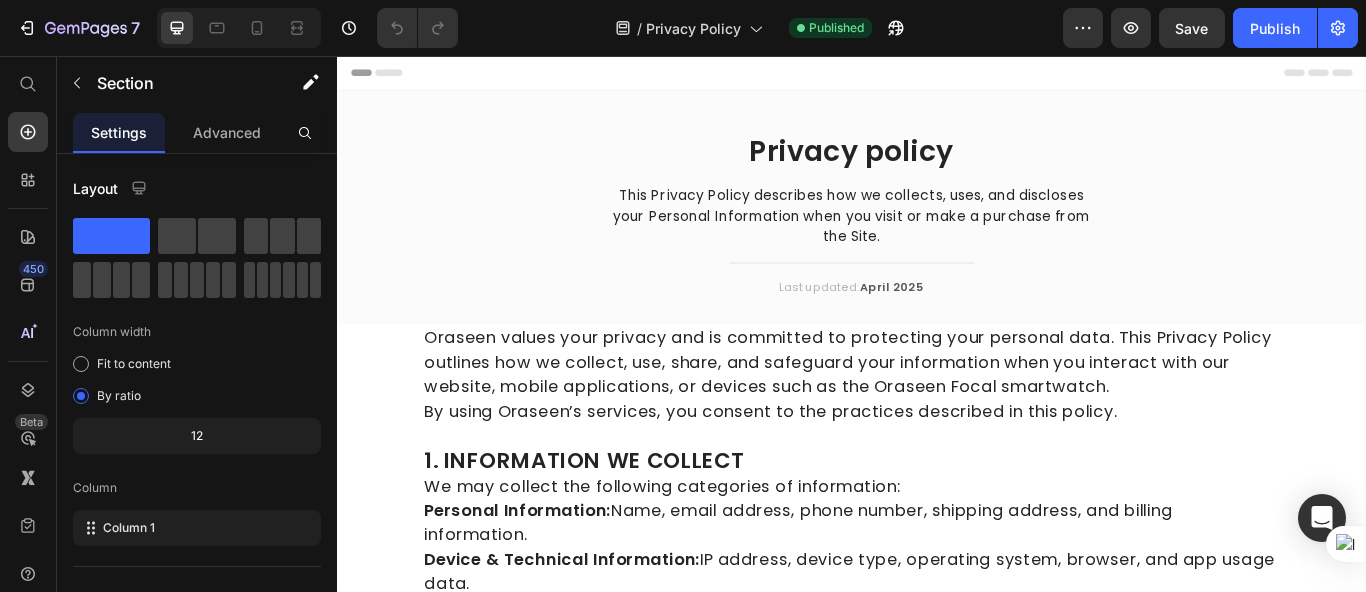 click on "Privacy policy Heading This Privacy Policy describes how we collects, uses, and discloses your Personal Information when you visit or make a purchase from the Site. Text block                Title Line Last updated:  April 2025 Text block Row Section 1" at bounding box center (936, 233) 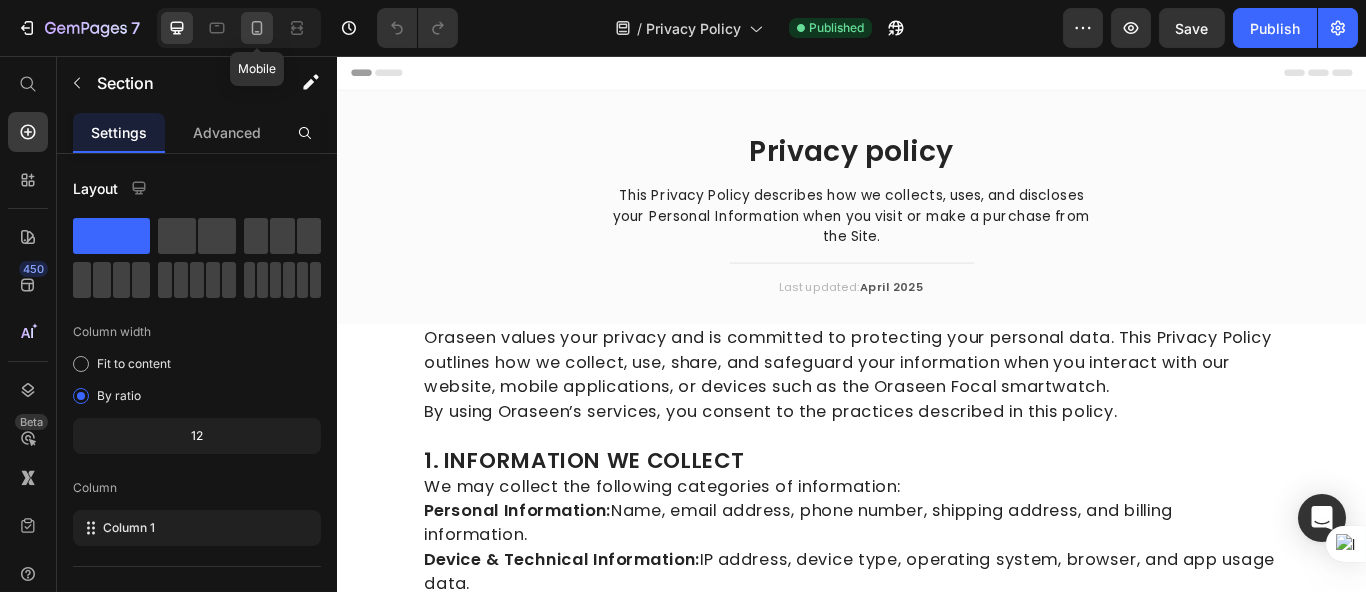 click 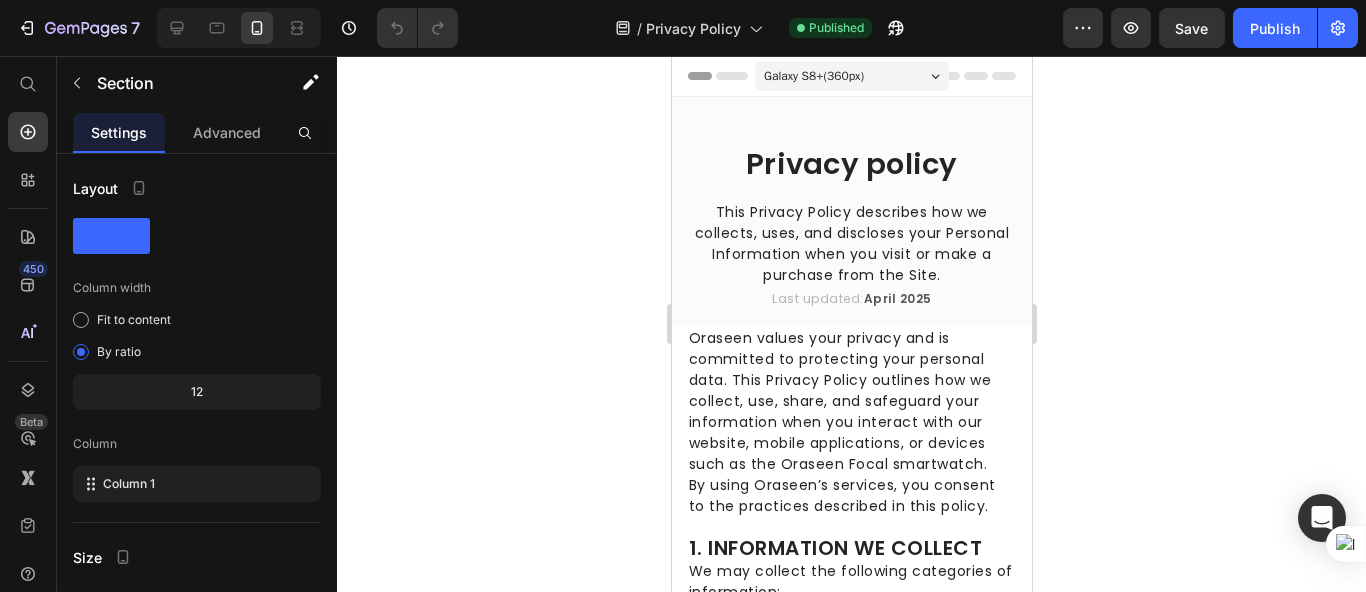click 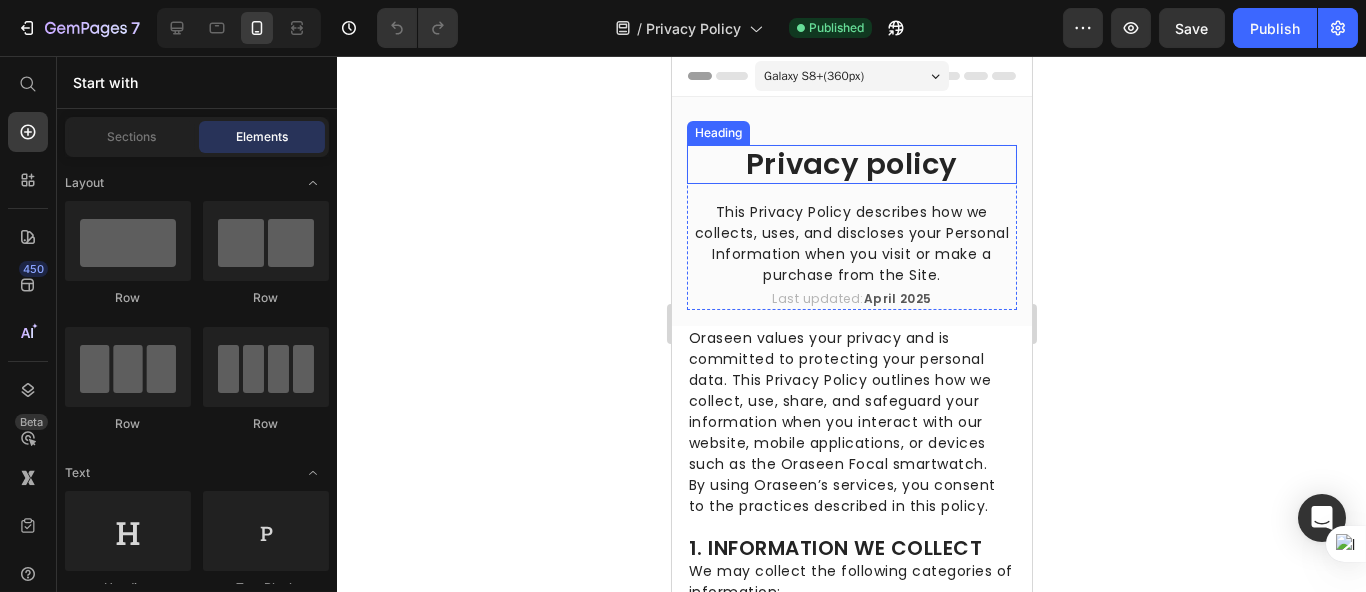 click on "Privacy policy" at bounding box center (851, 164) 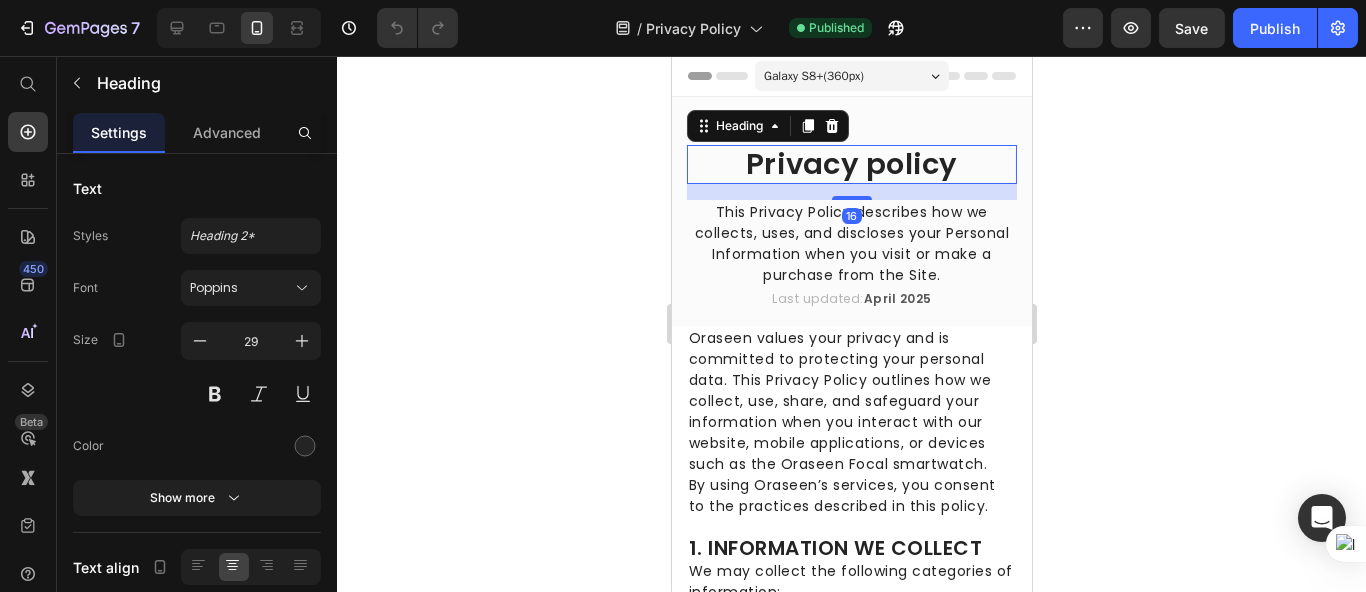 click 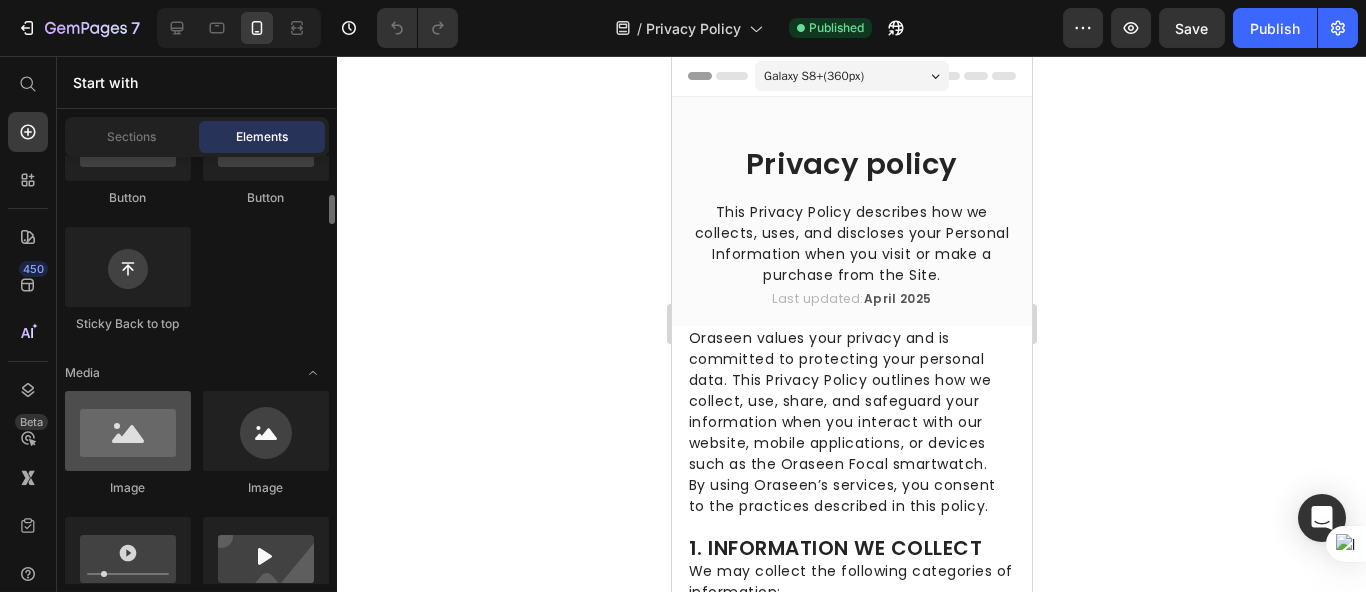 scroll, scrollTop: 665, scrollLeft: 0, axis: vertical 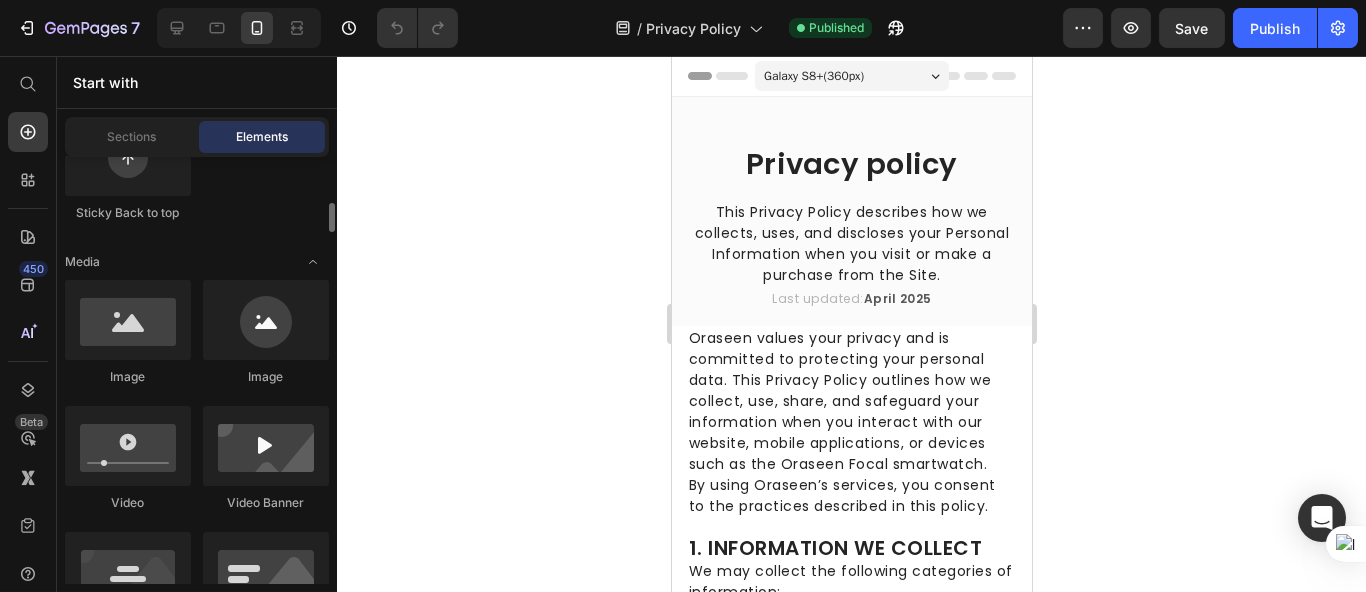 click on "Layout
Row
Row
Row
Row Text
Heading
Text Block Button
Button
Button
Sticky Back to top Media
Image
Image
Video
Video Banner" at bounding box center [197, 2581] 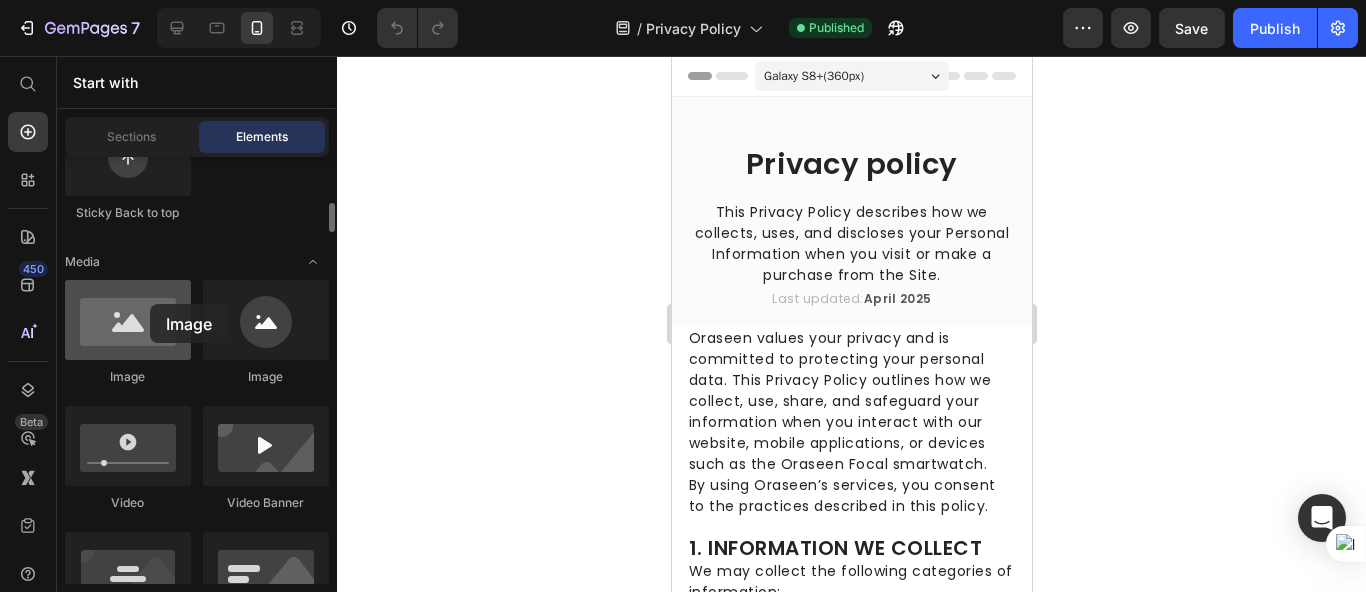 click at bounding box center (128, 320) 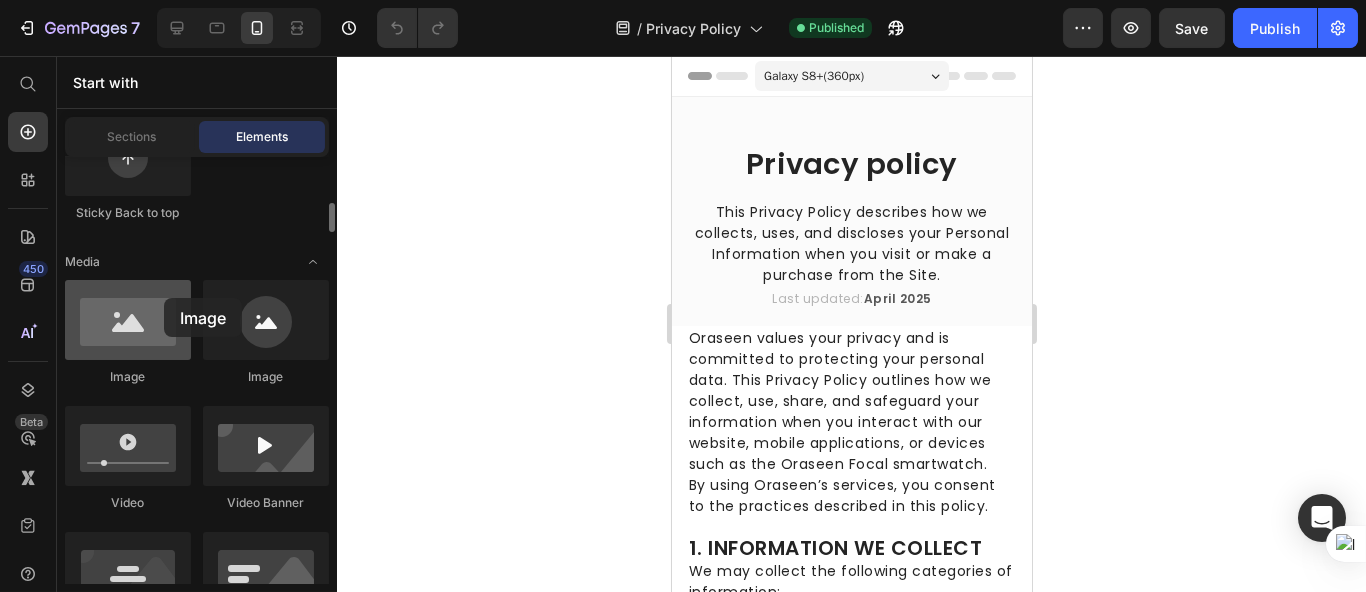 drag, startPoint x: 150, startPoint y: 304, endPoint x: 164, endPoint y: 298, distance: 15.231546 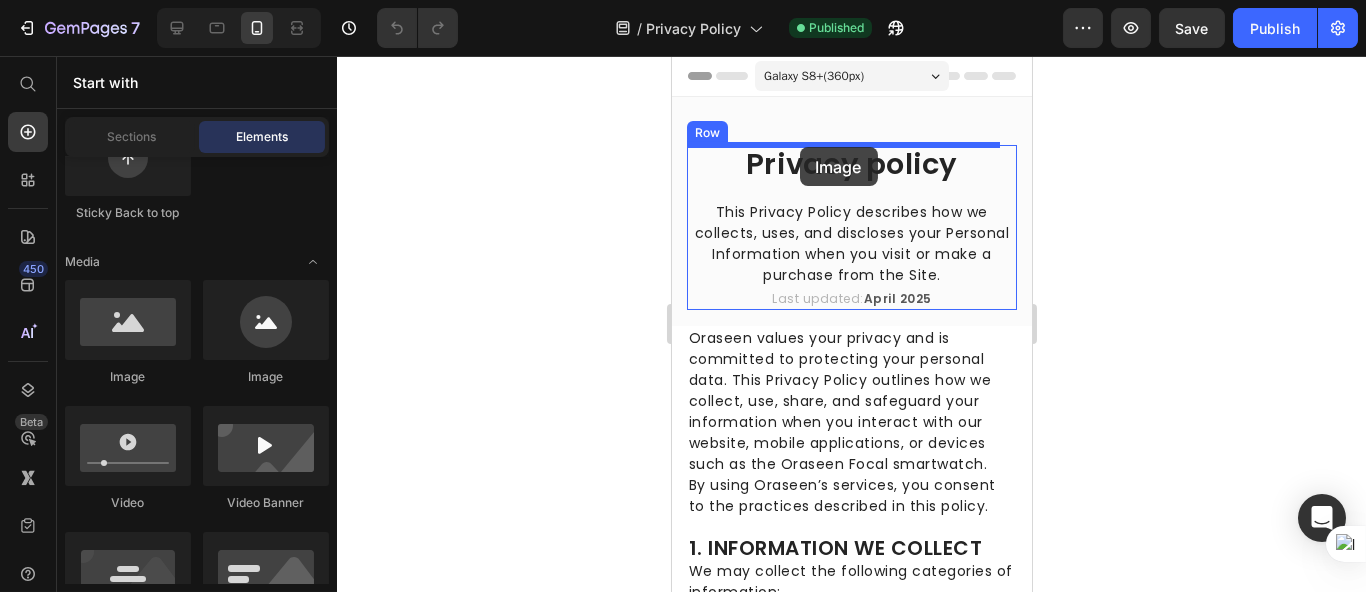drag, startPoint x: 819, startPoint y: 355, endPoint x: 1280, endPoint y: 288, distance: 465.84332 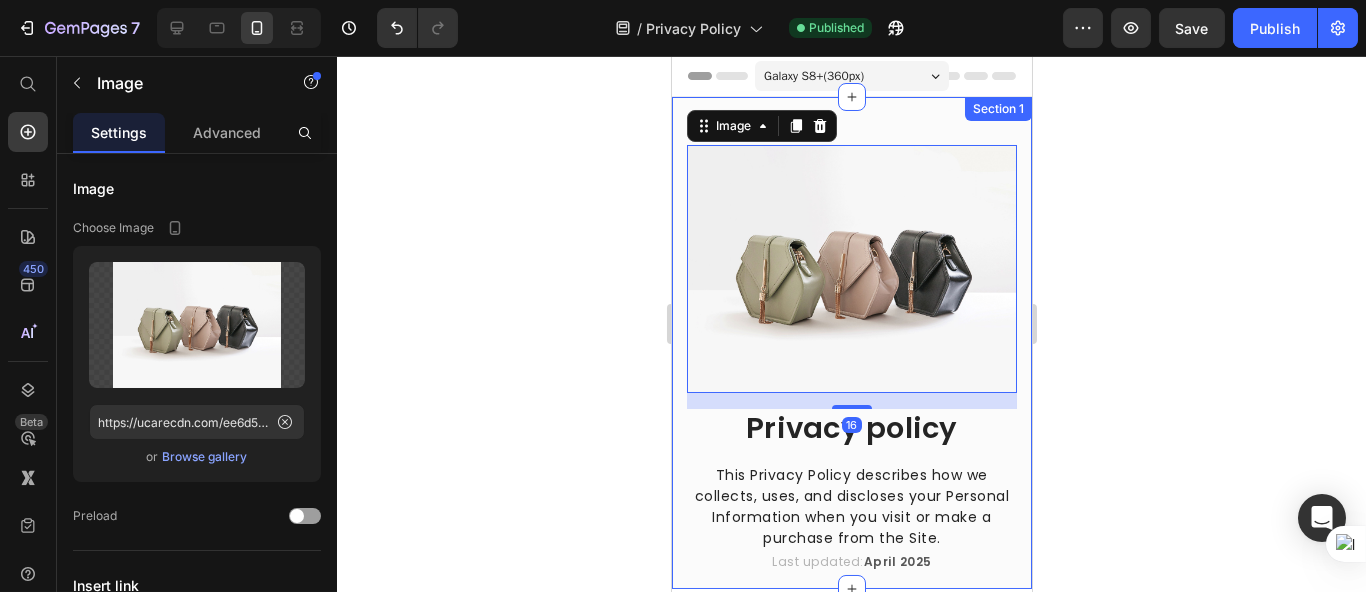 click 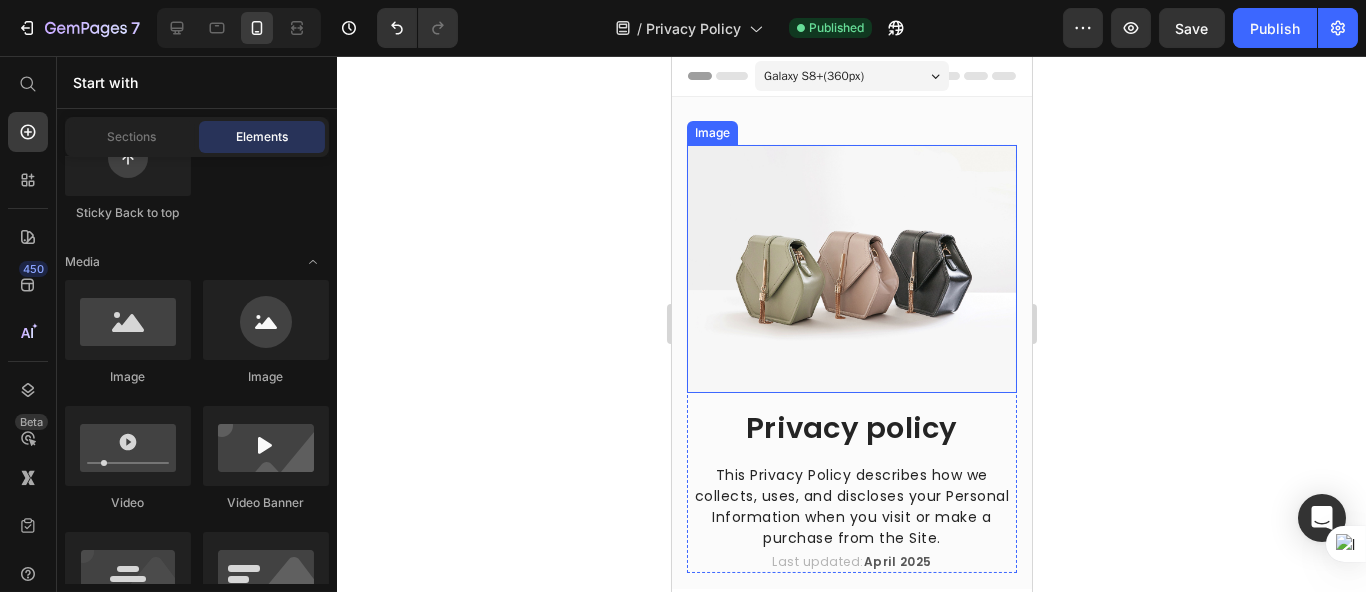 click at bounding box center [851, 269] 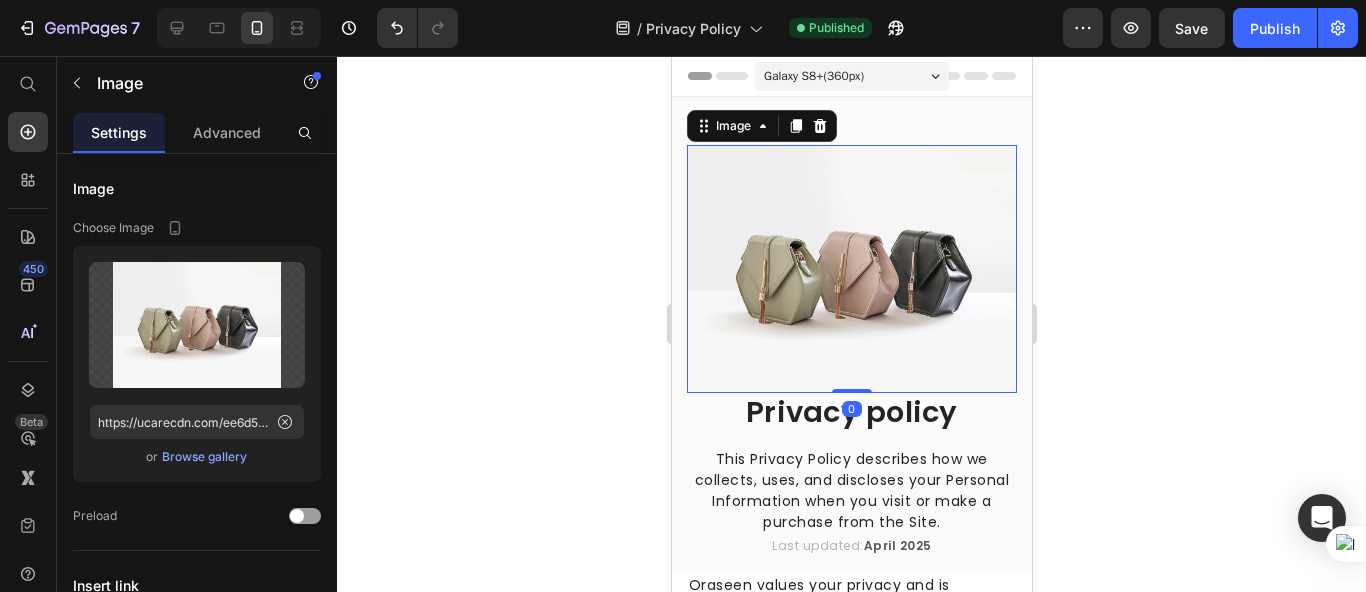 drag, startPoint x: 836, startPoint y: 393, endPoint x: 845, endPoint y: 315, distance: 78.51752 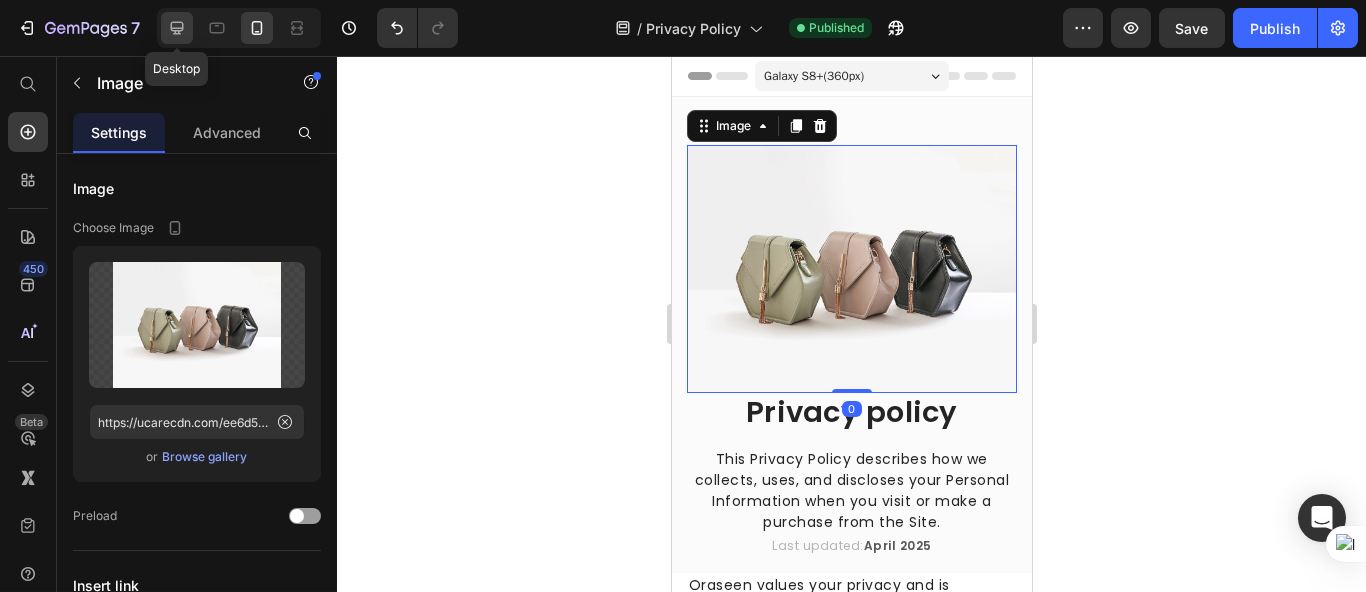 click 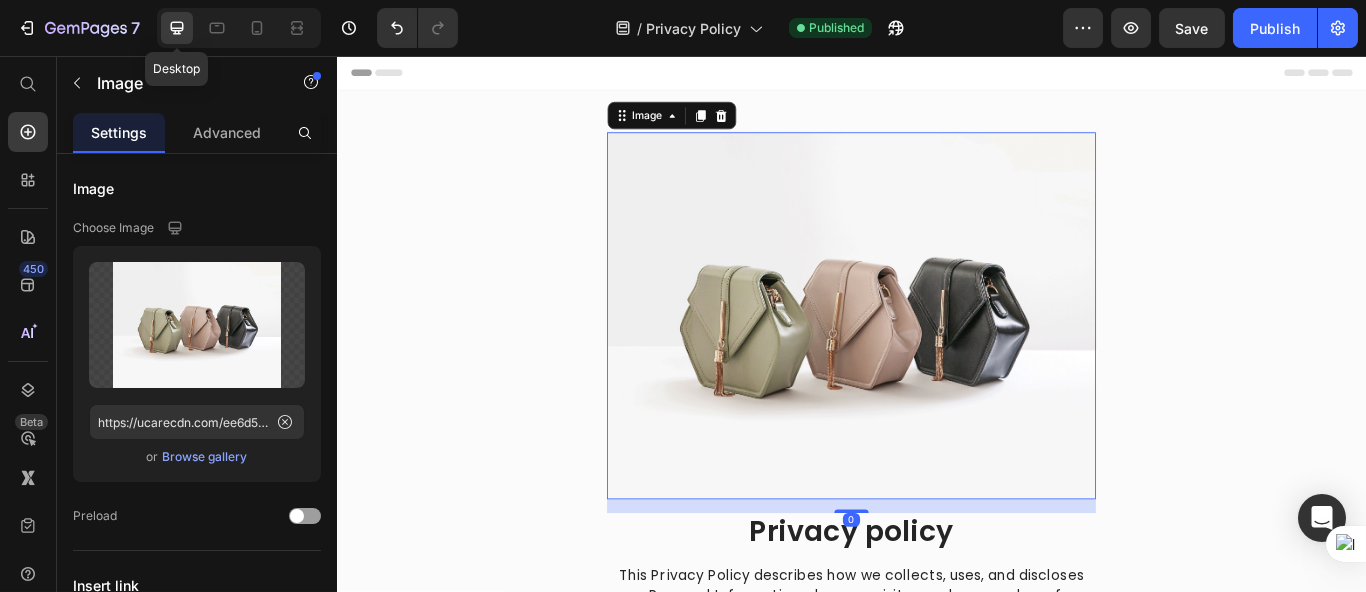 scroll, scrollTop: 18, scrollLeft: 0, axis: vertical 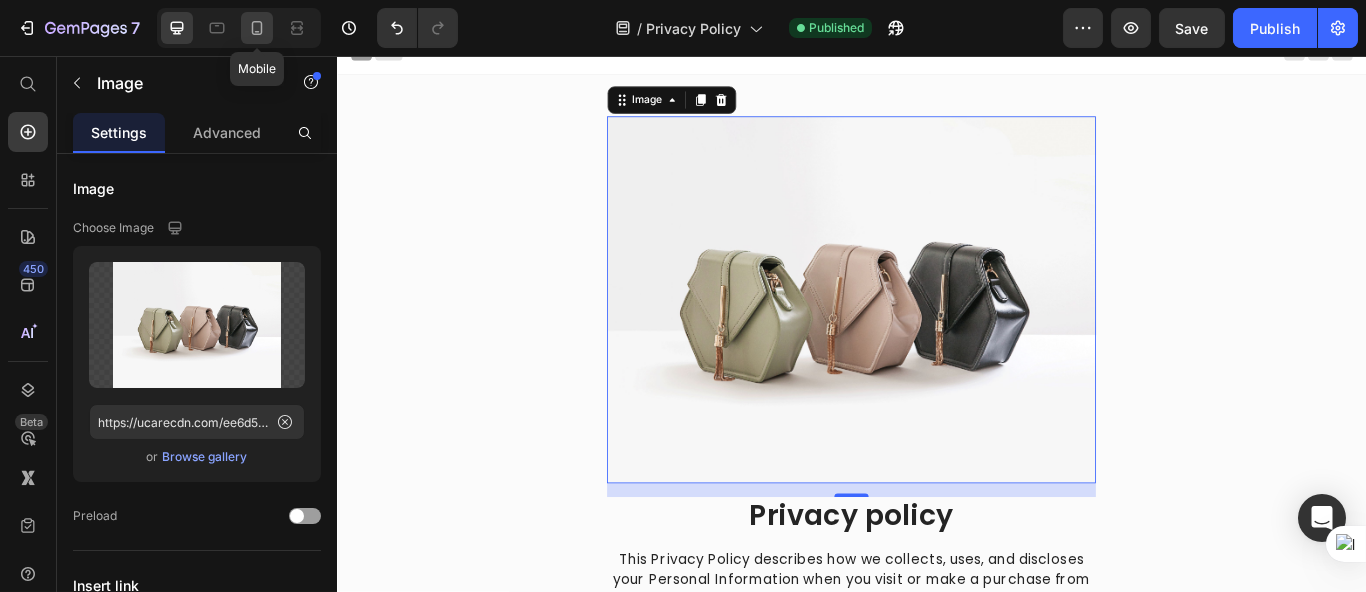 drag, startPoint x: 248, startPoint y: 30, endPoint x: 265, endPoint y: 33, distance: 17.262676 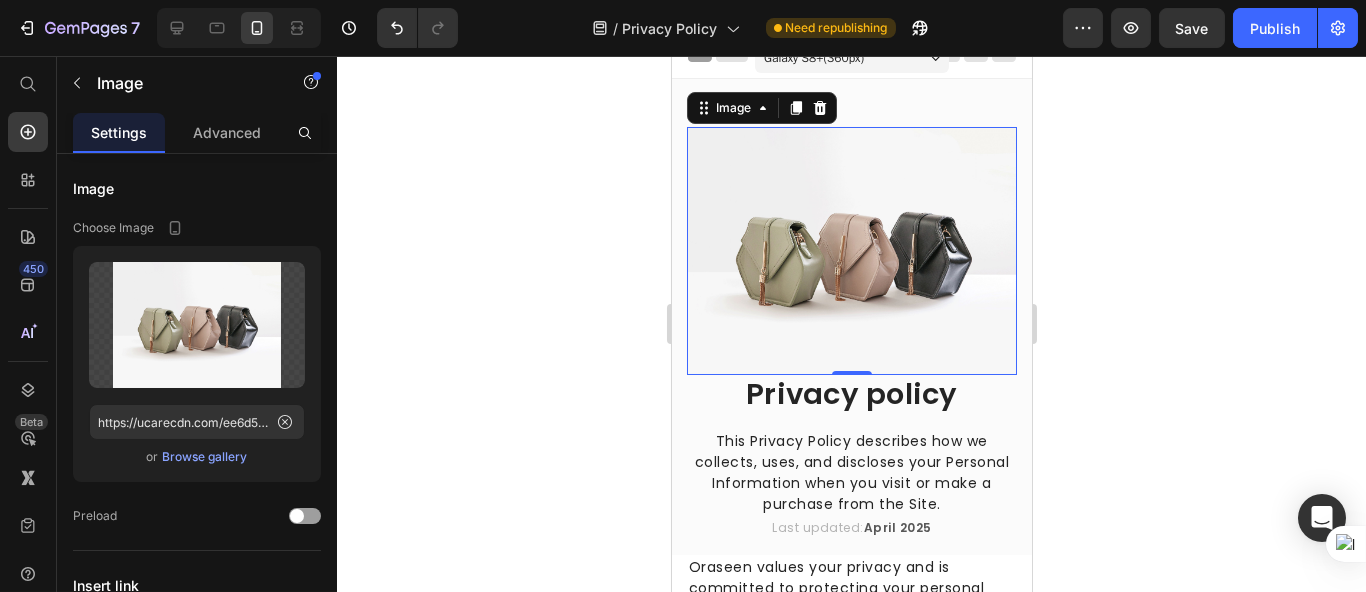 click at bounding box center [851, 251] 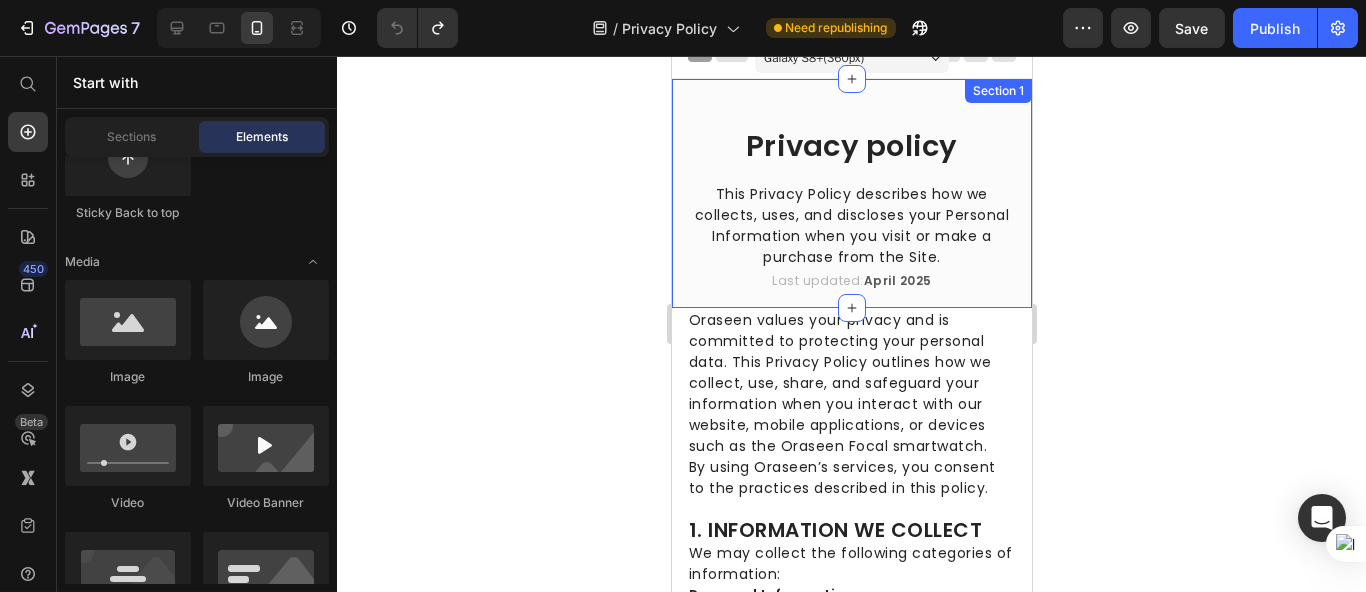 click 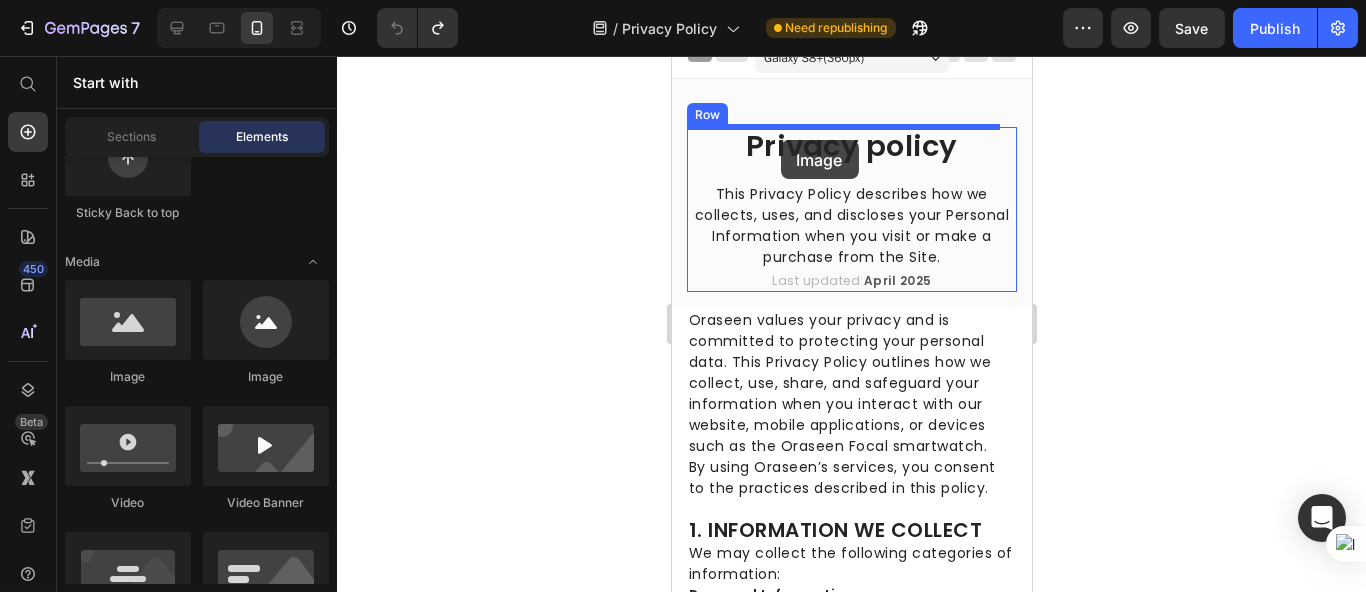 drag, startPoint x: 908, startPoint y: 366, endPoint x: 785, endPoint y: 137, distance: 259.9423 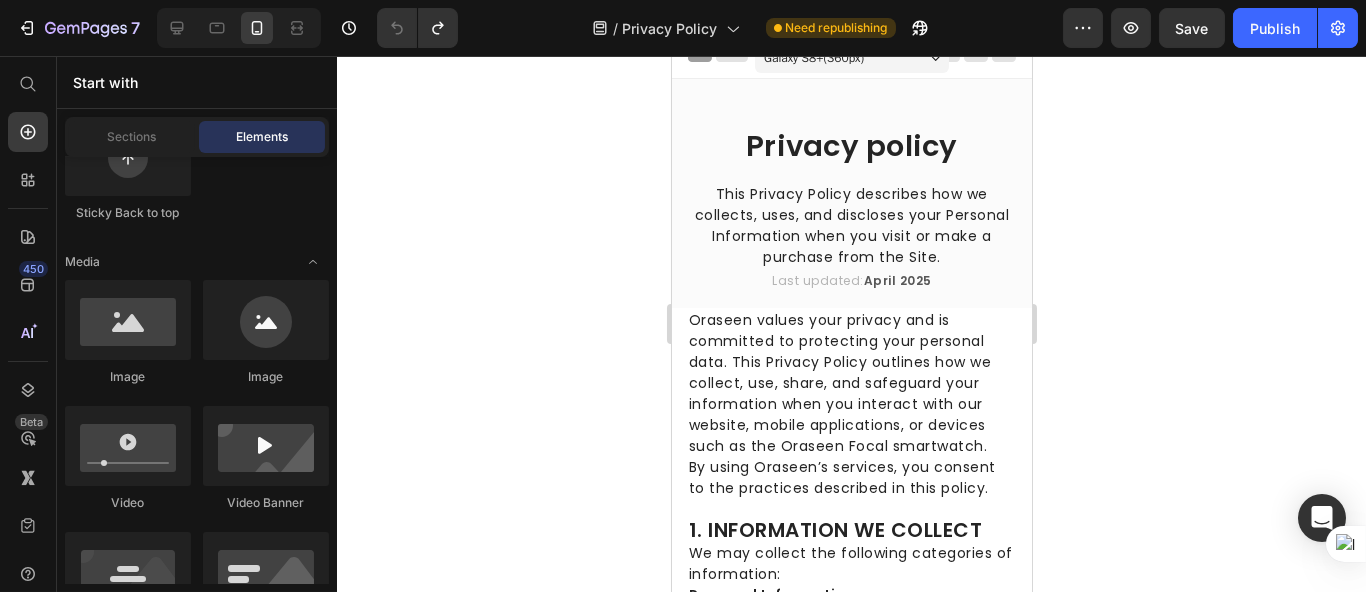 click 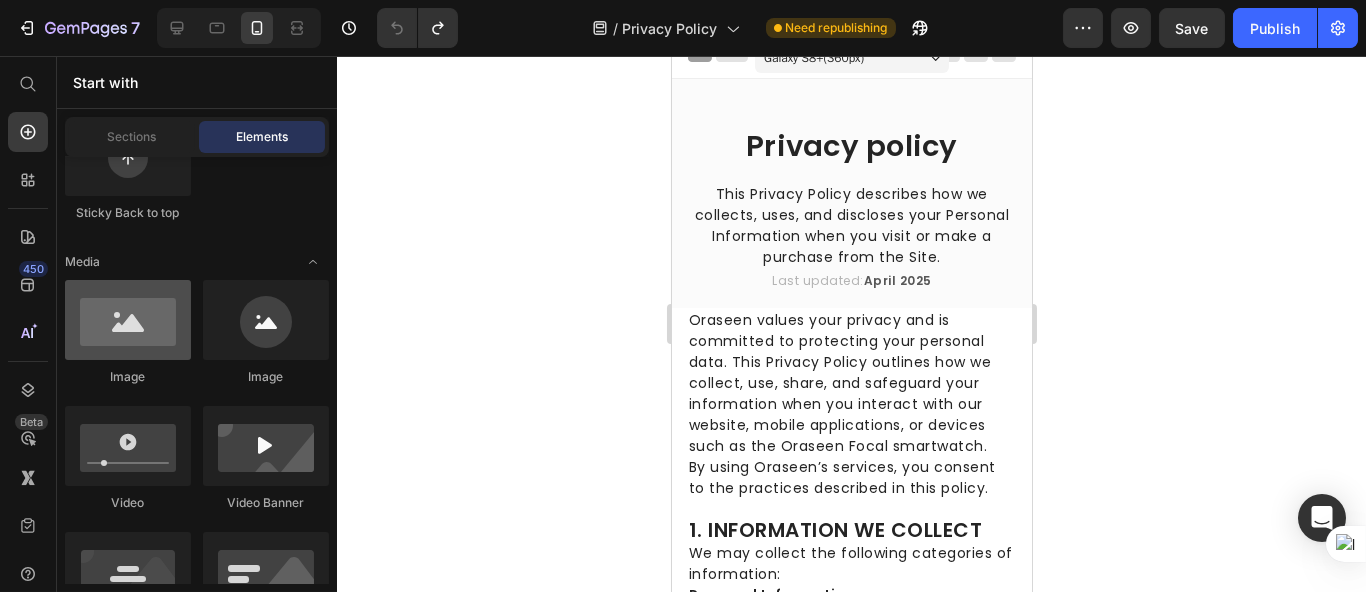 click at bounding box center (128, 320) 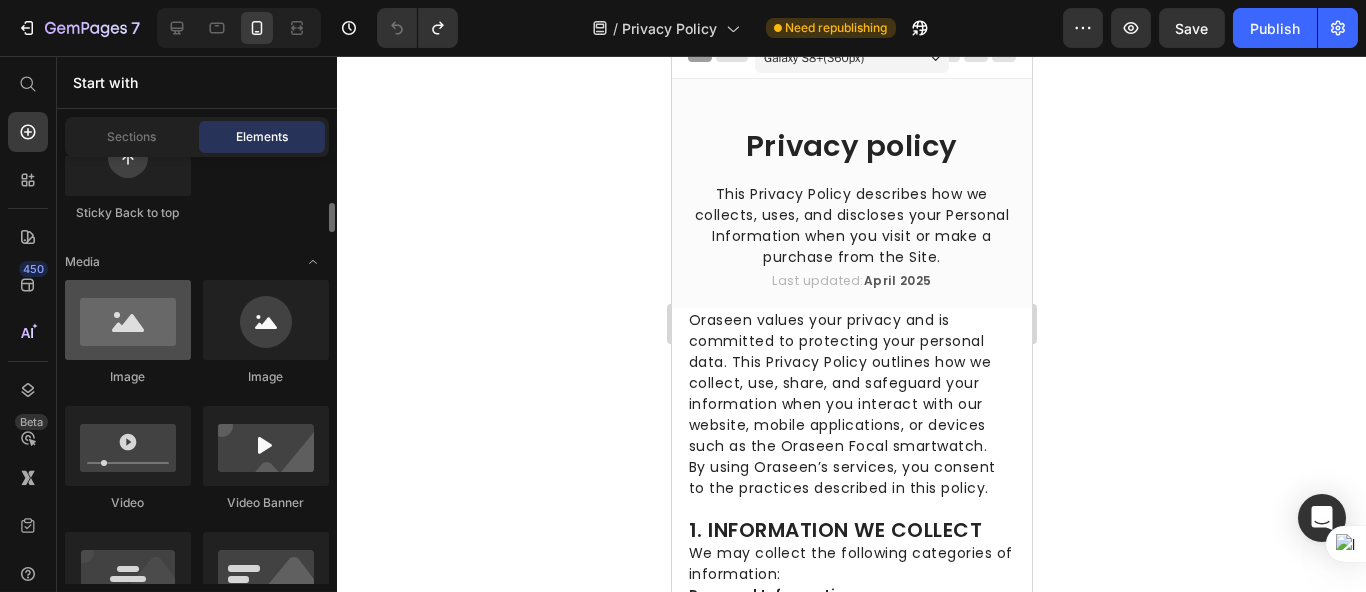 click at bounding box center [128, 320] 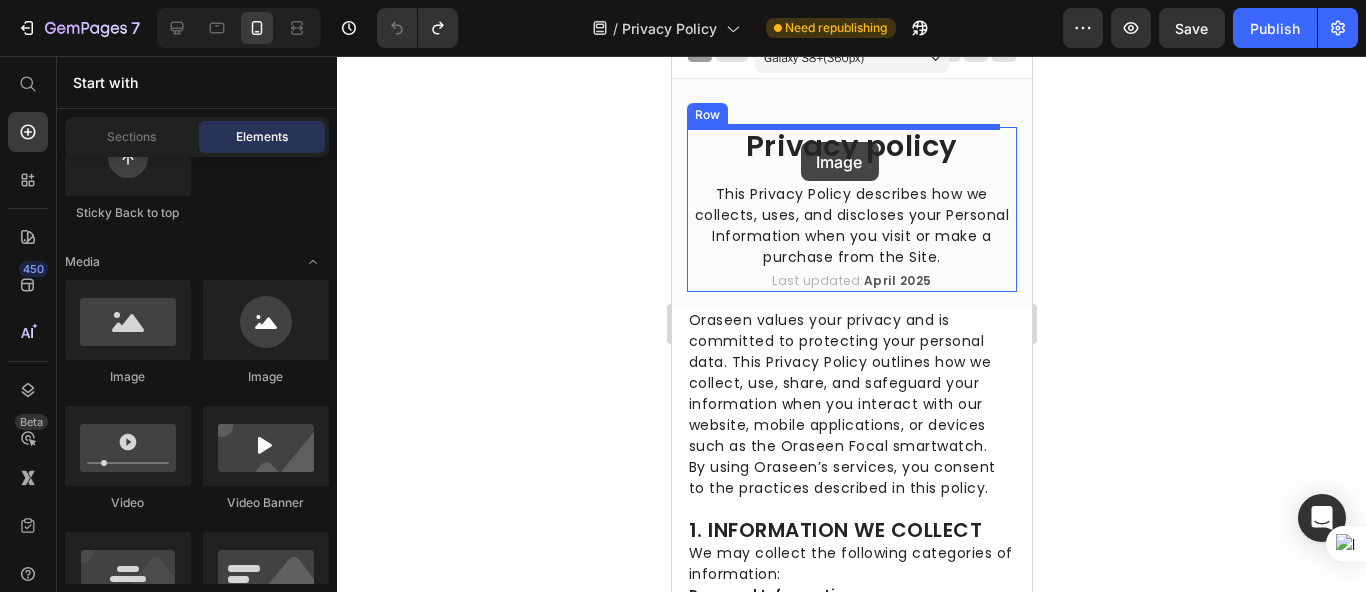 drag, startPoint x: 789, startPoint y: 373, endPoint x: 1337, endPoint y: 201, distance: 574.35876 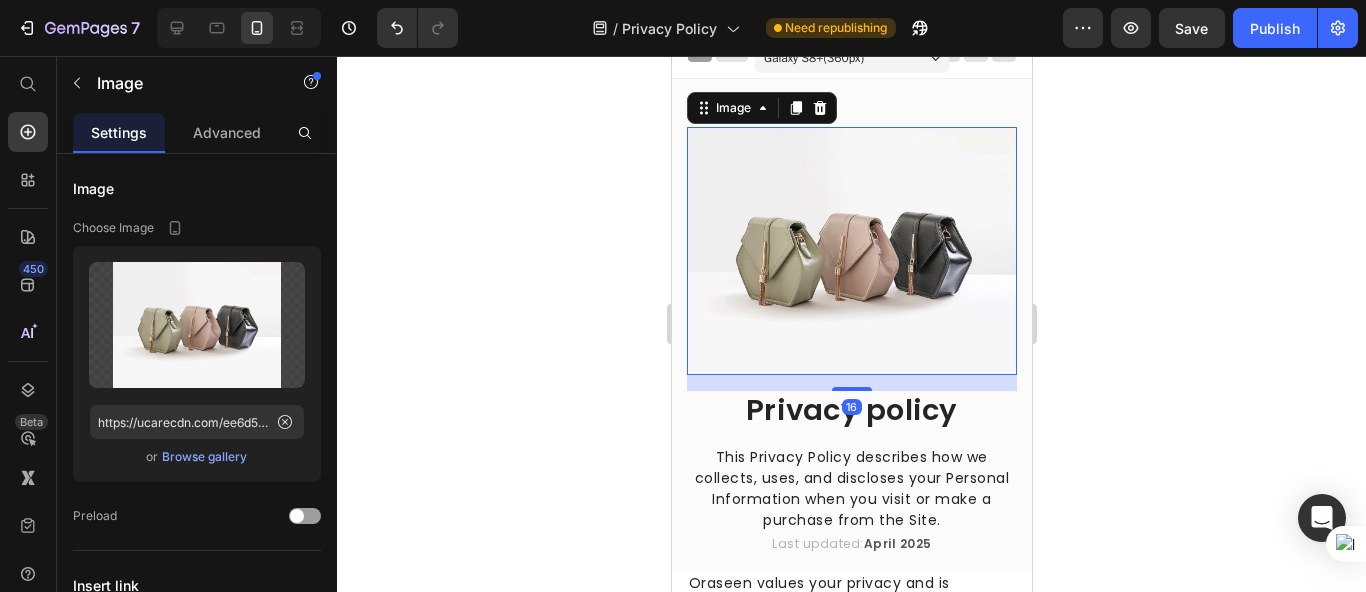 click at bounding box center [851, 251] 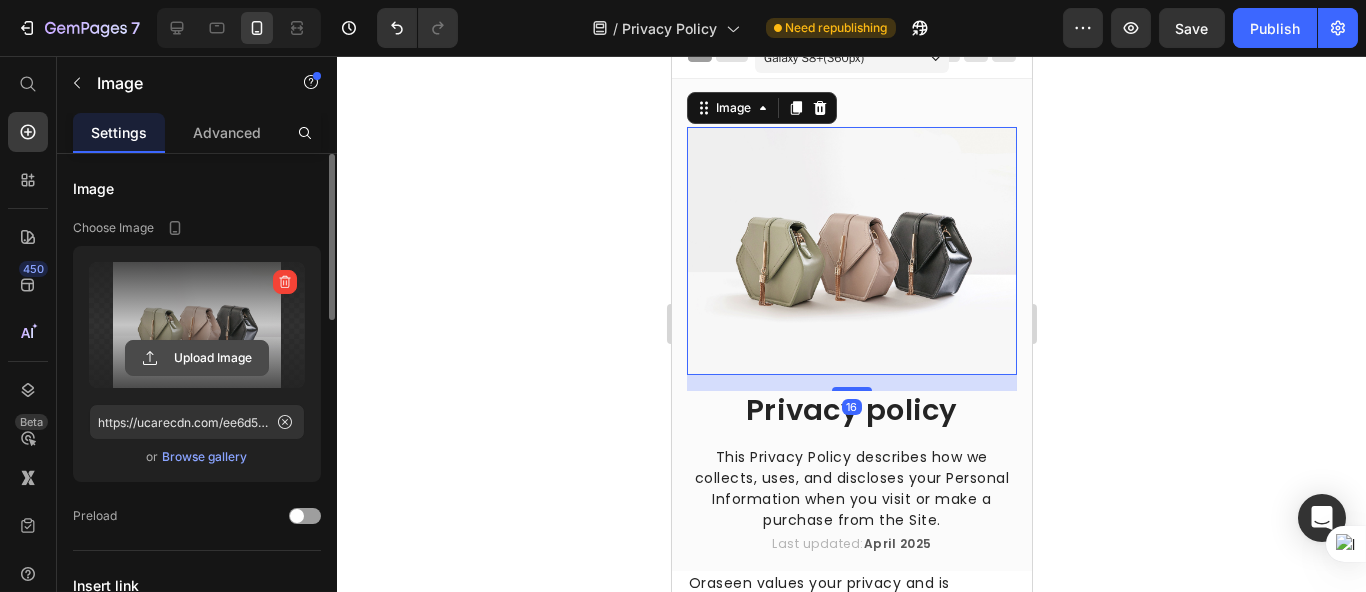 click 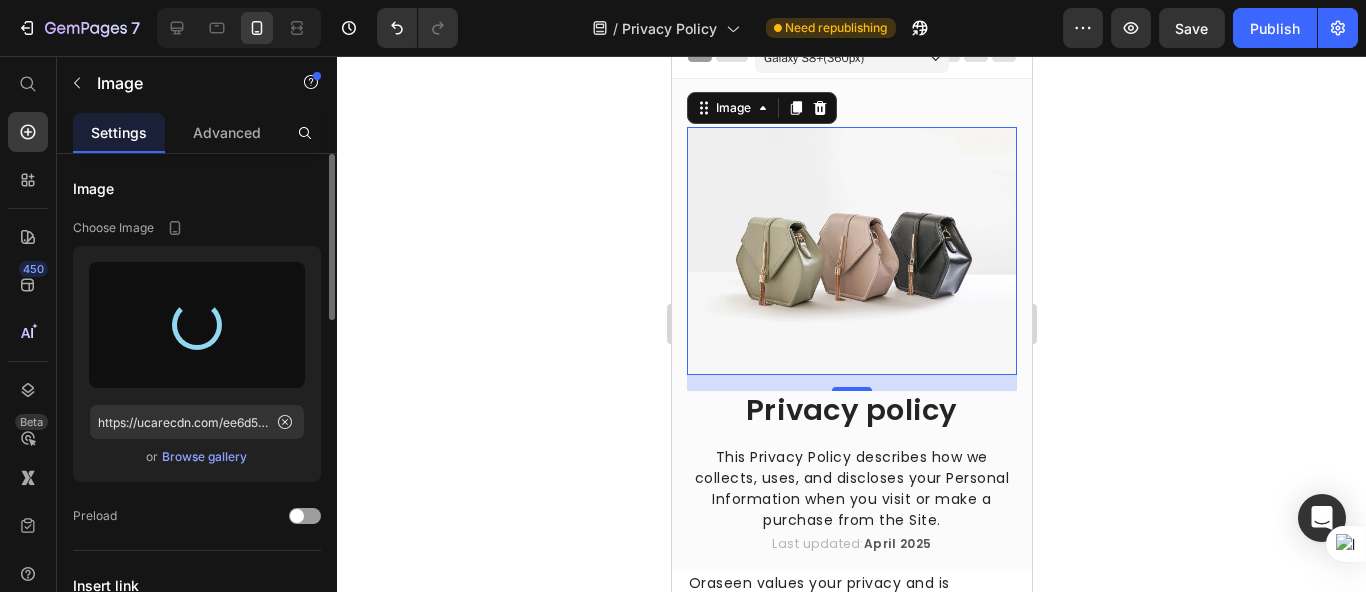 type on "https://cdn.shopify.com/s/files/1/0666/4031/4504/files/gempages_559597643550950446-e9d41c77-20b1-4702-b0f1-36bdb05cbf81.png" 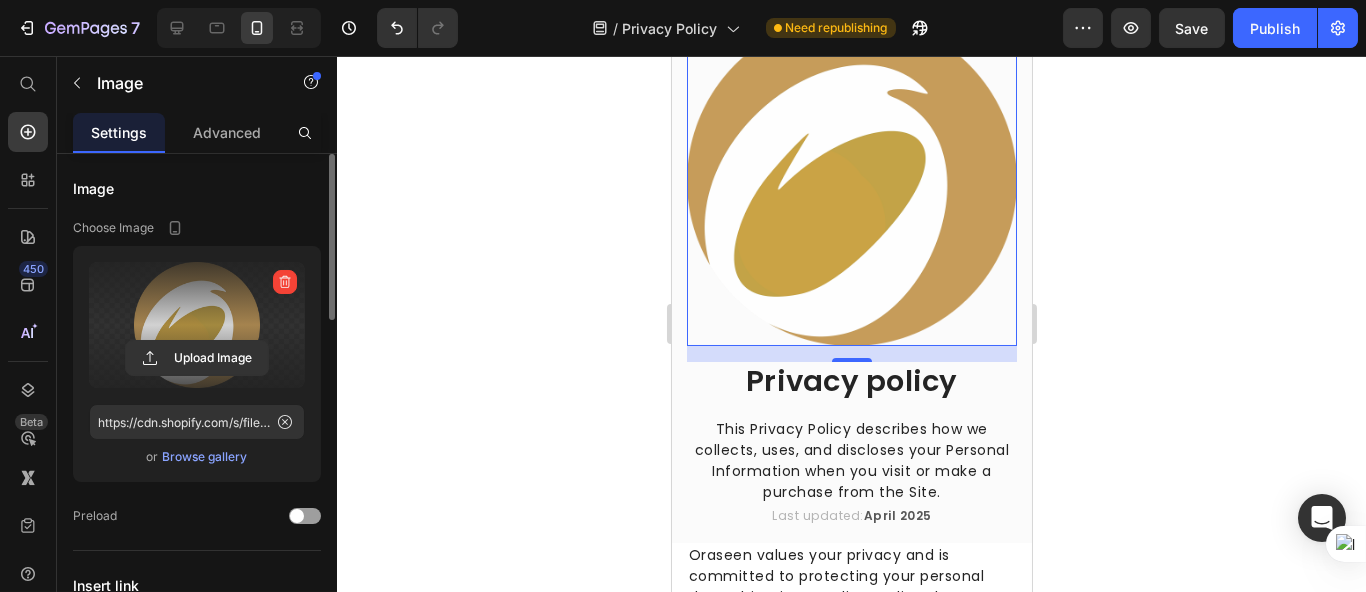 scroll, scrollTop: 18, scrollLeft: 0, axis: vertical 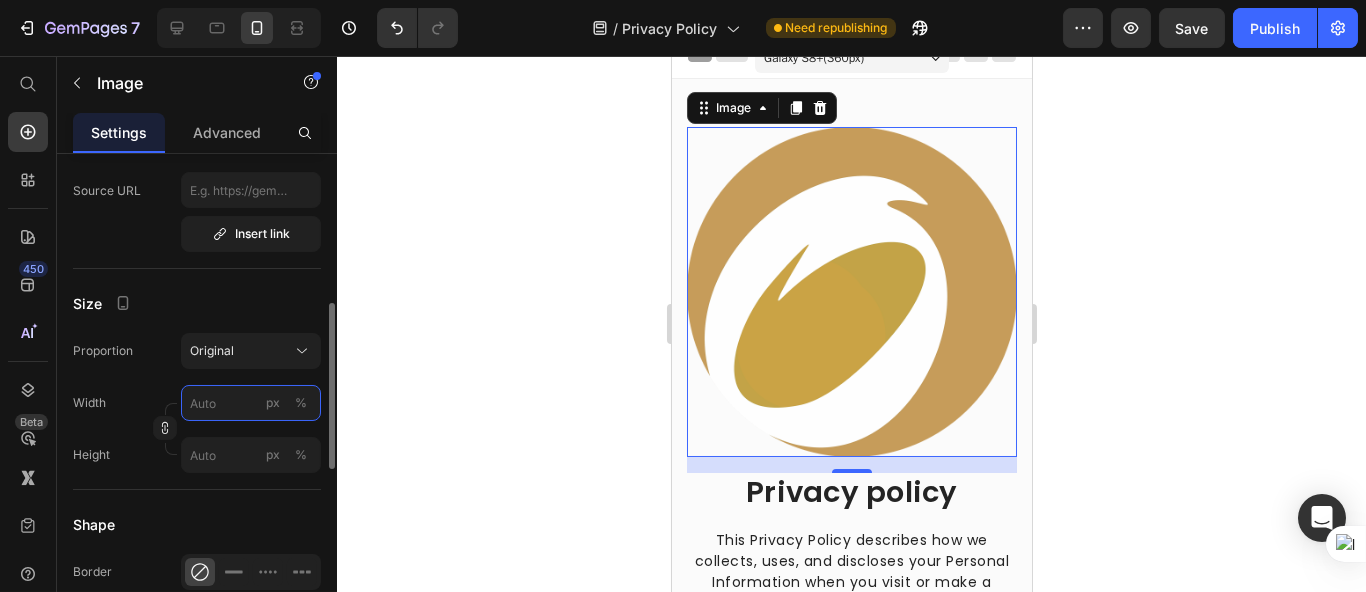 click on "px %" at bounding box center (251, 403) 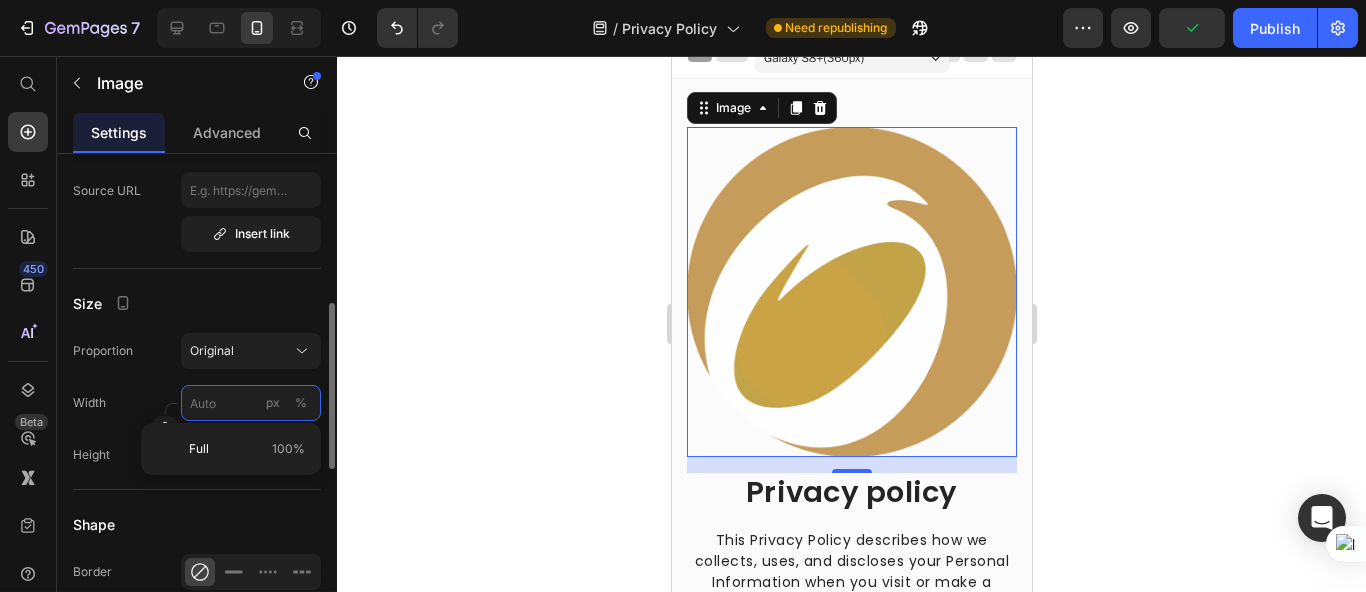 type on "3" 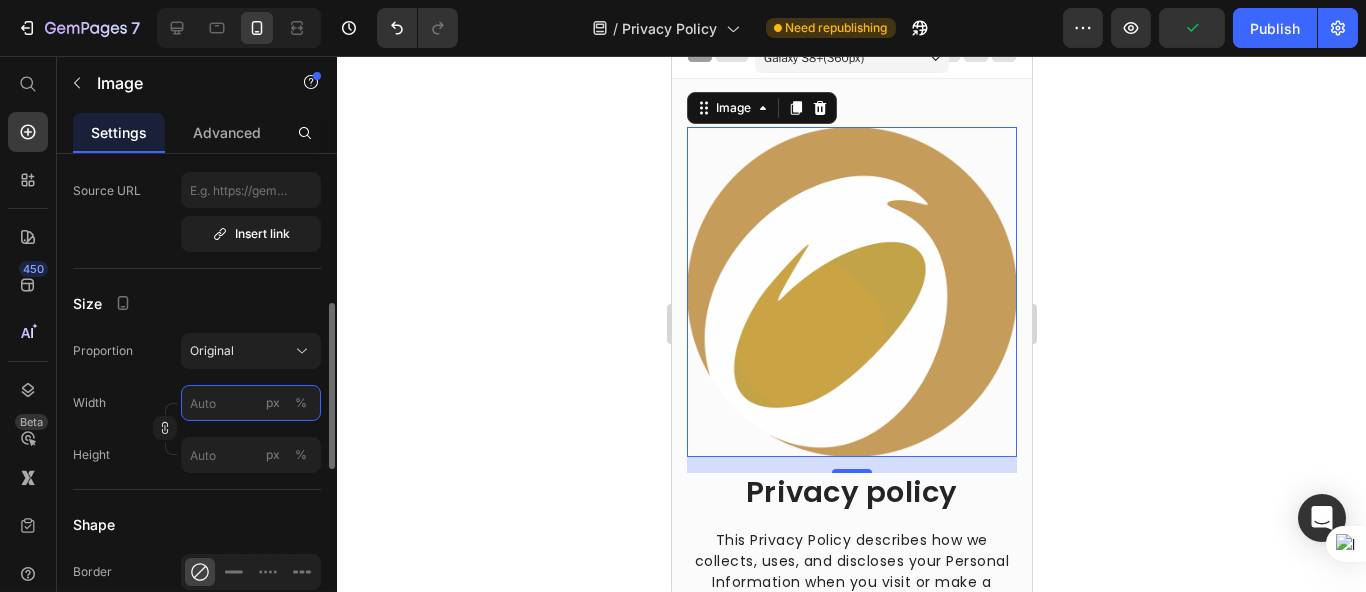 type on "3" 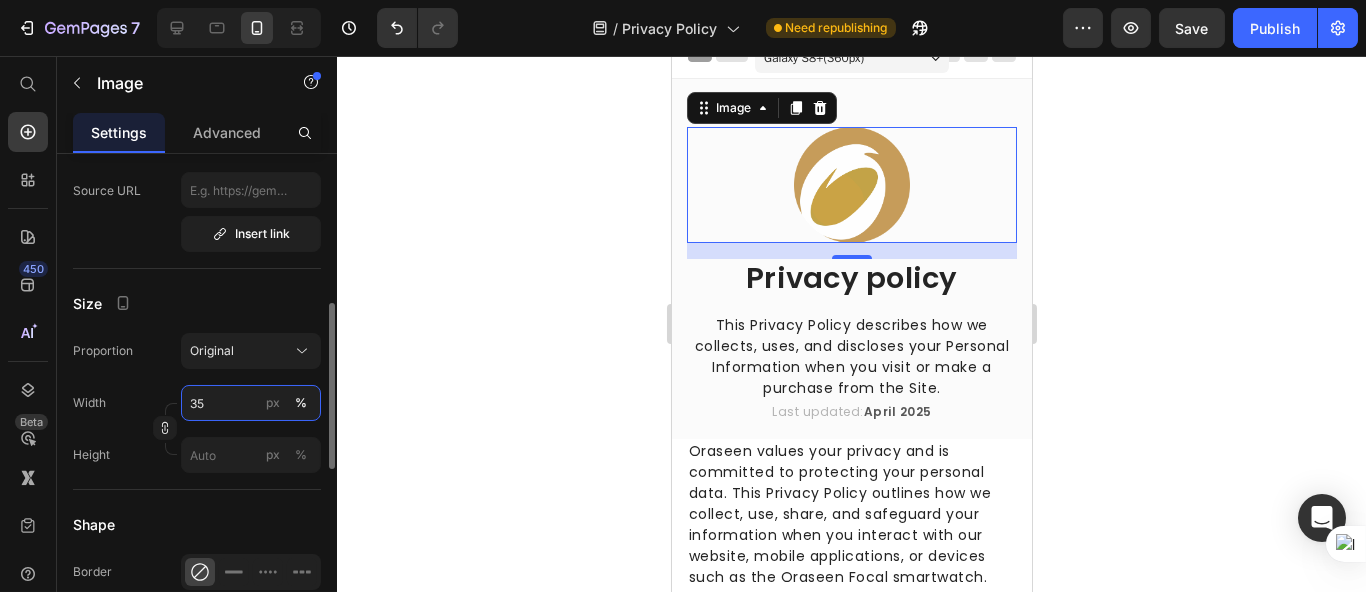 type on "3" 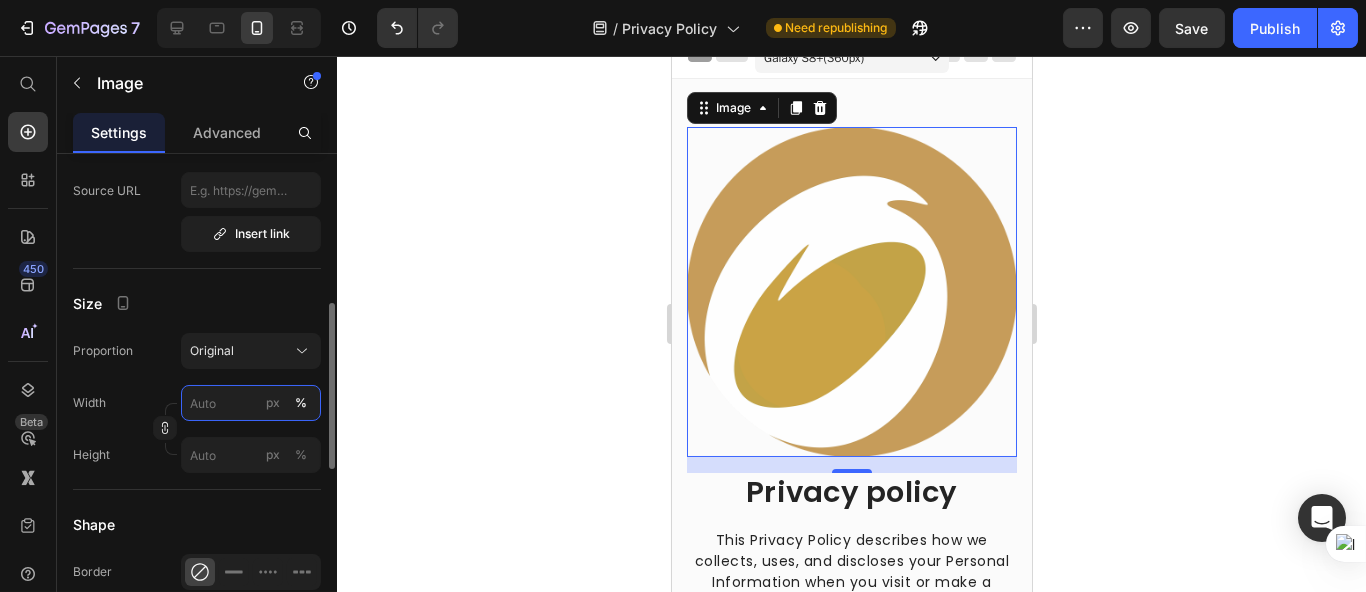 type on "1" 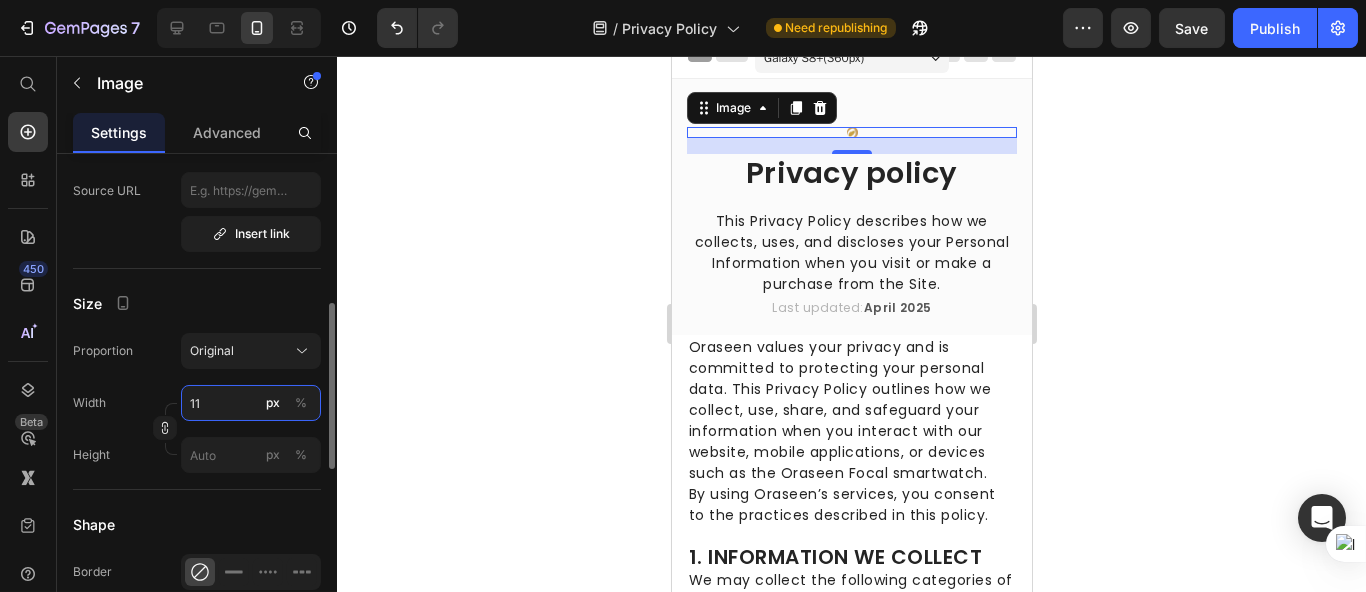 type on "1" 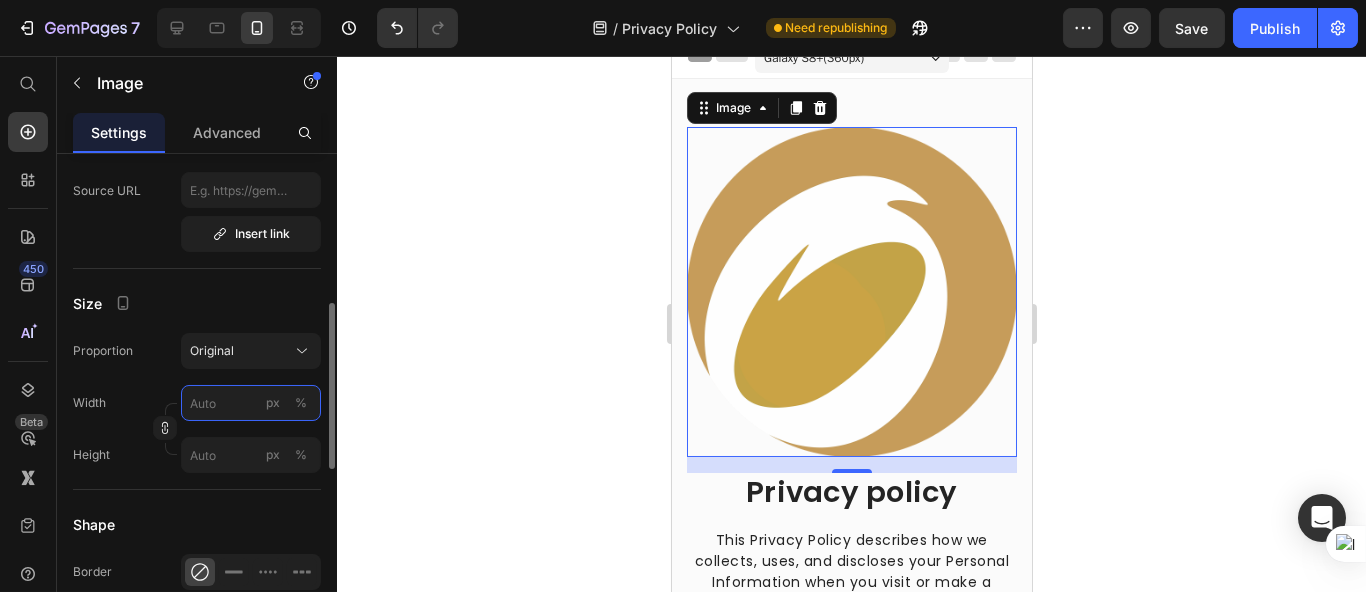 type on "1" 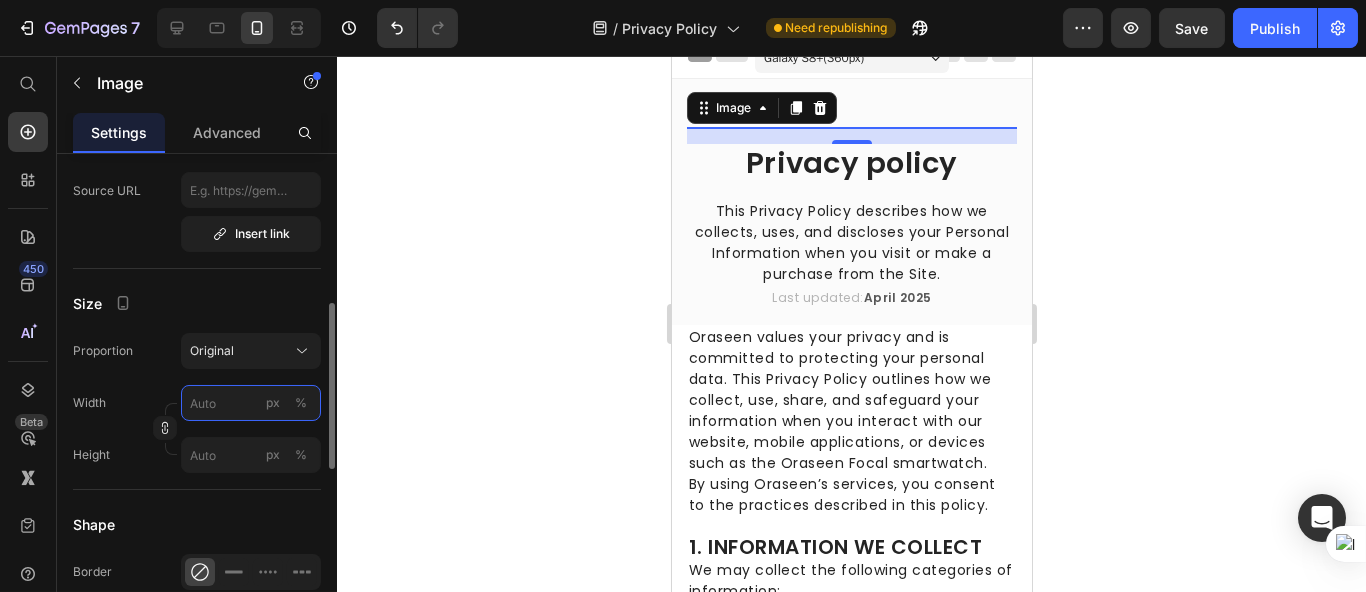 type on "1" 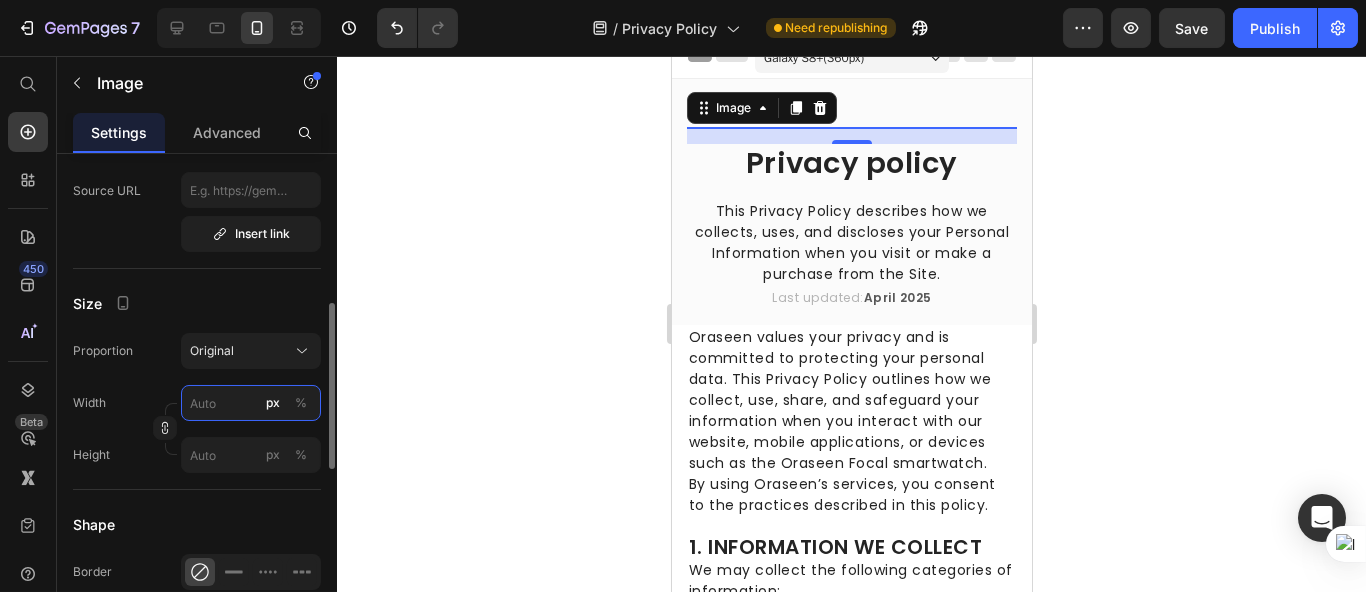 type on "1" 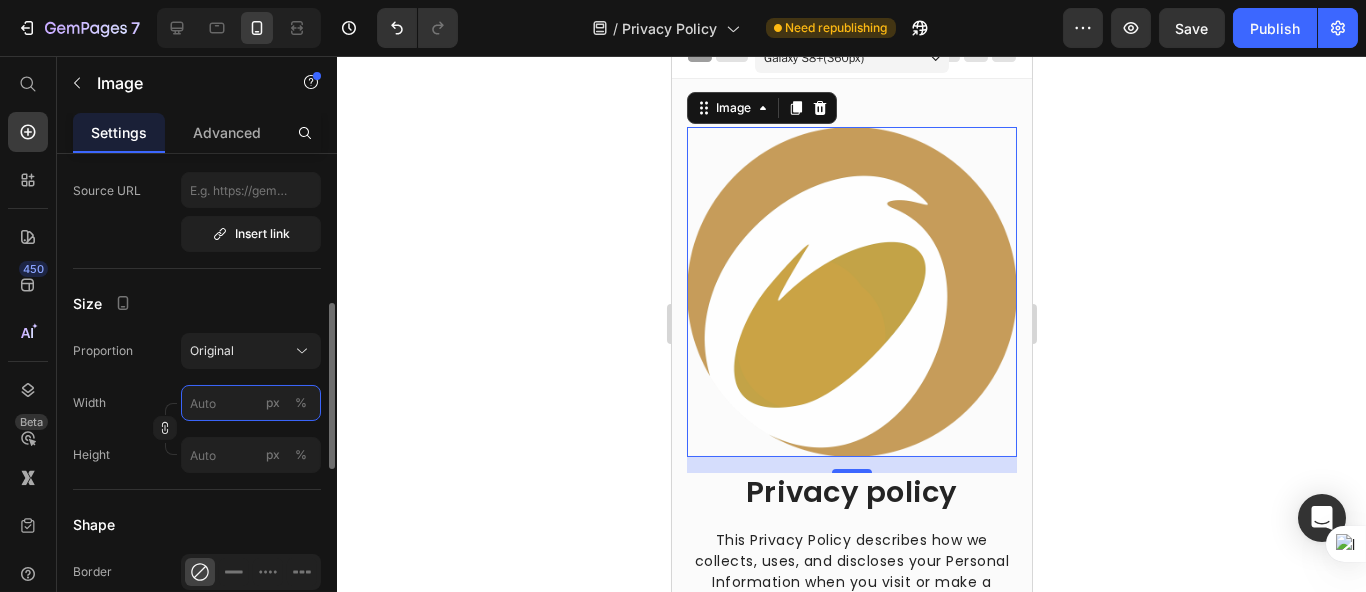 type on "1" 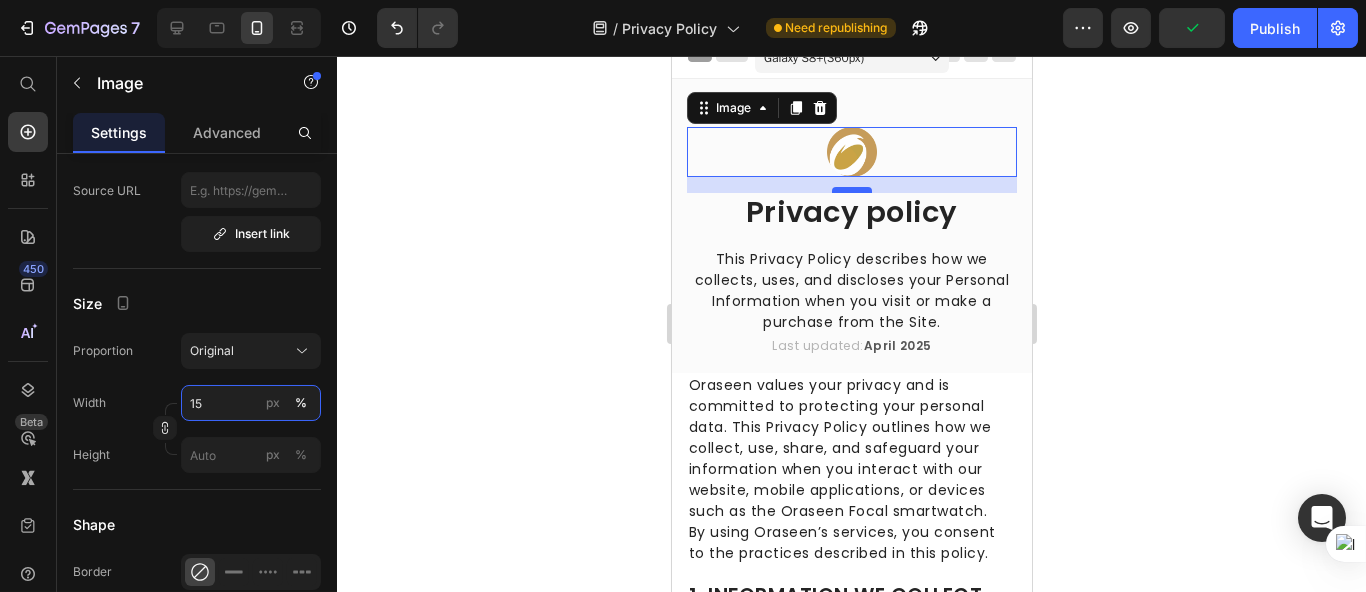 type on "15" 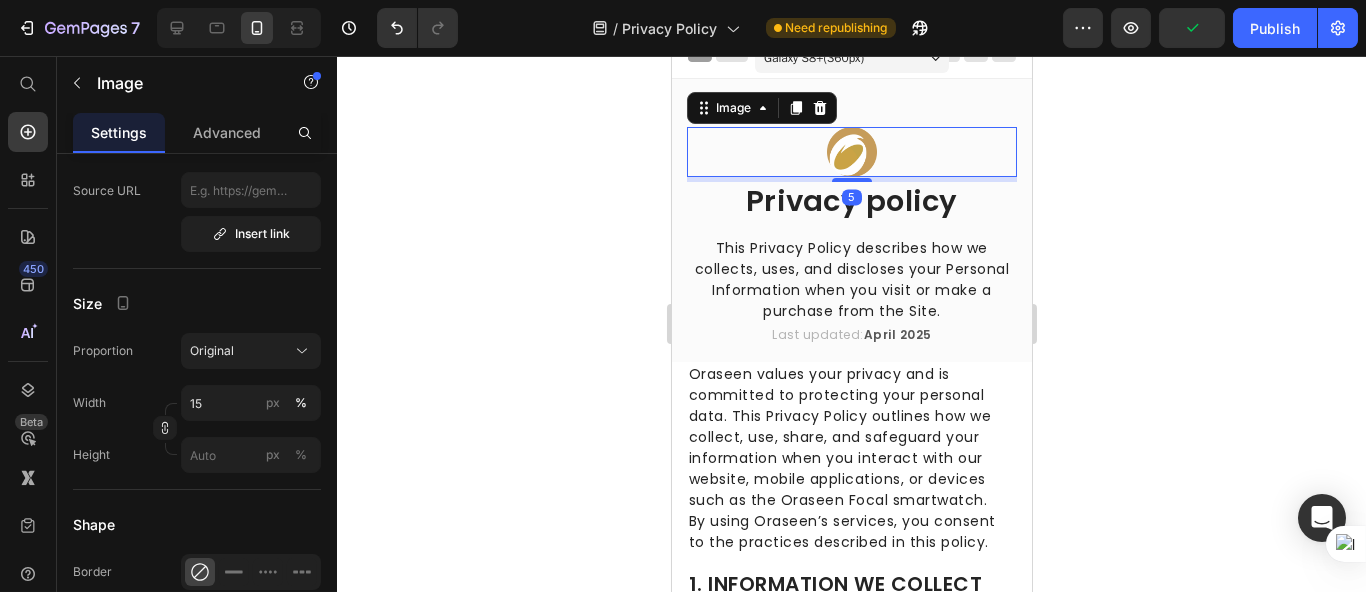 drag, startPoint x: 846, startPoint y: 188, endPoint x: 849, endPoint y: 148, distance: 40.112343 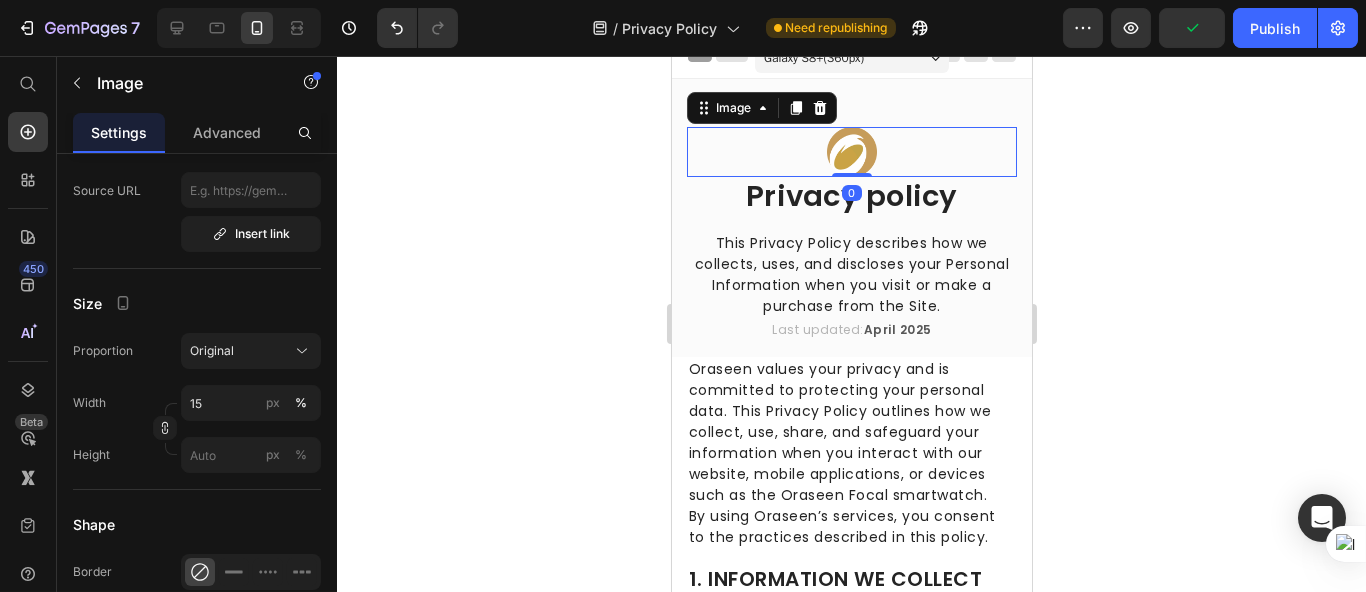 click 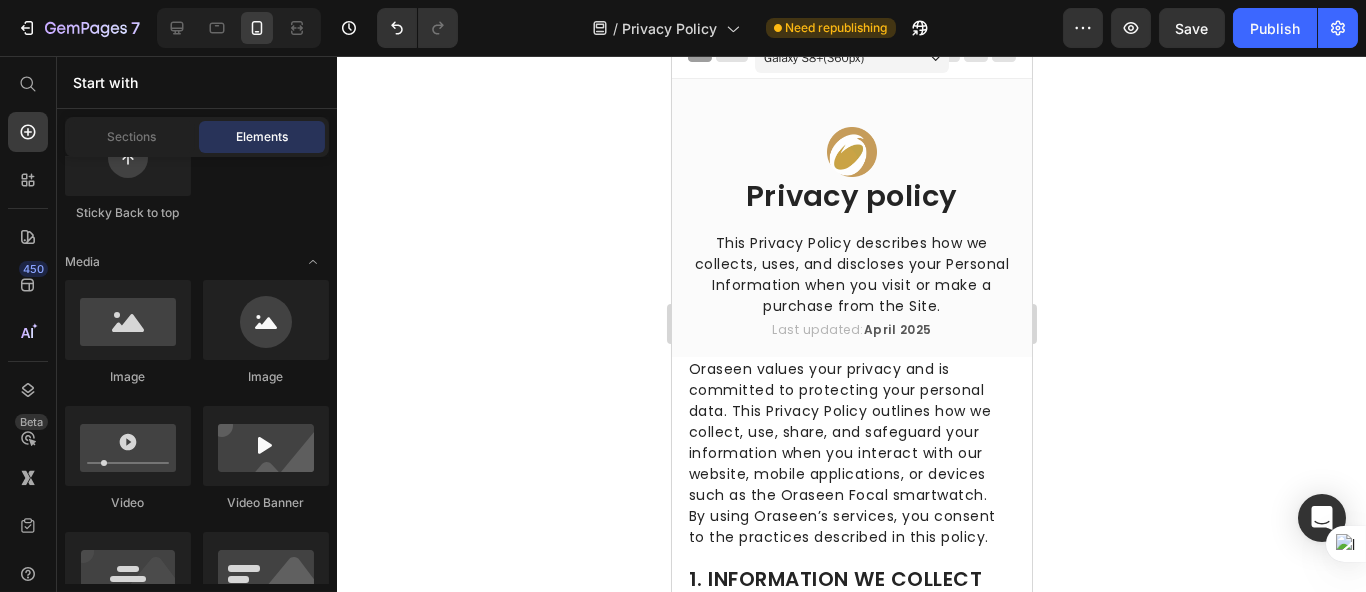 click 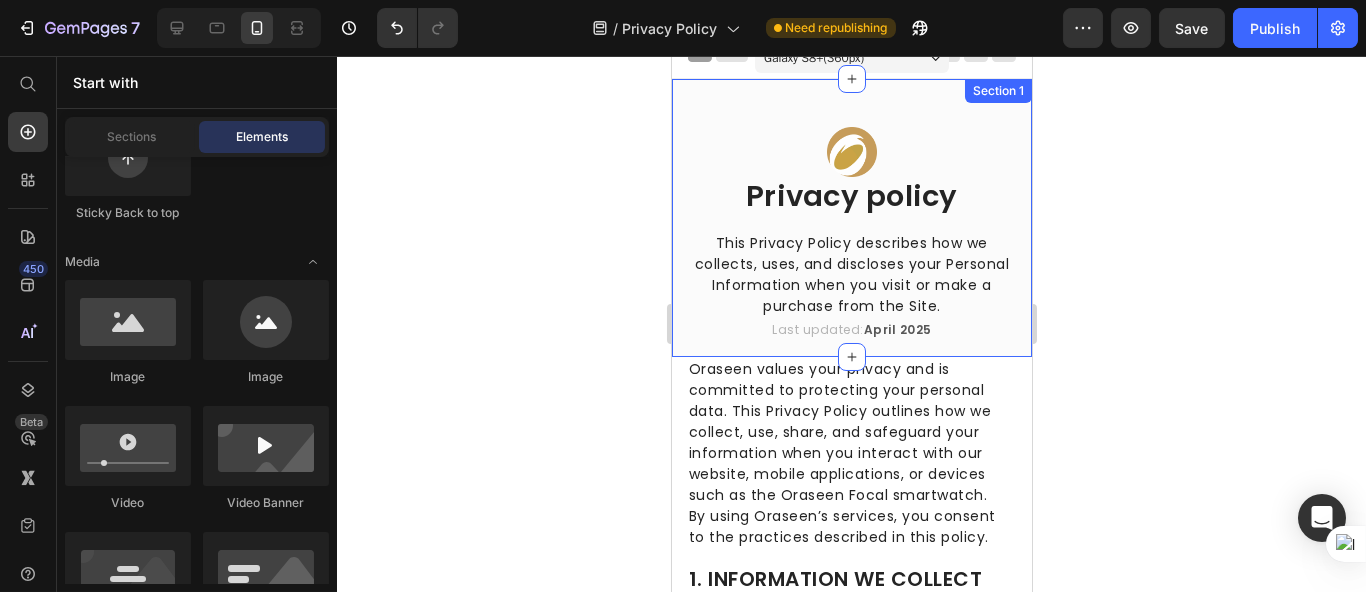 scroll, scrollTop: 0, scrollLeft: 0, axis: both 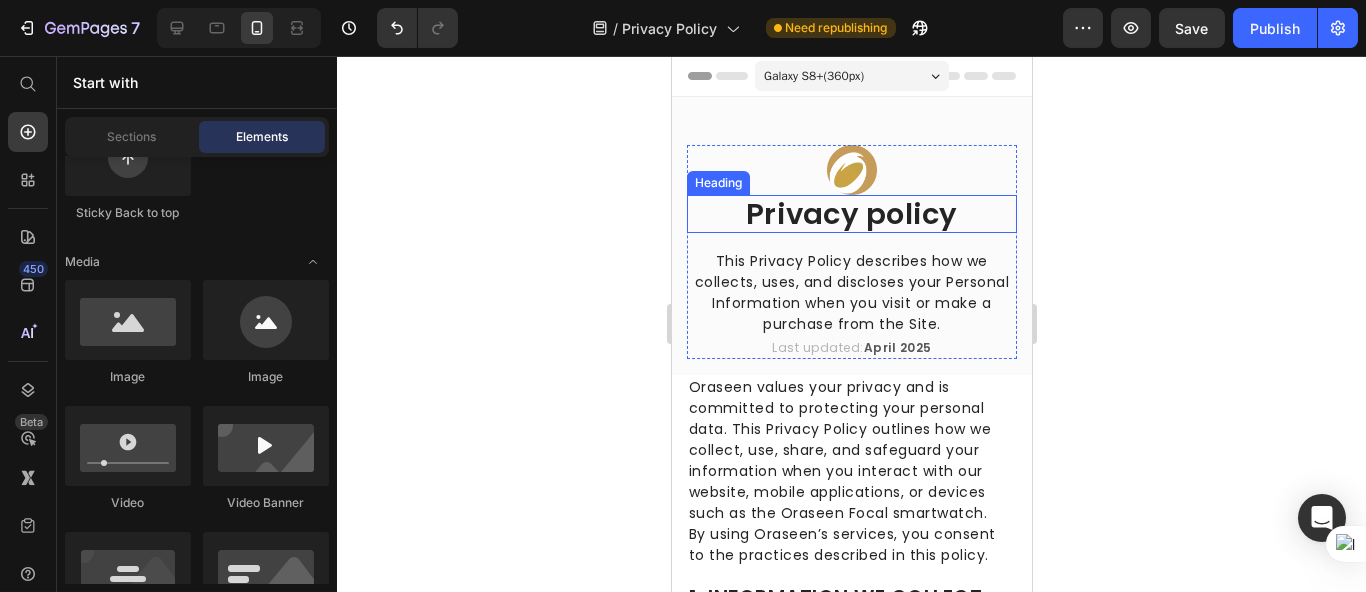 click on "Privacy policy" at bounding box center [851, 214] 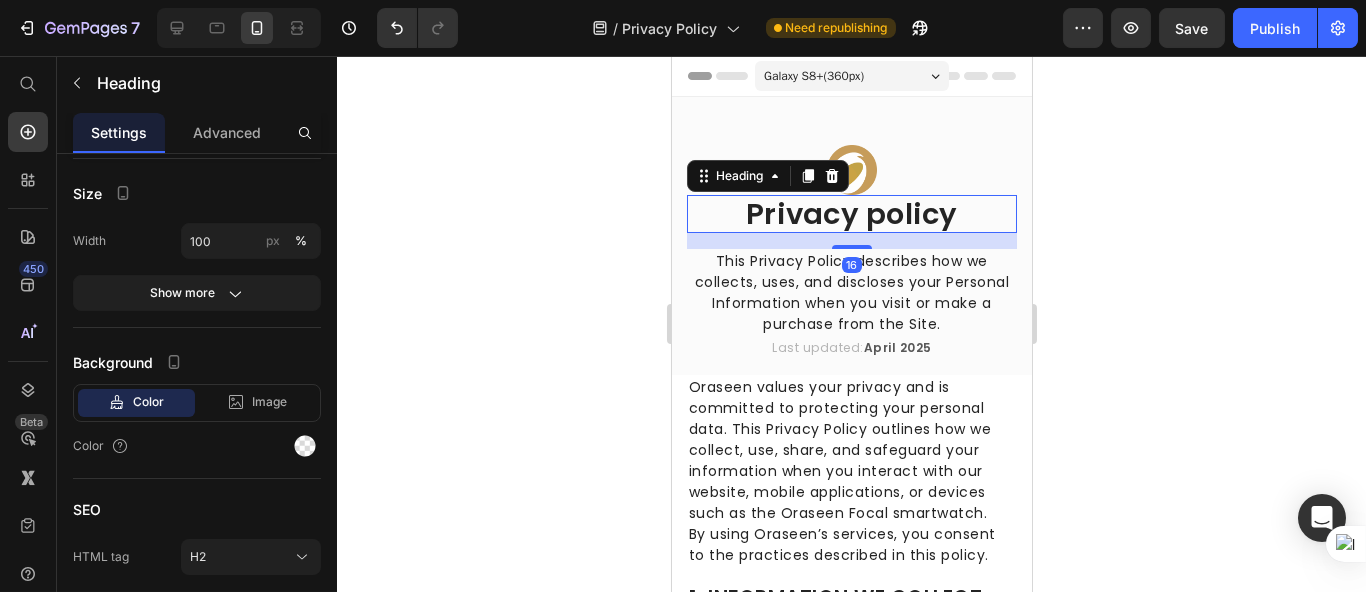 scroll, scrollTop: 0, scrollLeft: 0, axis: both 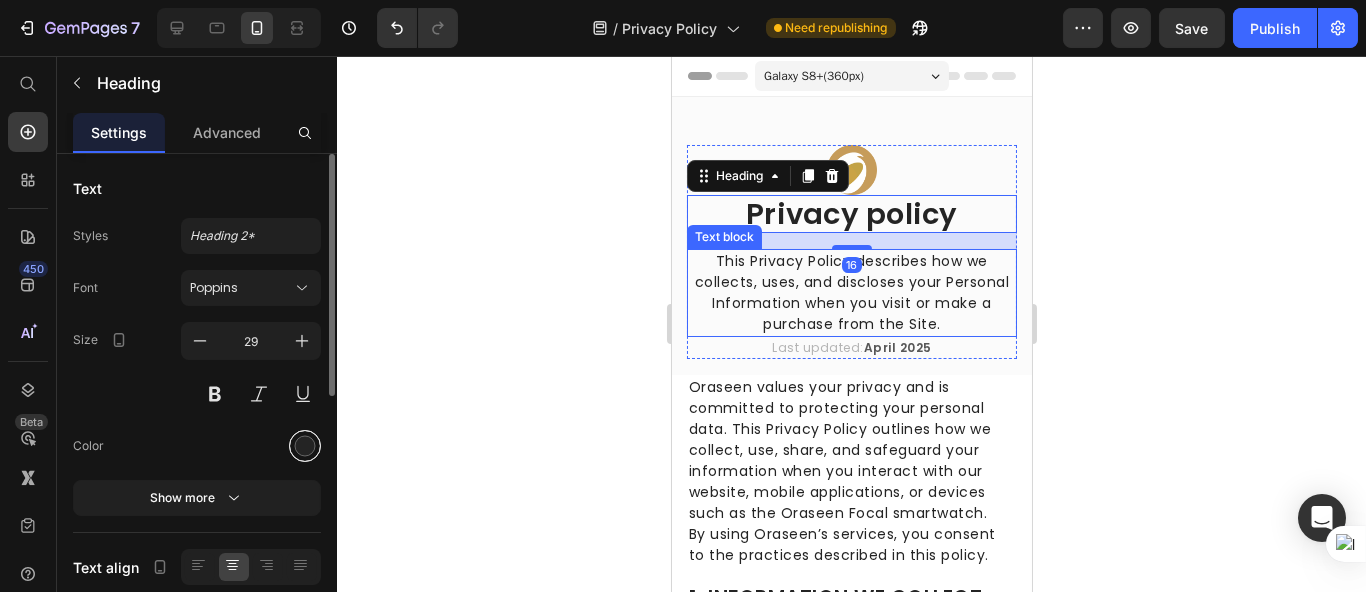 click at bounding box center [305, 446] 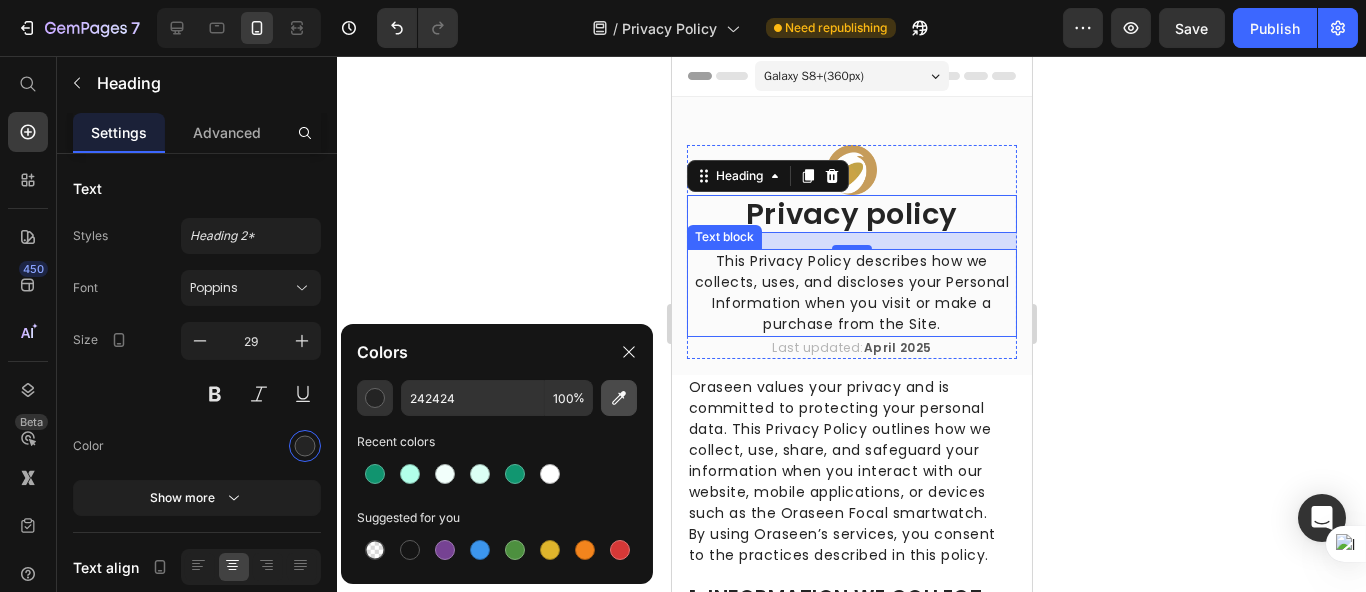 click 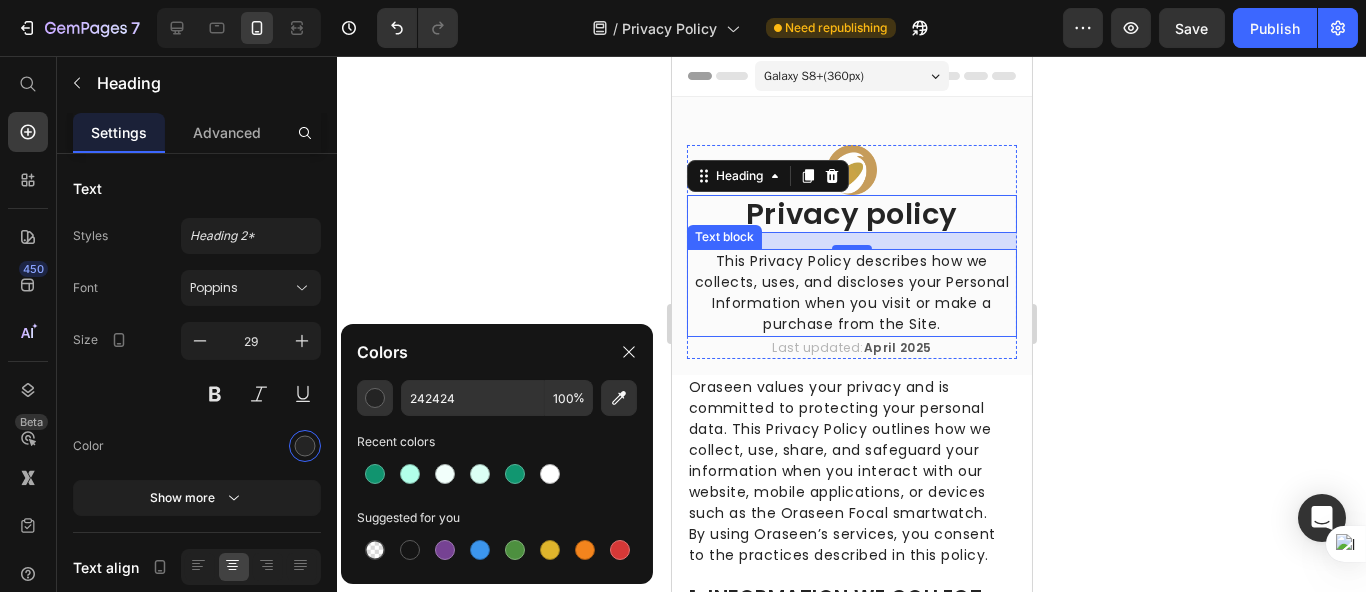 type on "C59C5A" 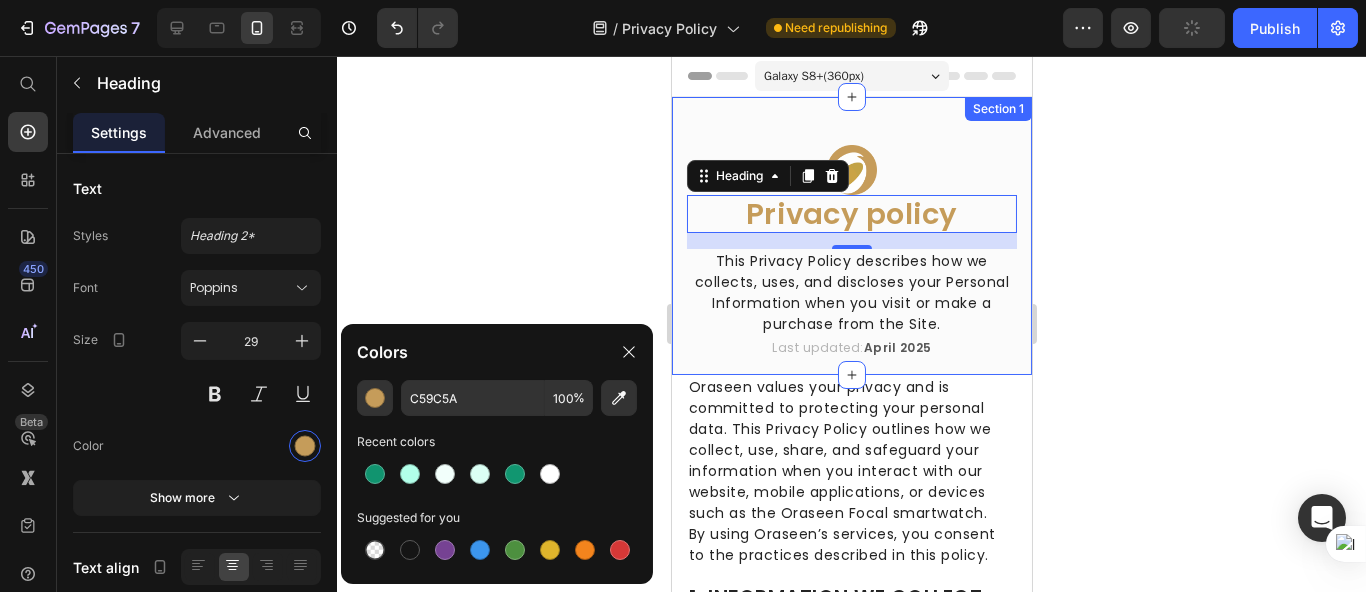 click 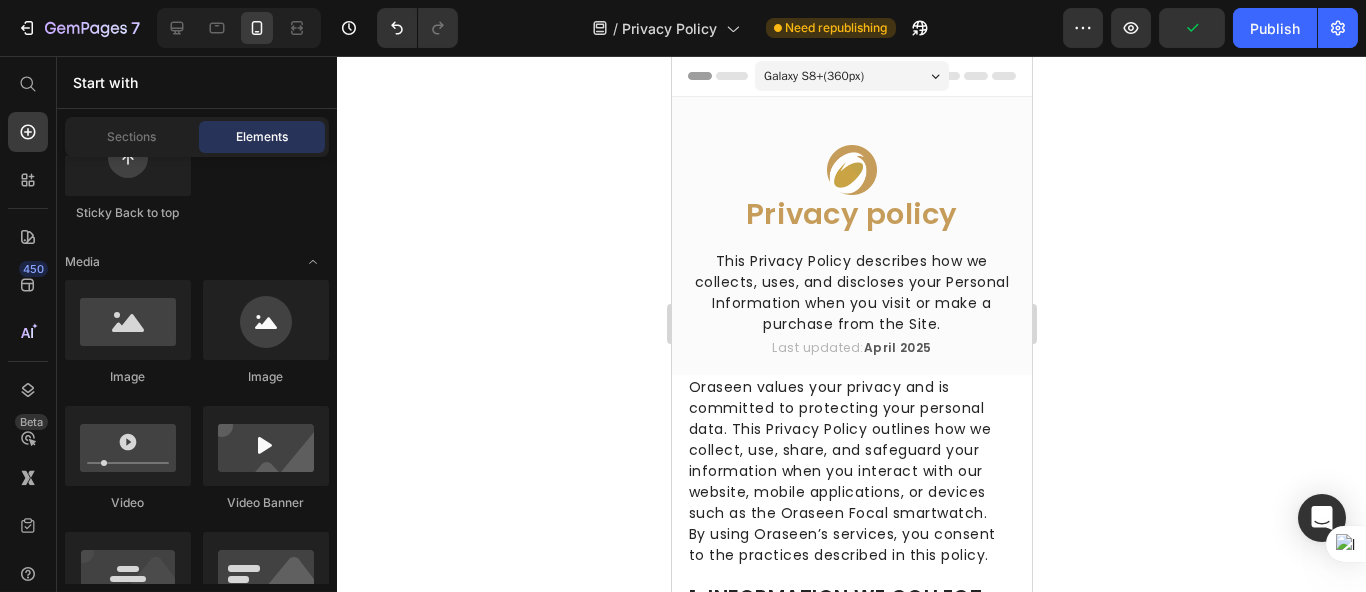 click 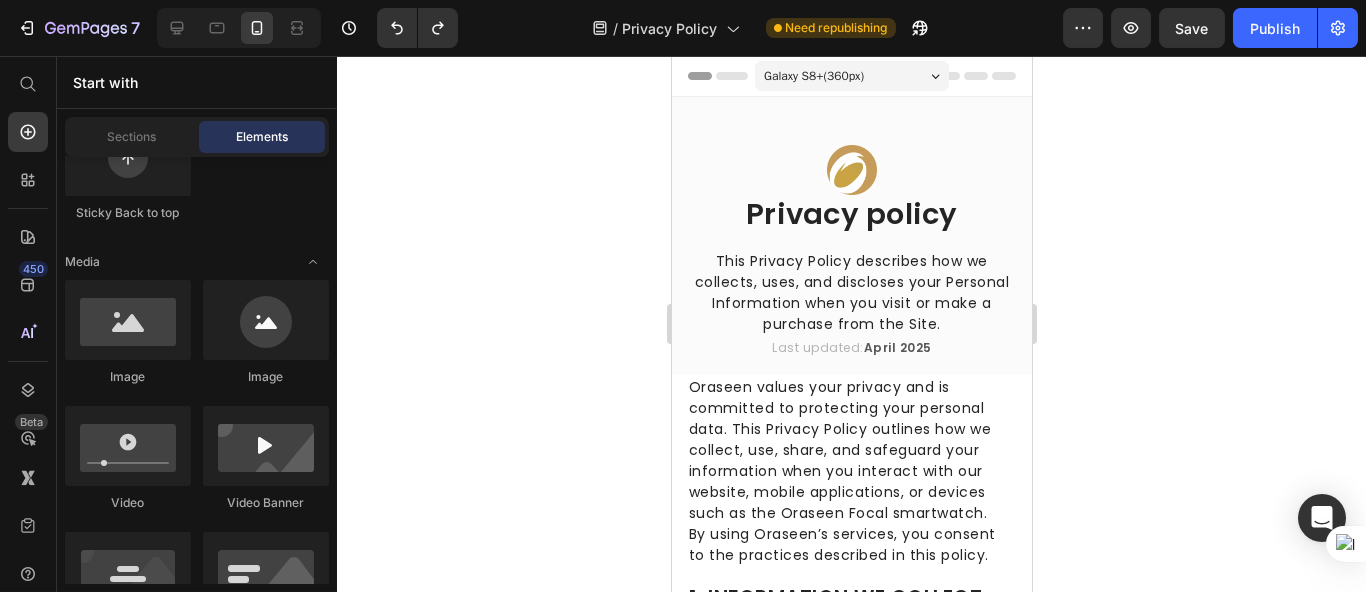 click 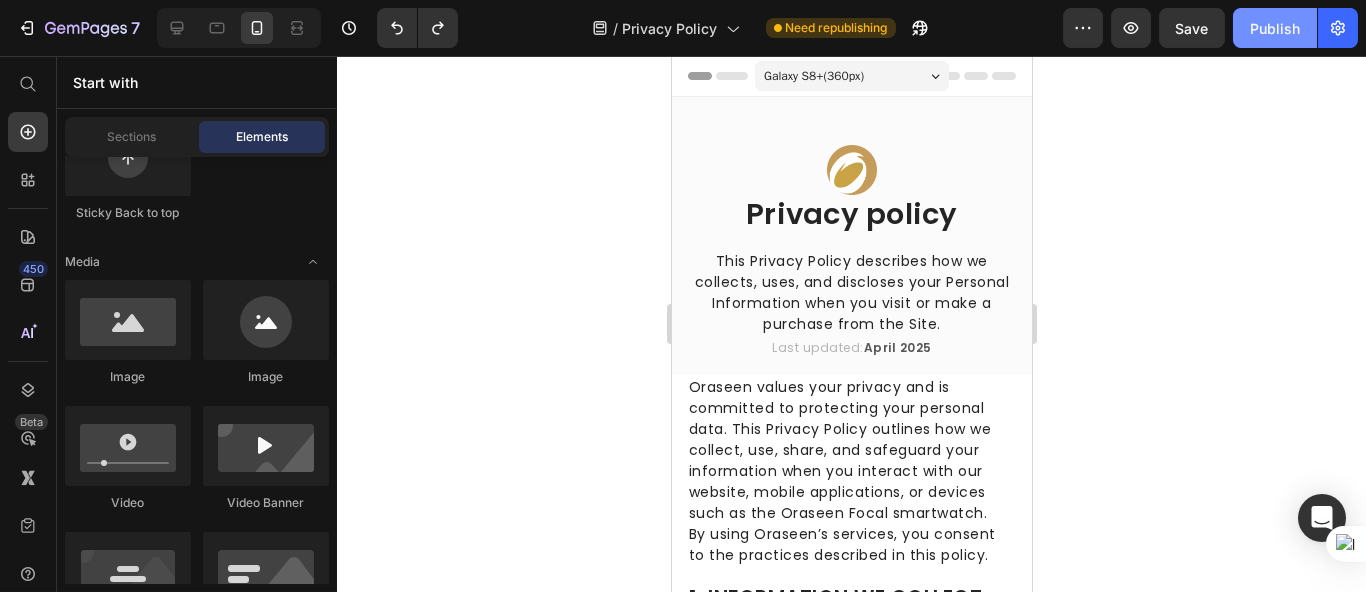 click on "Publish" at bounding box center (1275, 28) 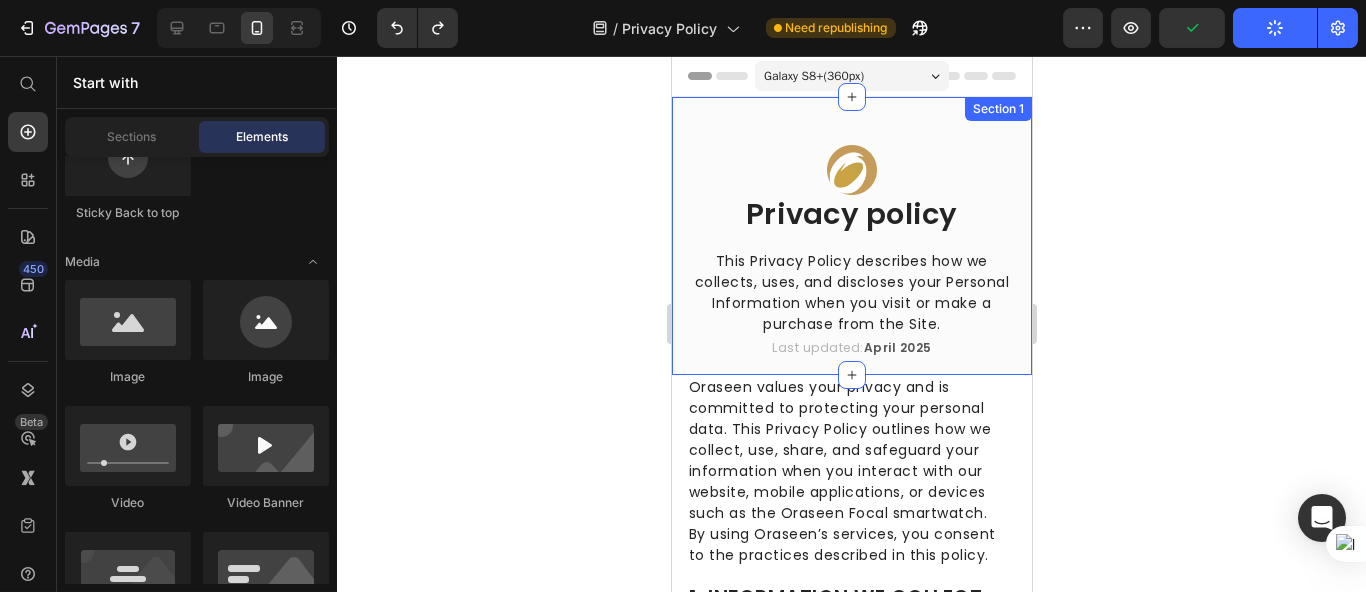 click 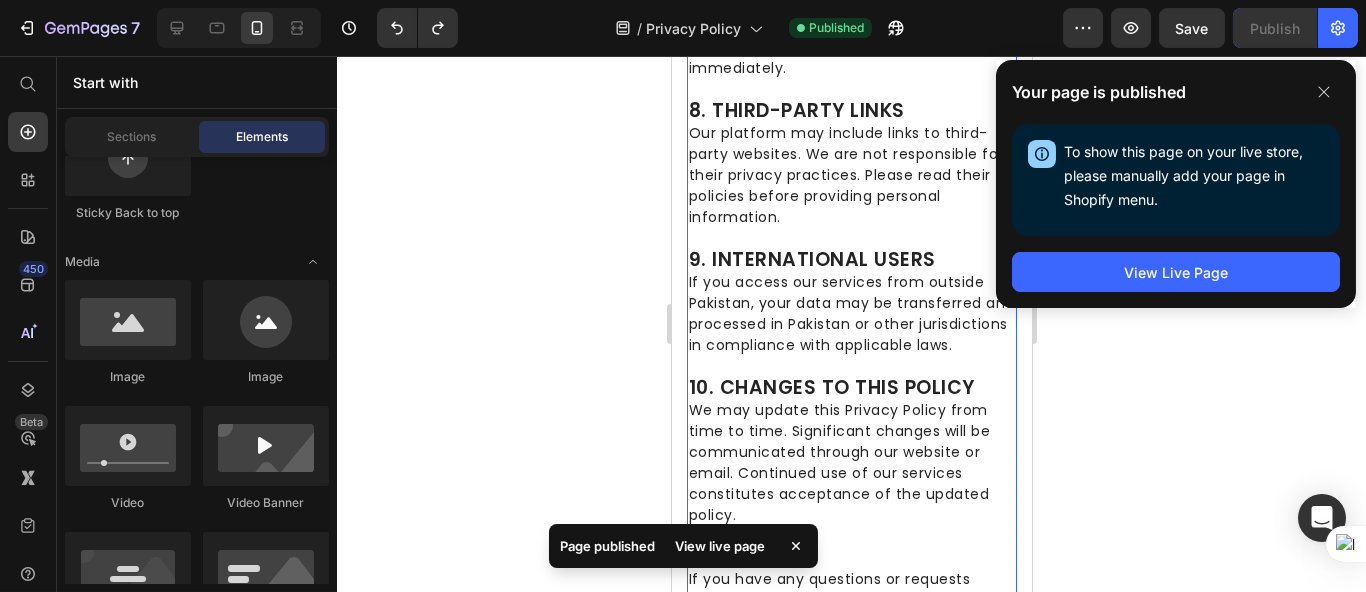 scroll, scrollTop: 1520, scrollLeft: 0, axis: vertical 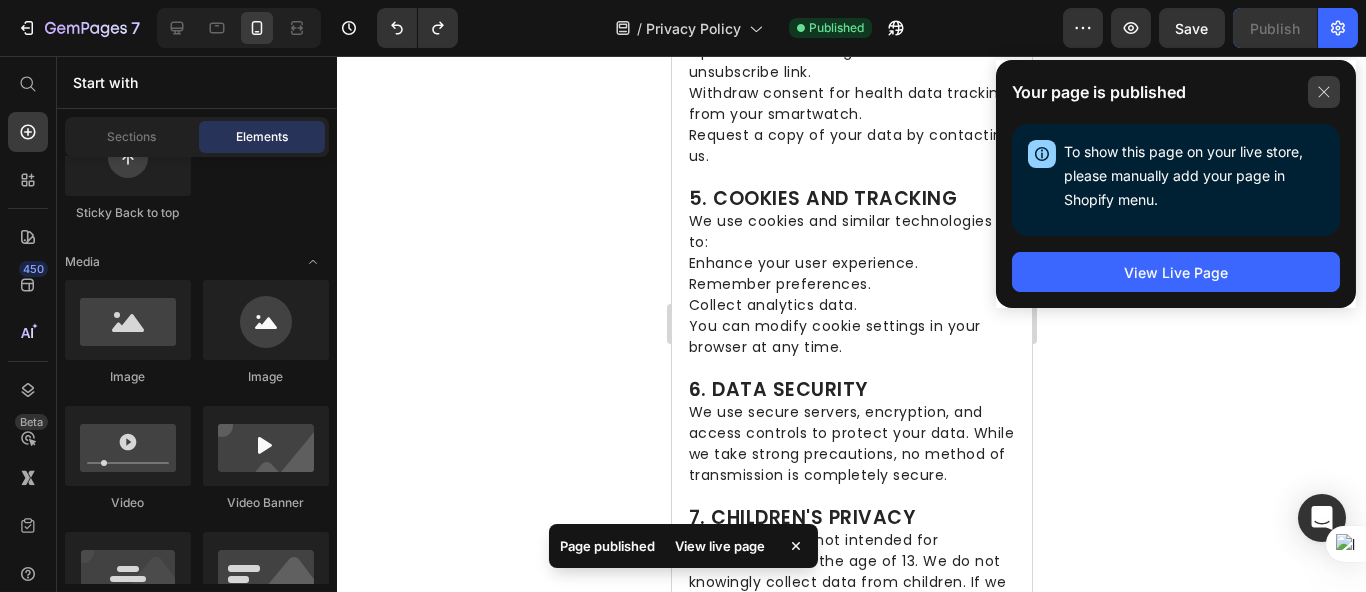 click 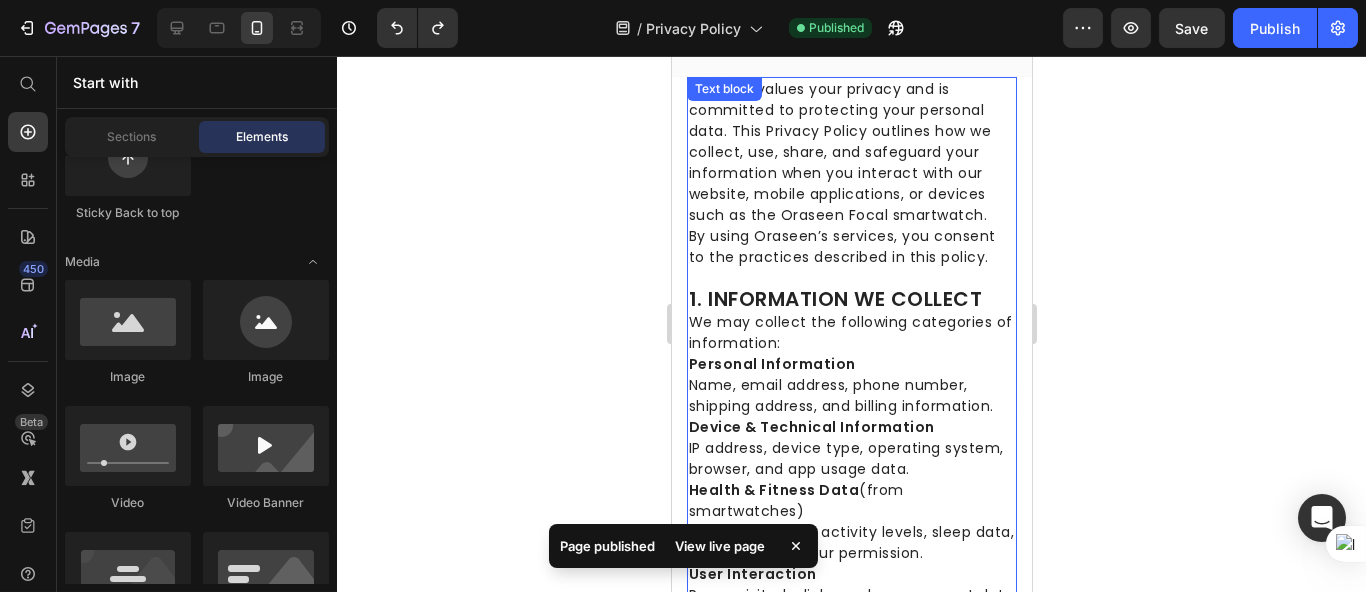 scroll, scrollTop: 0, scrollLeft: 0, axis: both 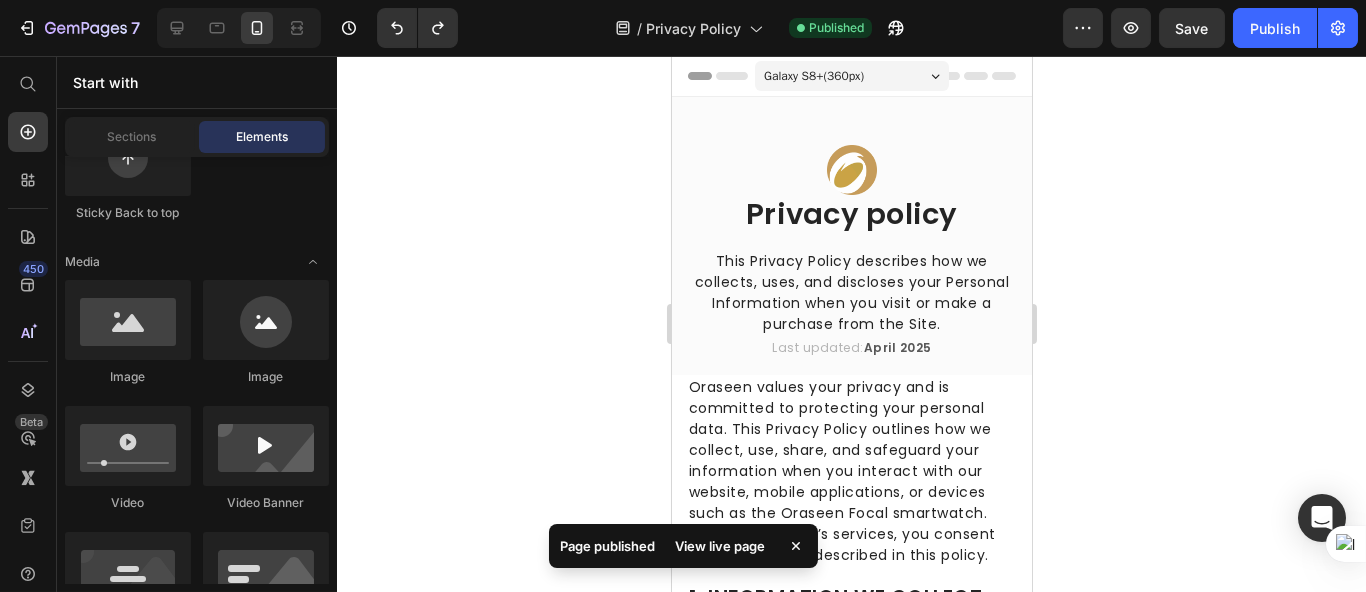 click 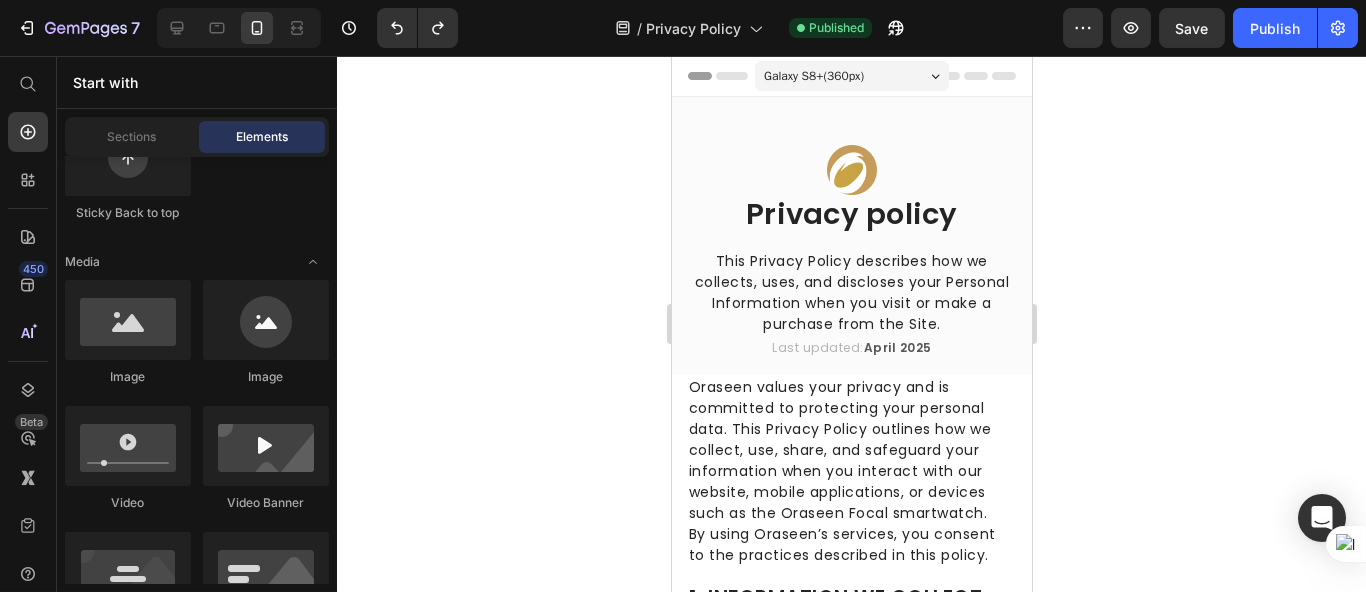 click 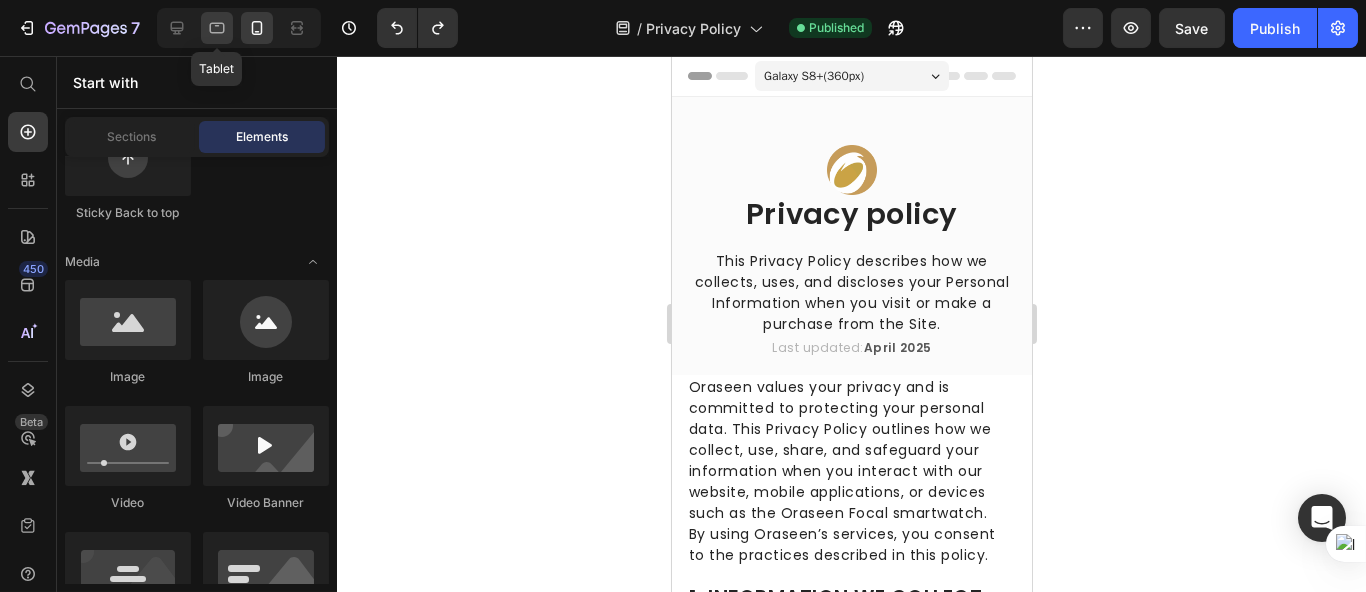 click 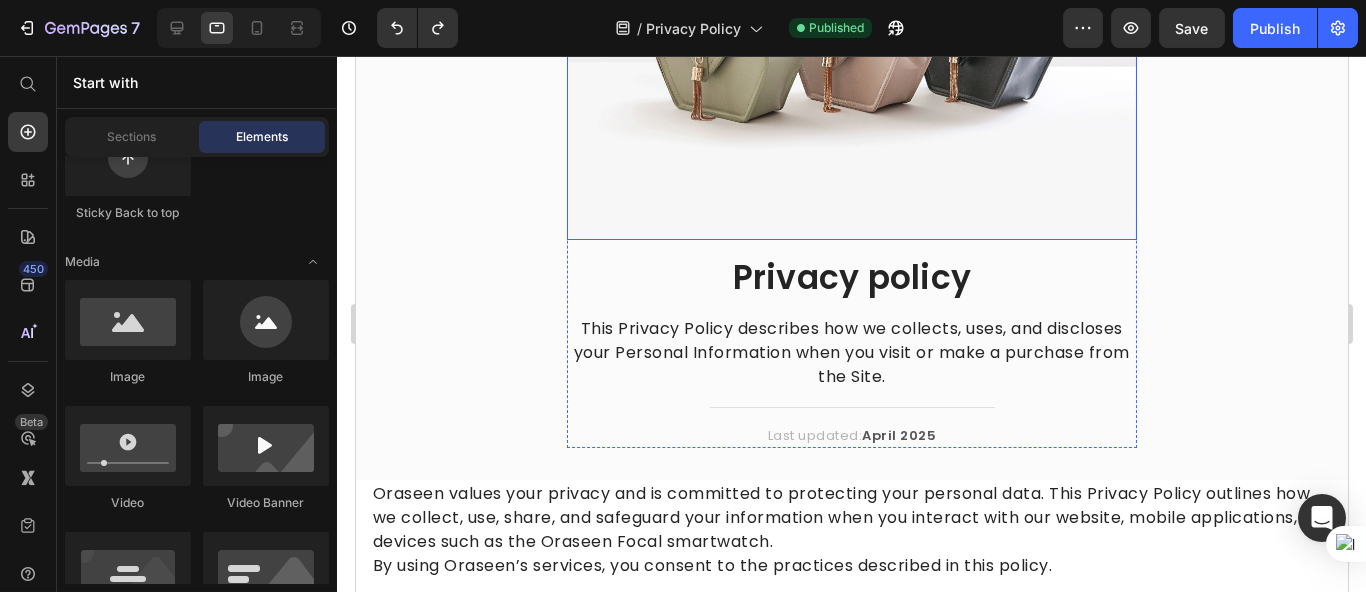 scroll, scrollTop: 222, scrollLeft: 0, axis: vertical 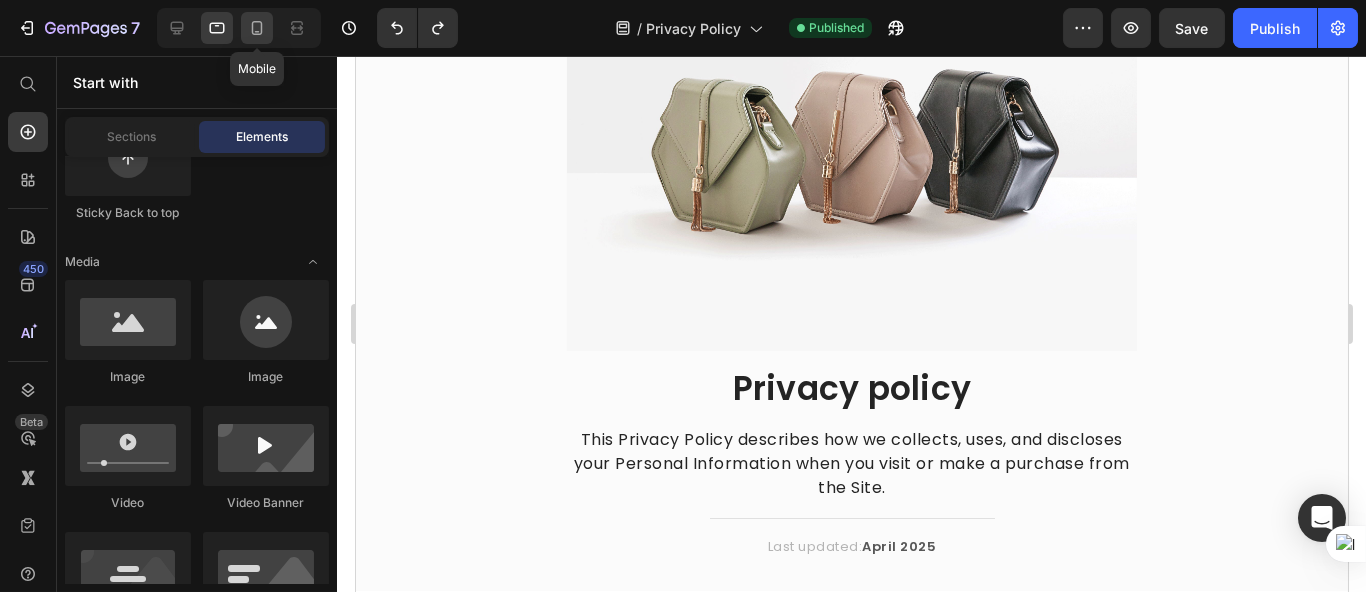 click 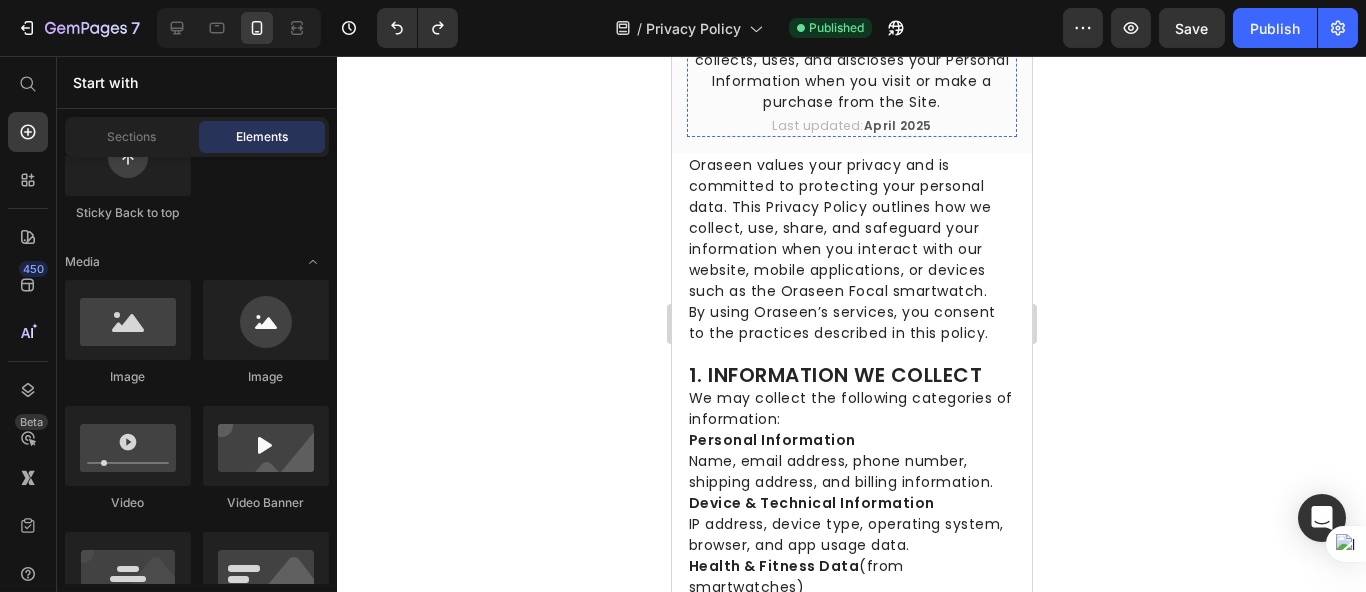 scroll, scrollTop: 0, scrollLeft: 0, axis: both 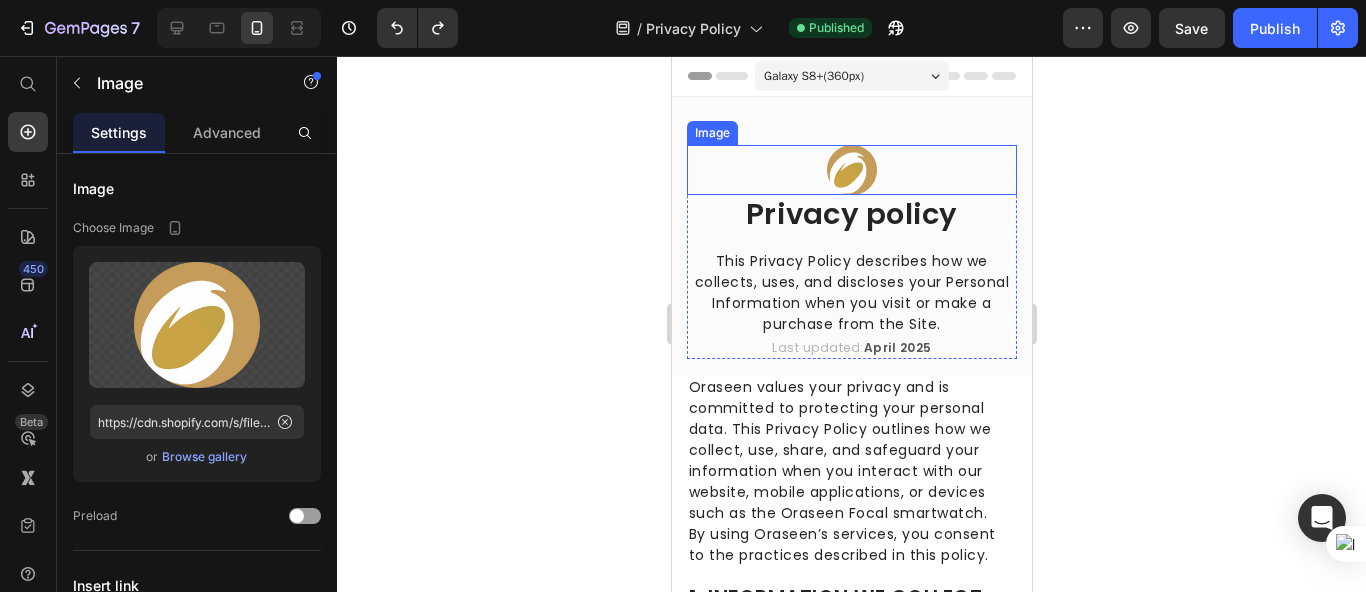 click at bounding box center [851, 170] 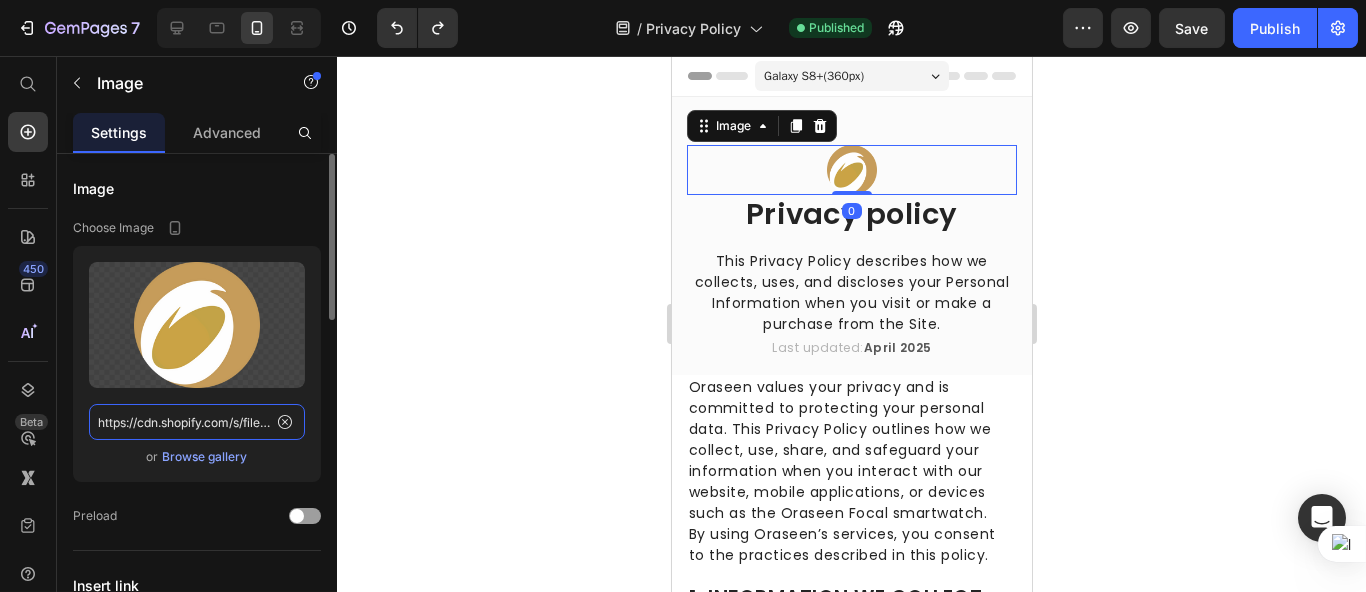click on "https://cdn.shopify.com/s/files/1/0666/4031/4504/files/gempages_559597643550950446-e9d41c77-20b1-4702-b0f1-36bdb05cbf81.png" 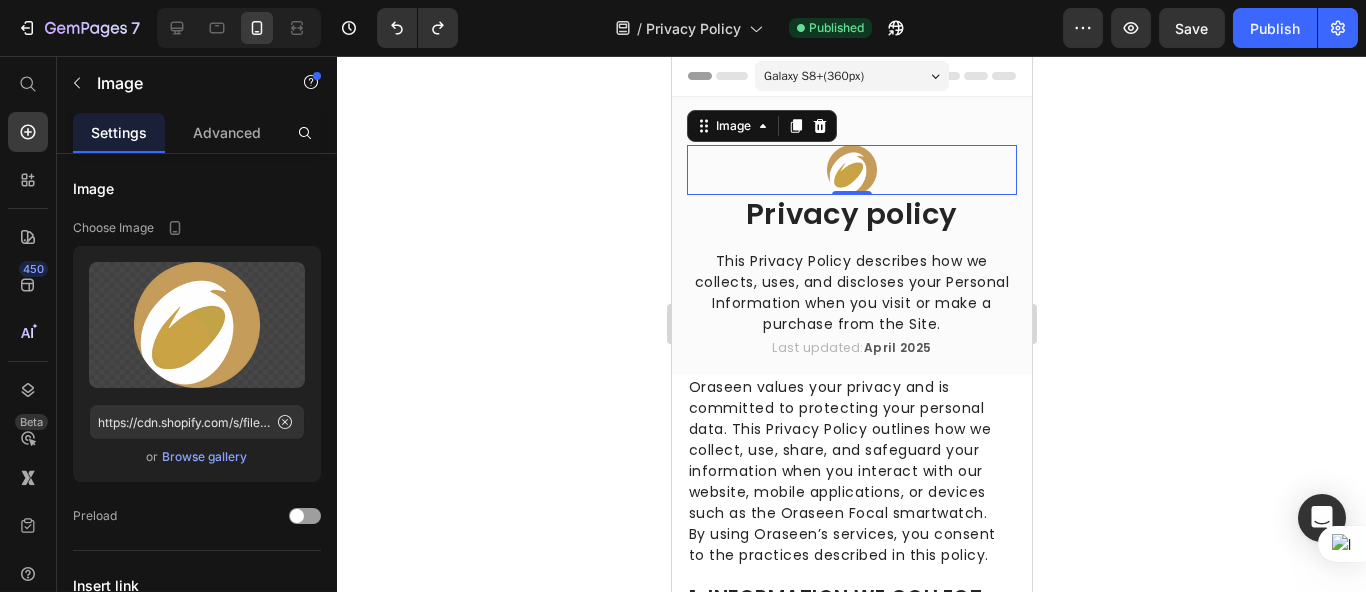 click 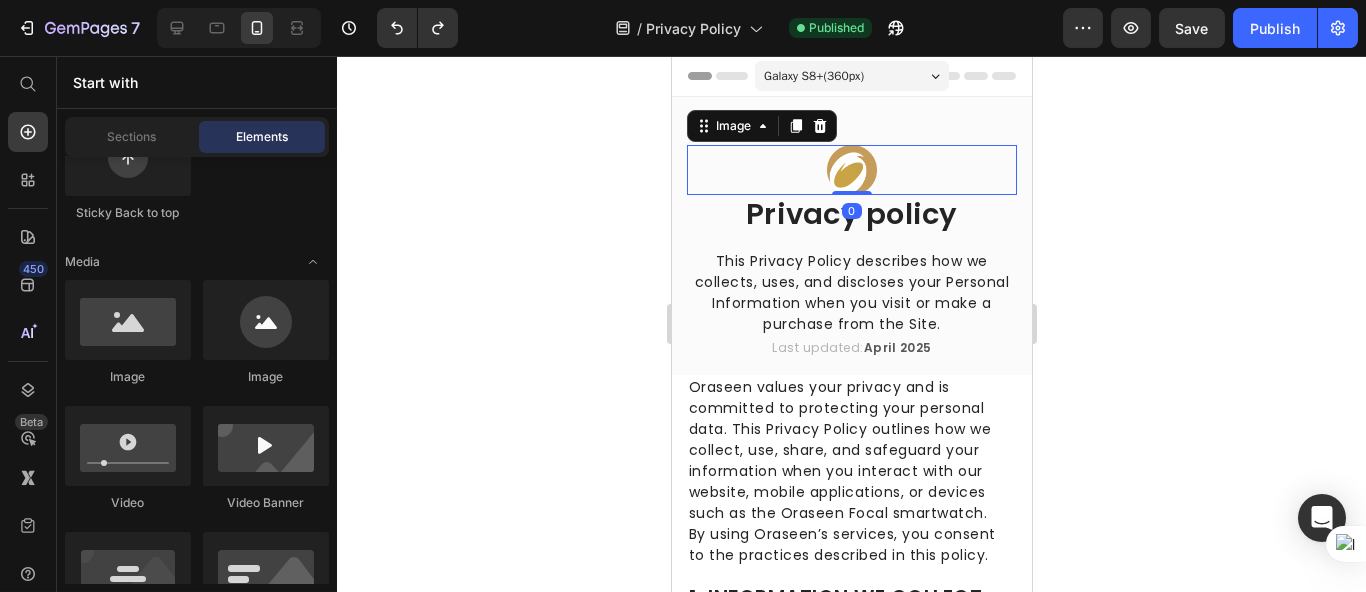 click at bounding box center (851, 170) 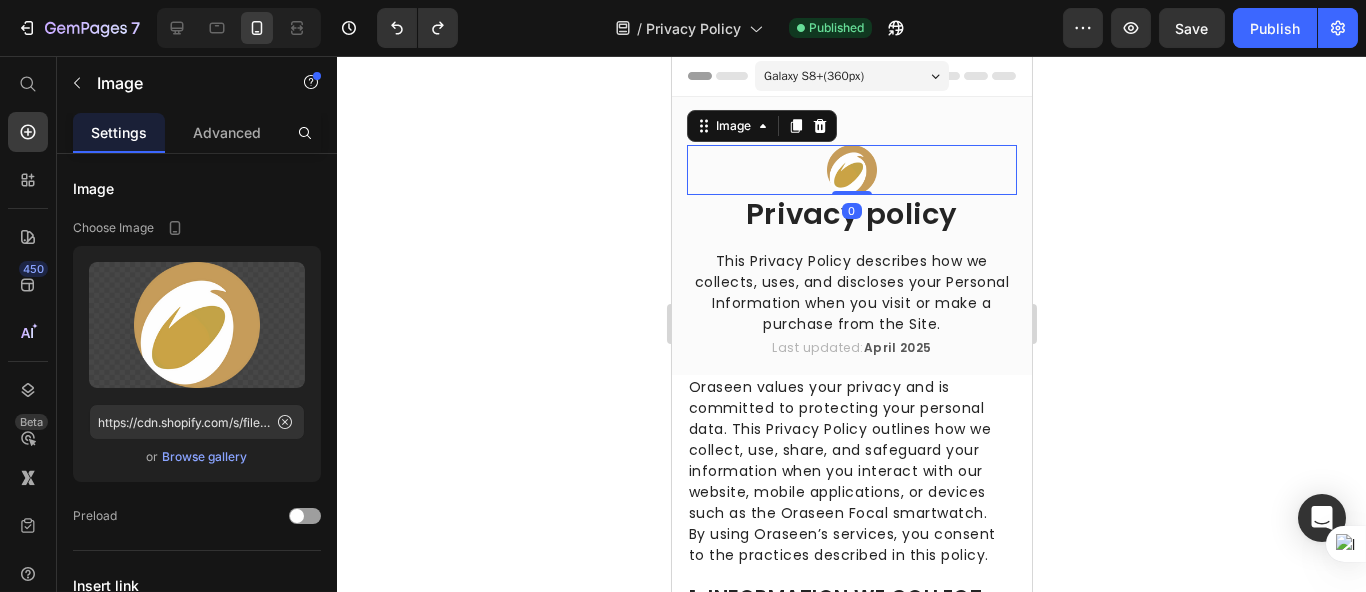click 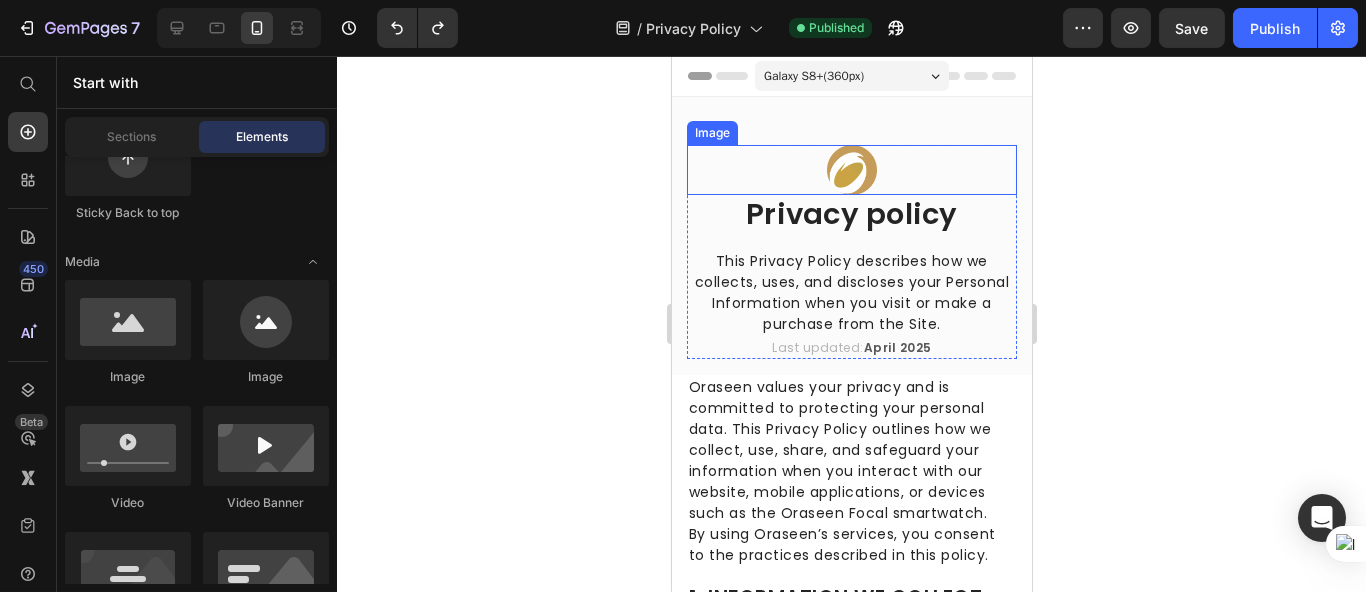 click at bounding box center (851, 170) 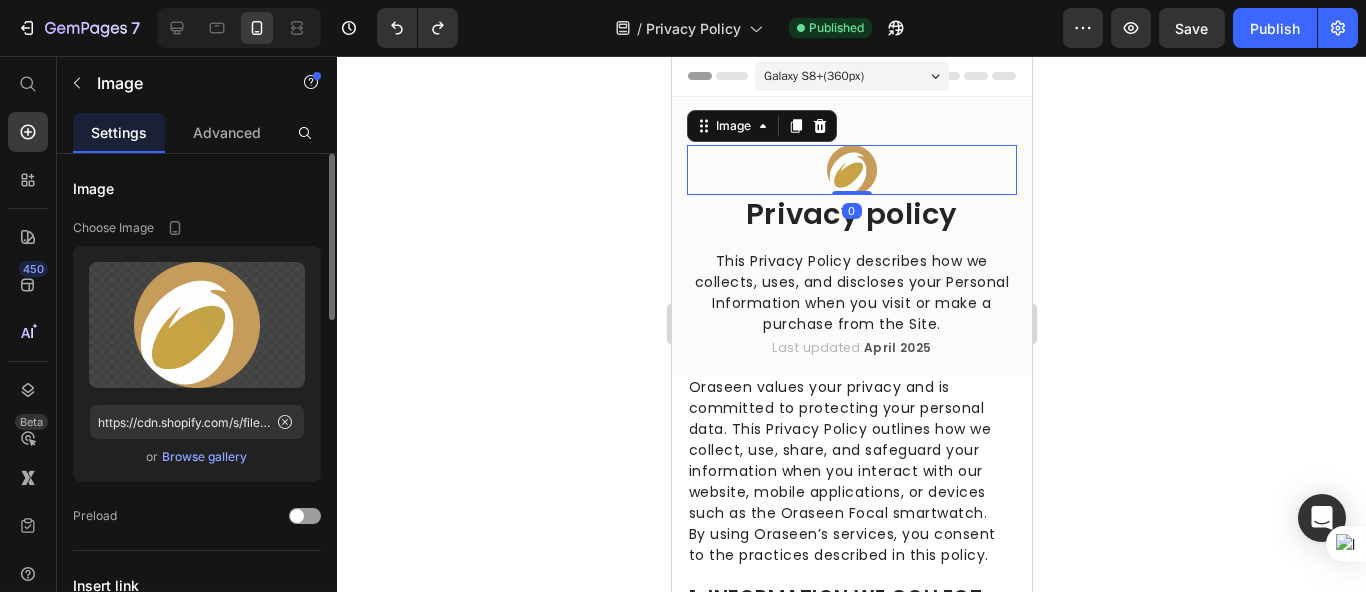 click on "Upload Image https://cdn.shopify.com/s/files/1/0666/4031/4504/files/gempages_559597643550950446-e9d41c77-20b1-4702-b0f1-36bdb05cbf81.png  or   Browse gallery" at bounding box center [197, 364] 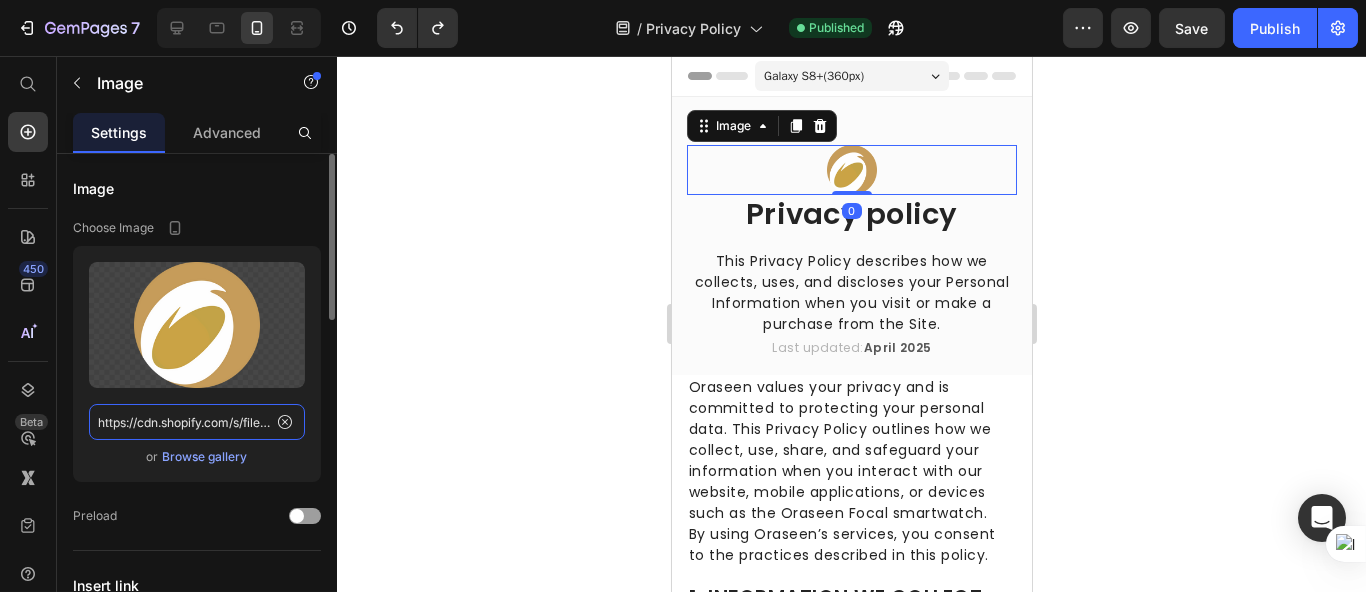 click on "https://cdn.shopify.com/s/files/1/0666/4031/4504/files/gempages_559597643550950446-e9d41c77-20b1-4702-b0f1-36bdb05cbf81.png" 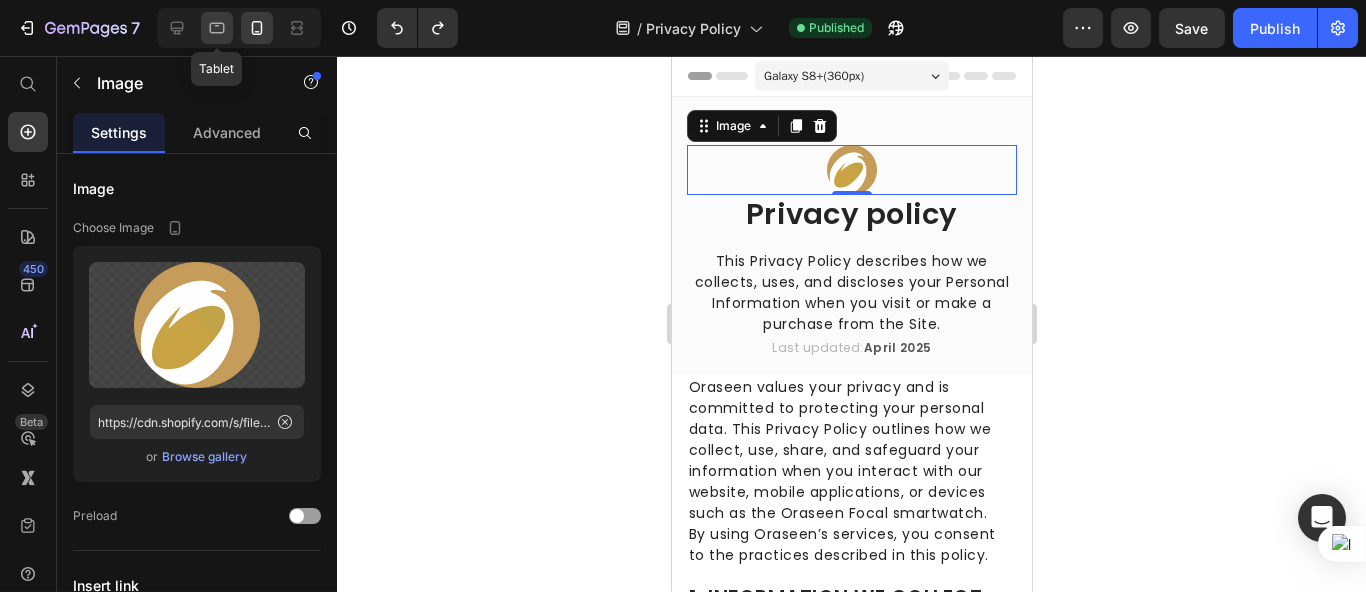 click 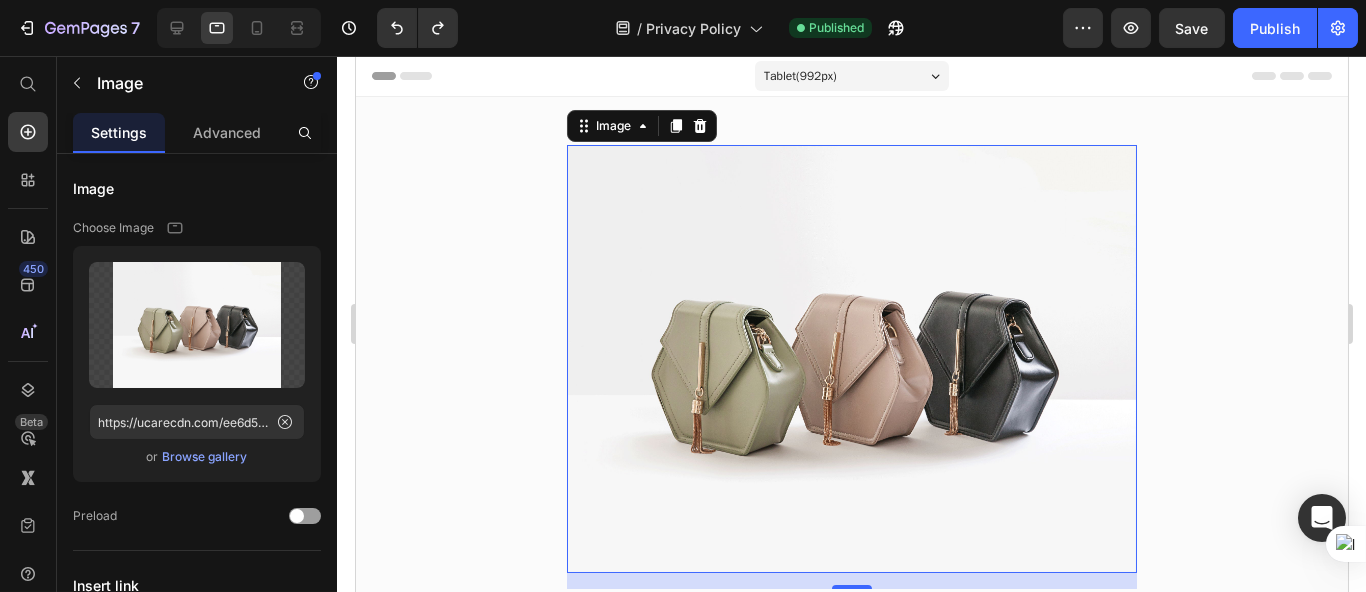 scroll, scrollTop: 18, scrollLeft: 0, axis: vertical 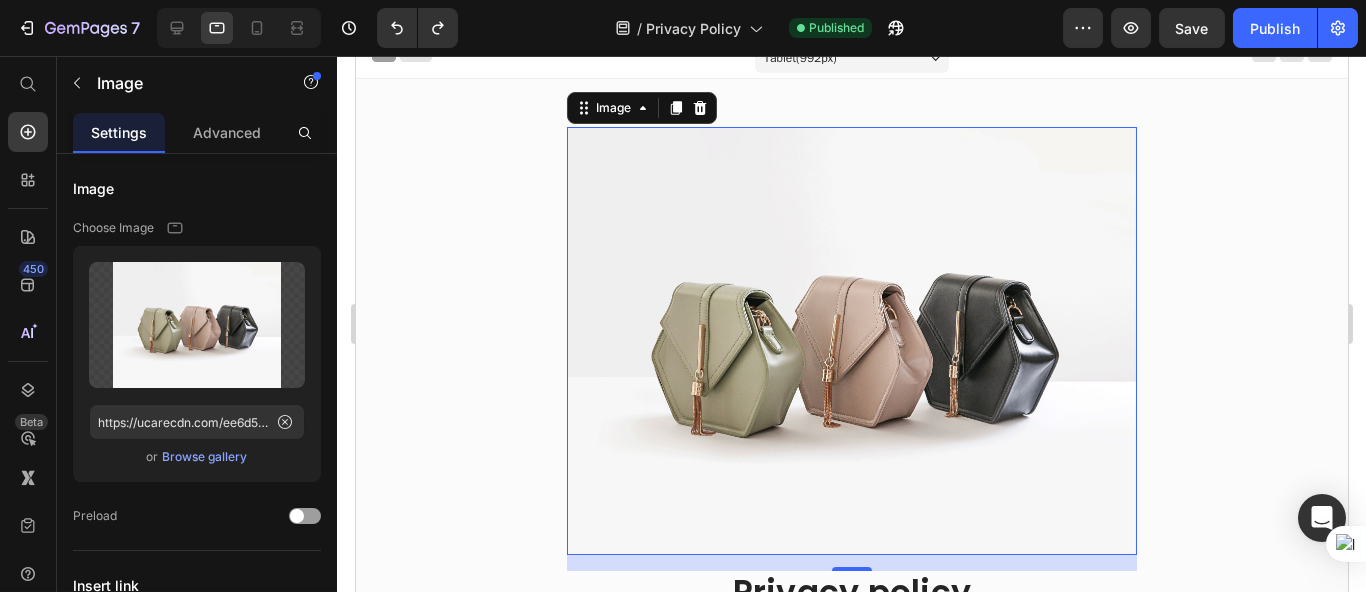 click at bounding box center [851, 341] 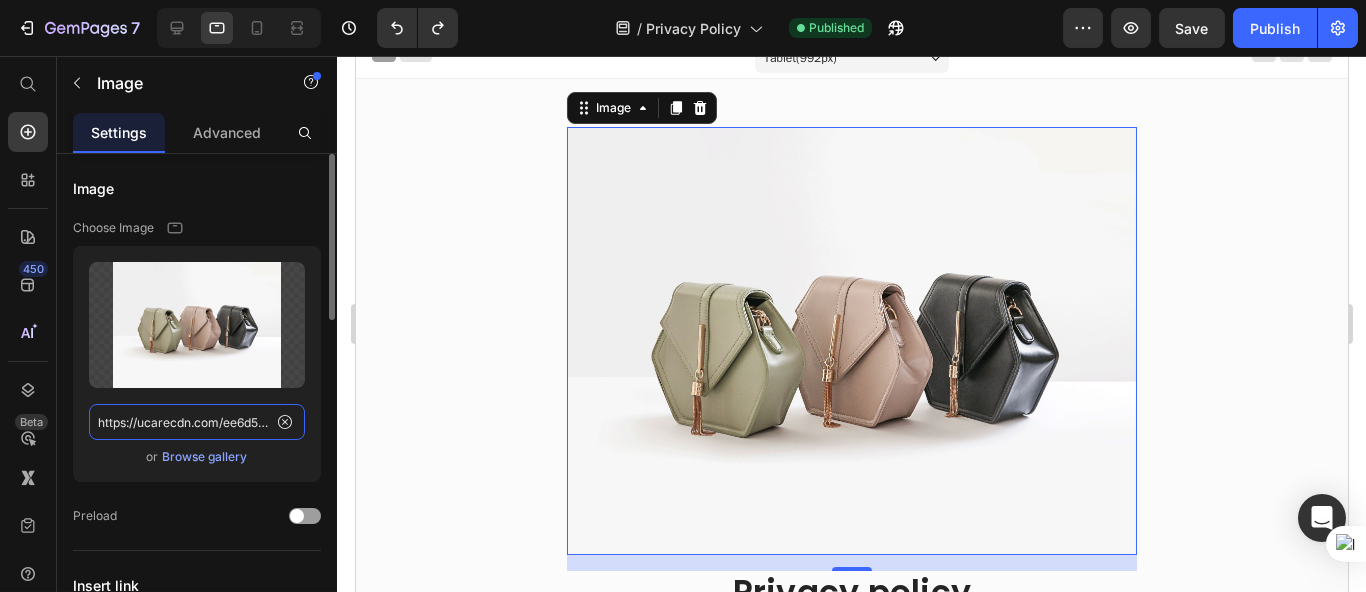 click on "https://ucarecdn.com/ee6d5074-1640-4cc7-8933-47c8589c3dee/-/format/auto/" 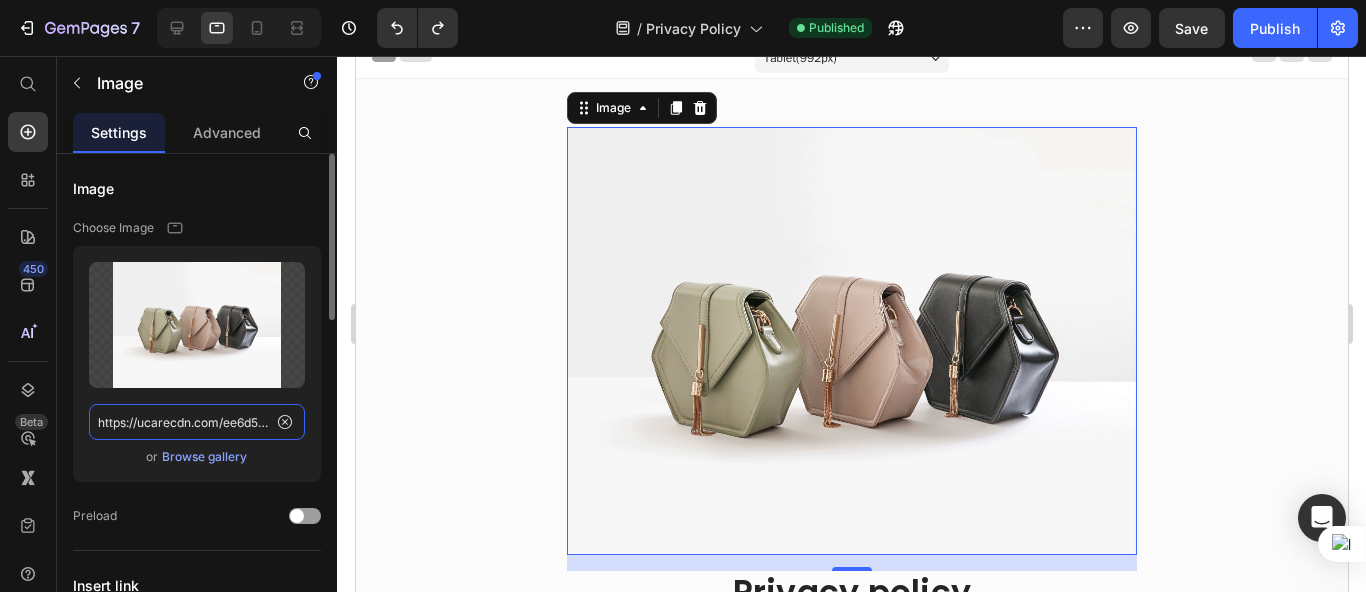 paste on "cdn.shopify.com/s/files/1/0666/4031/4504/files/gempages_559597643550950446-e9d41c77-20b1-4702-b0f1-36bdb05cbf81.png" 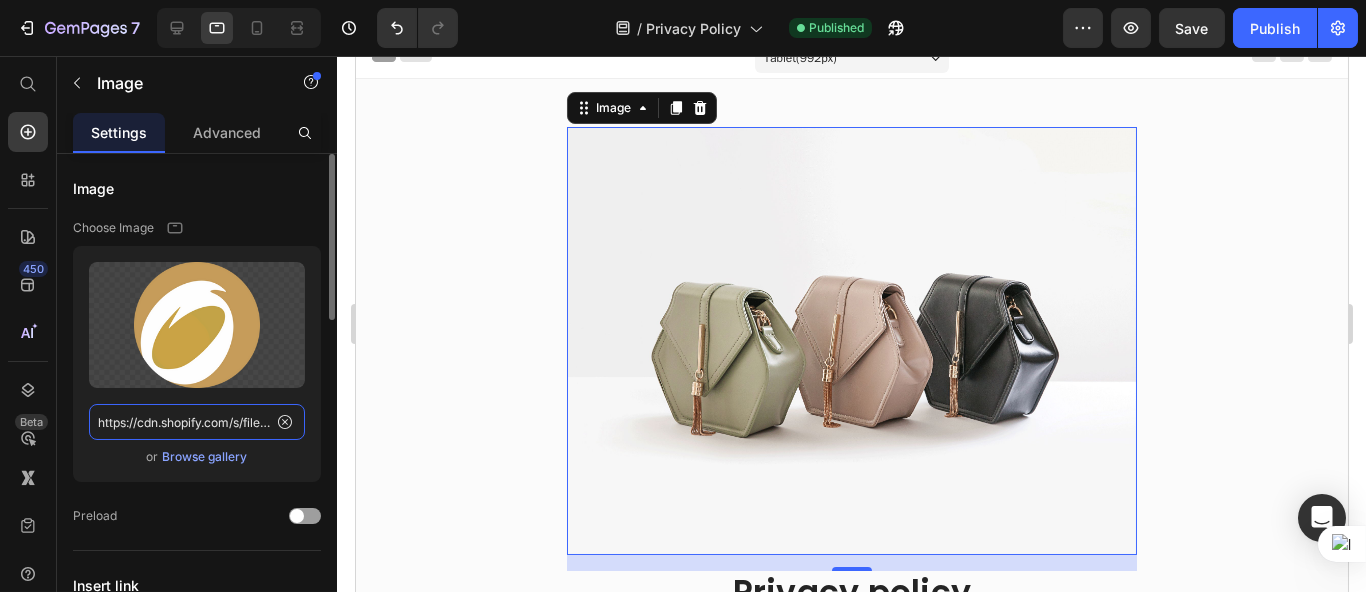 scroll, scrollTop: 0, scrollLeft: 607, axis: horizontal 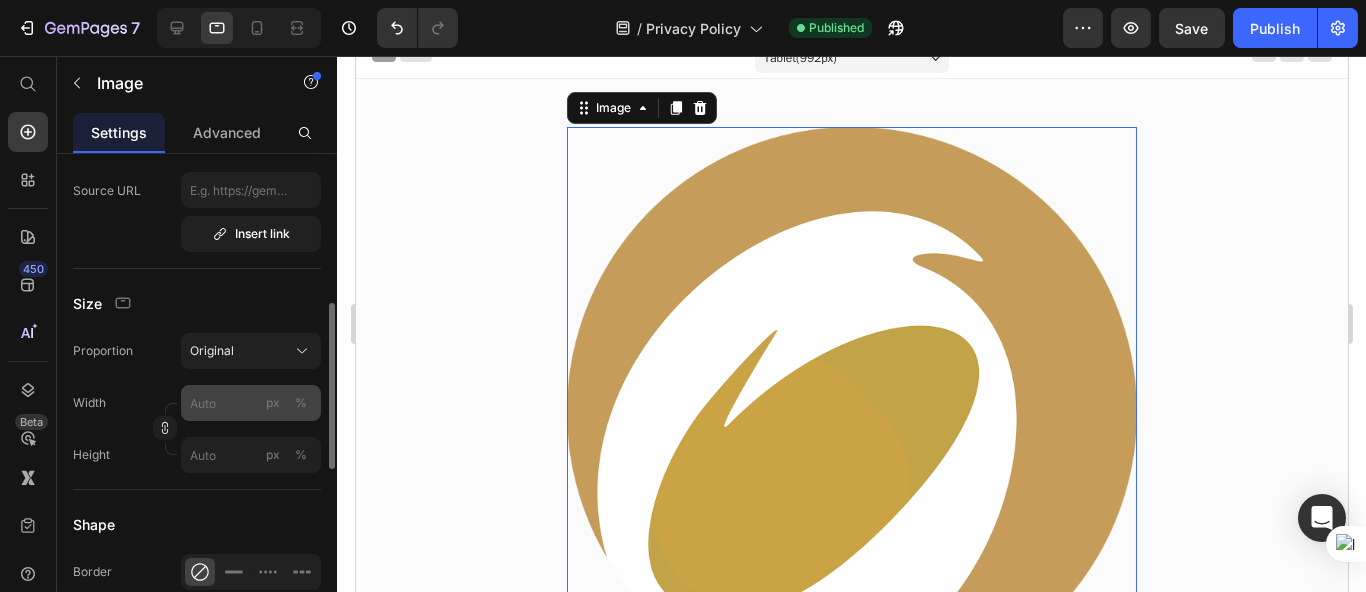 type on "https://cdn.shopify.com/s/files/1/0666/4031/4504/files/gempages_559597643550950446-e9d41c77-20b1-4702-b0f1-36bdb05cbf81.png" 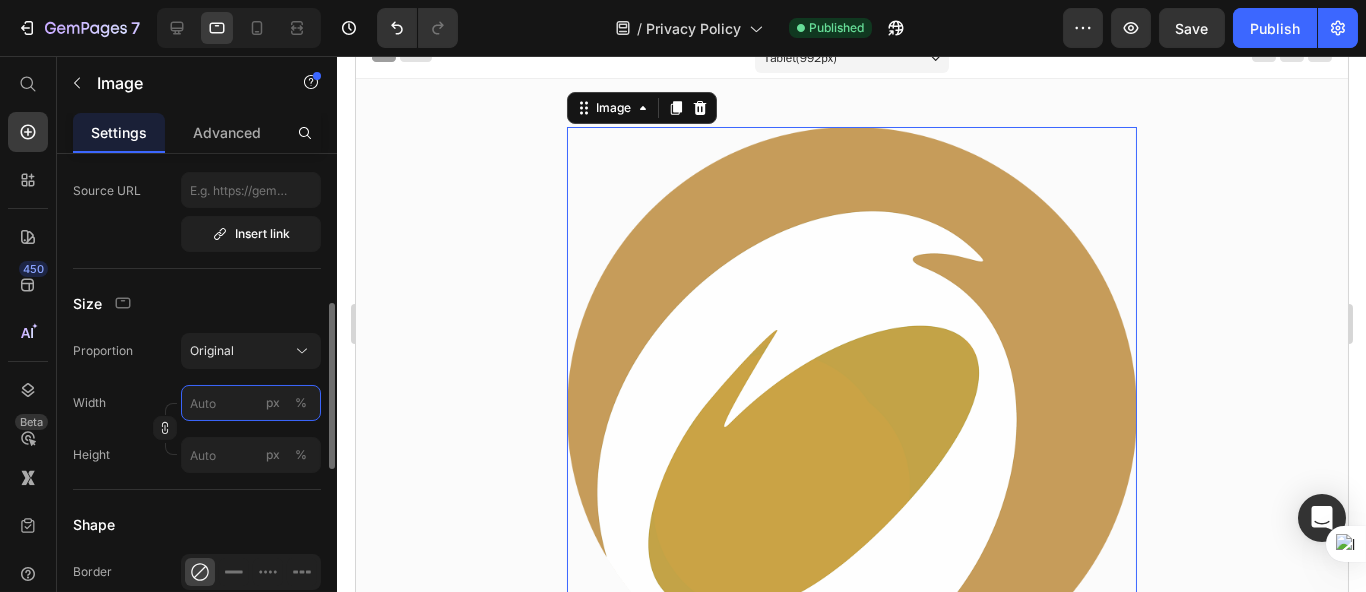 click on "px %" at bounding box center (251, 403) 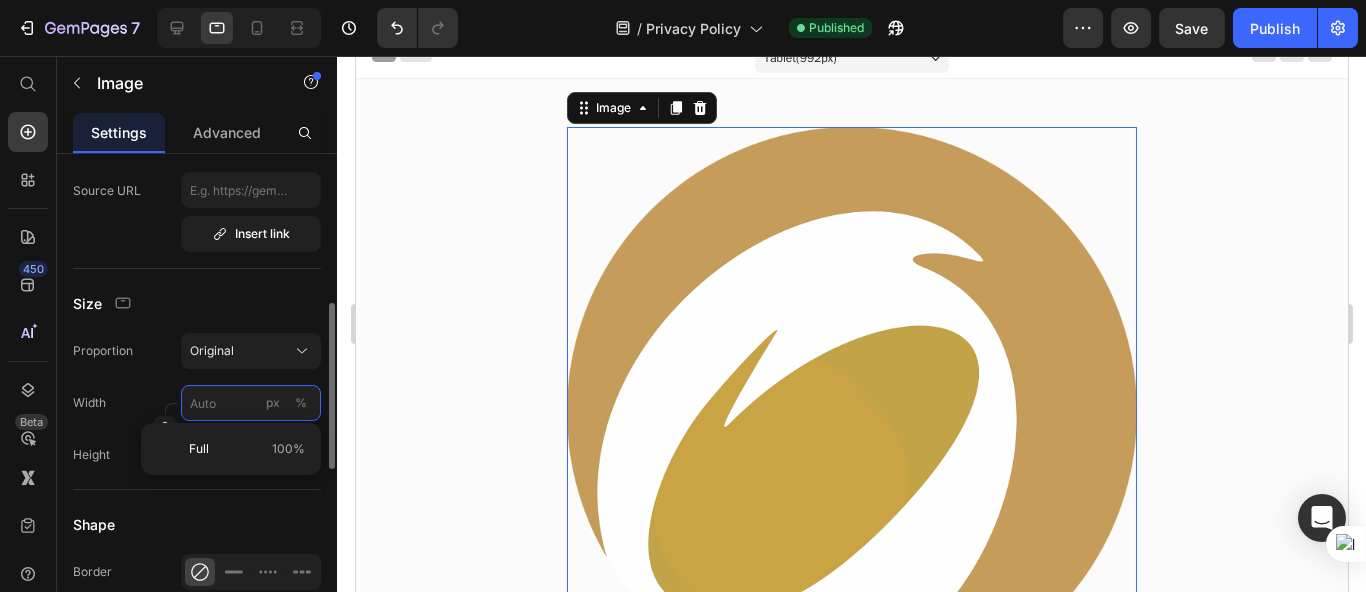 type on "1" 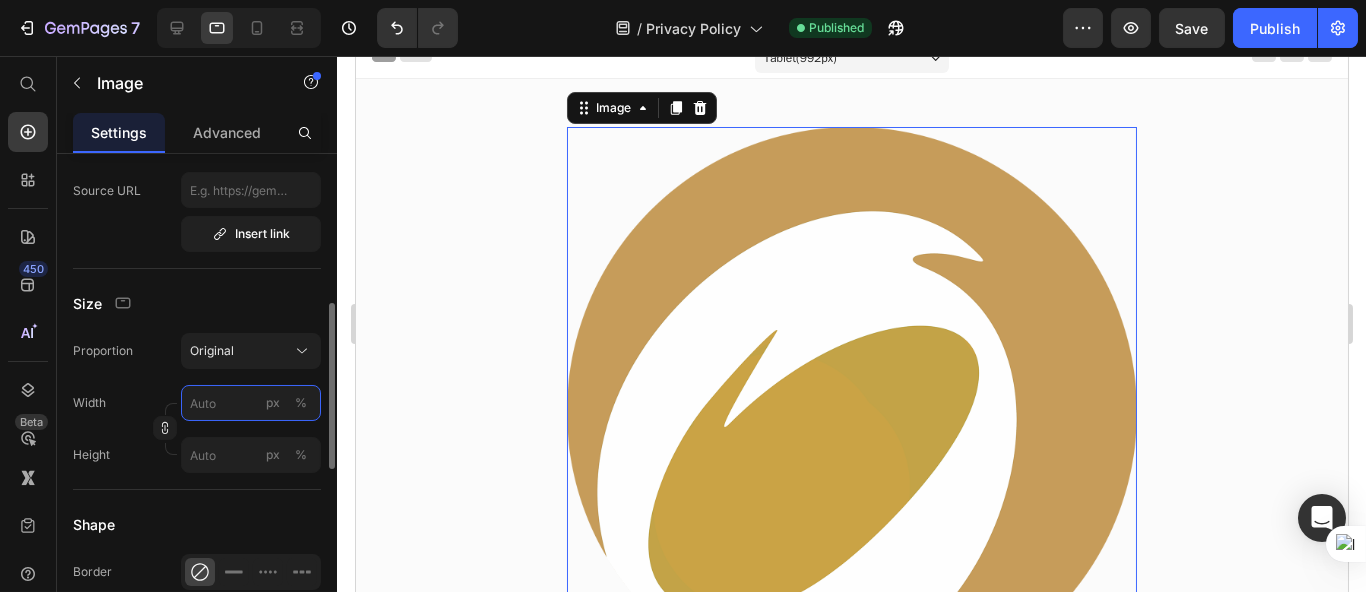 type on "1" 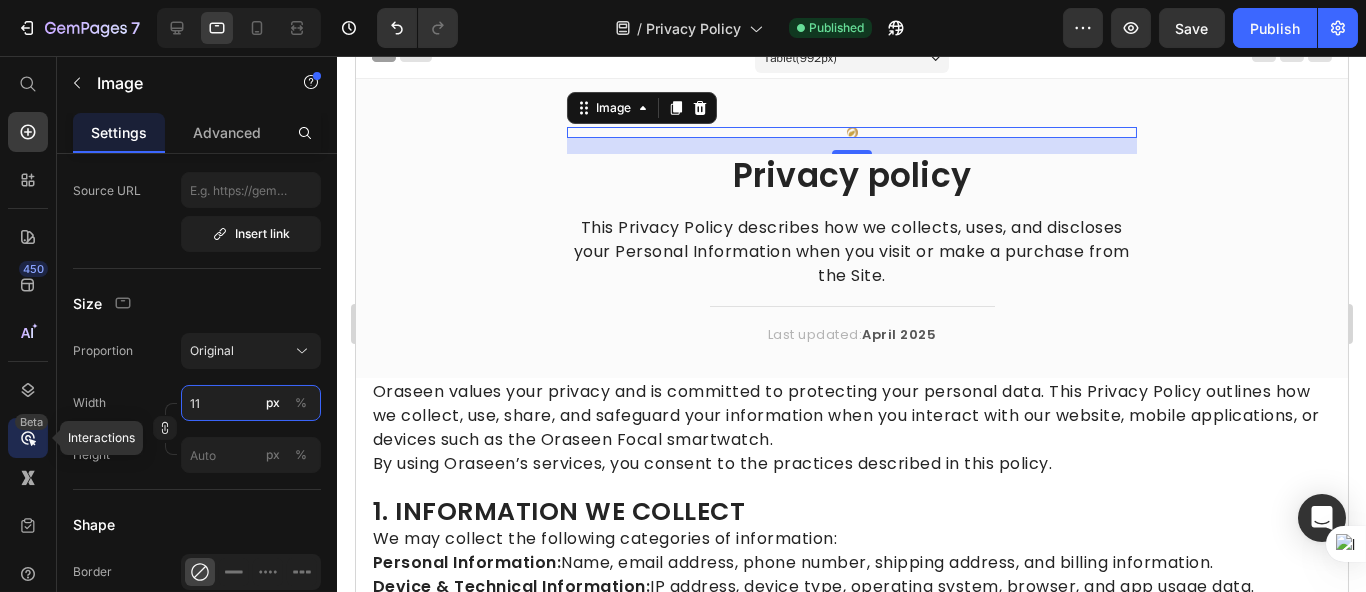 type on "1" 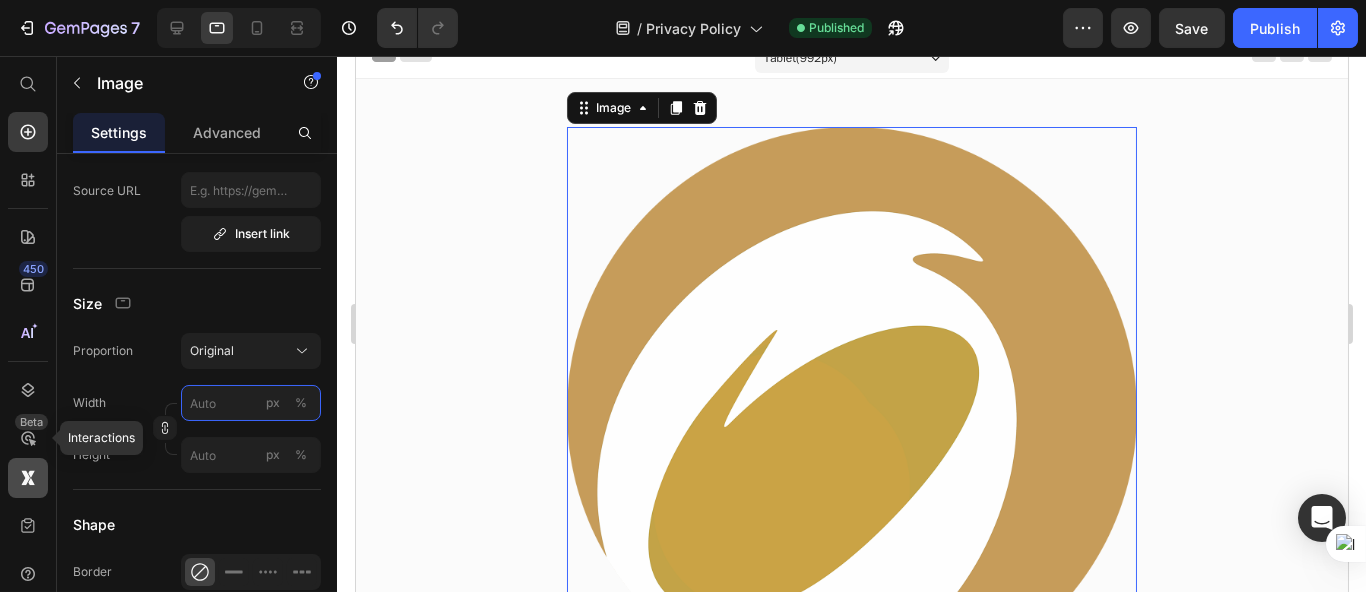 type on "1" 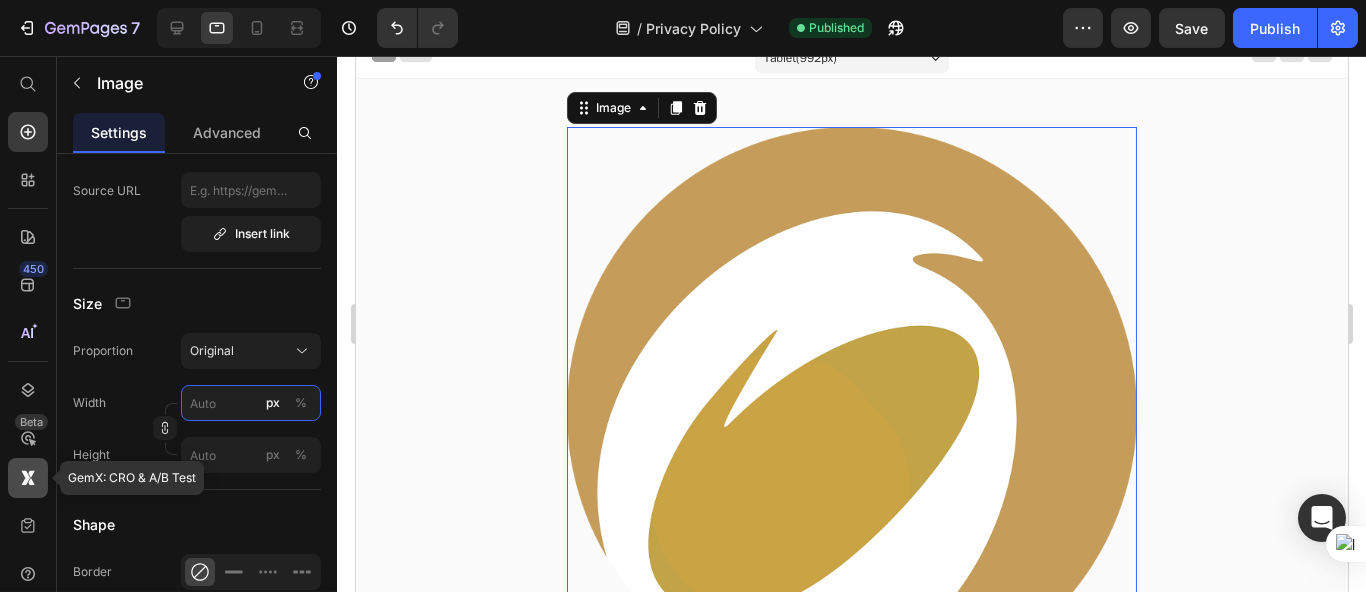 type on "1" 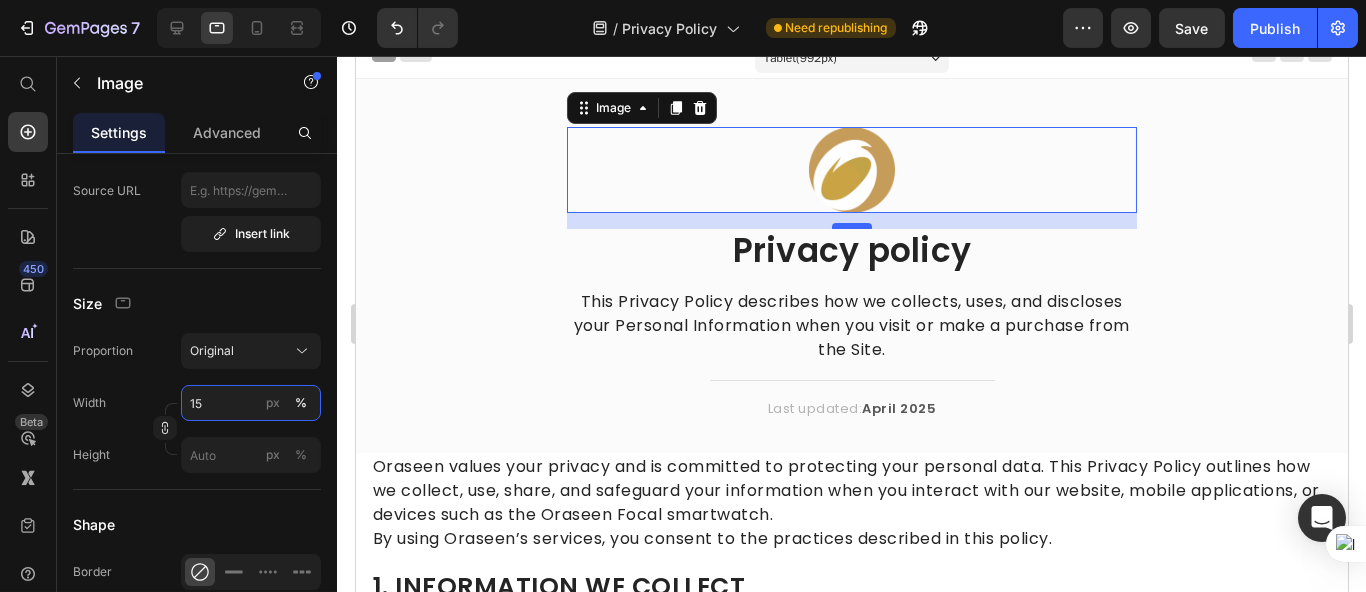 type on "15" 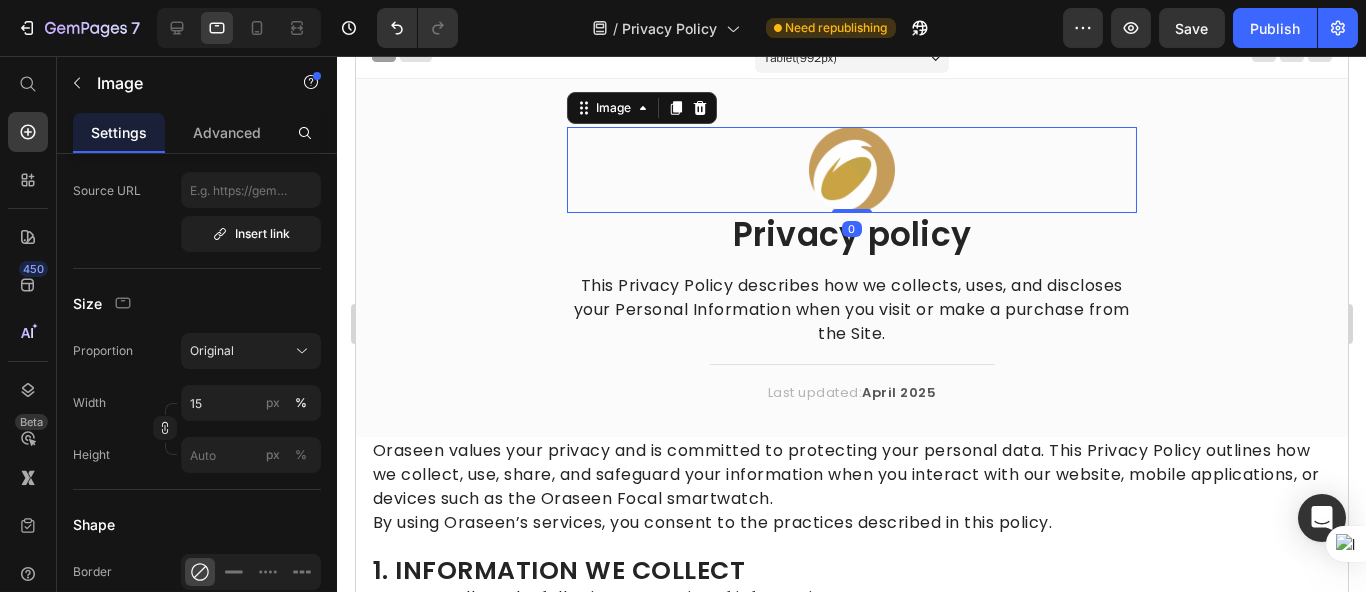 drag, startPoint x: 847, startPoint y: 223, endPoint x: 864, endPoint y: 122, distance: 102.4207 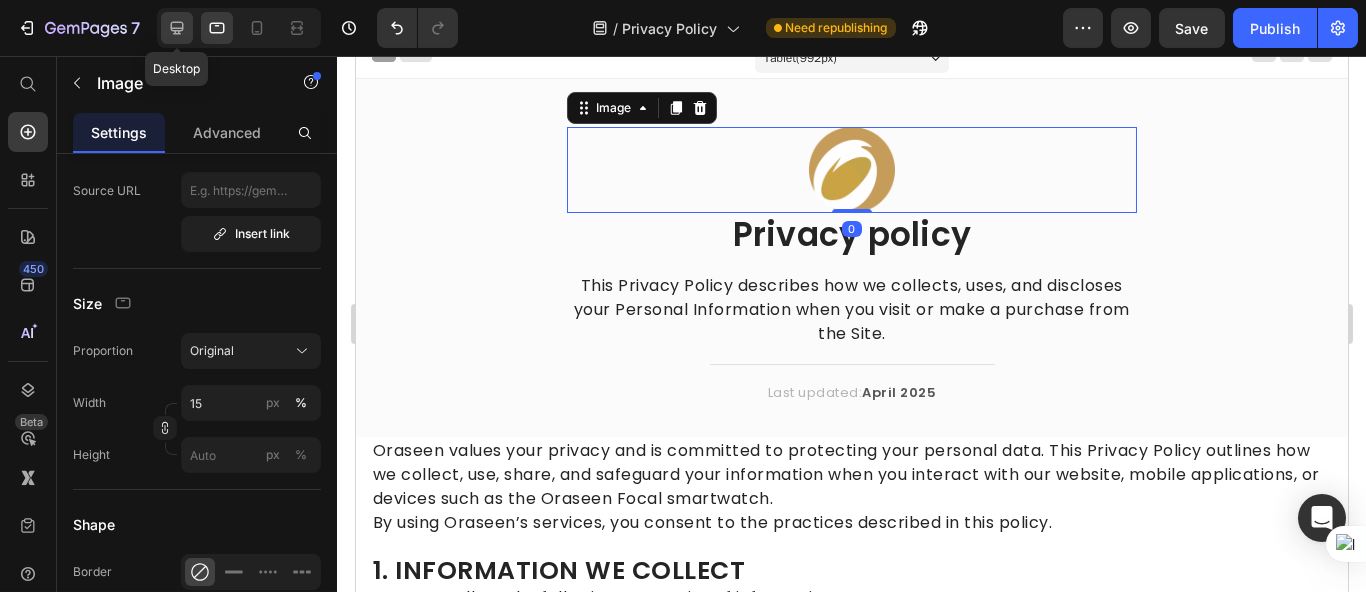 click 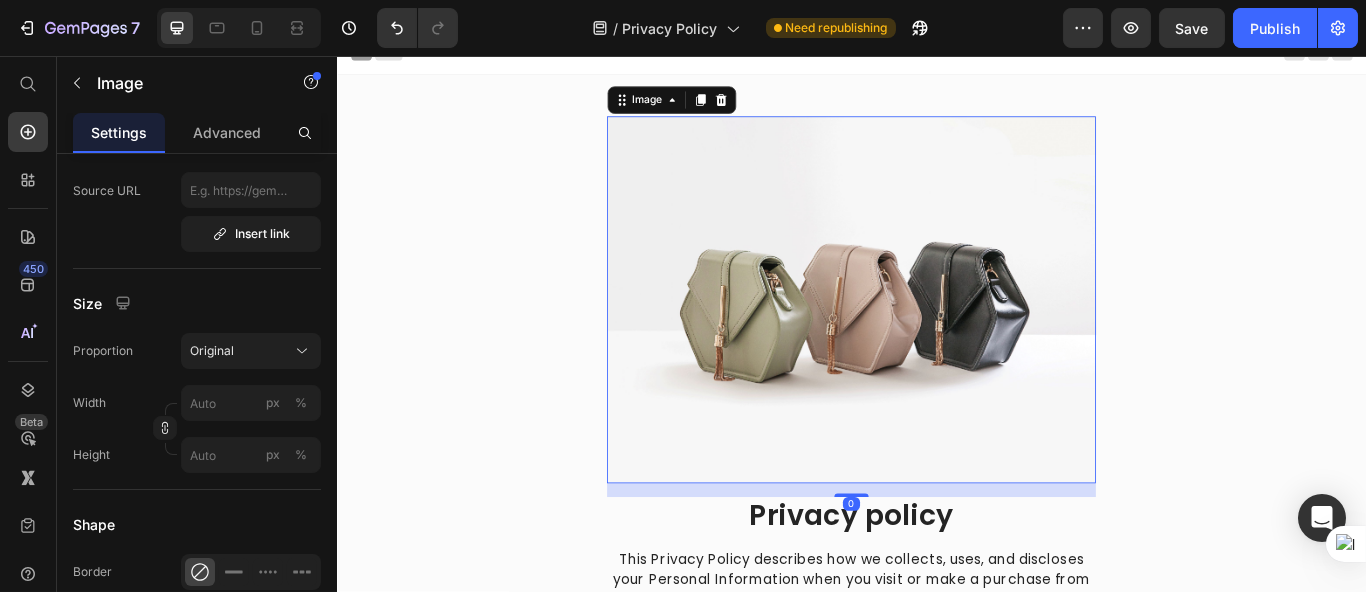 click at bounding box center (936, 341) 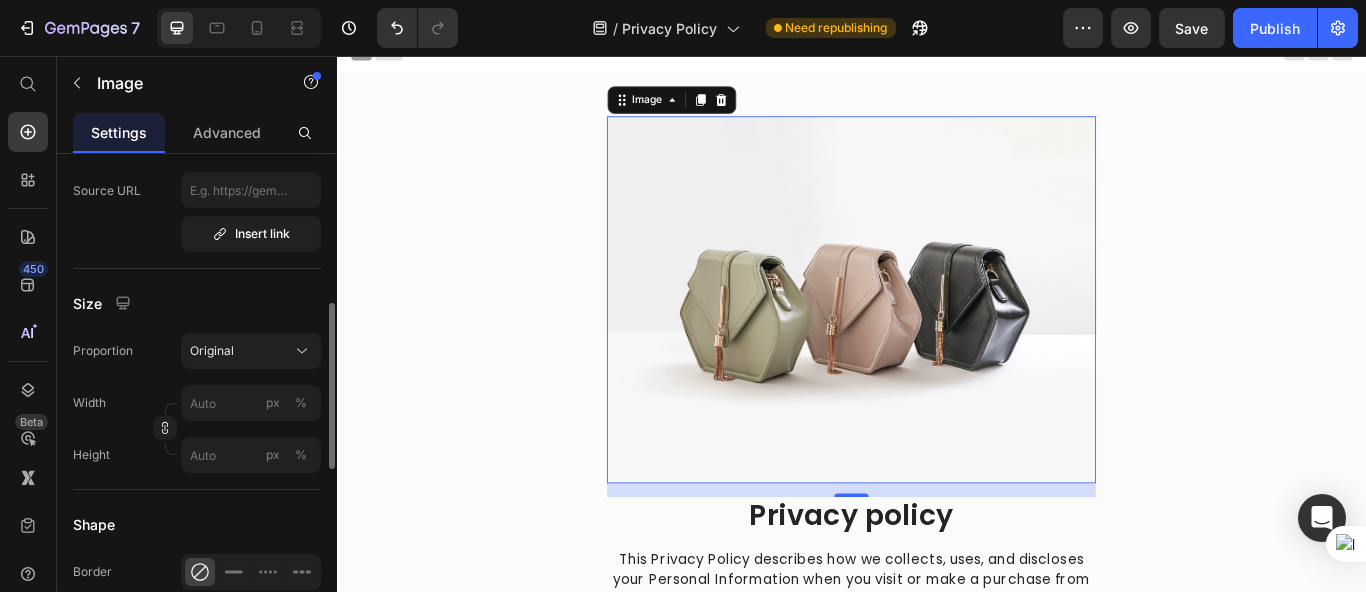scroll, scrollTop: 0, scrollLeft: 0, axis: both 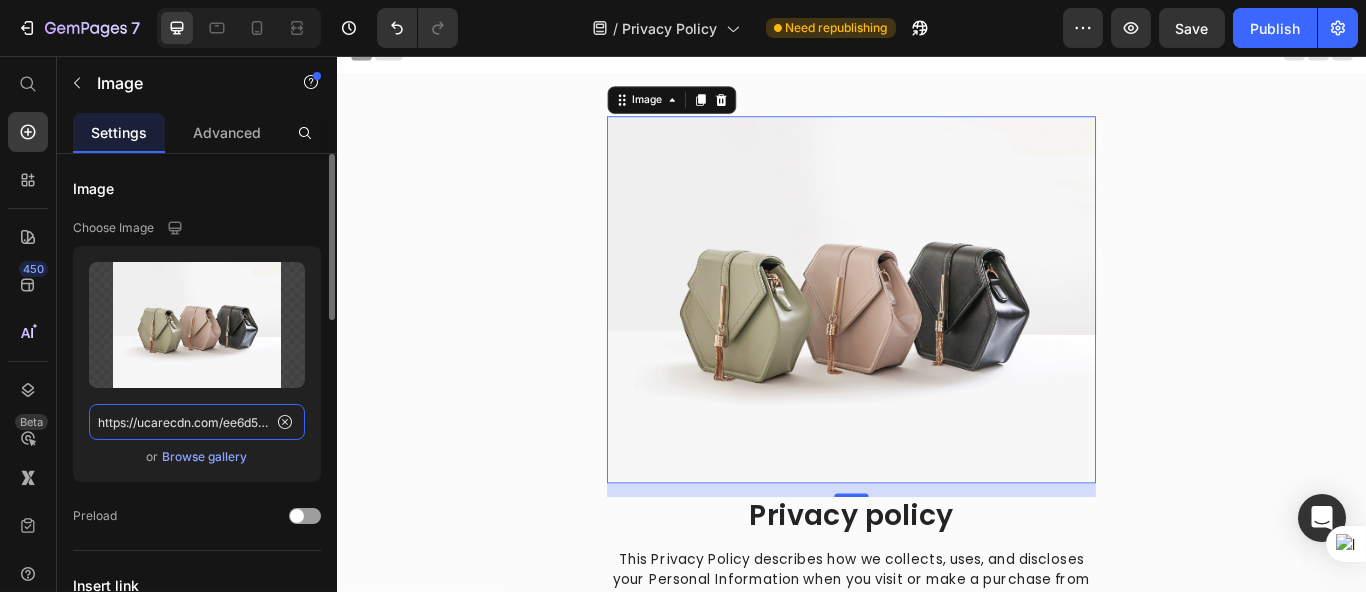 click on "https://ucarecdn.com/ee6d5074-1640-4cc7-8933-47c8589c3dee/-/format/auto/" 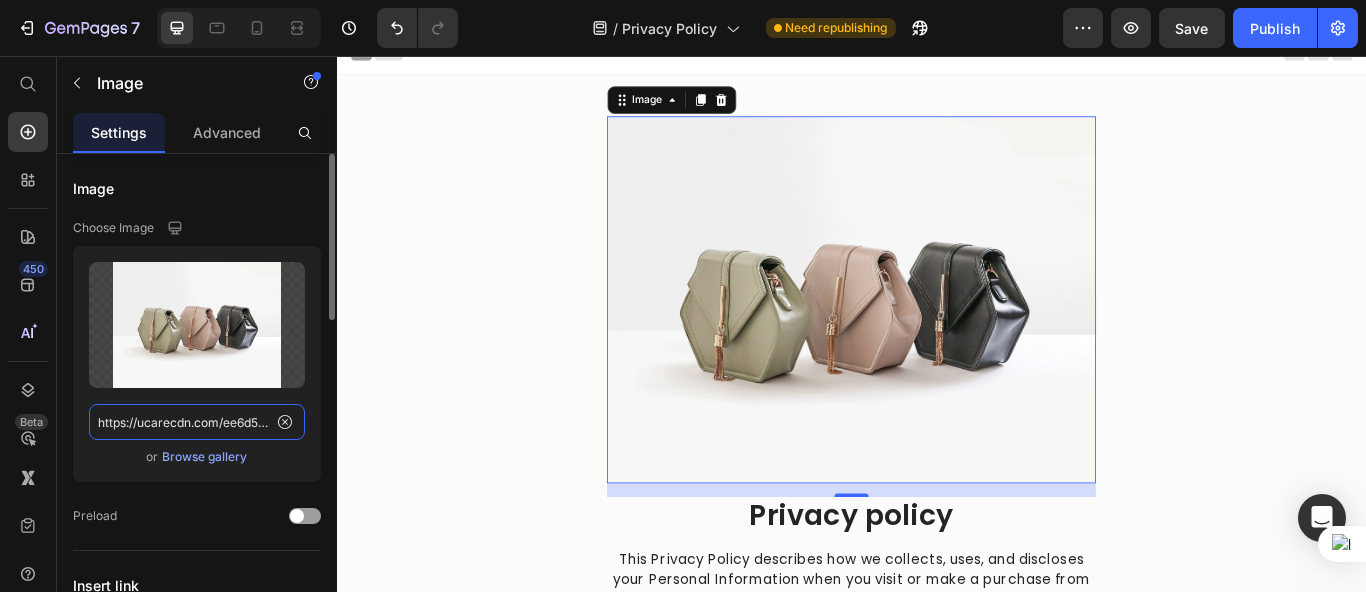 paste on "cdn.shopify.com/s/files/1/0666/4031/4504/files/gempages_559597643550950446-e9d41c77-20b1-4702-b0f1-36bdb05cbf81.png" 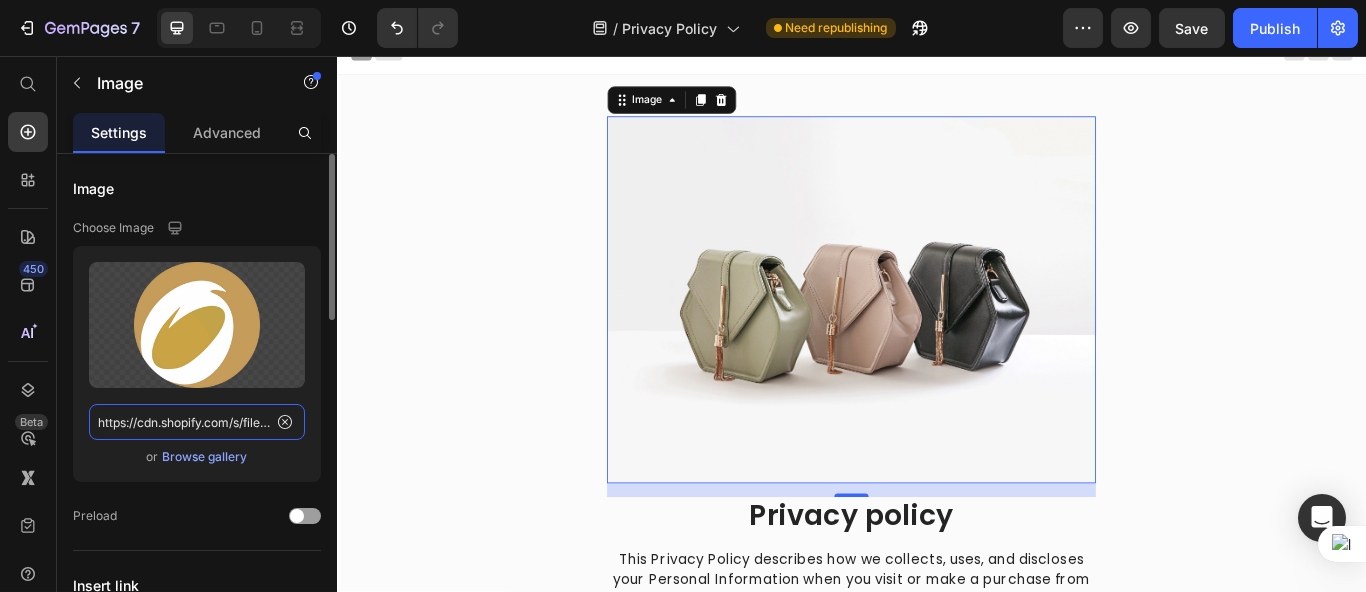 scroll, scrollTop: 0, scrollLeft: 607, axis: horizontal 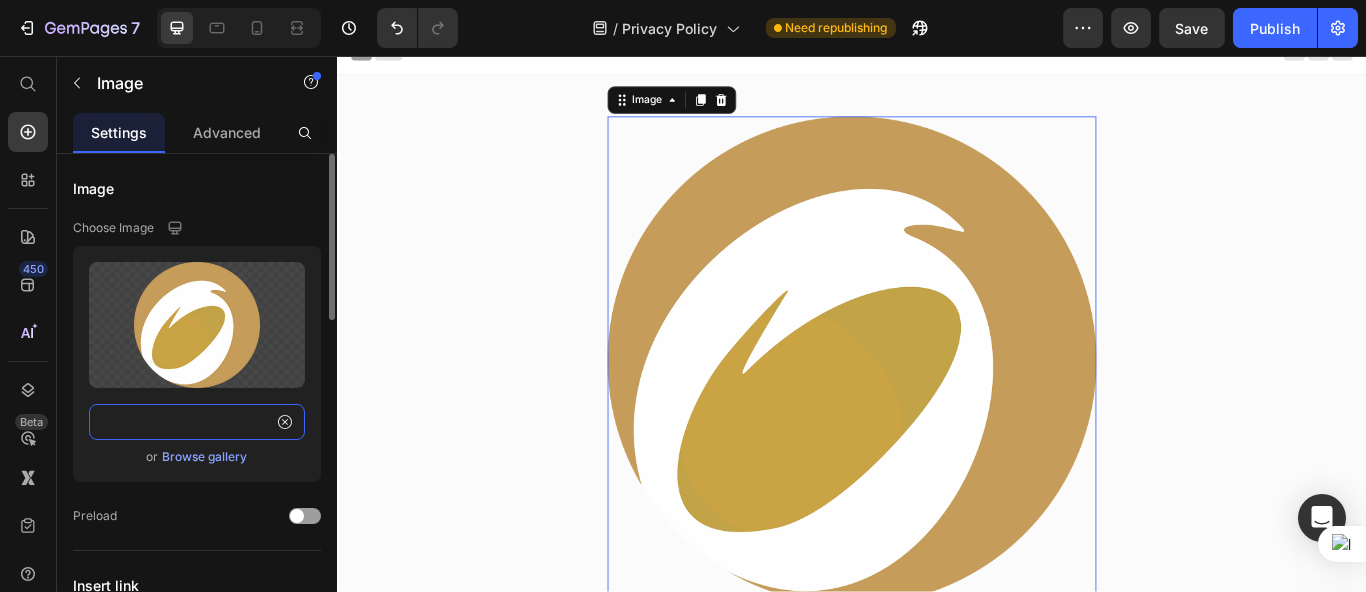 paste 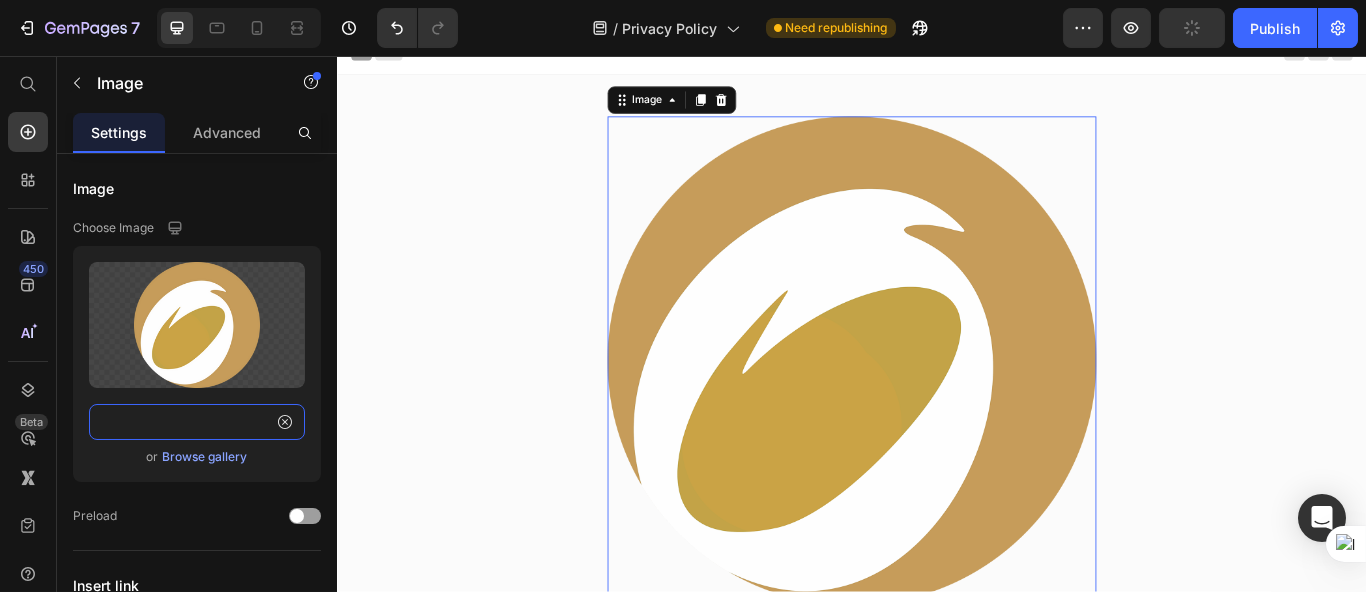 scroll, scrollTop: 241, scrollLeft: 0, axis: vertical 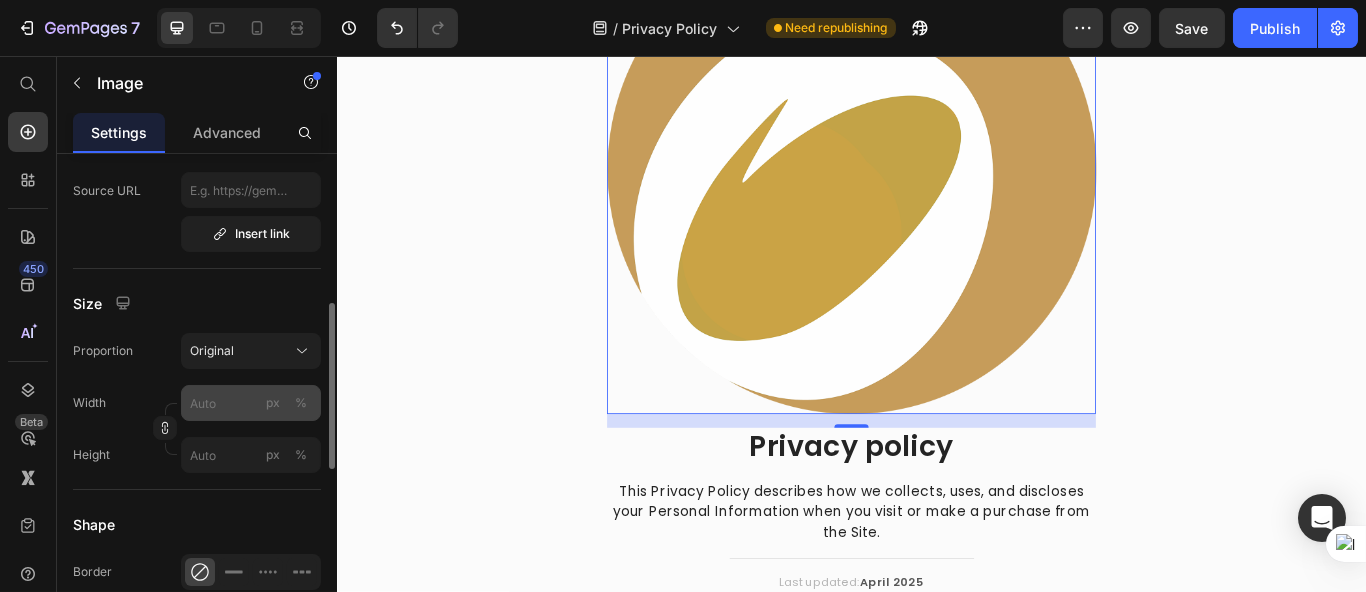 type on "https://cdn.shopify.com/s/files/1/0666/4031/4504/files/gempages_559597643550950446-e9d41c77-20b1-4702-b0f1-36bdb05cbf81.png" 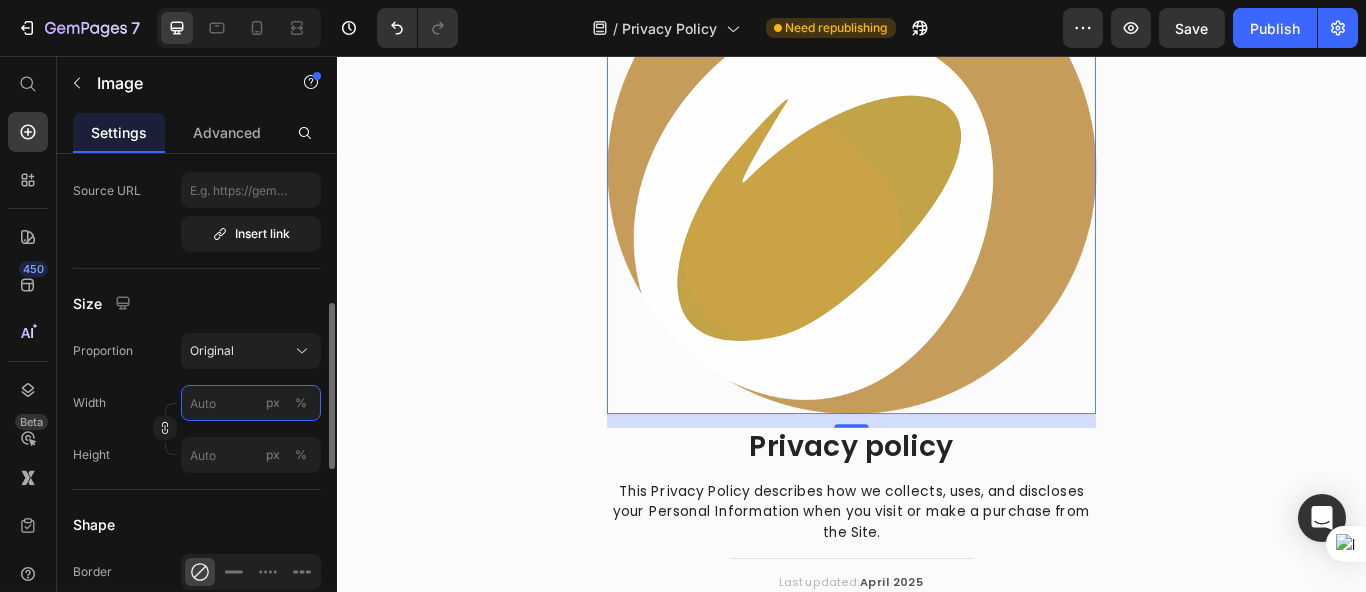 click on "px %" at bounding box center [251, 403] 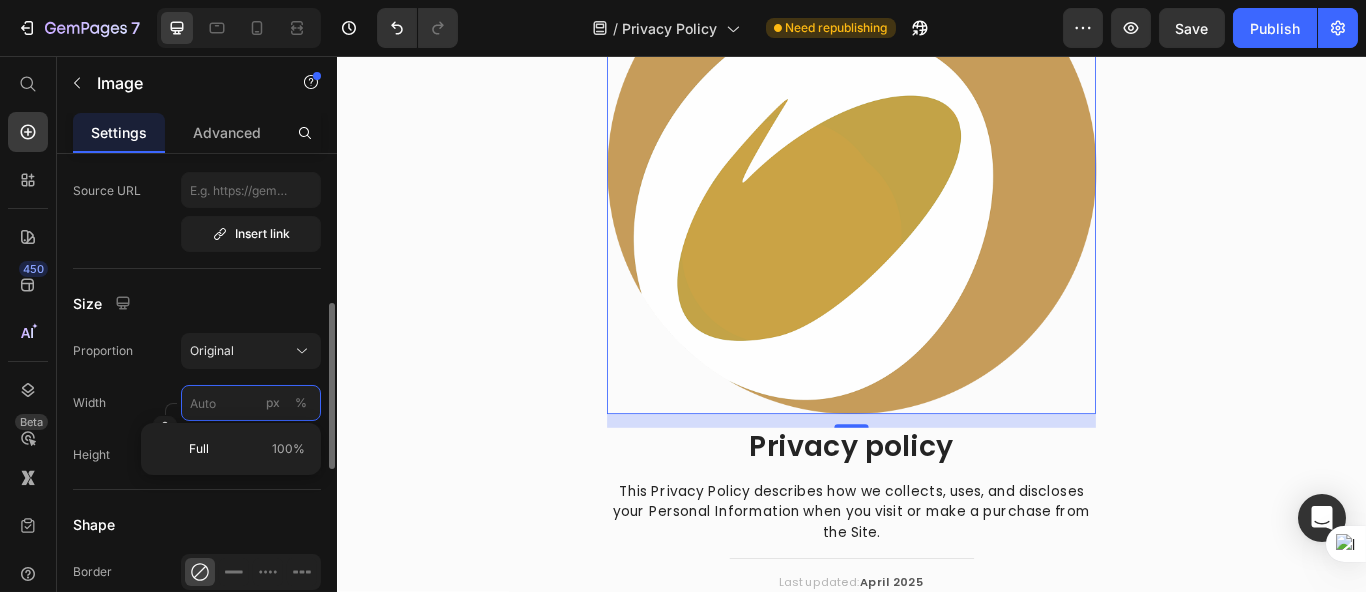 type on "1" 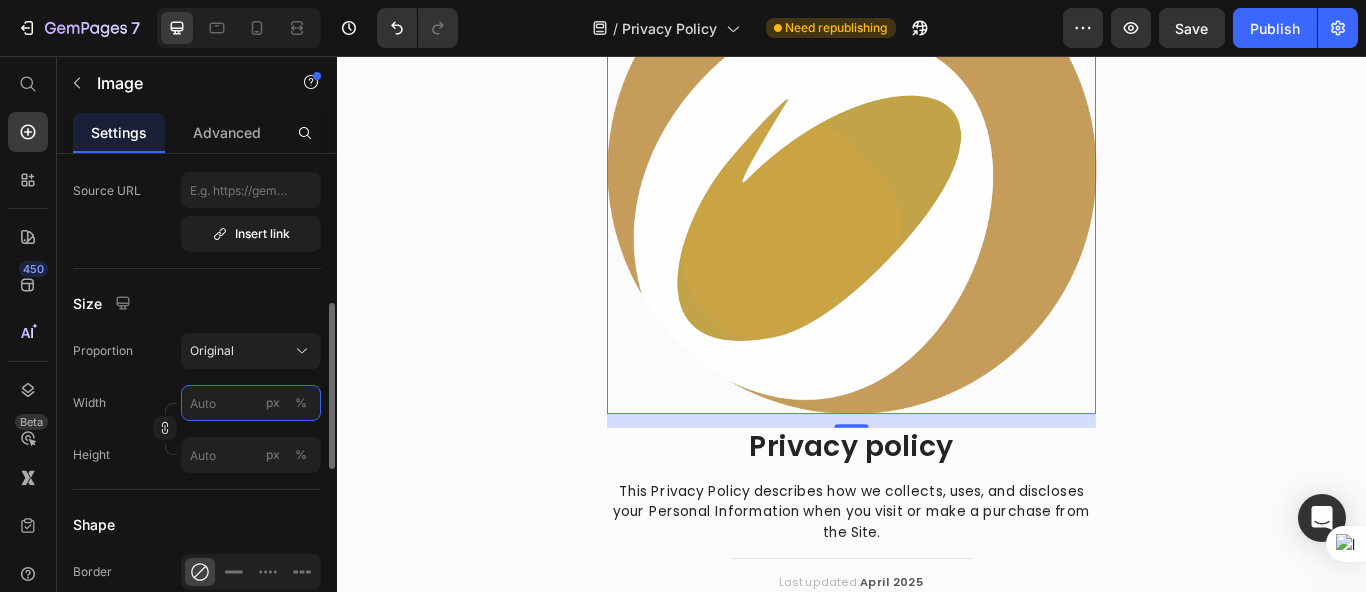 type on "1" 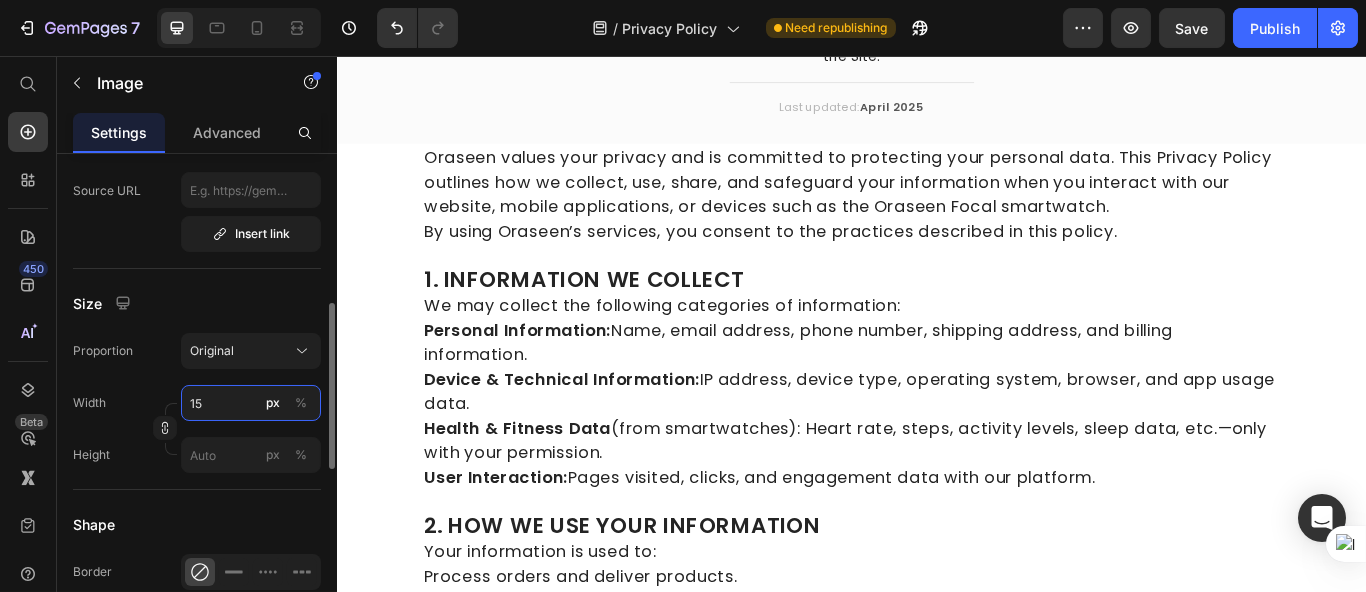 type on "1" 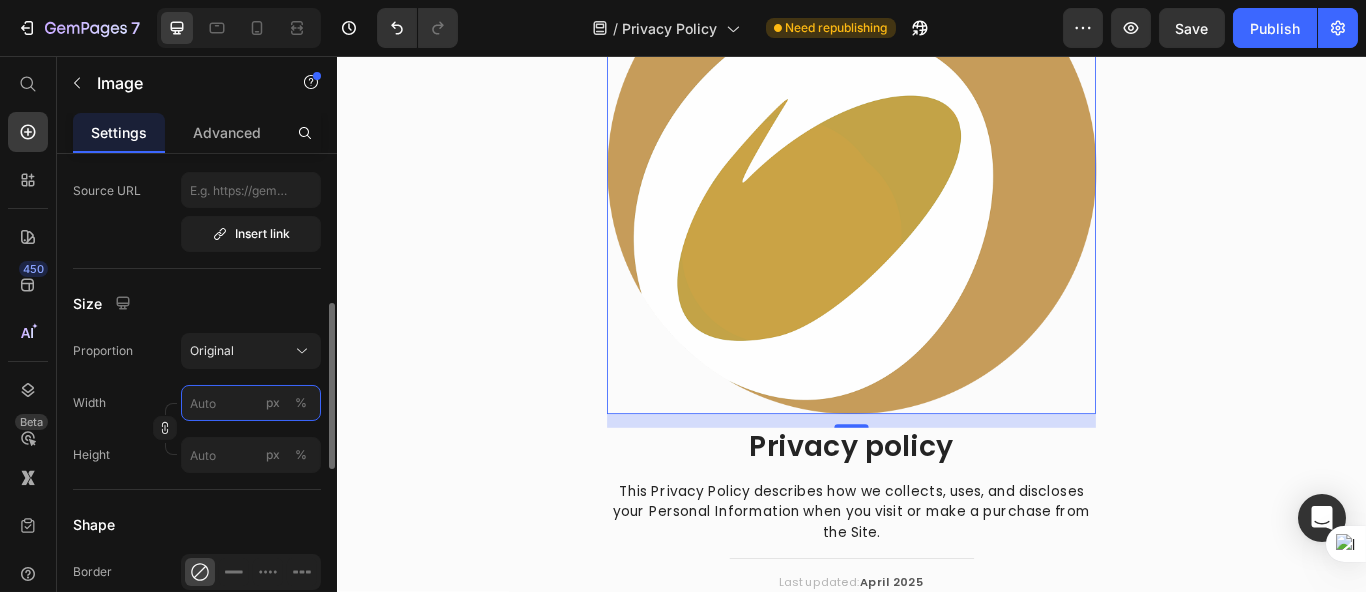 type on "1" 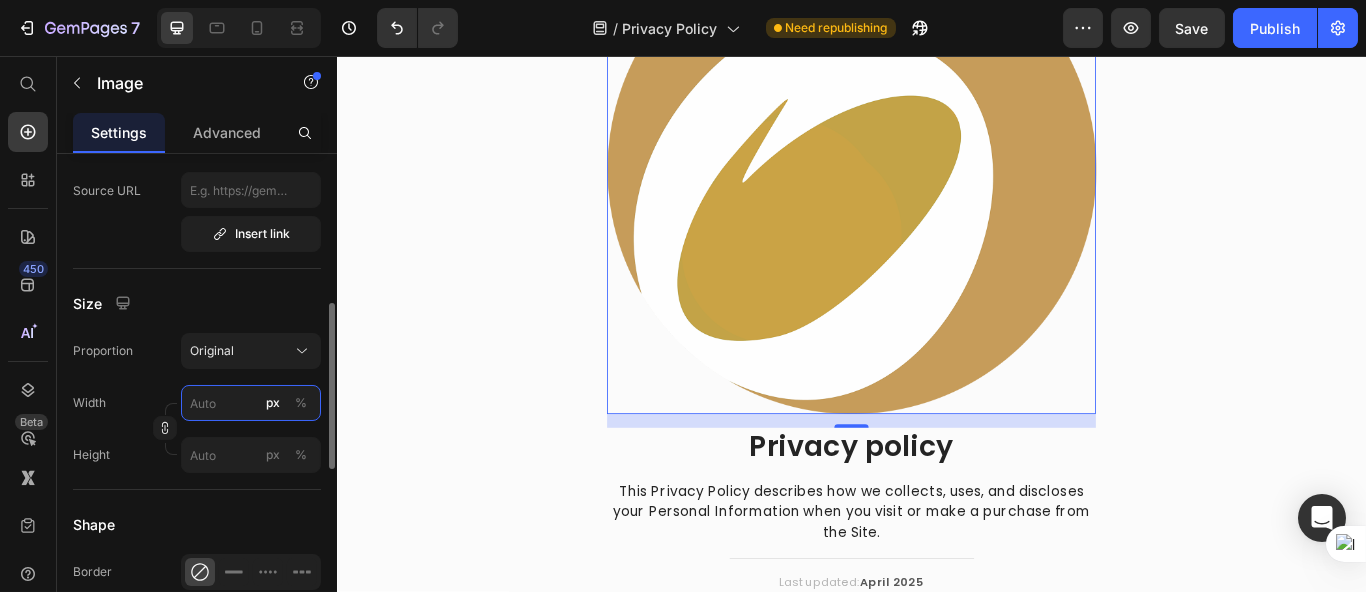 type on "1" 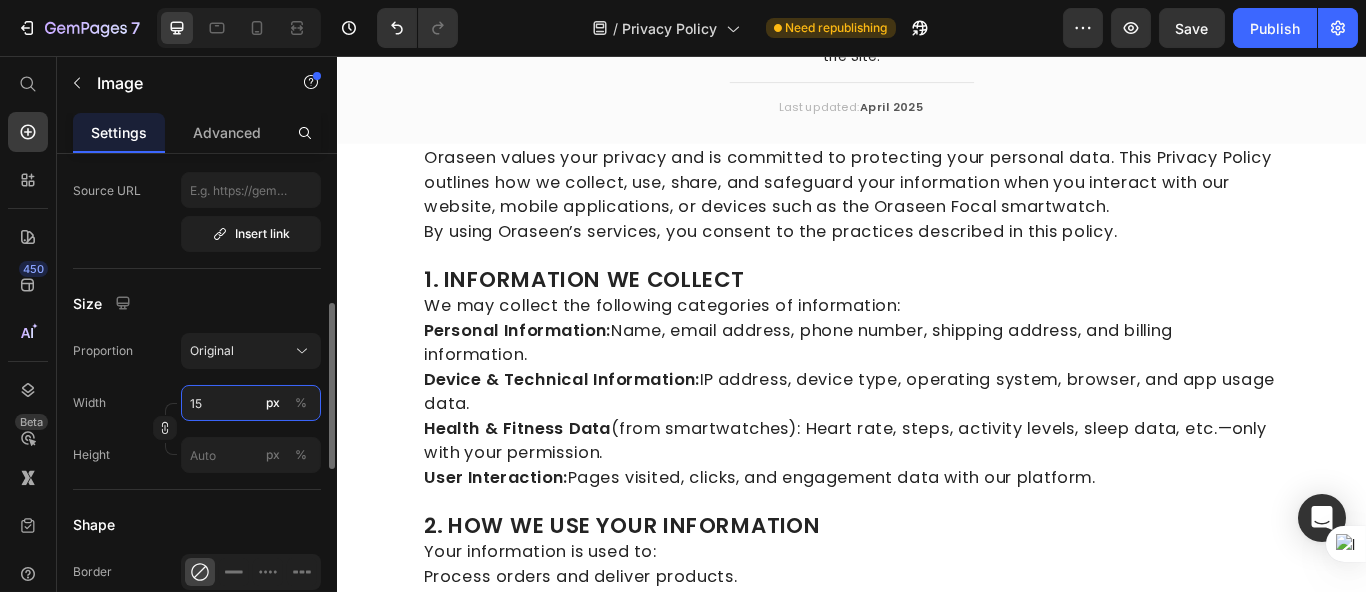 type on "15" 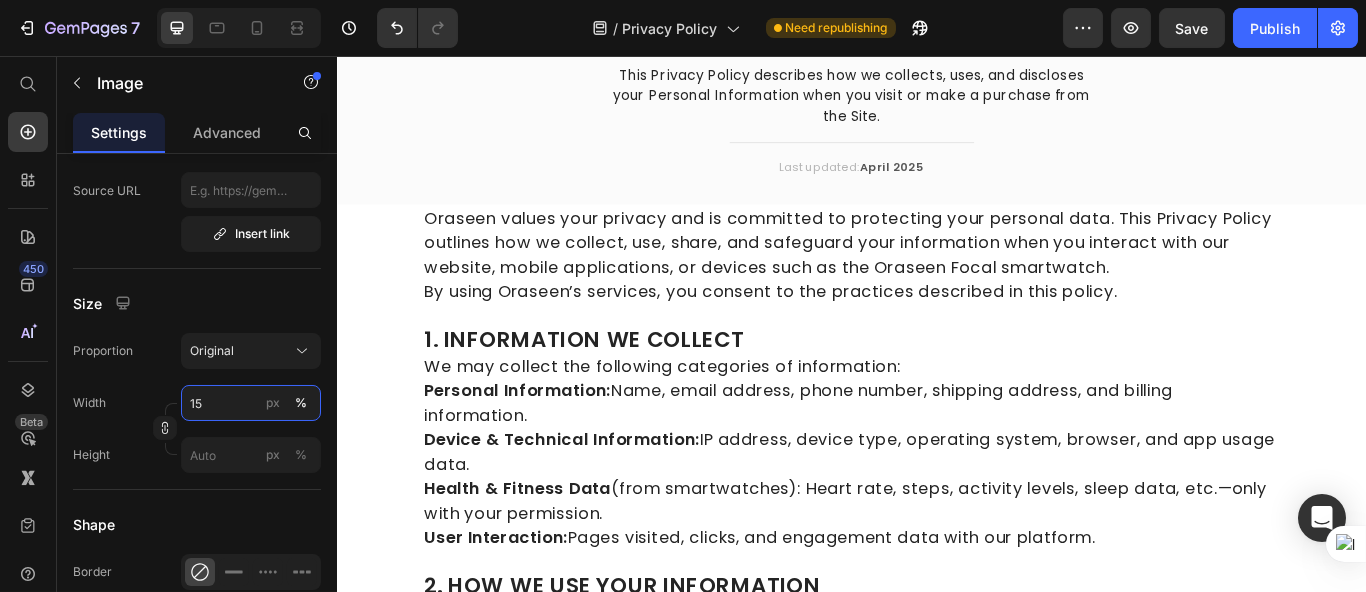 scroll, scrollTop: 0, scrollLeft: 0, axis: both 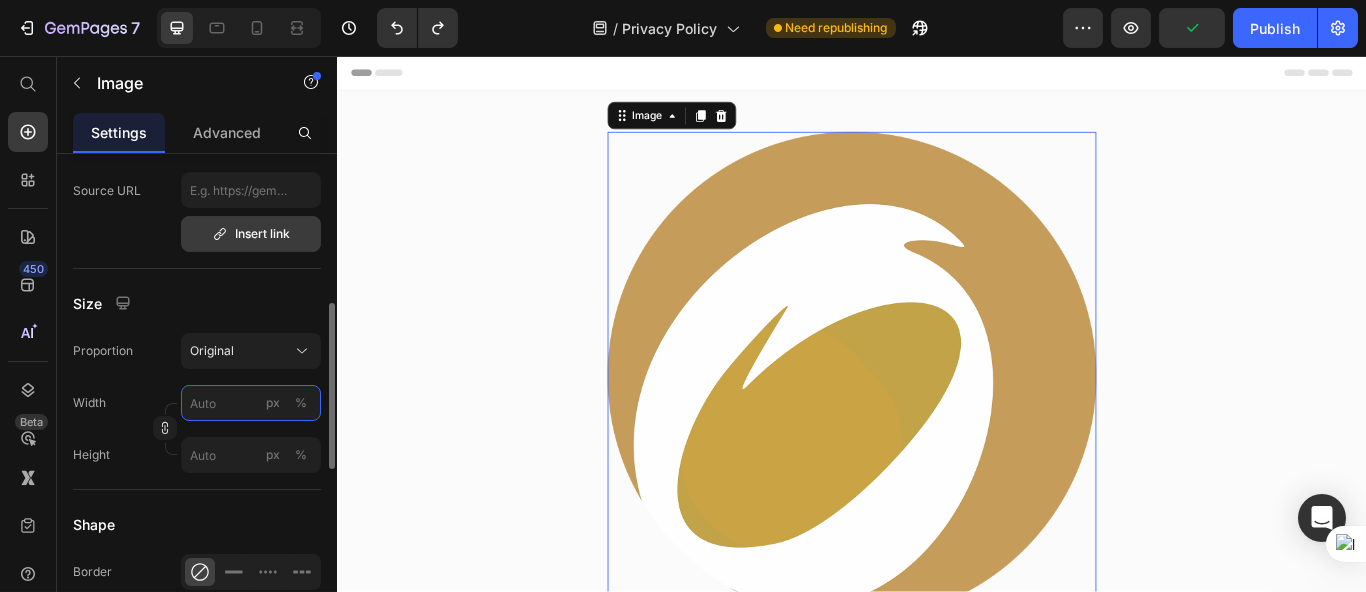 type on "1" 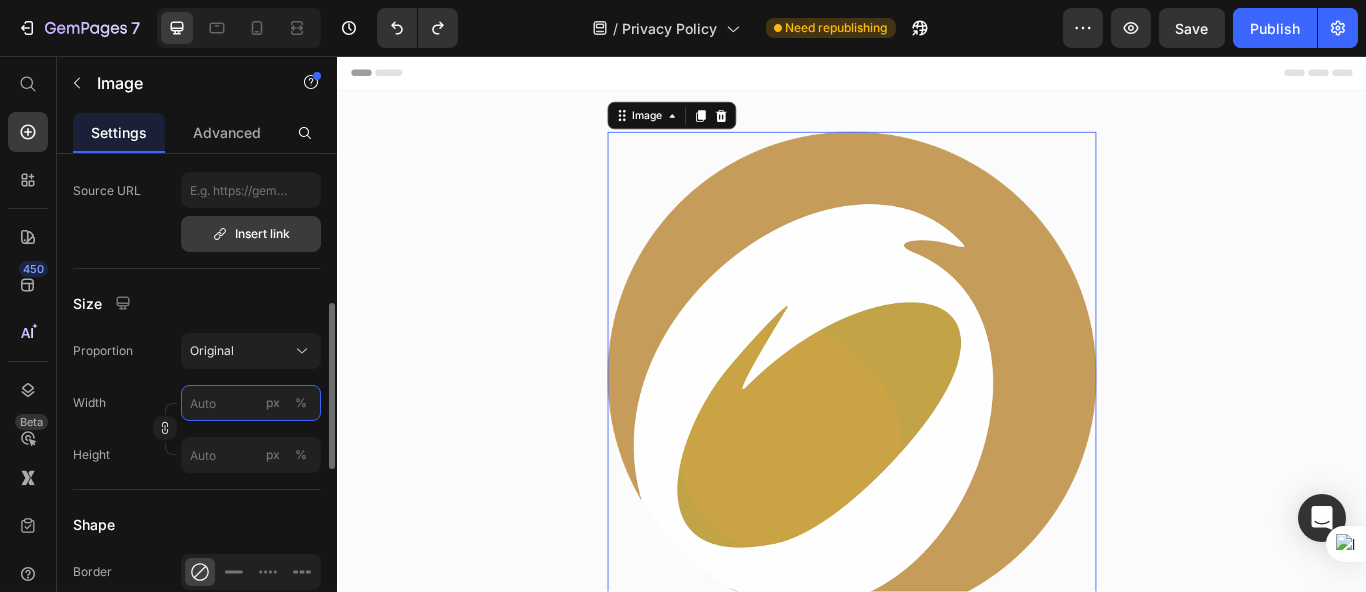 type on "5" 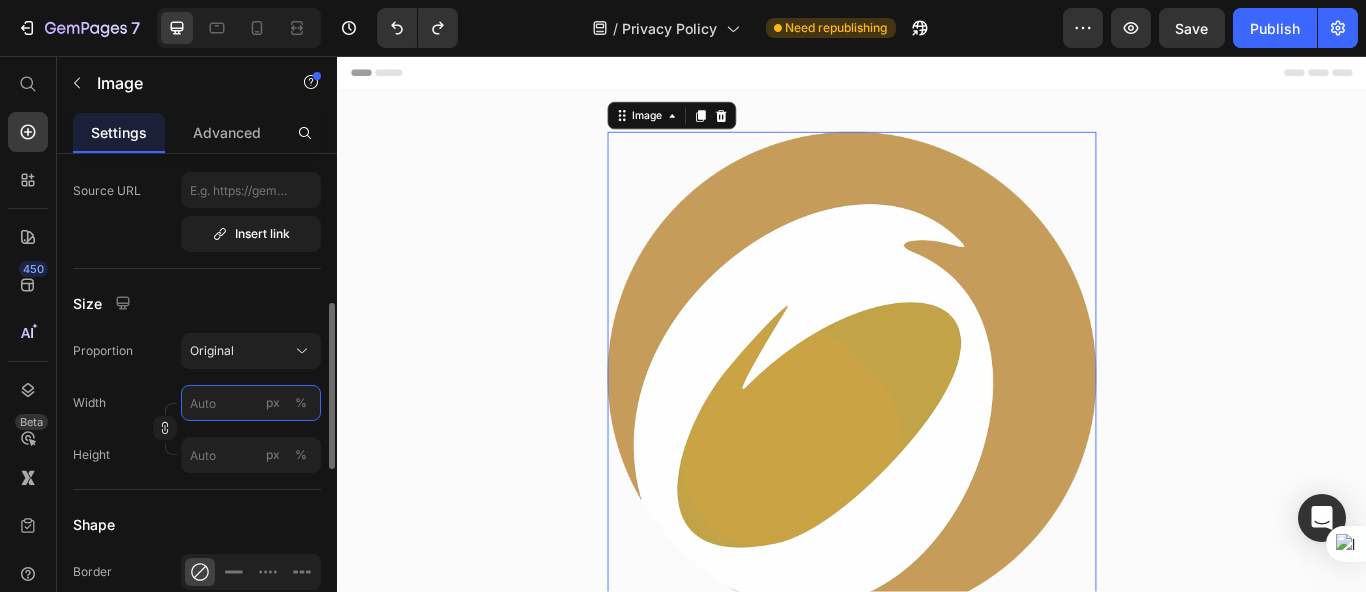 type on "3" 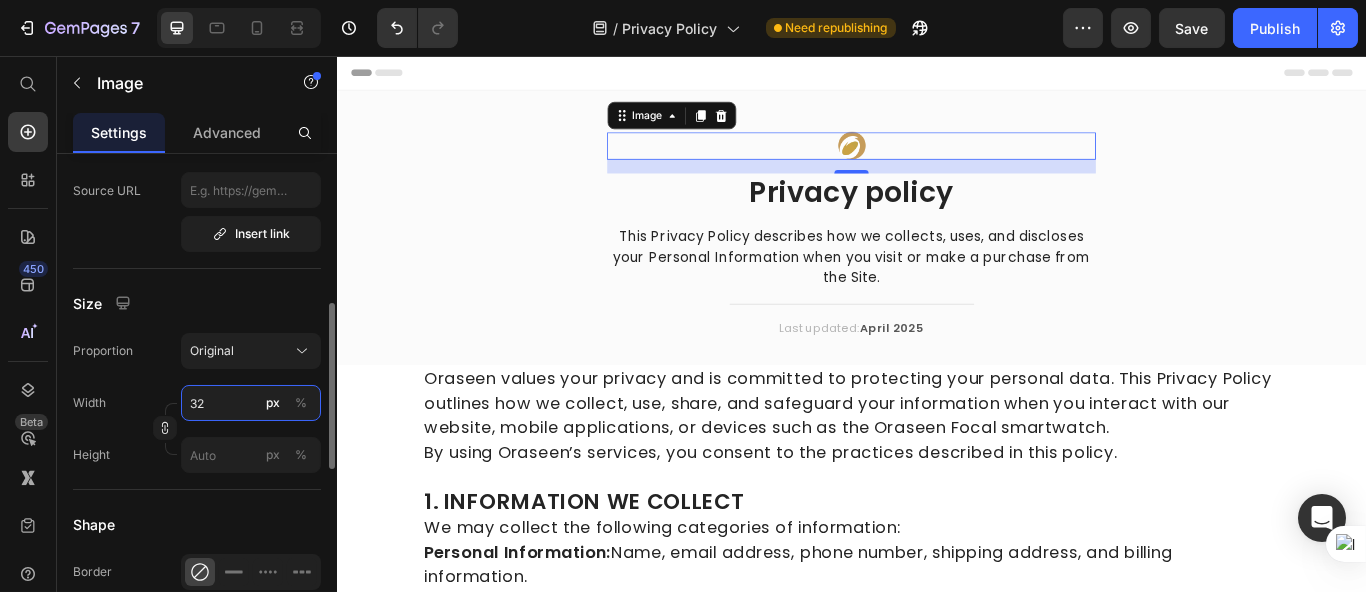 type on "3" 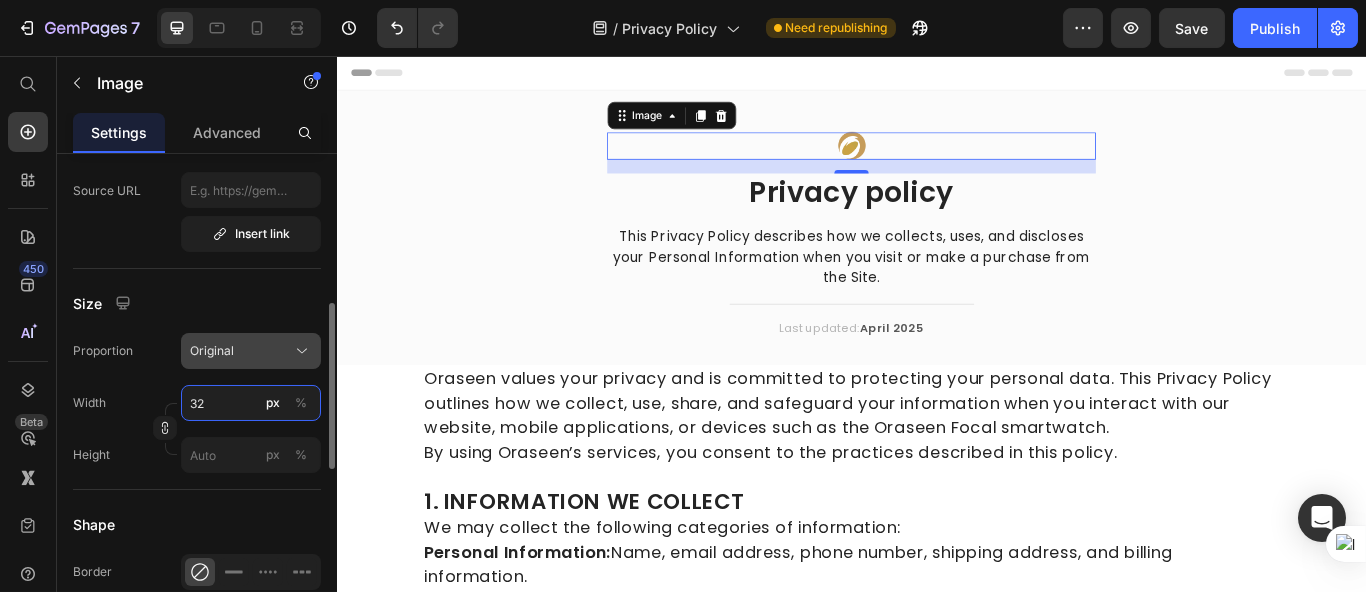 type on "3" 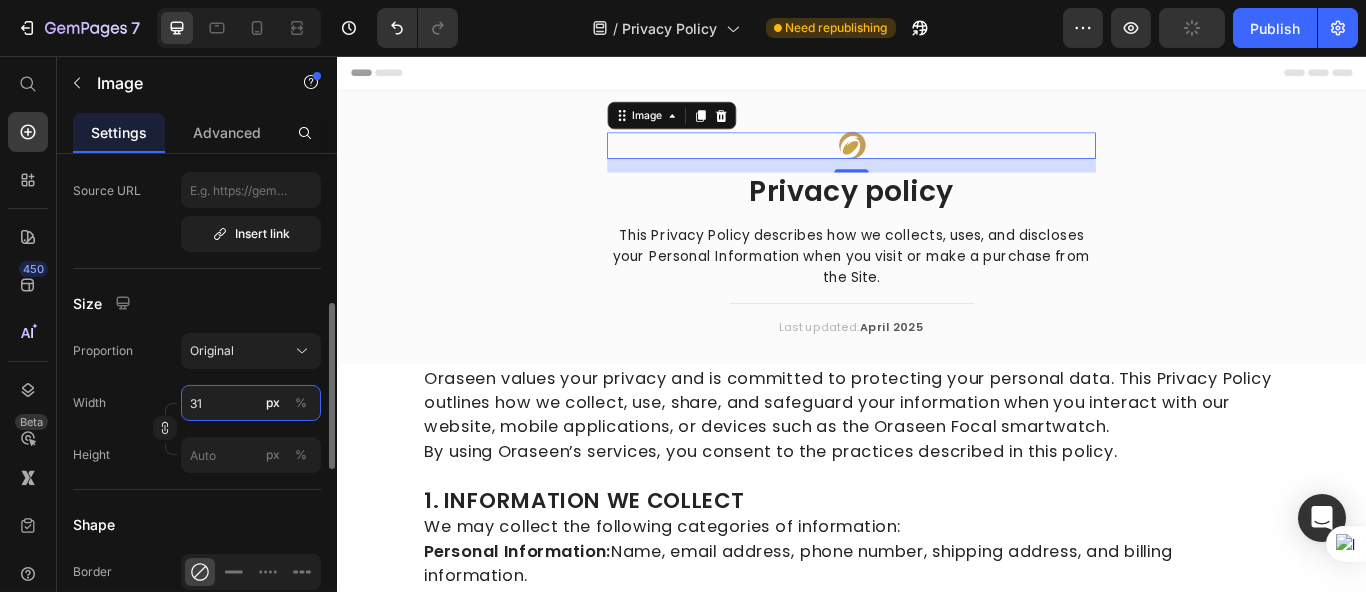 type on "3" 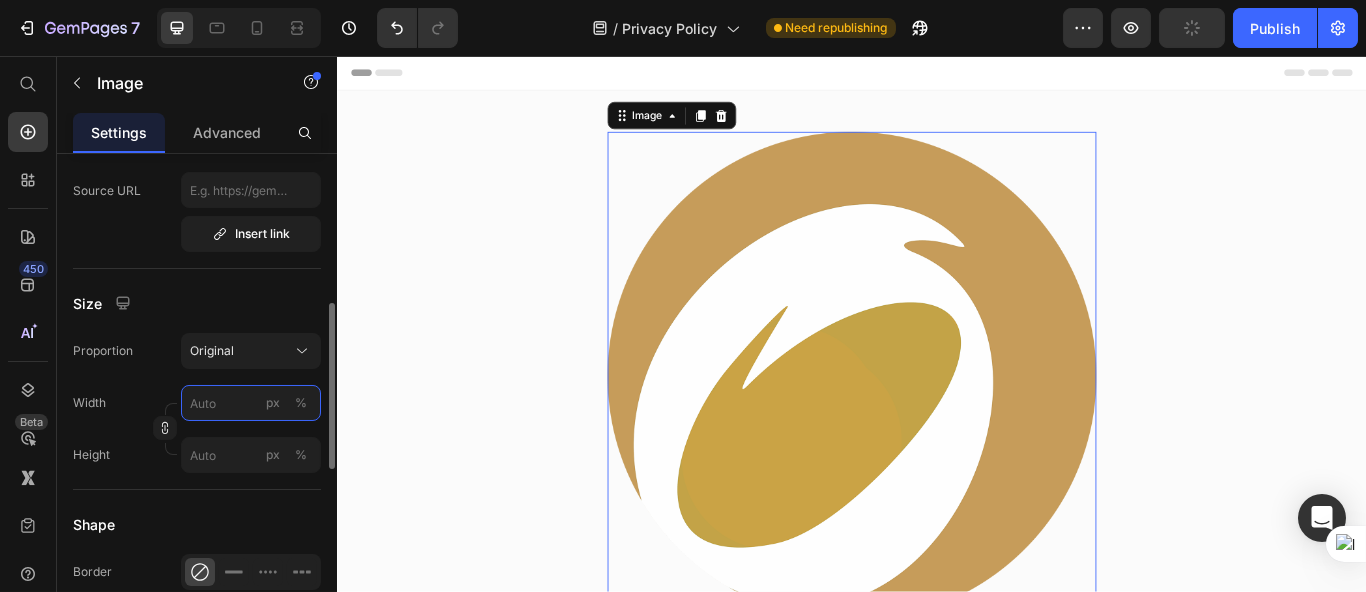 type on "1" 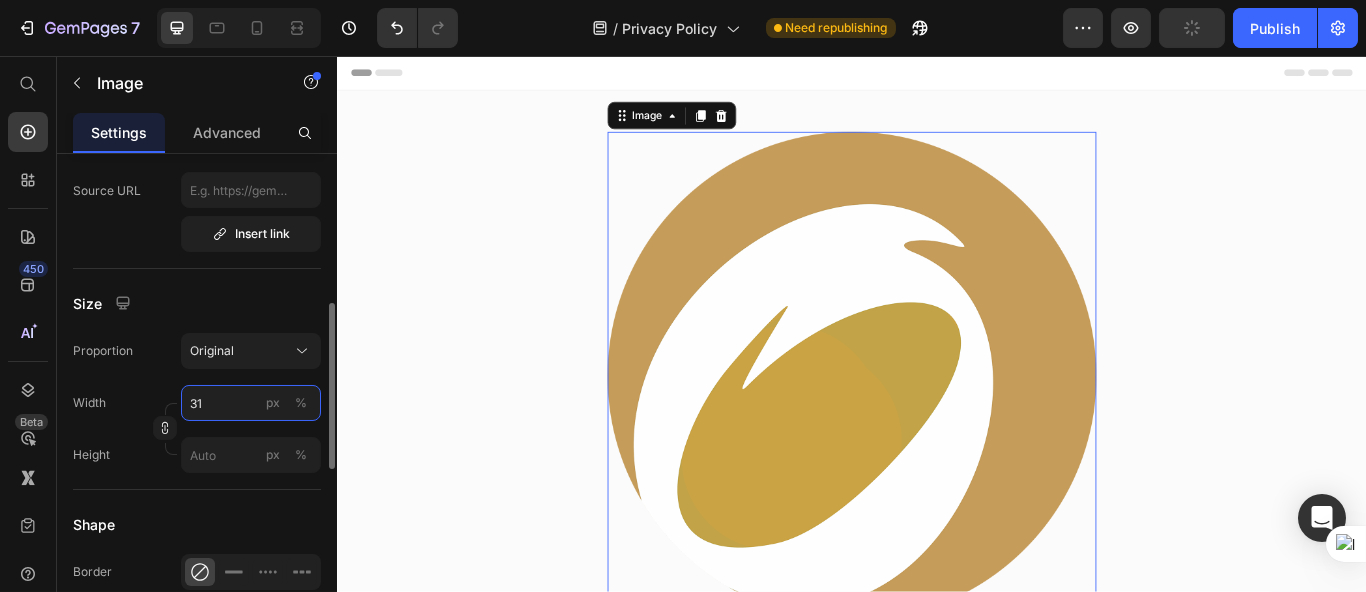 type on "3" 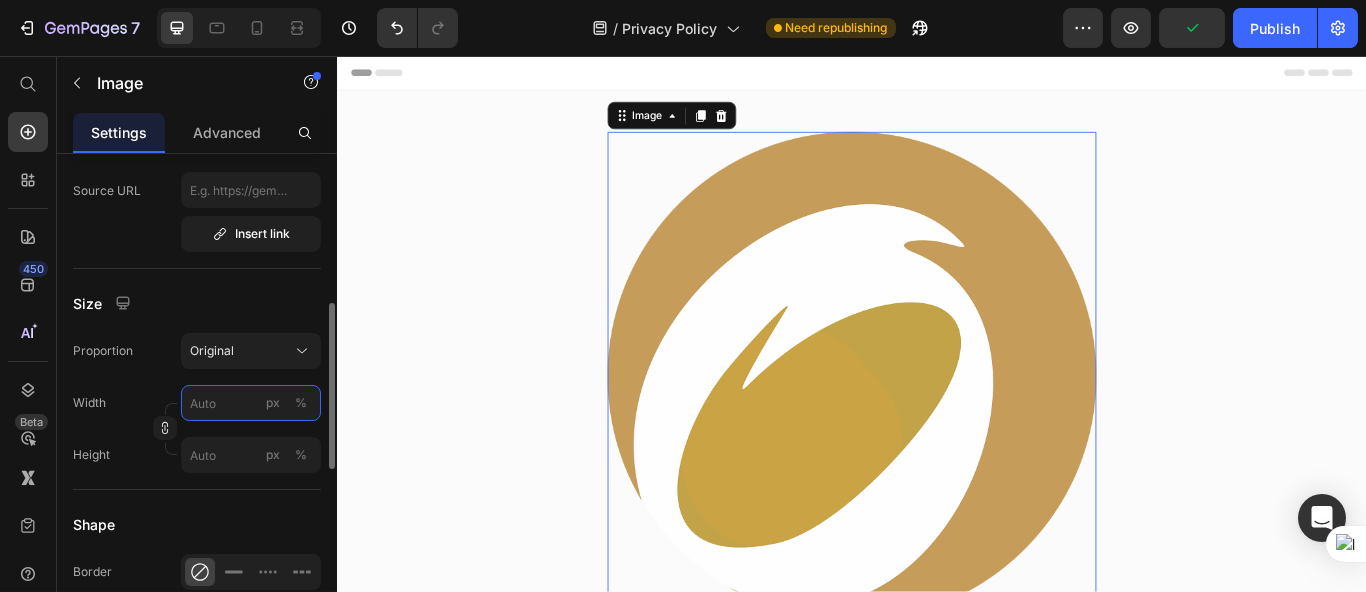 type on "2" 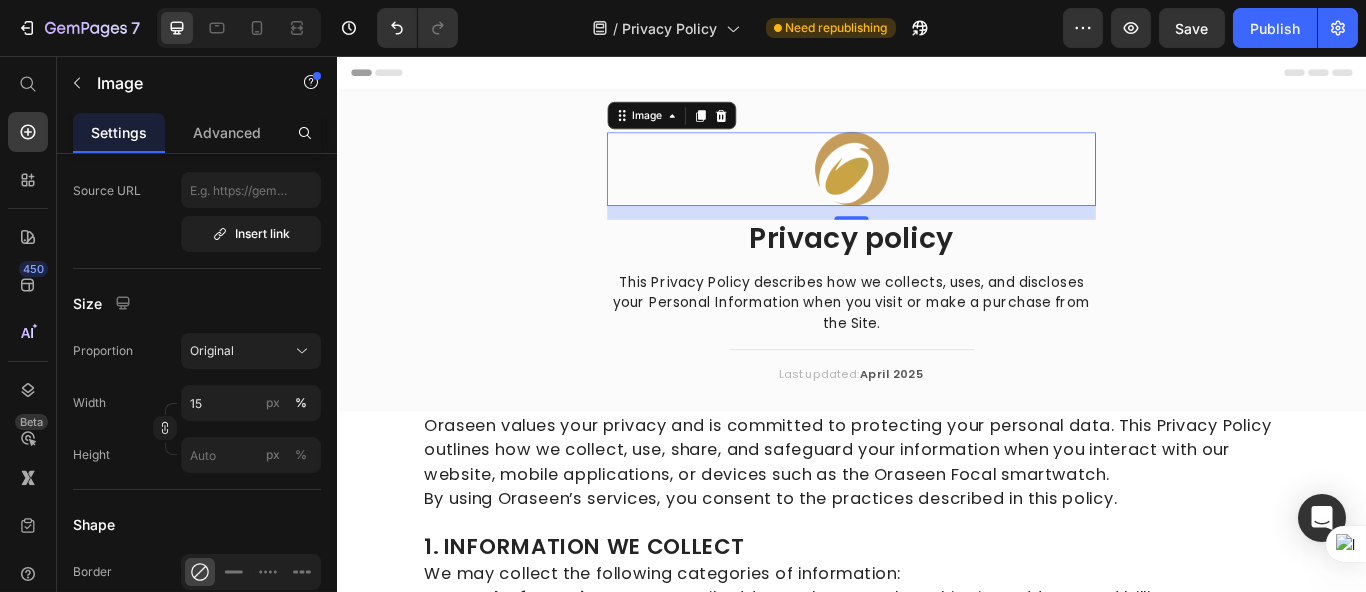 click at bounding box center (936, 188) 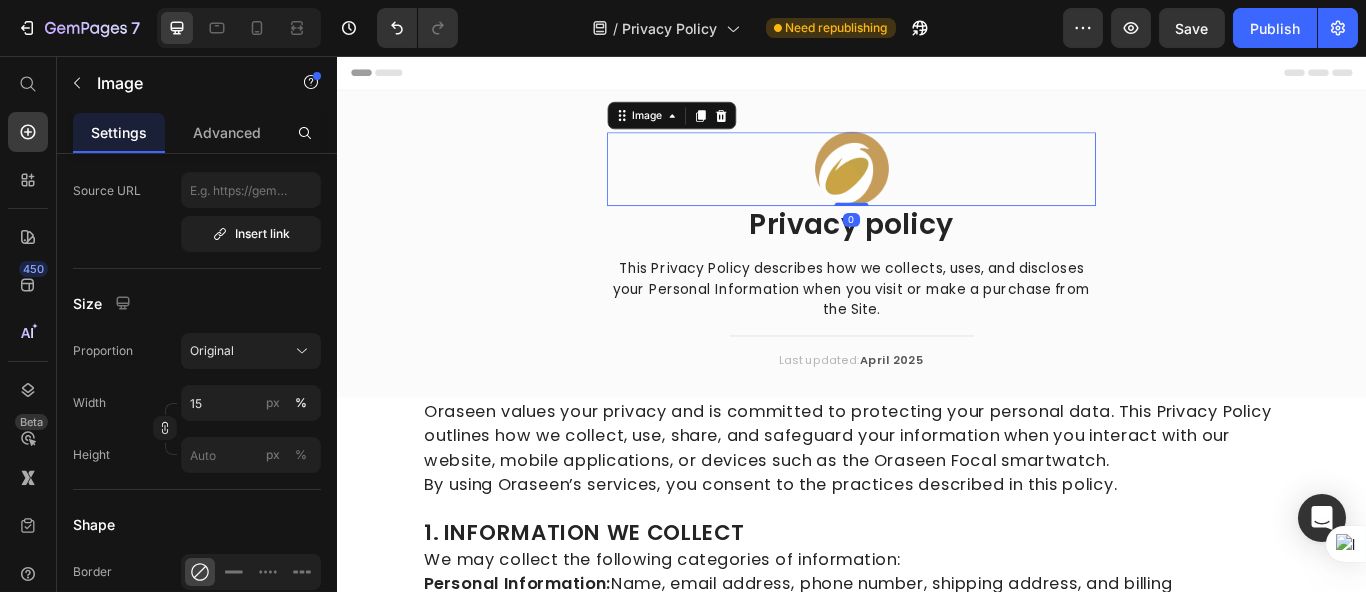 drag, startPoint x: 924, startPoint y: 246, endPoint x: 909, endPoint y: 204, distance: 44.598206 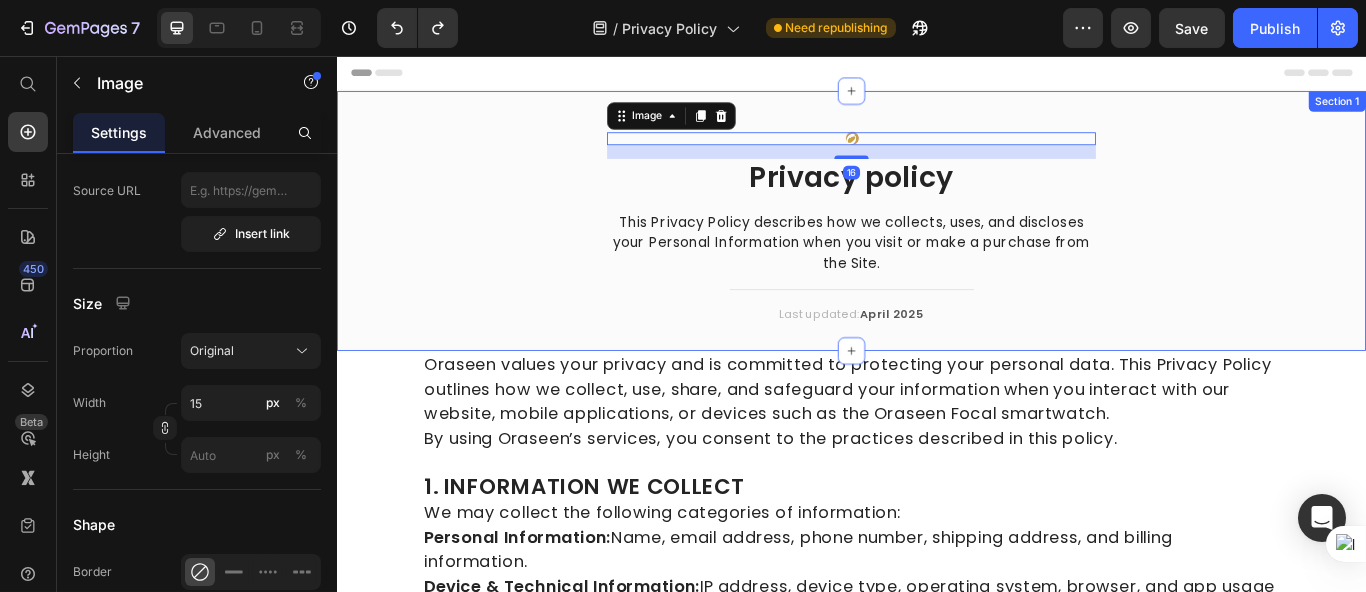 type on "3" 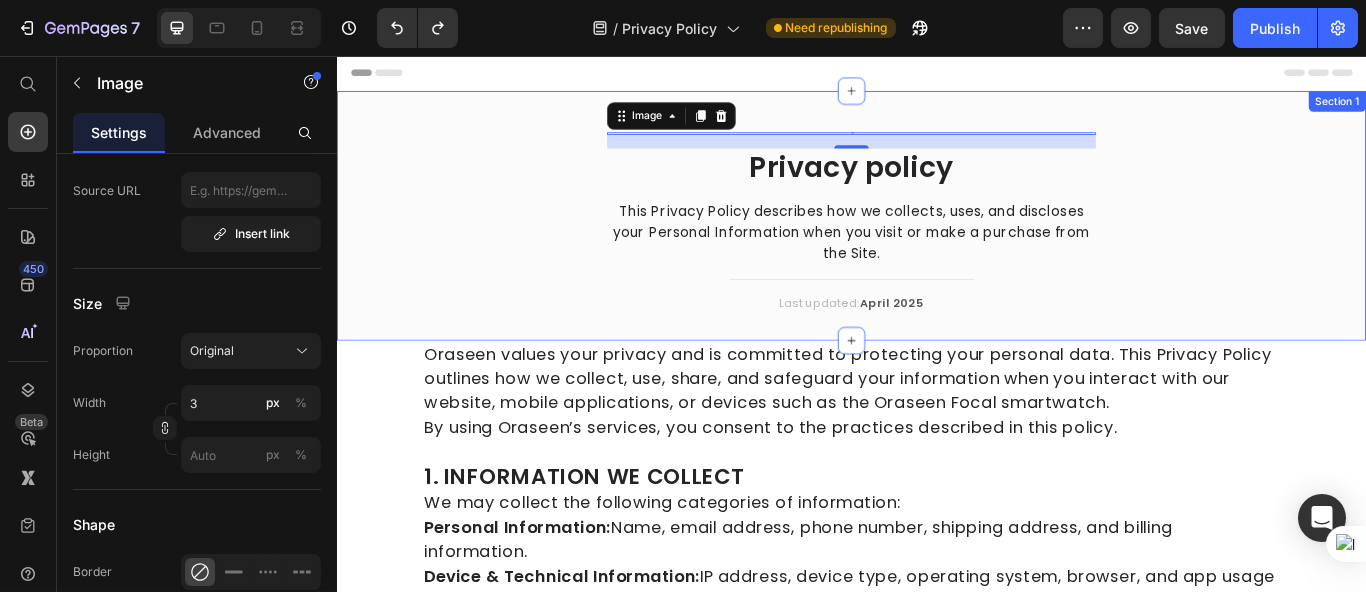 type 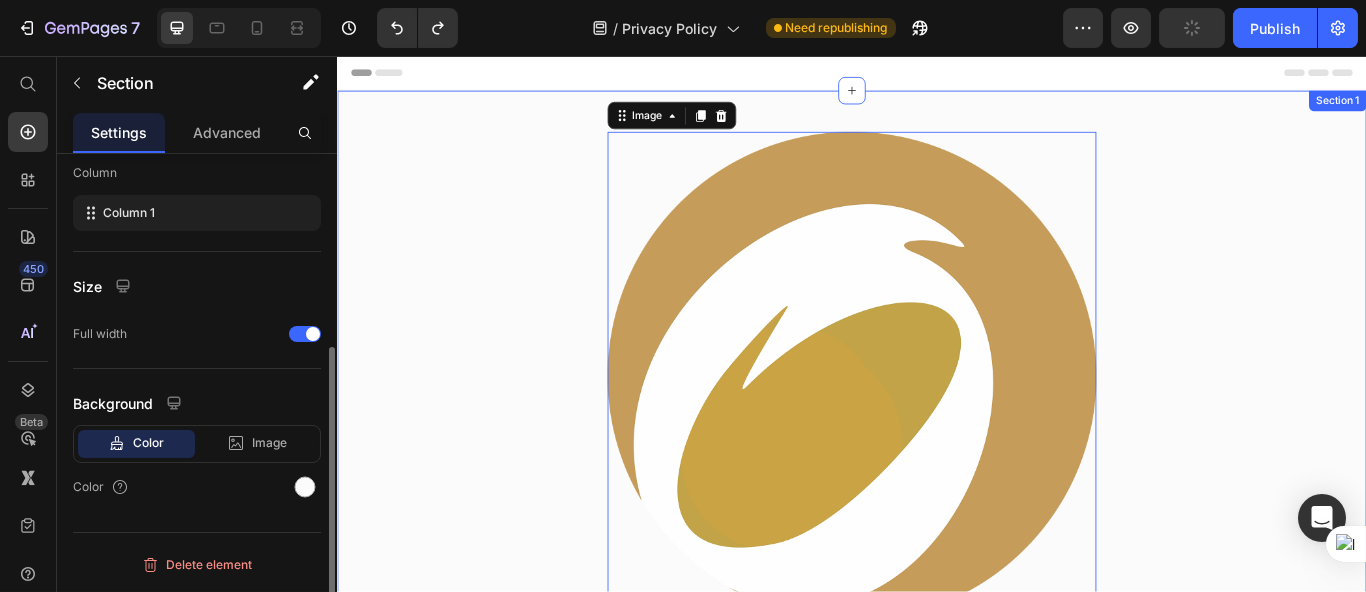 click on "Image   16 Privacy policy Heading This Privacy Policy describes how we collects, uses, and discloses your Personal Information when you visit or make a purchase from the Site. Text block                Title Line Last updated:  [DATE] Text block Row" at bounding box center [936, 542] 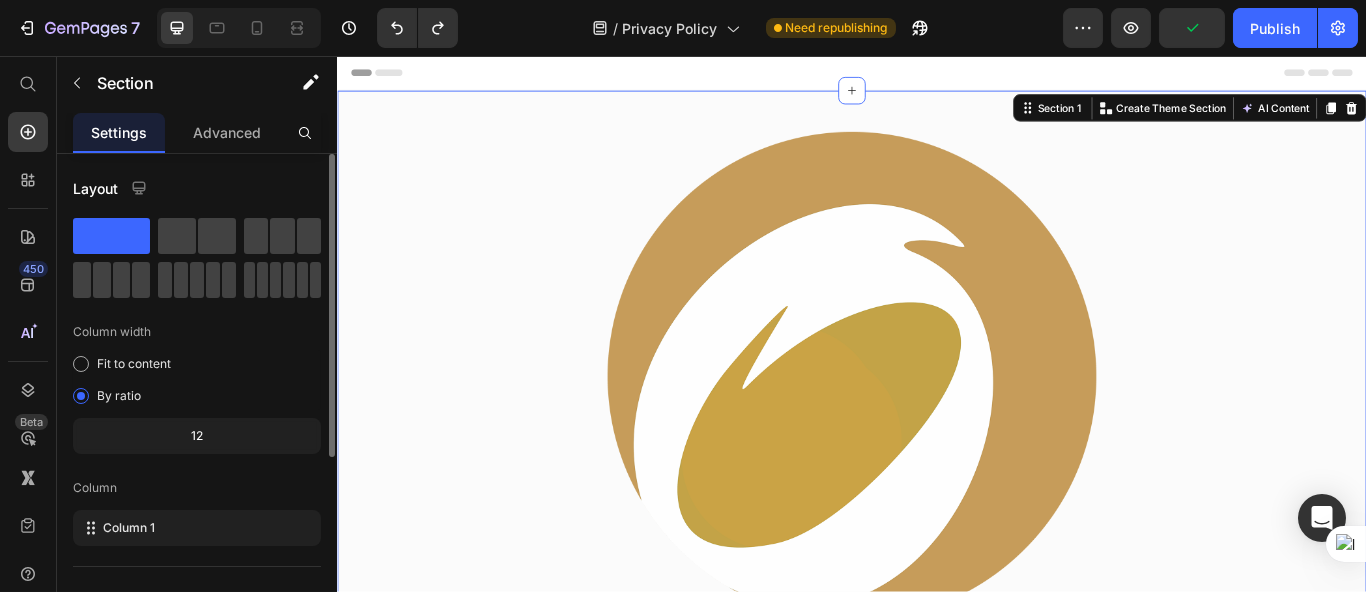 click at bounding box center [936, 430] 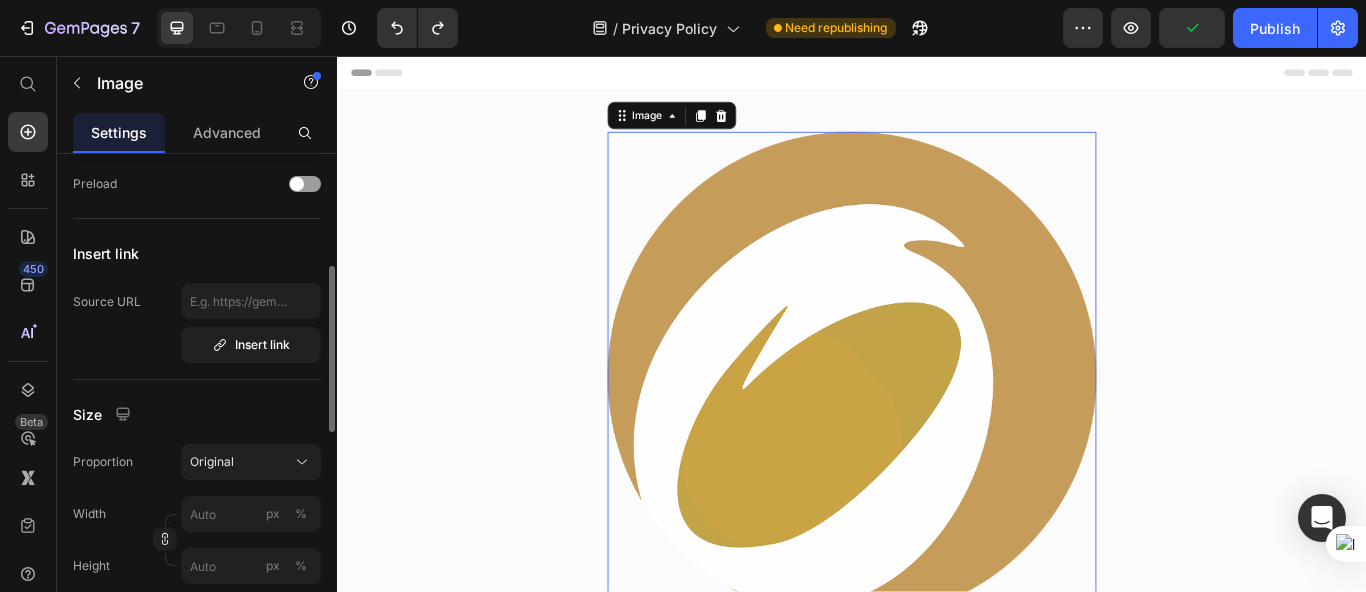 scroll, scrollTop: 443, scrollLeft: 0, axis: vertical 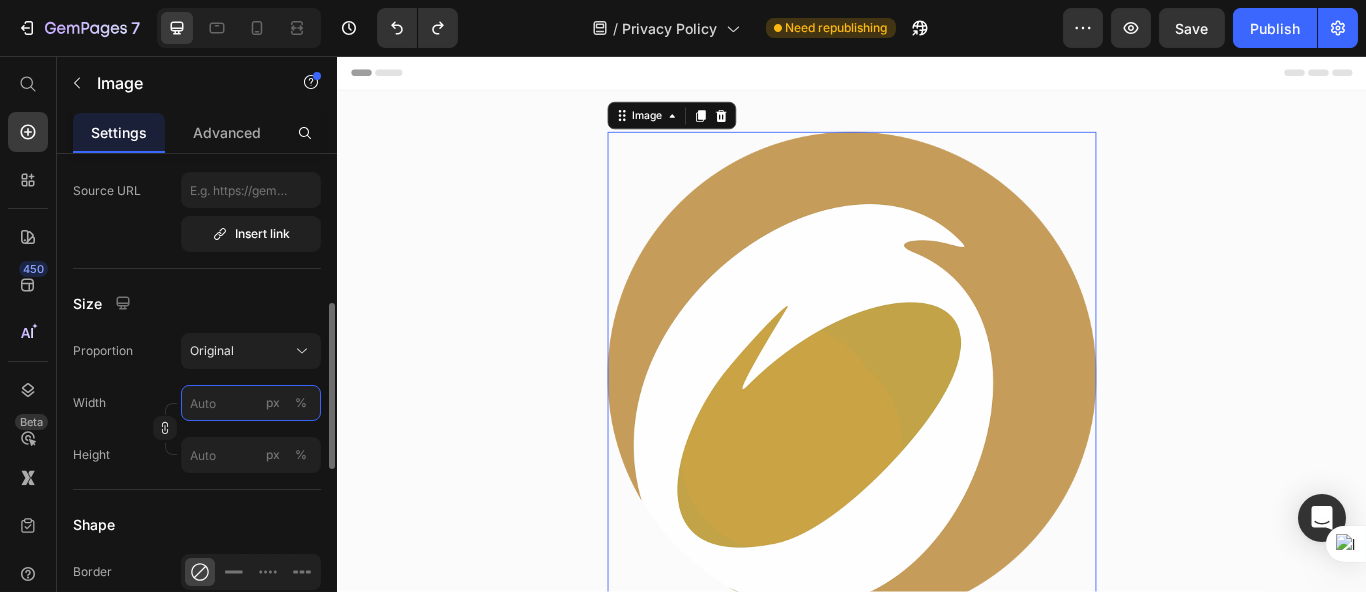 click on "px %" at bounding box center [251, 403] 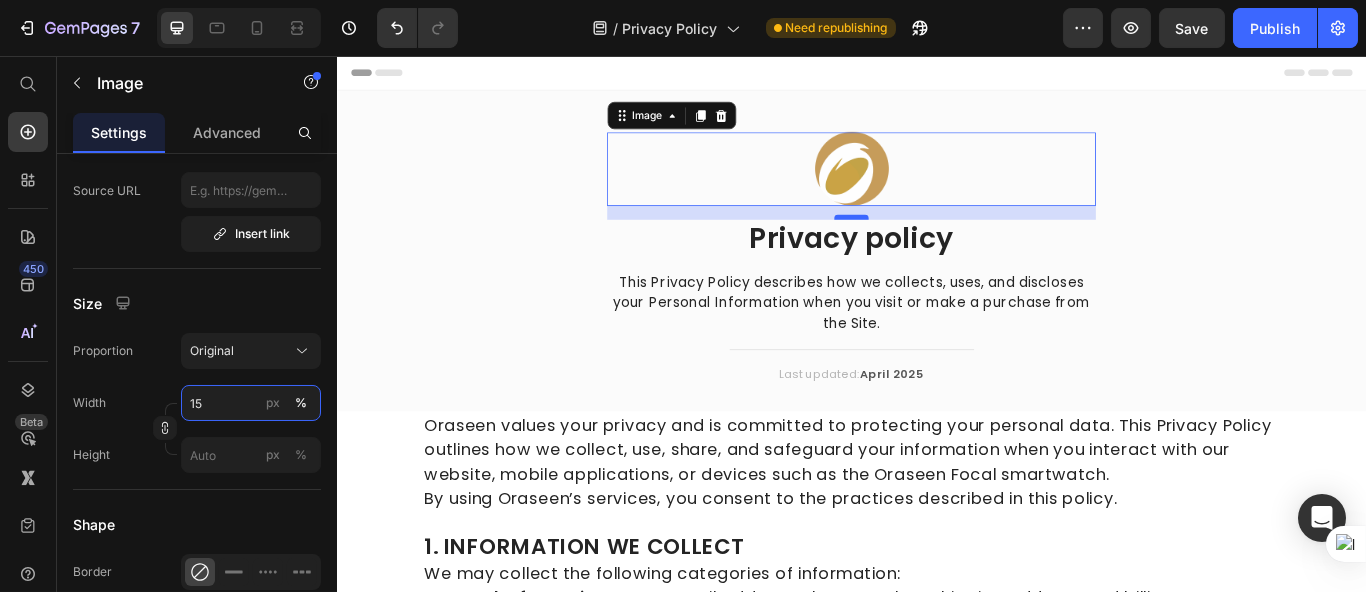 type on "15" 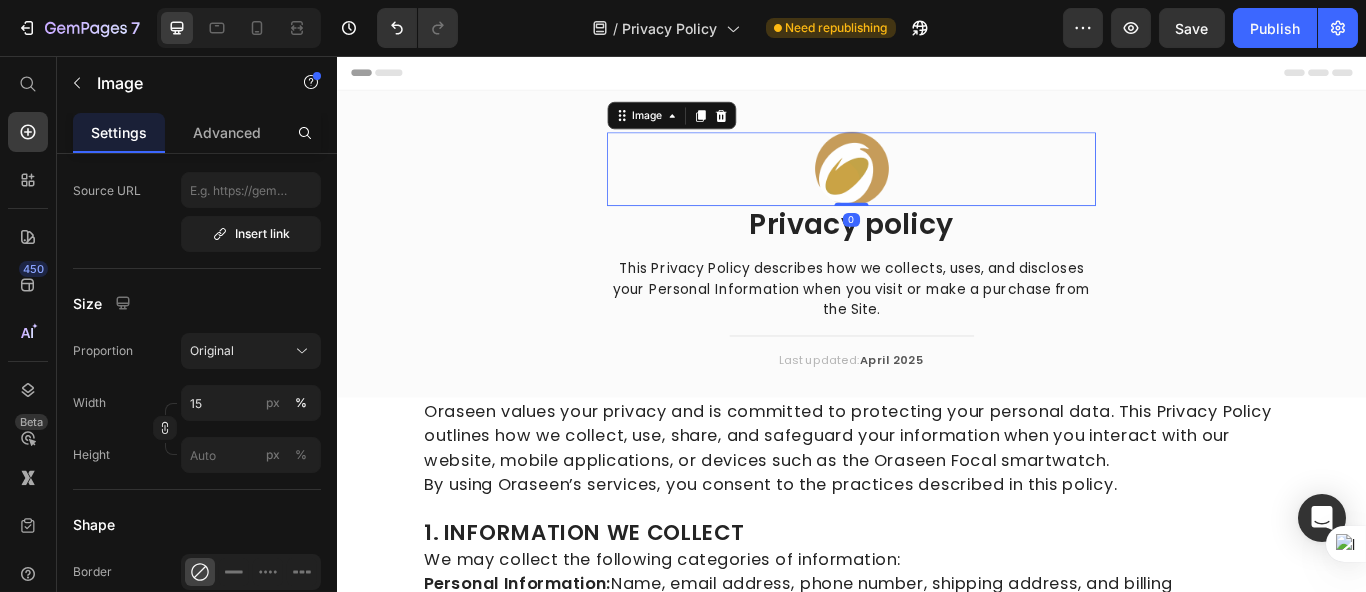 drag, startPoint x: 916, startPoint y: 243, endPoint x: 1130, endPoint y: 123, distance: 245.34872 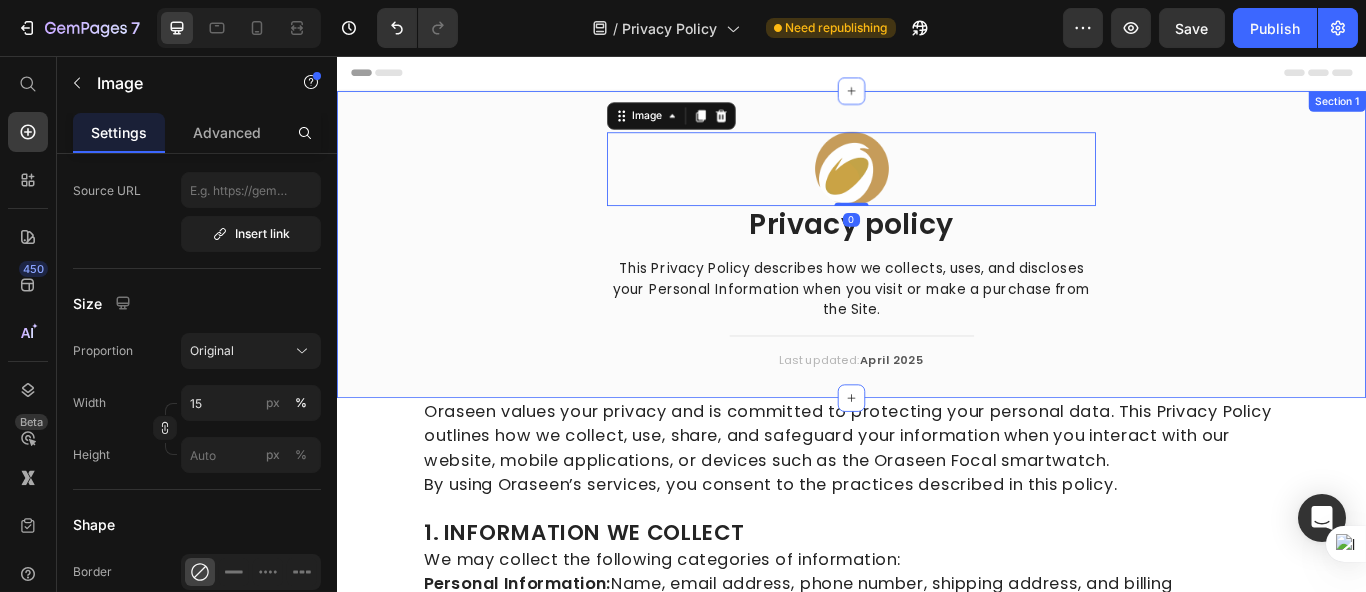 click on "Image   0 Privacy policy Heading This Privacy Policy describes how we collects, uses, and discloses your Personal Information when you visit or make a purchase from the Site. Text block                Title Line Last updated:  April 2025 Text block Row" at bounding box center [936, 292] 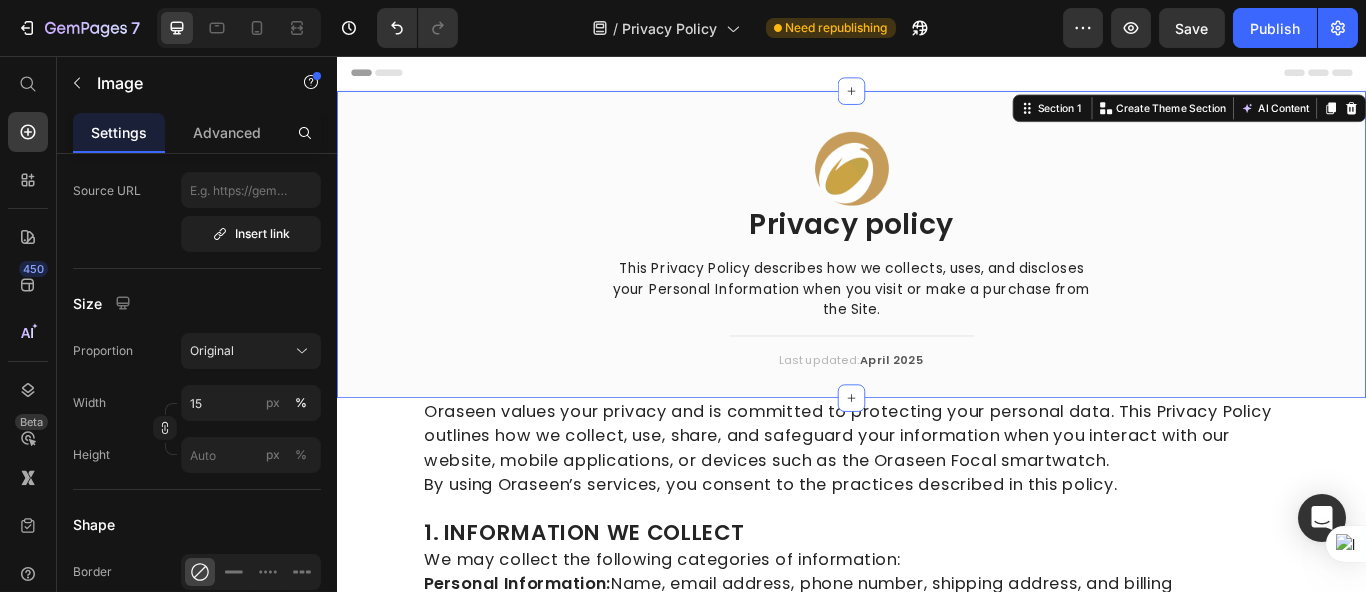 scroll, scrollTop: 0, scrollLeft: 0, axis: both 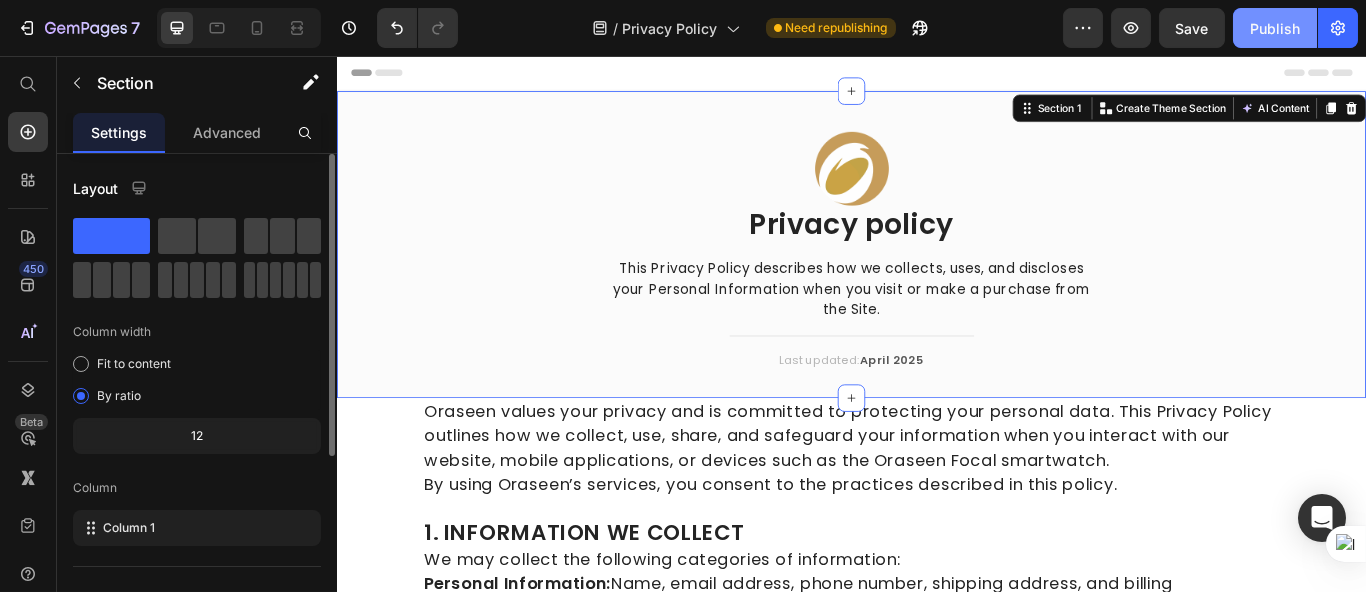 click on "Publish" at bounding box center (1275, 28) 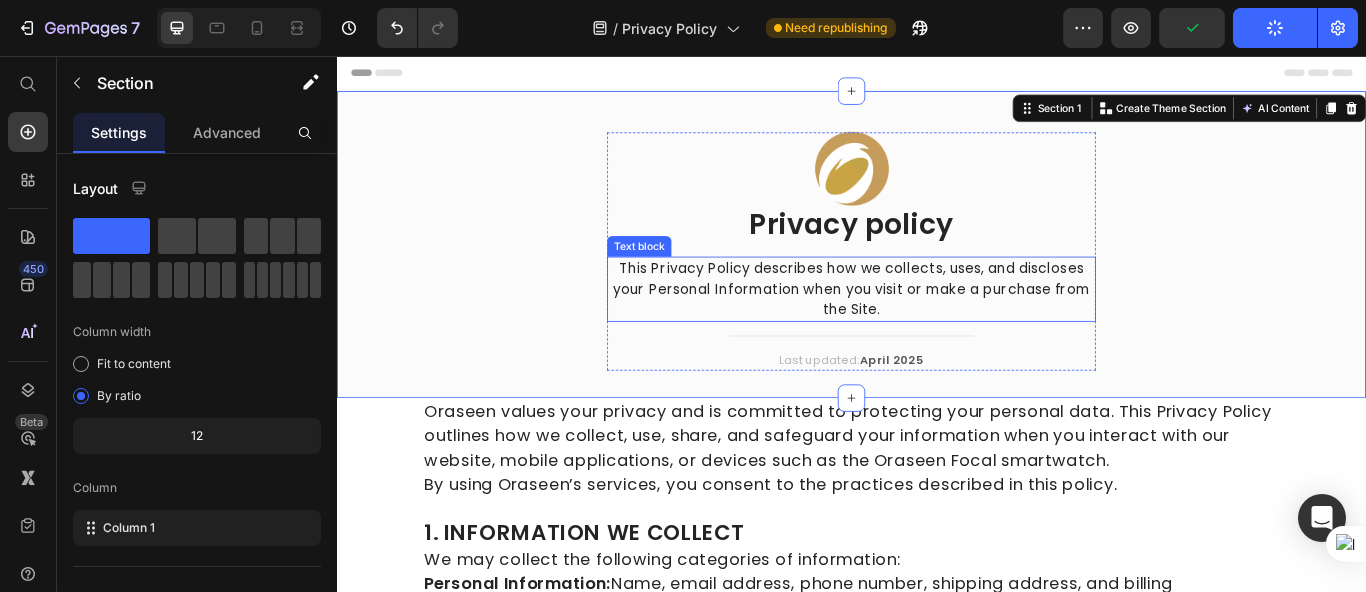 click on "This Privacy Policy describes how we collects, uses, and discloses your Personal Information when you visit or make a purchase from the Site." at bounding box center (936, 328) 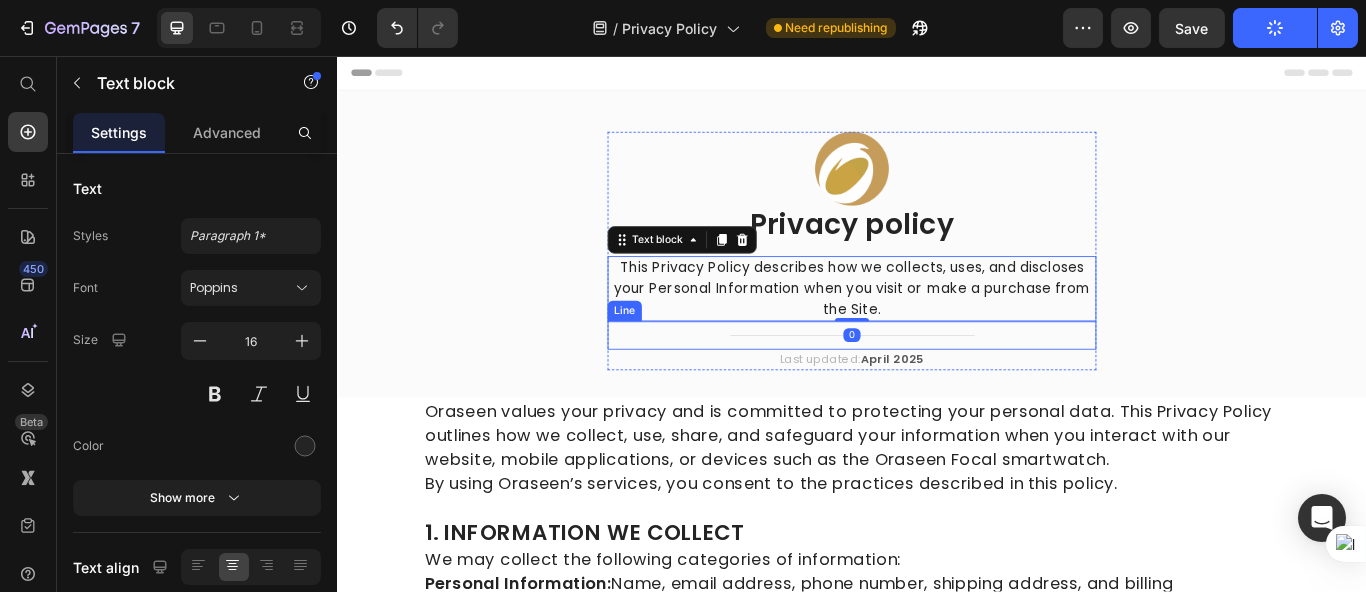 click on "Title Line" at bounding box center [936, 382] 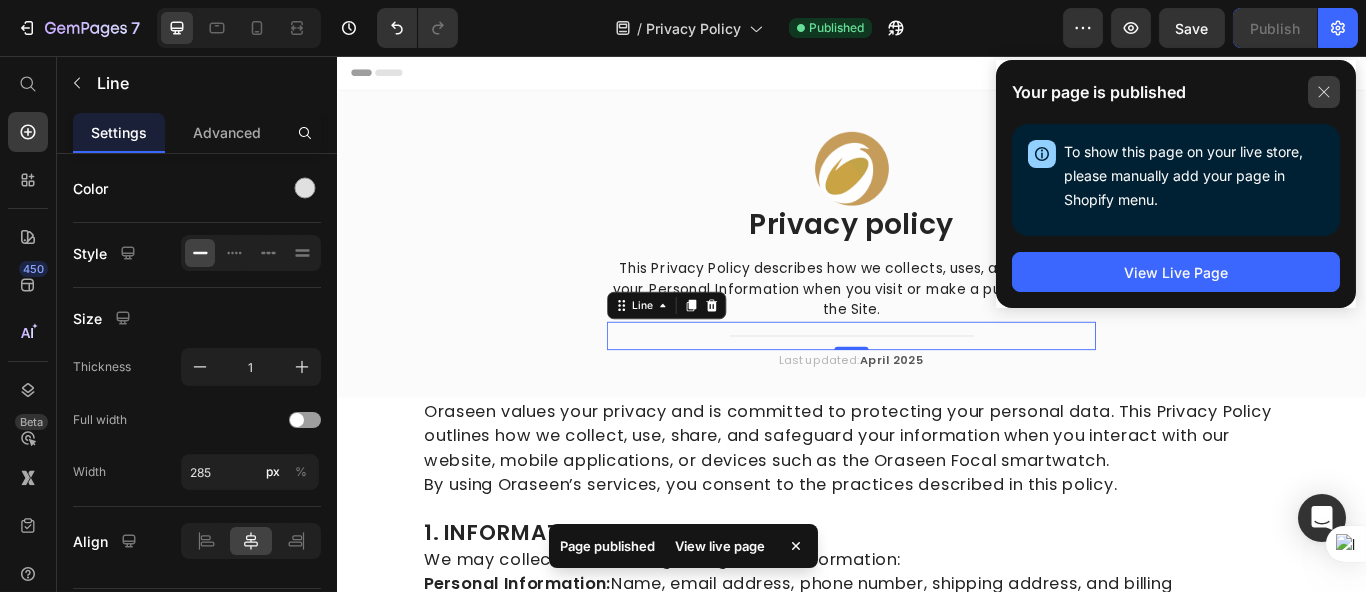 click 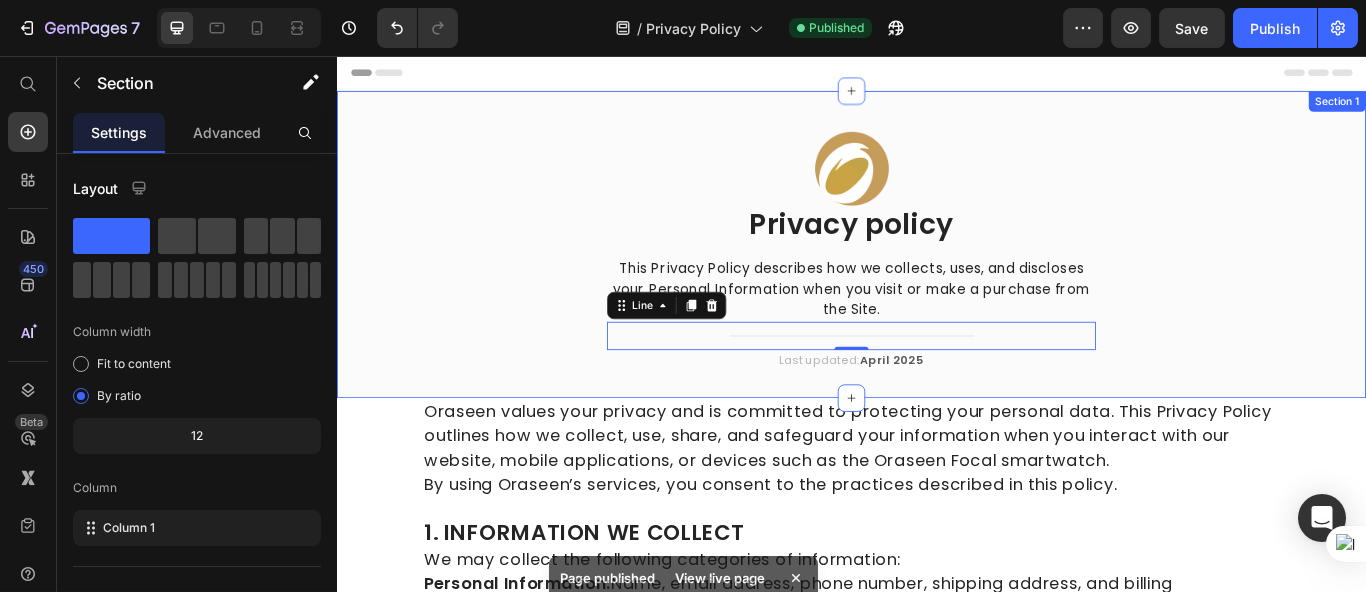 click on "Image Privacy policy Heading This Privacy Policy describes how we collects, uses, and discloses your Personal Information when you visit or make a purchase from the Site. Text block                Title Line   0 Last updated:  [DATE] Text block Row" at bounding box center [936, 292] 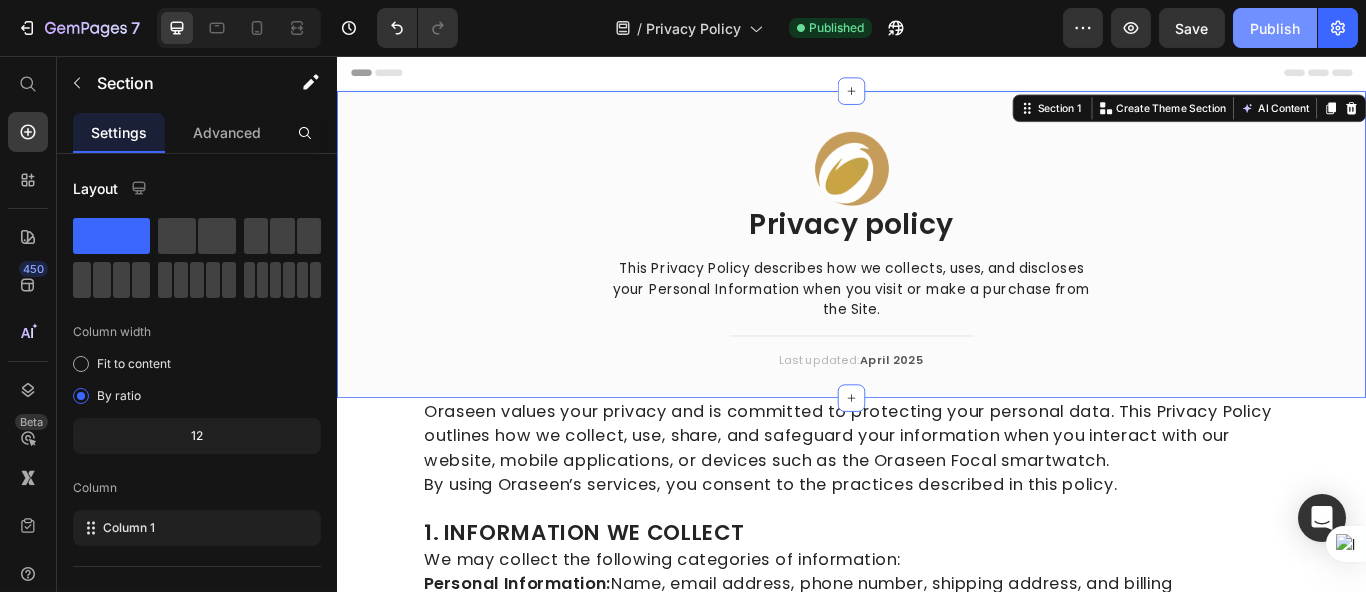 click on "Publish" at bounding box center (1275, 28) 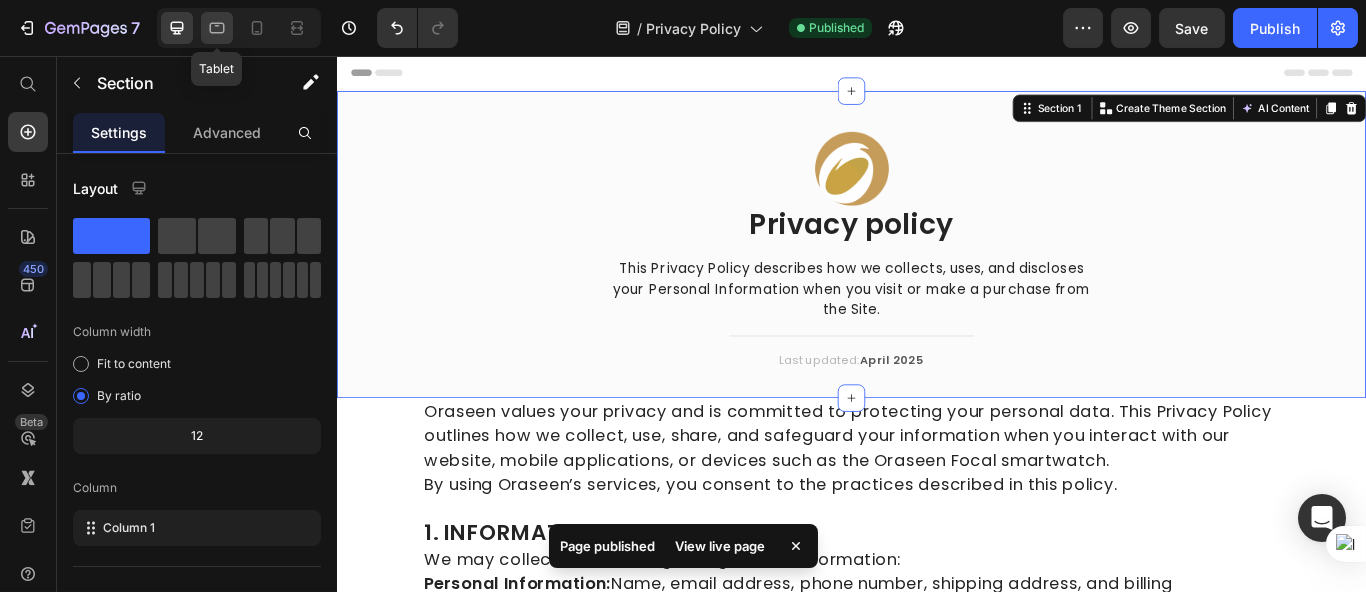 click 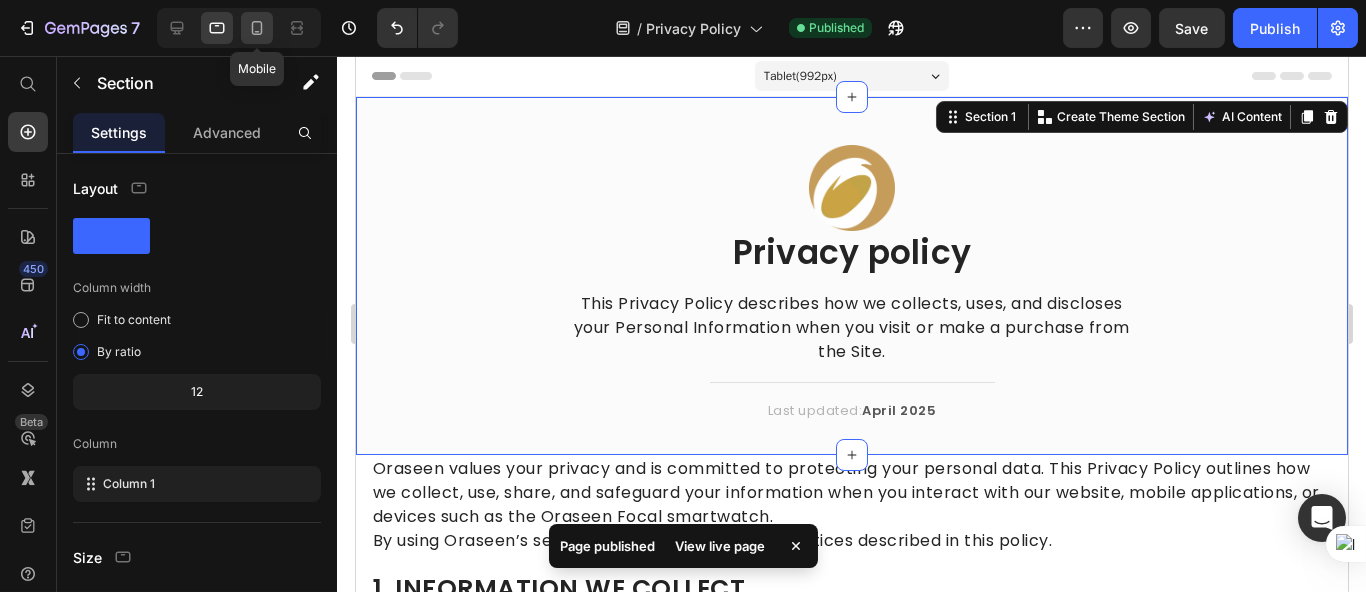 click 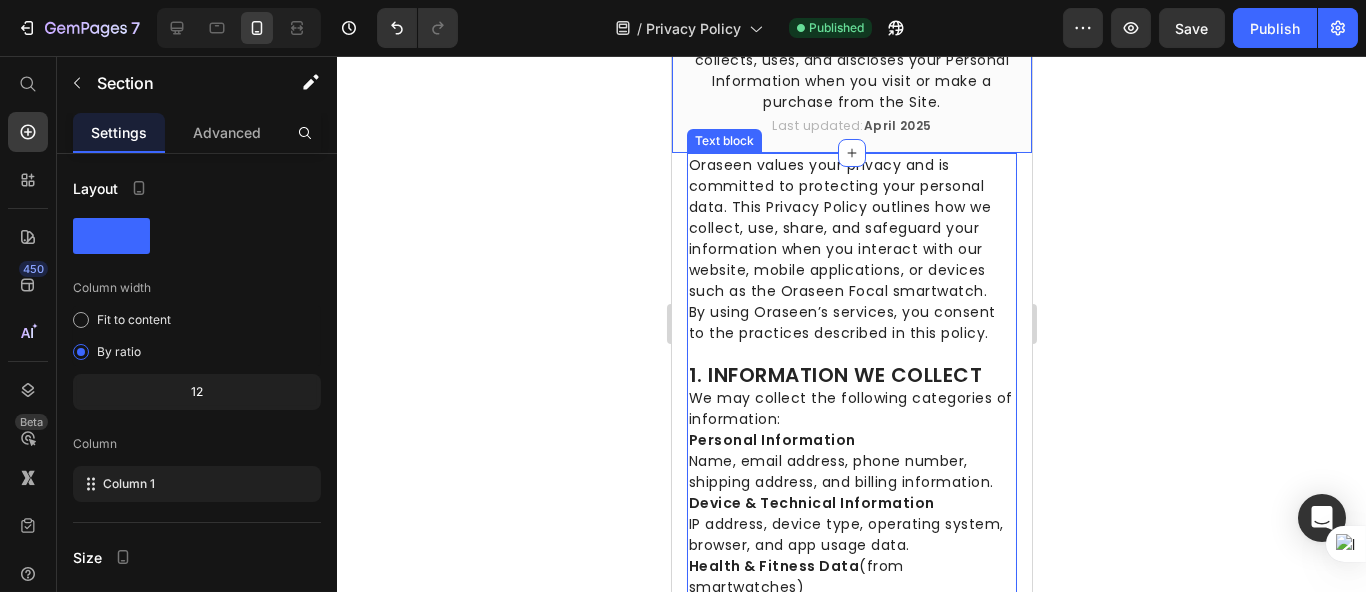 scroll, scrollTop: 0, scrollLeft: 0, axis: both 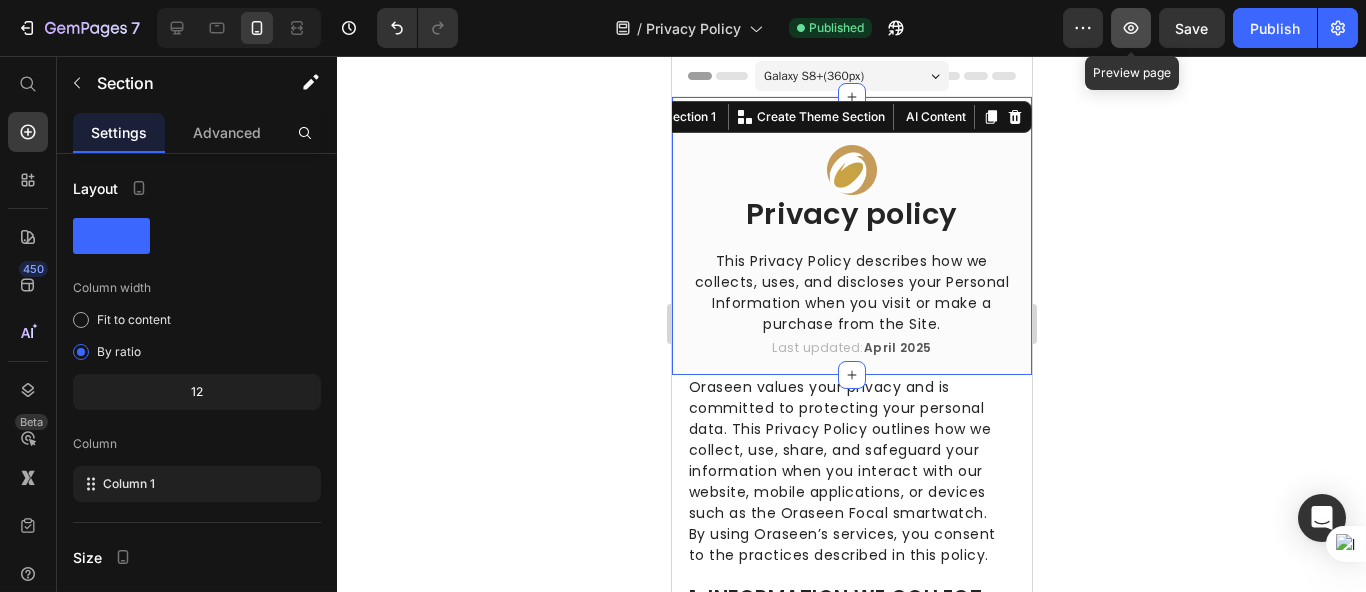 click 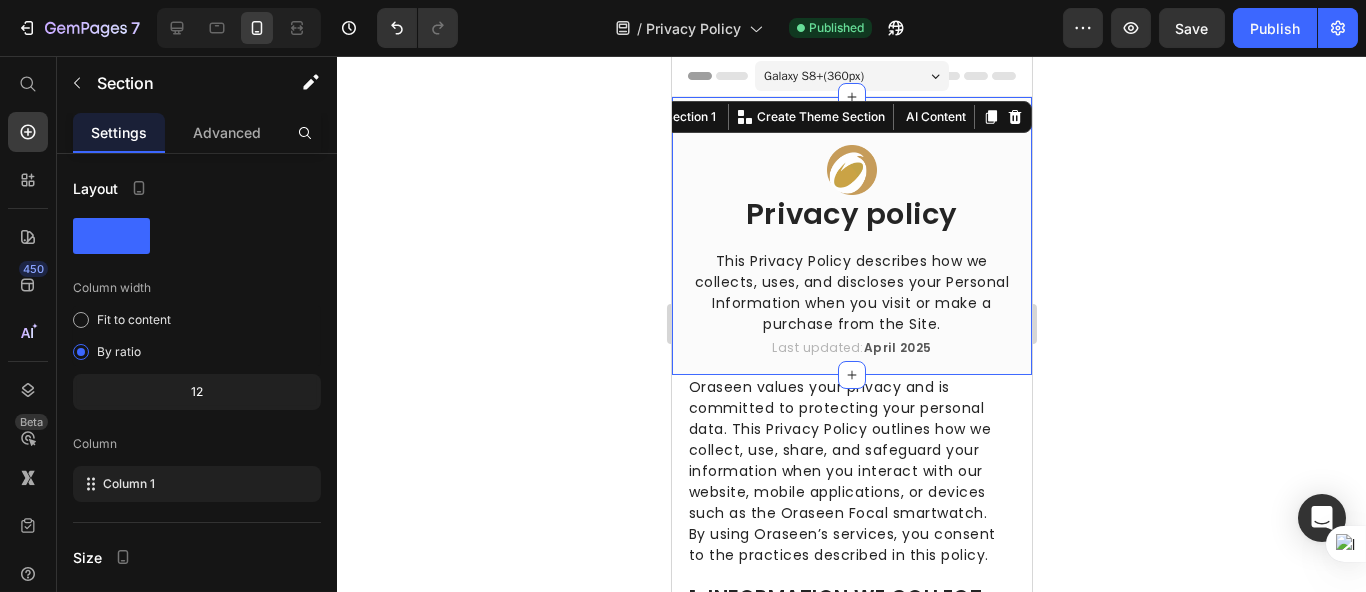 click 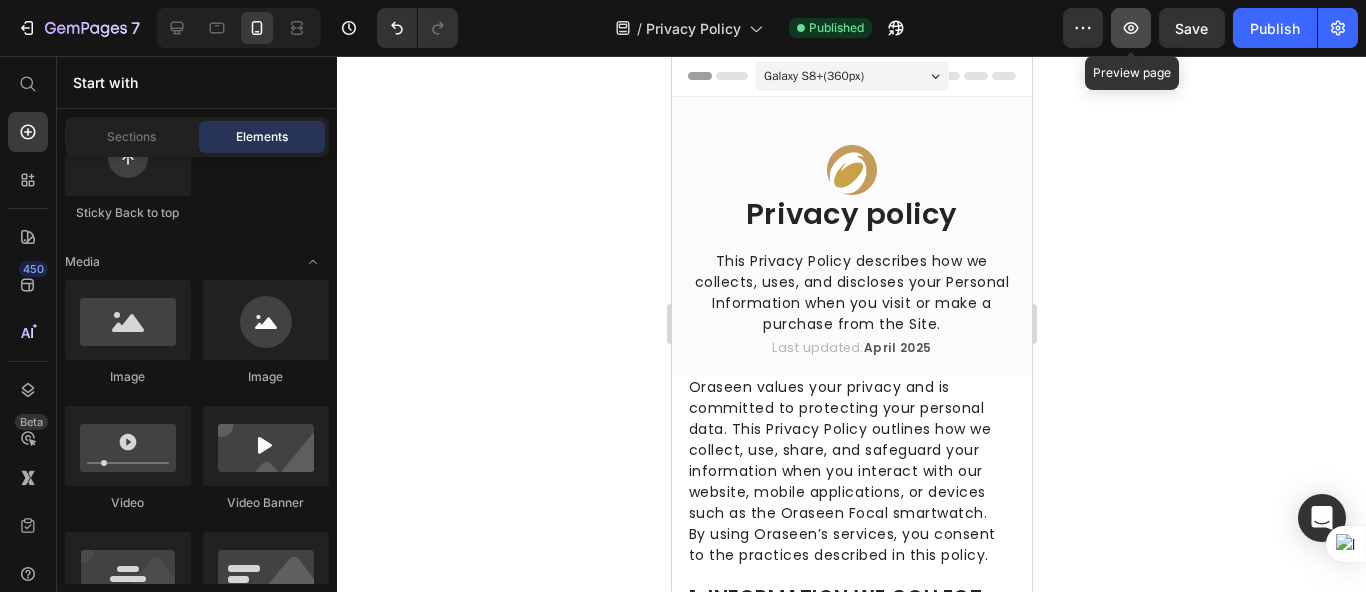 click 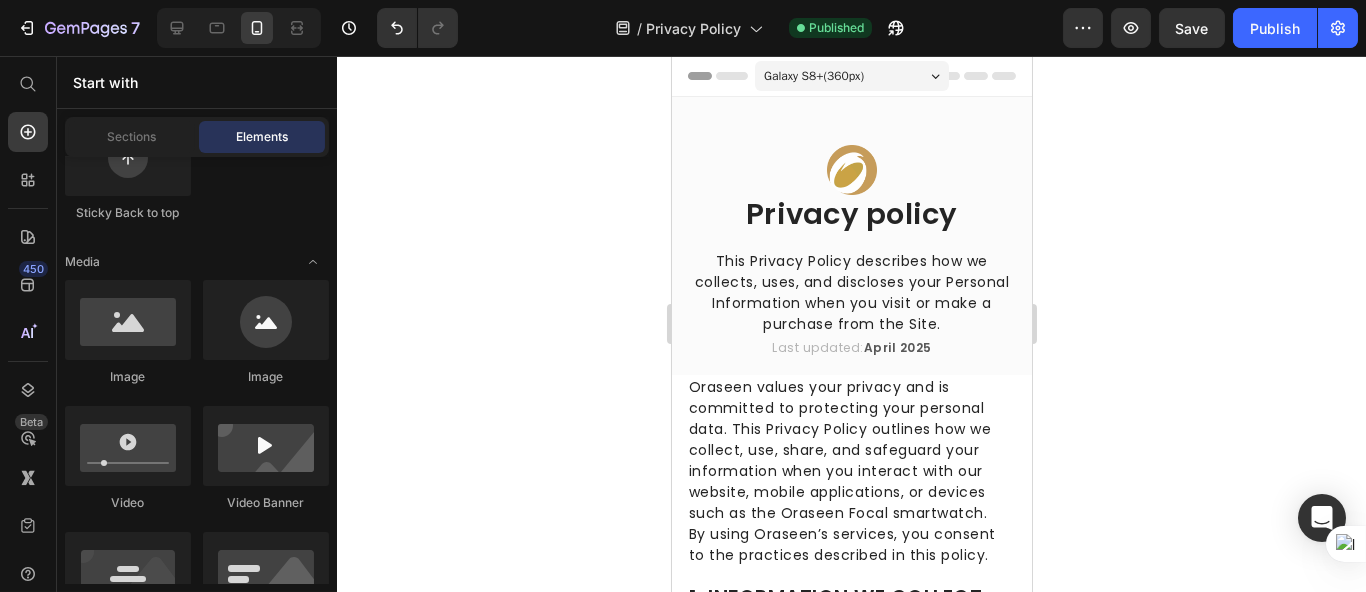 click 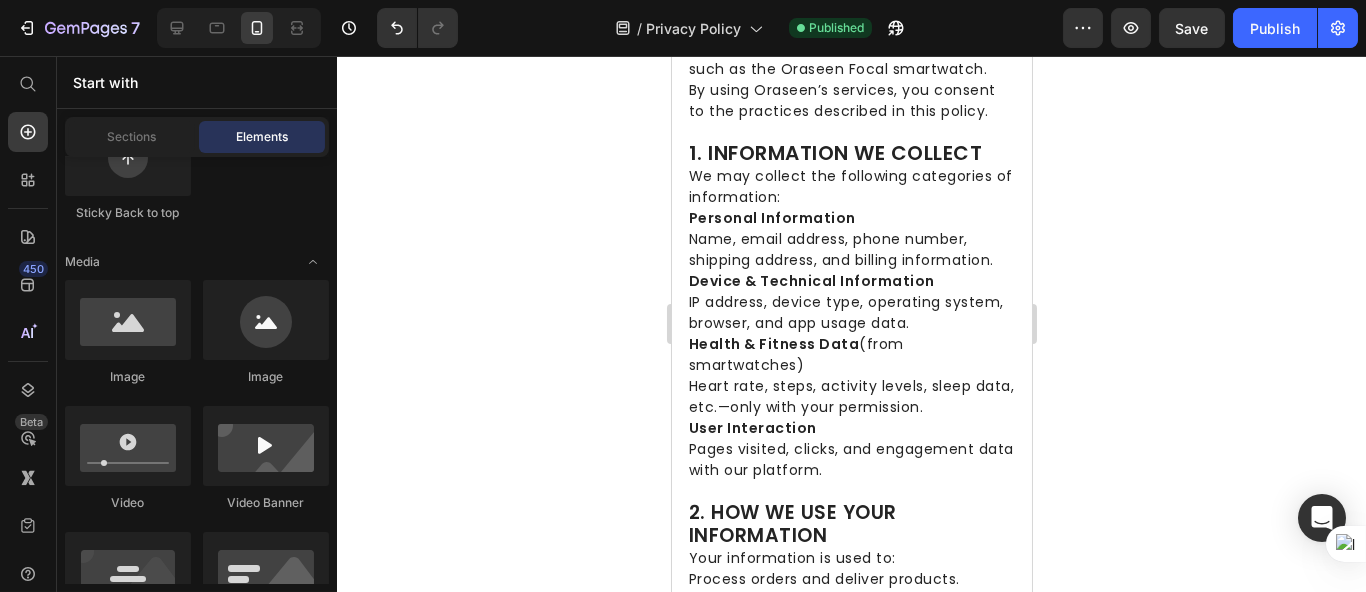 scroll, scrollTop: 0, scrollLeft: 0, axis: both 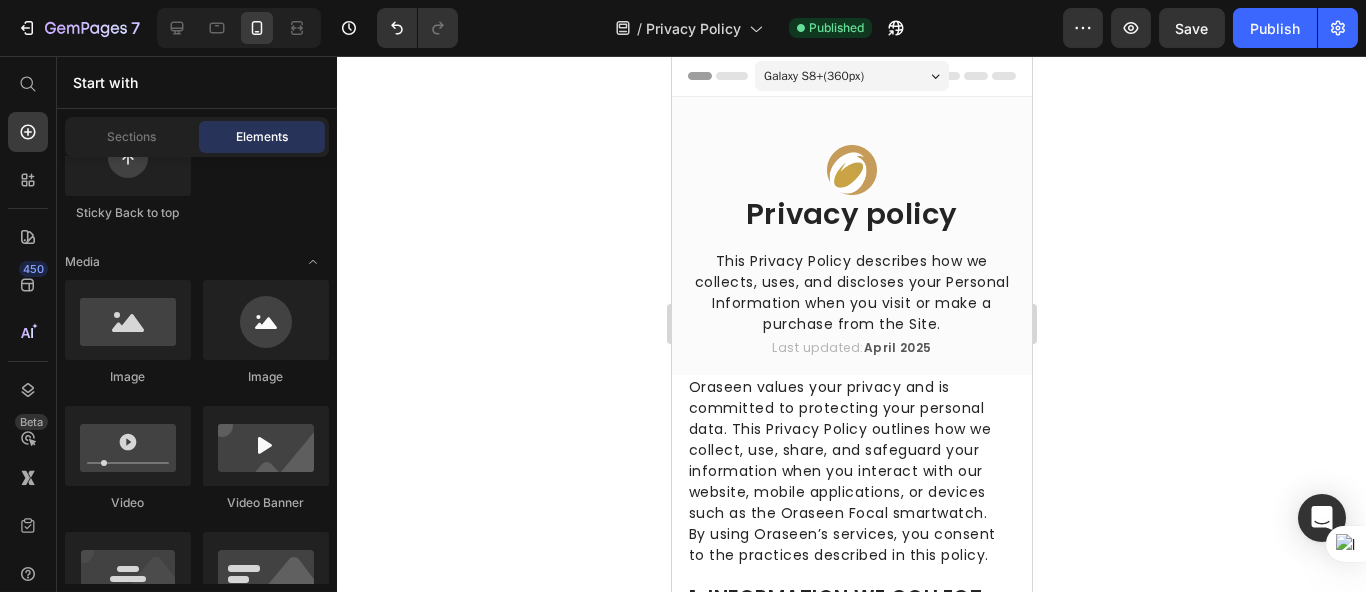 click 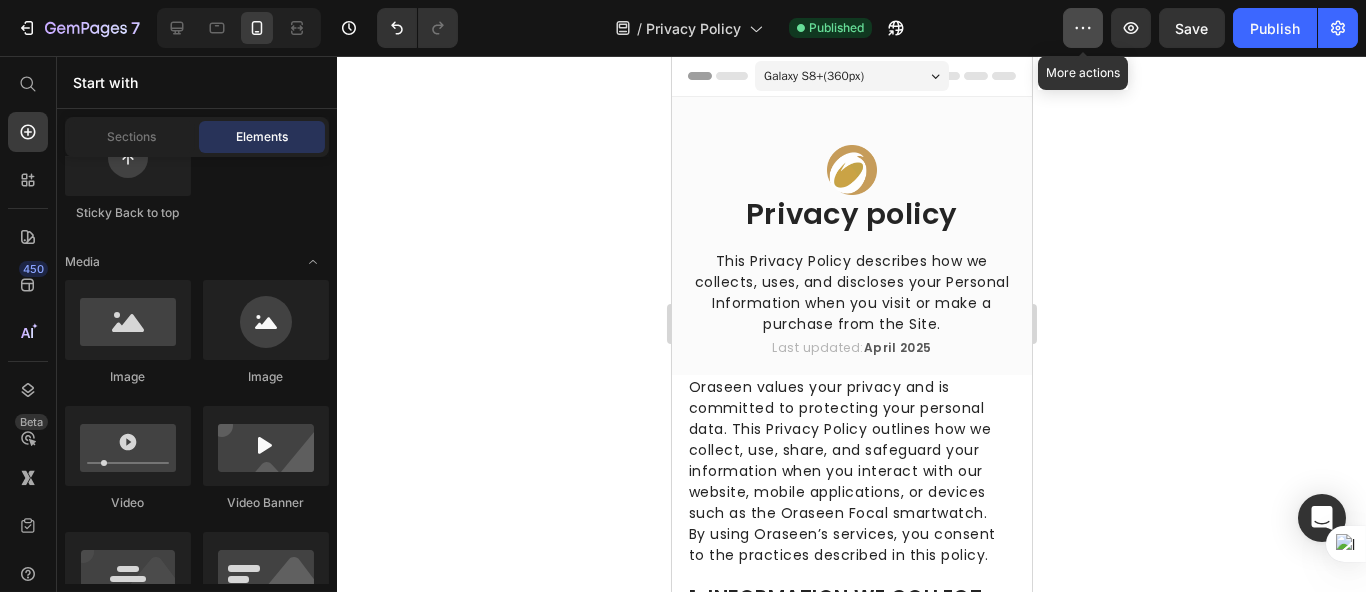 click 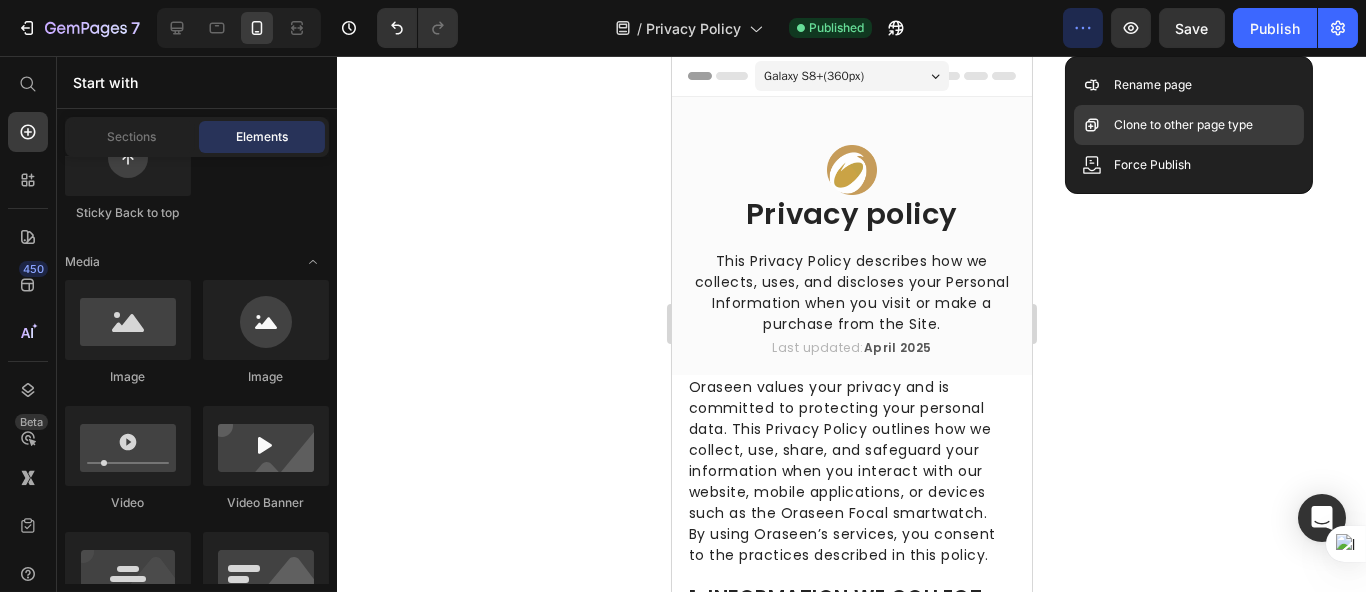 click on "Clone to other page type" at bounding box center [1183, 125] 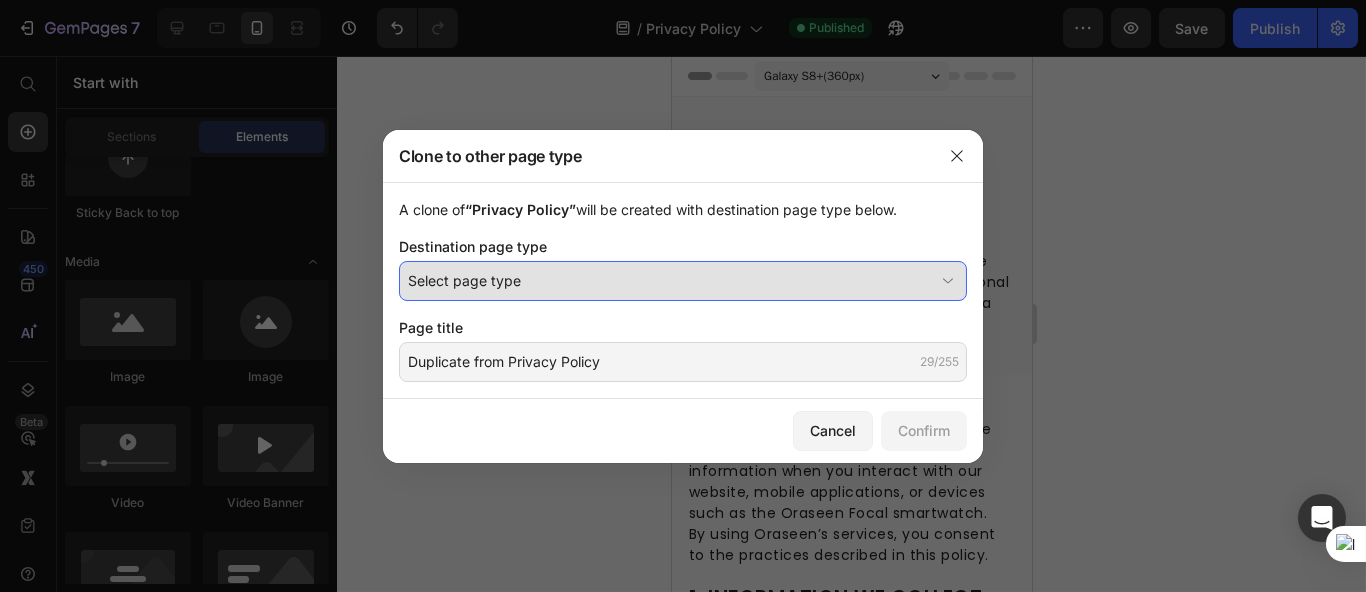 click on "Select page type" at bounding box center (683, 281) 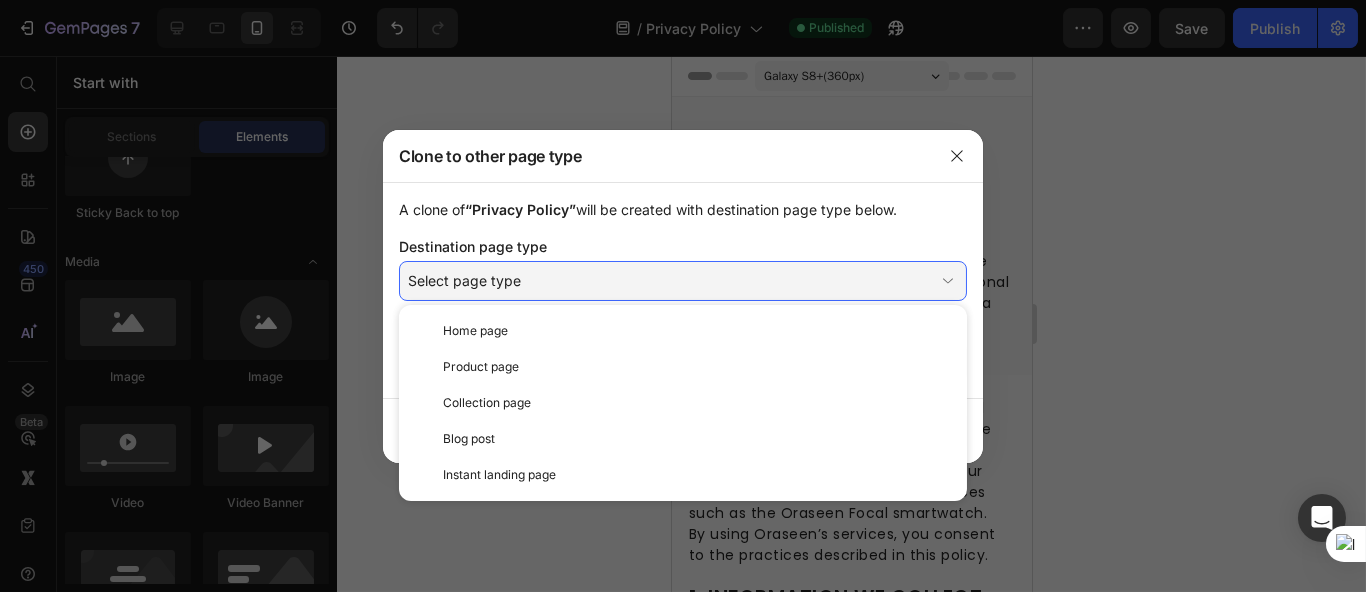 click on "A clone of  “Privacy Policy”  will be created with destination page type below.  Destination page type Select page type  Home page Product page Collection page Blog post Instant landing page Page title Duplicate from Privacy Policy 29/255" at bounding box center [683, 290] 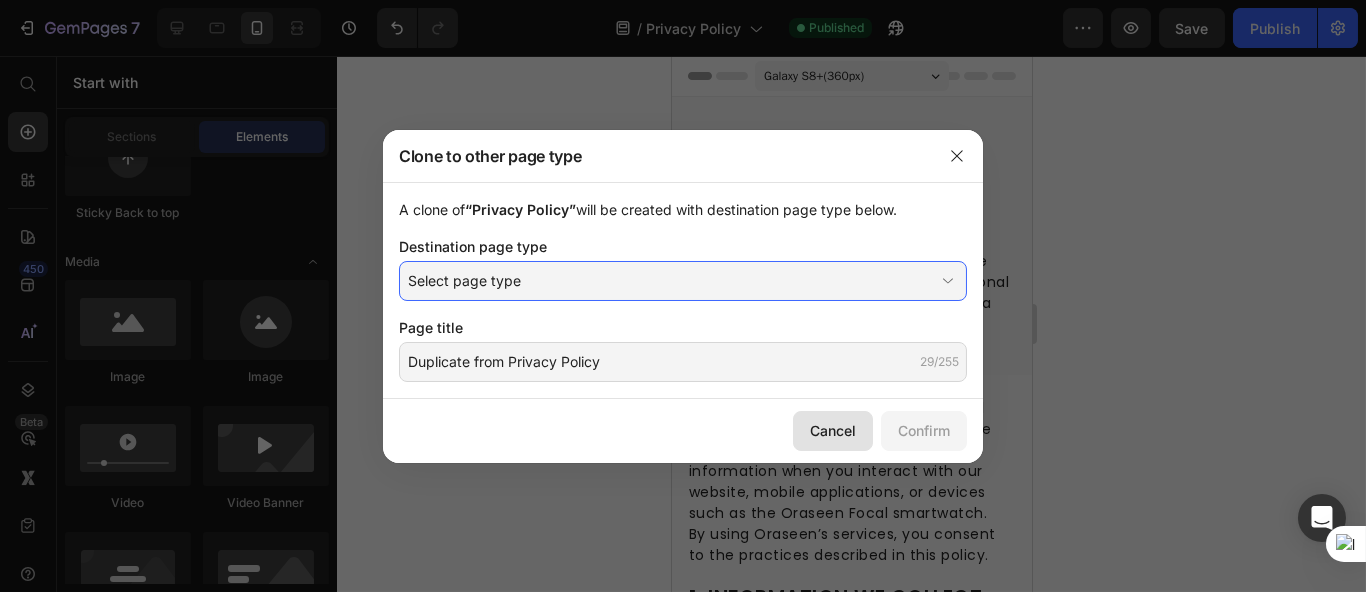 click on "Cancel" at bounding box center (833, 430) 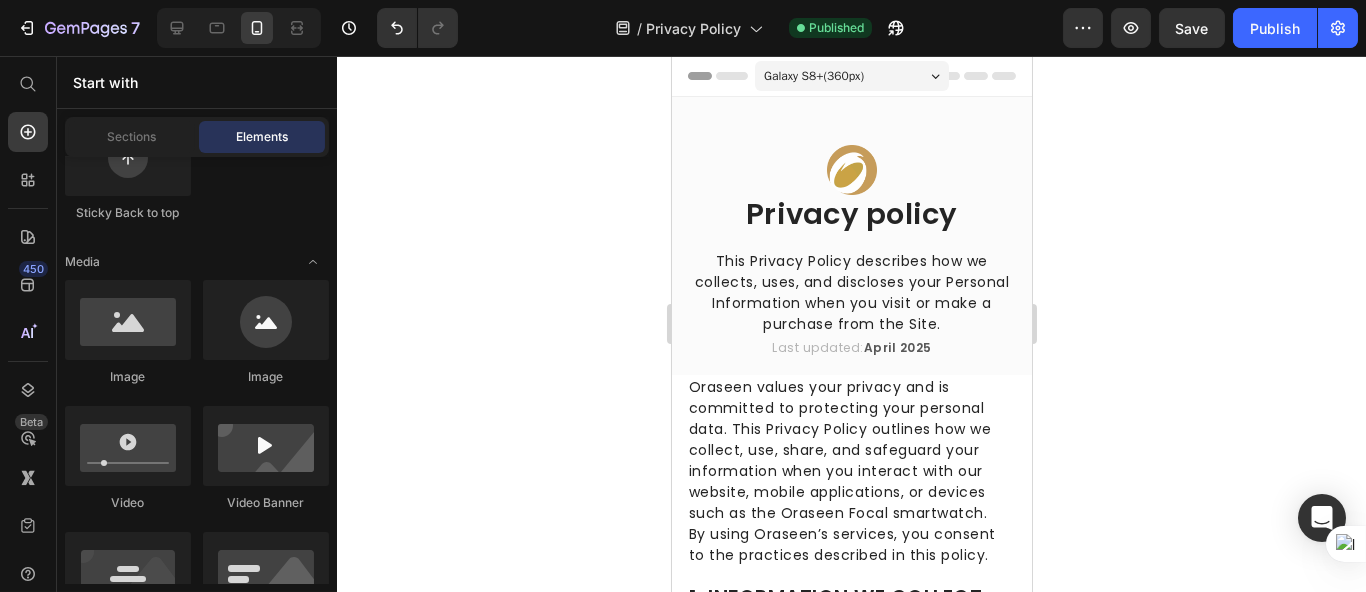 click 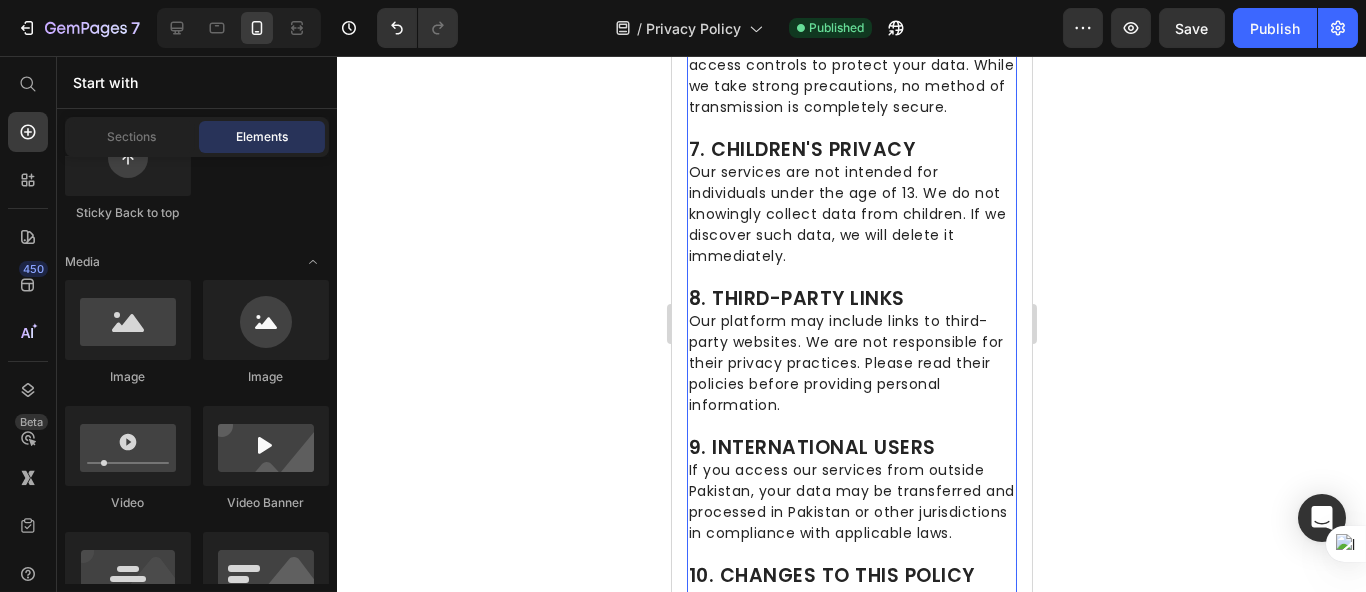 scroll, scrollTop: 2444, scrollLeft: 0, axis: vertical 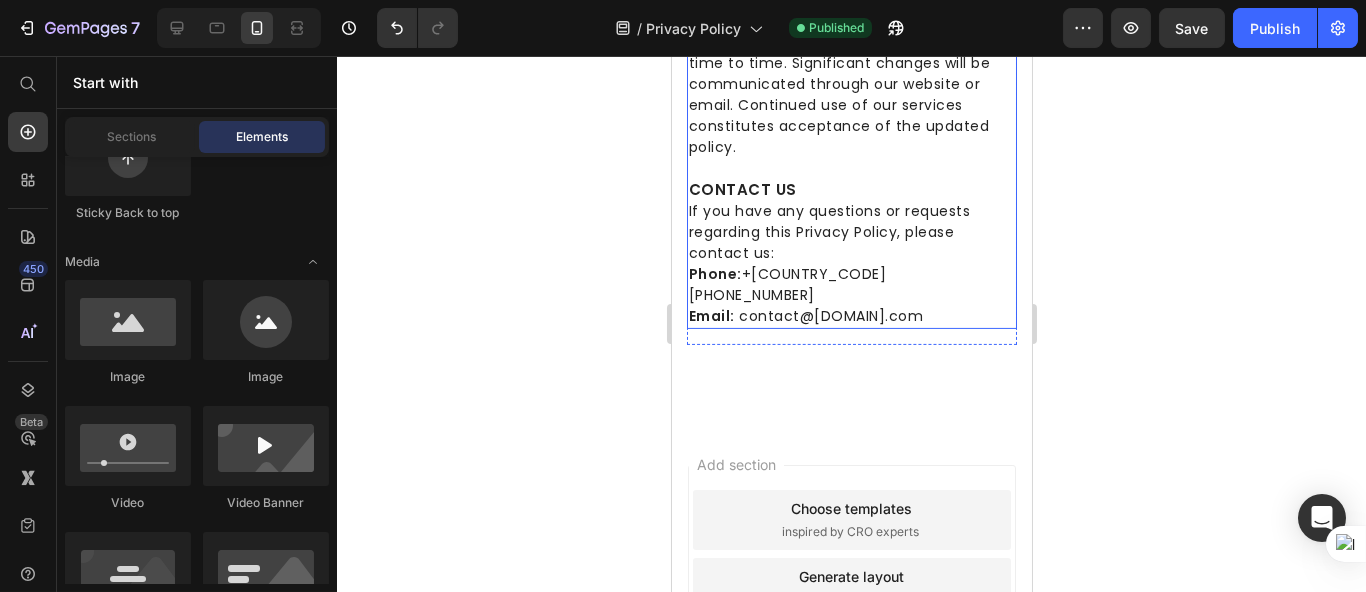 click at bounding box center (851, 168) 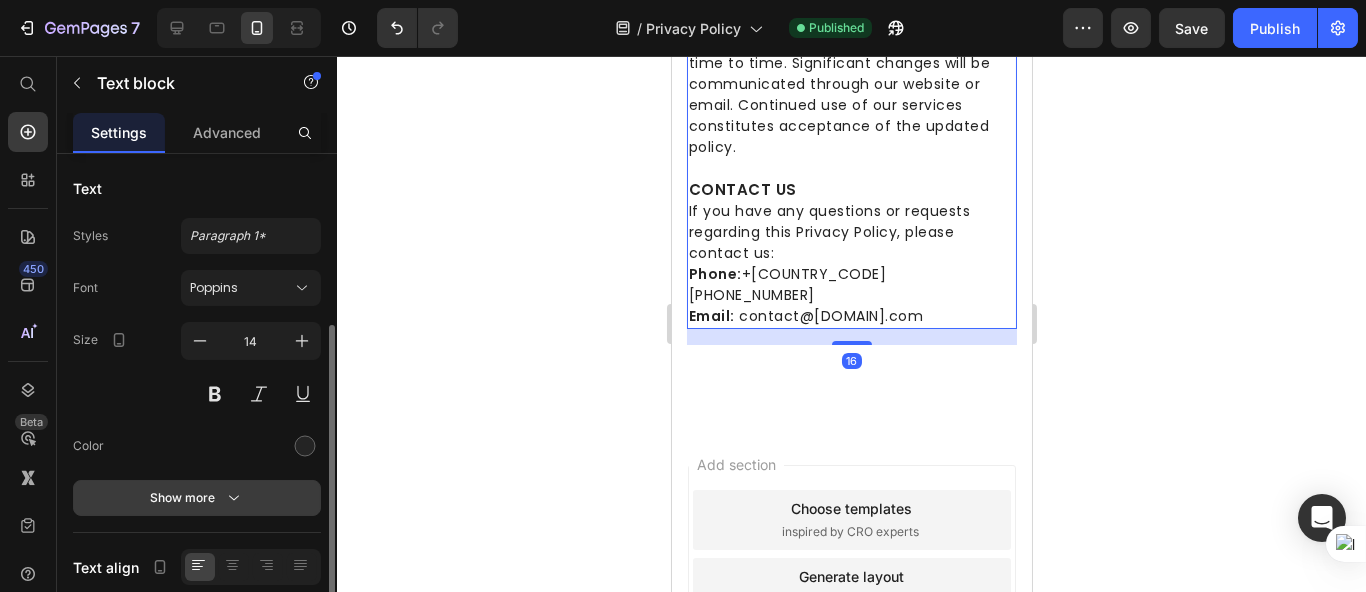 scroll, scrollTop: 110, scrollLeft: 0, axis: vertical 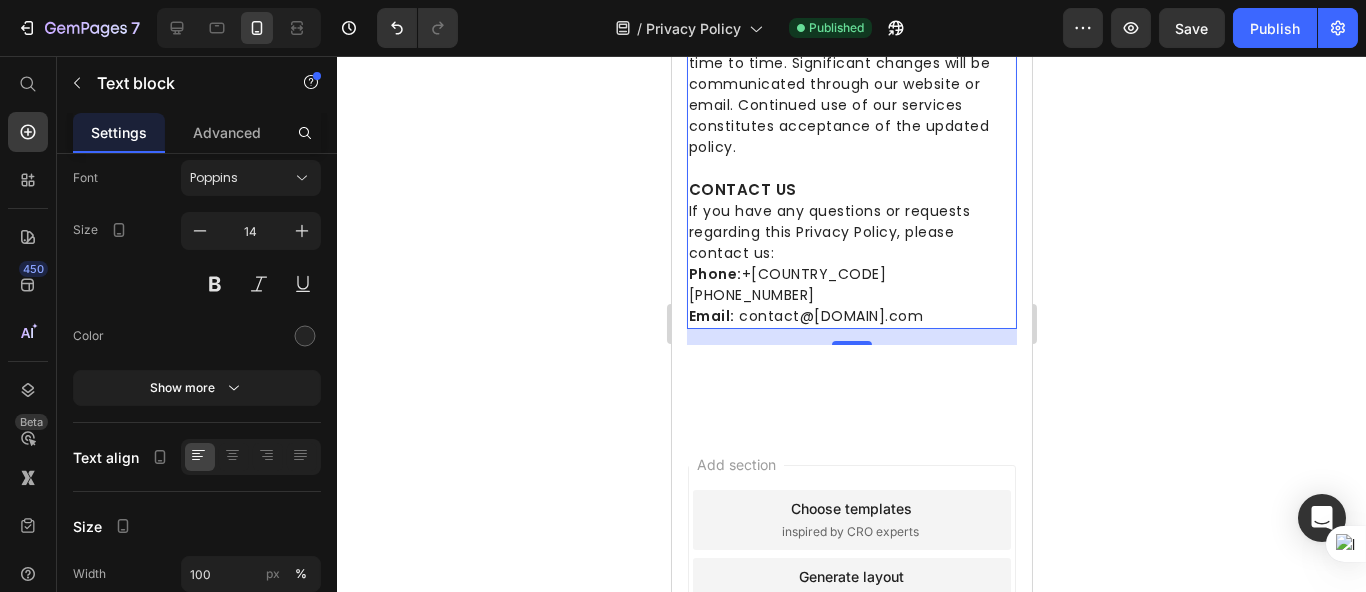 click 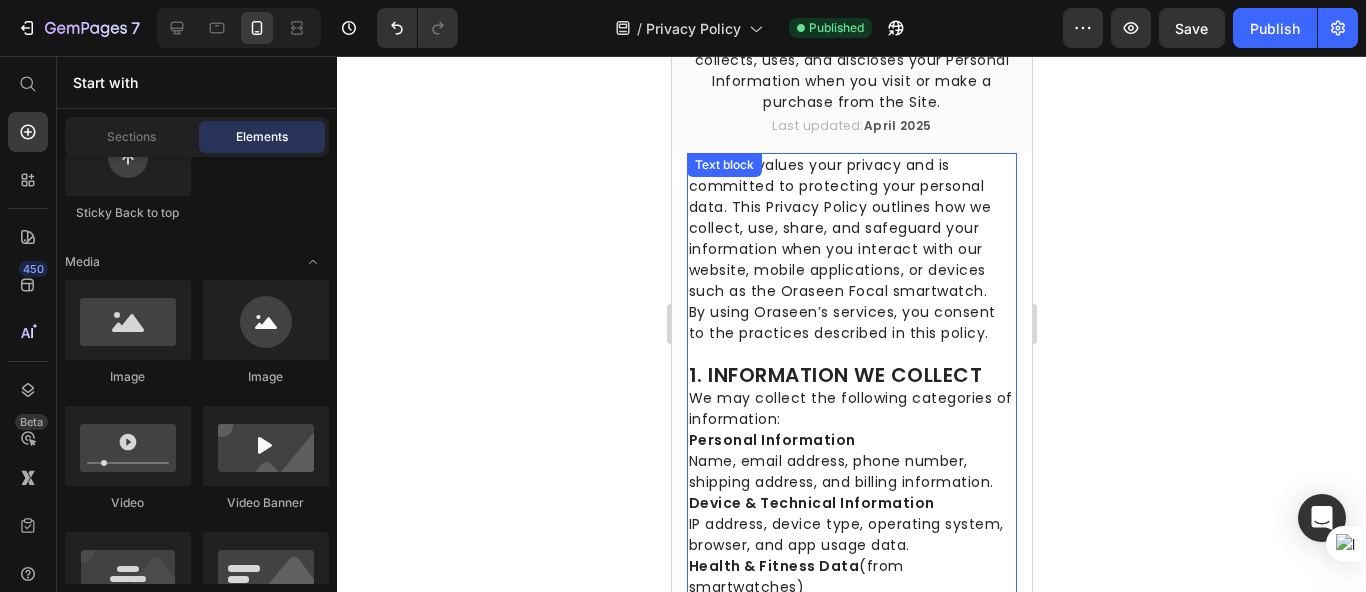 scroll, scrollTop: 0, scrollLeft: 0, axis: both 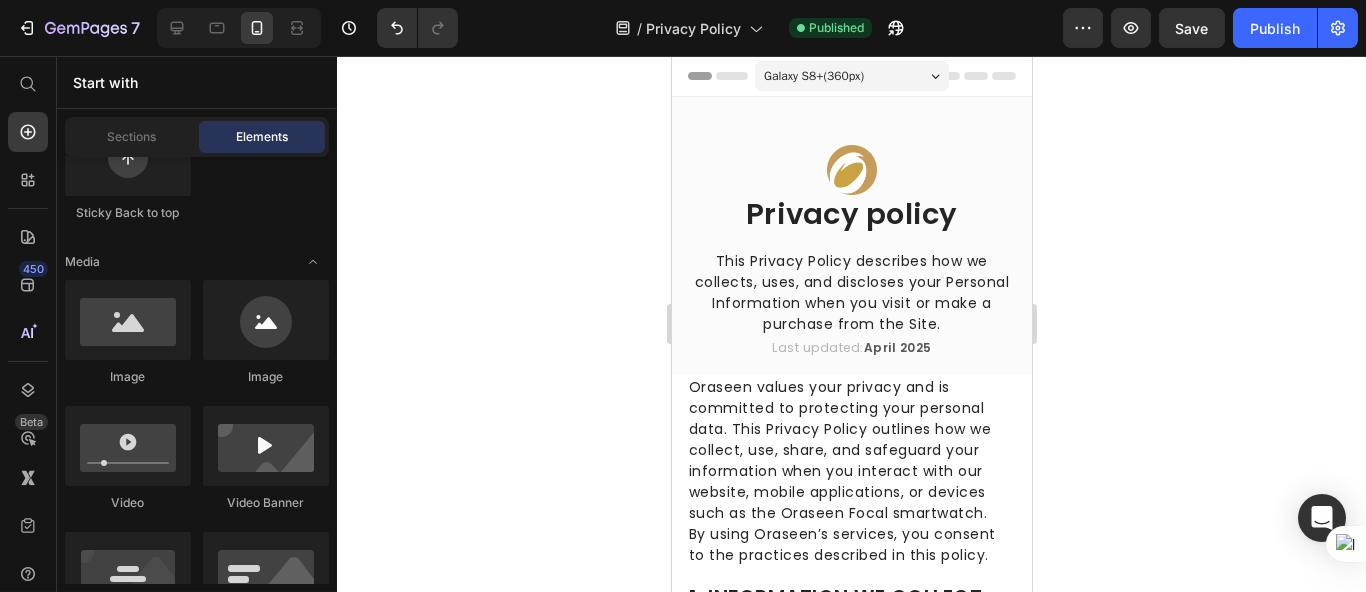 click 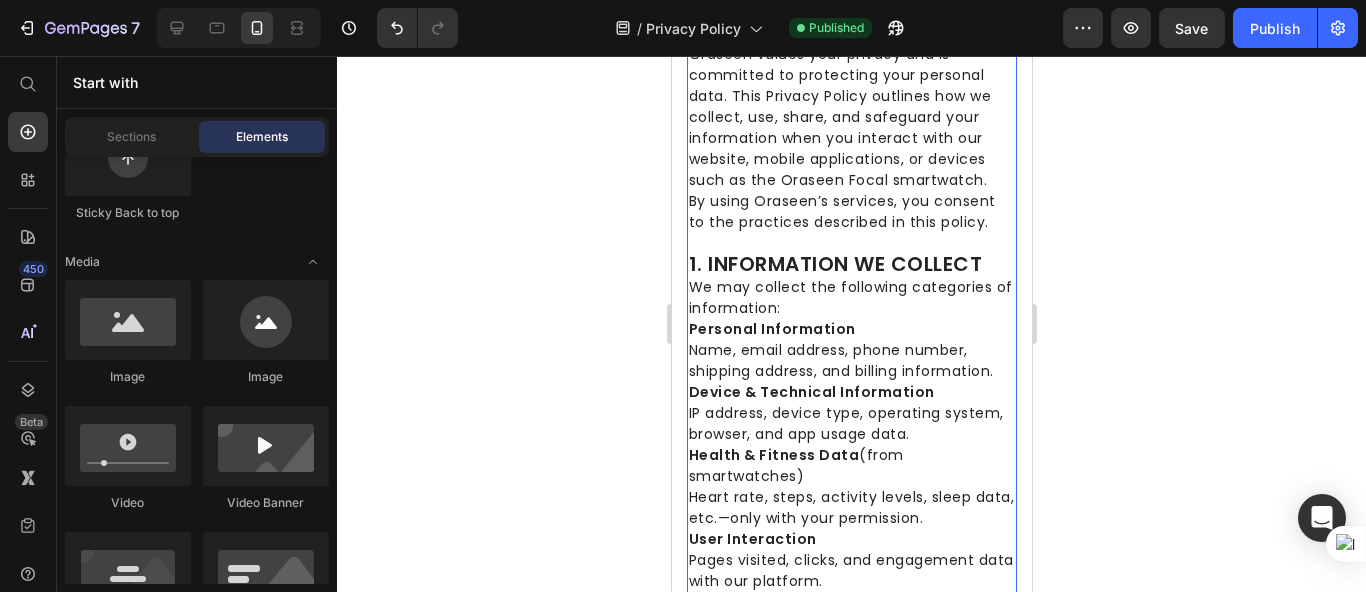 scroll, scrollTop: 444, scrollLeft: 0, axis: vertical 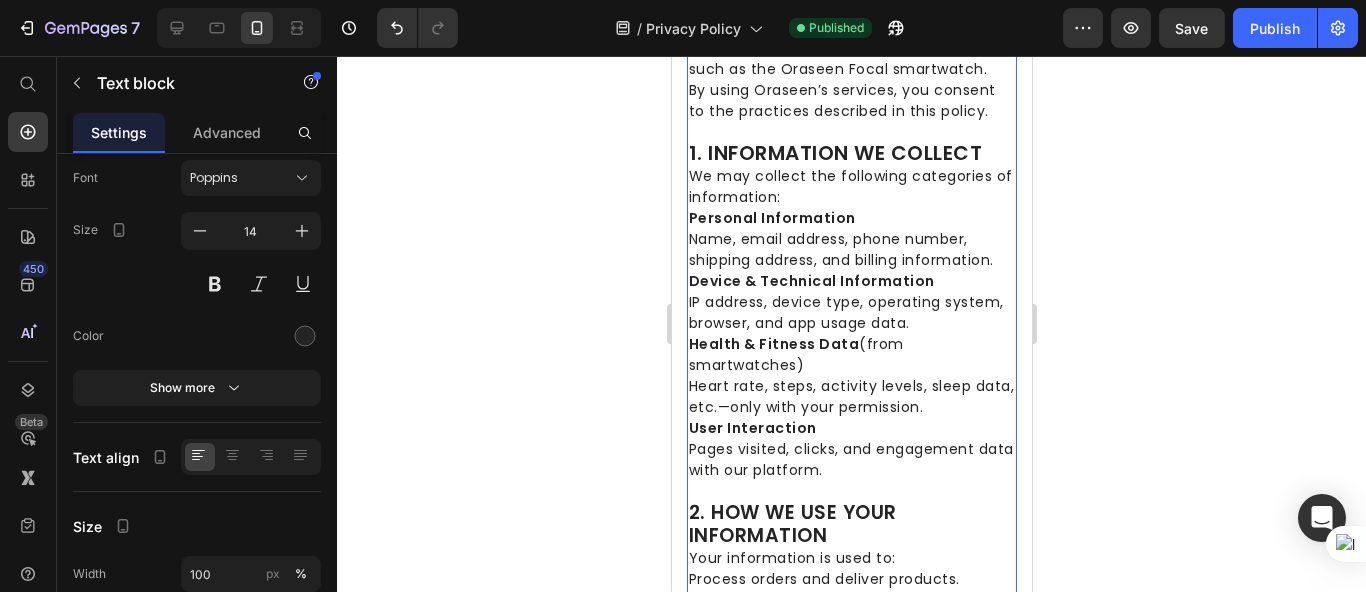 click 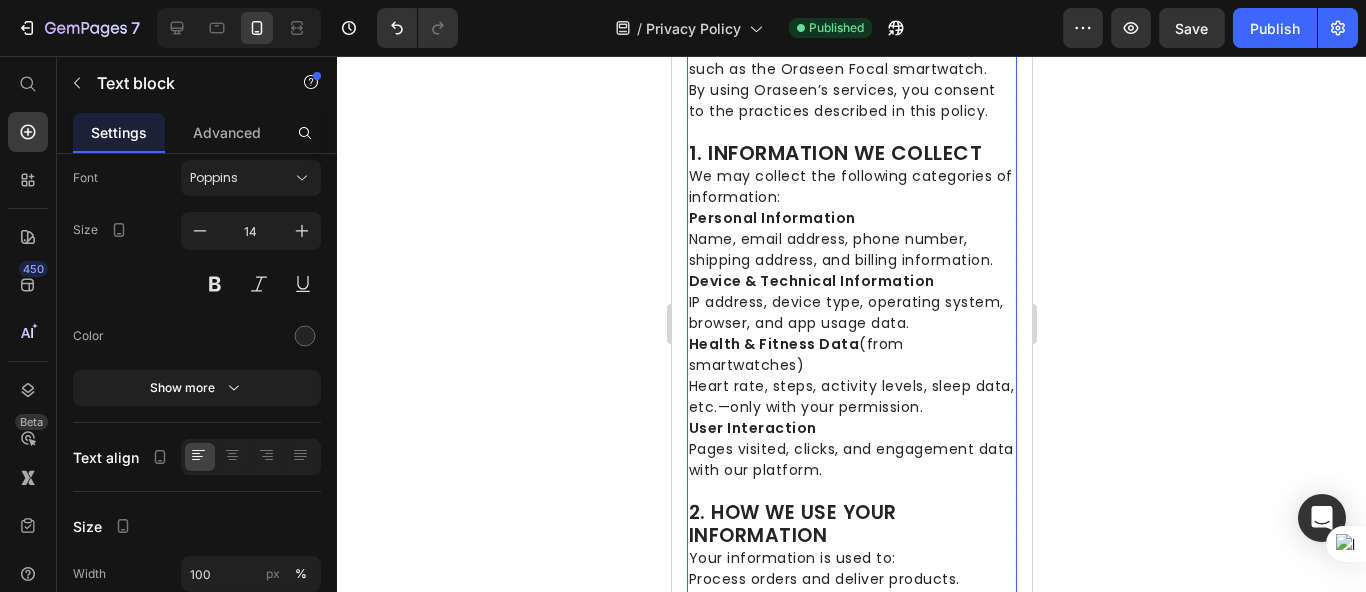 click on "Device & Technical Information IP address, device type, operating system, browser, and app usage data." at bounding box center (851, 302) 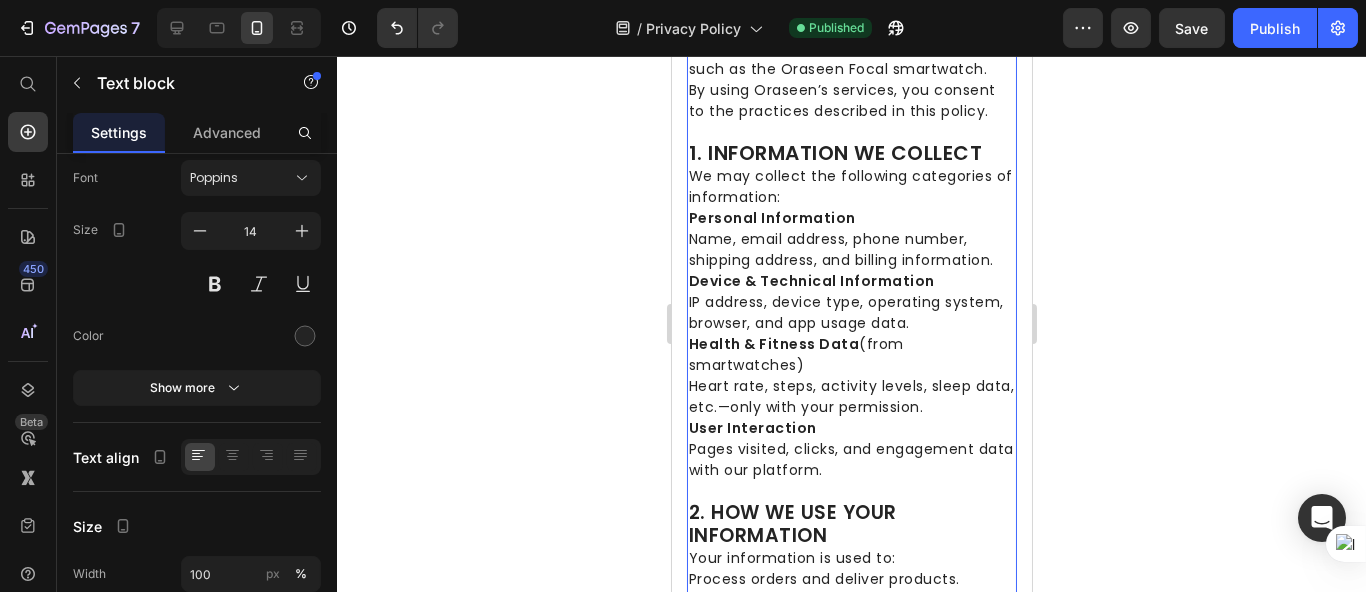 click on "Device & Technical Information IP address, device type, operating system, browser, and app usage data." at bounding box center (851, 302) 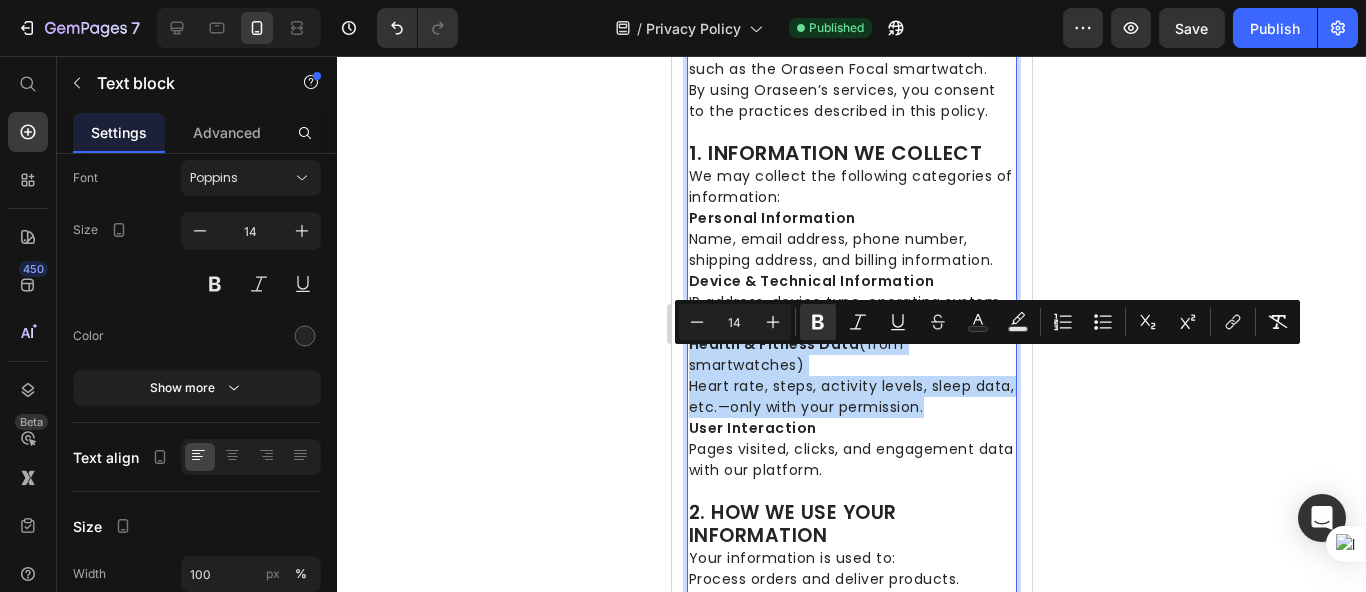 drag, startPoint x: 689, startPoint y: 363, endPoint x: 970, endPoint y: 423, distance: 287.3343 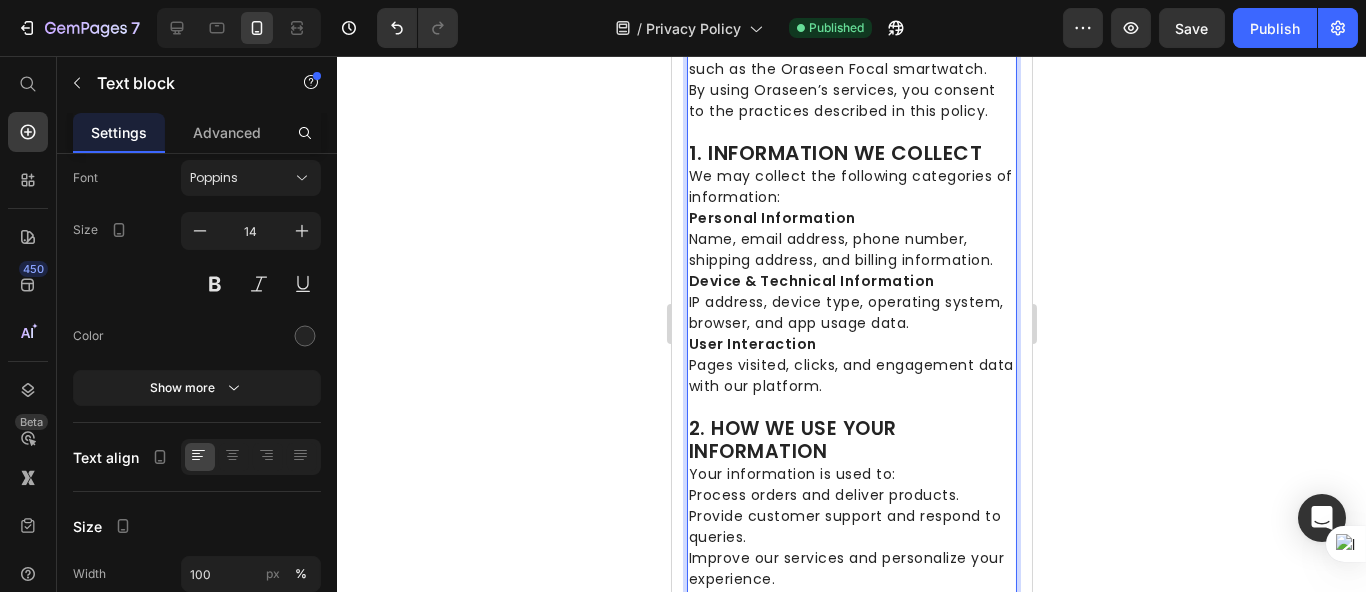 click 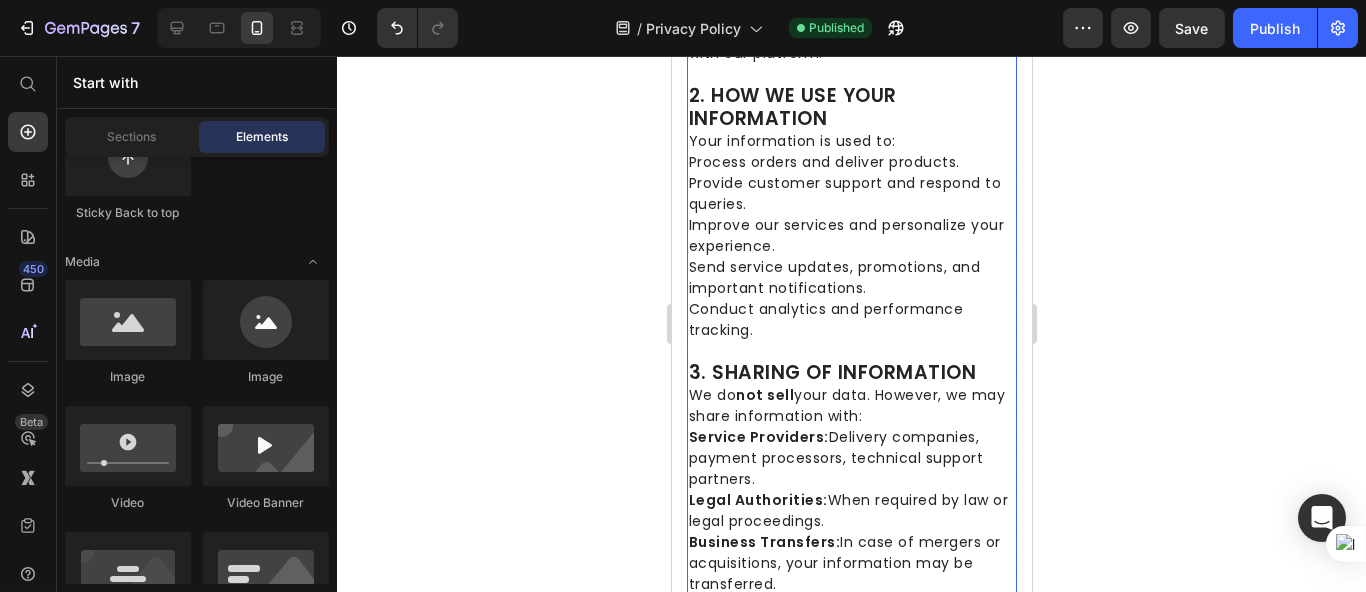 scroll, scrollTop: 888, scrollLeft: 0, axis: vertical 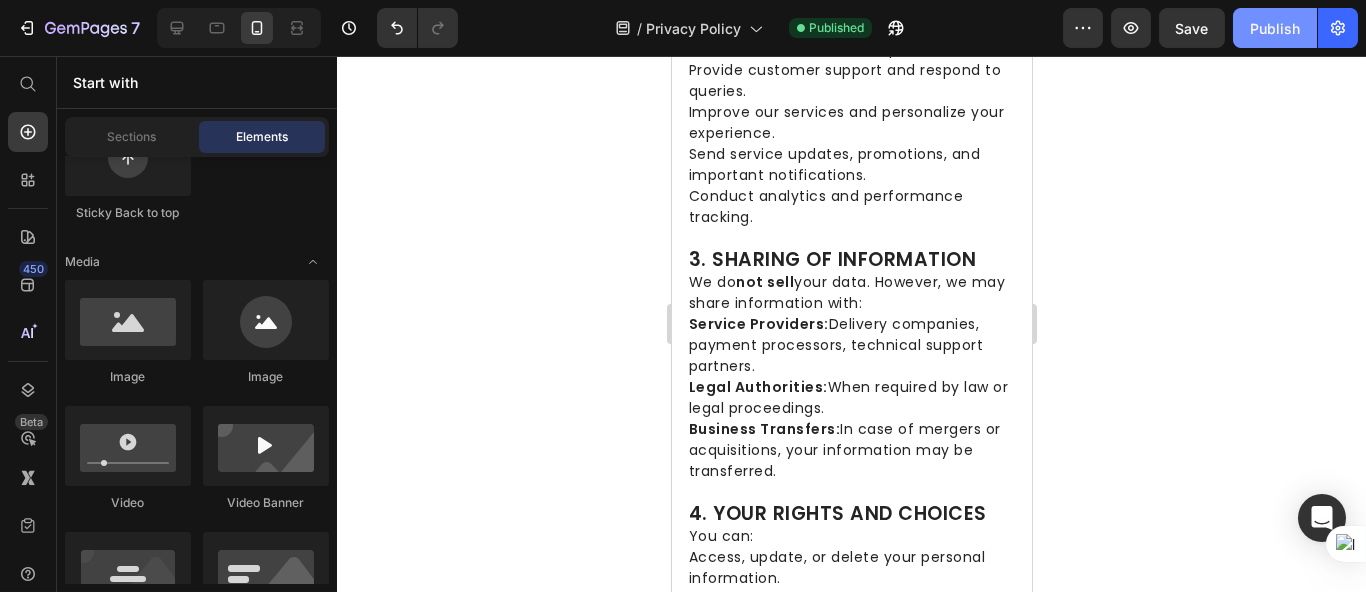 click on "Publish" at bounding box center (1275, 28) 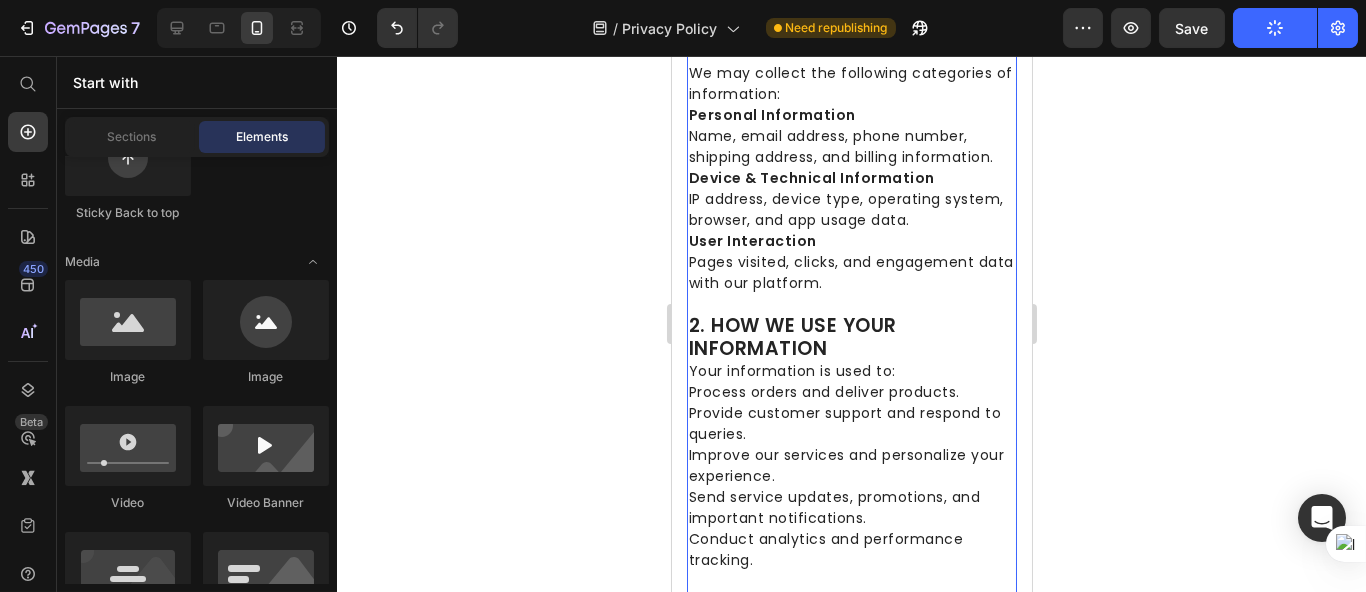 scroll, scrollTop: 0, scrollLeft: 0, axis: both 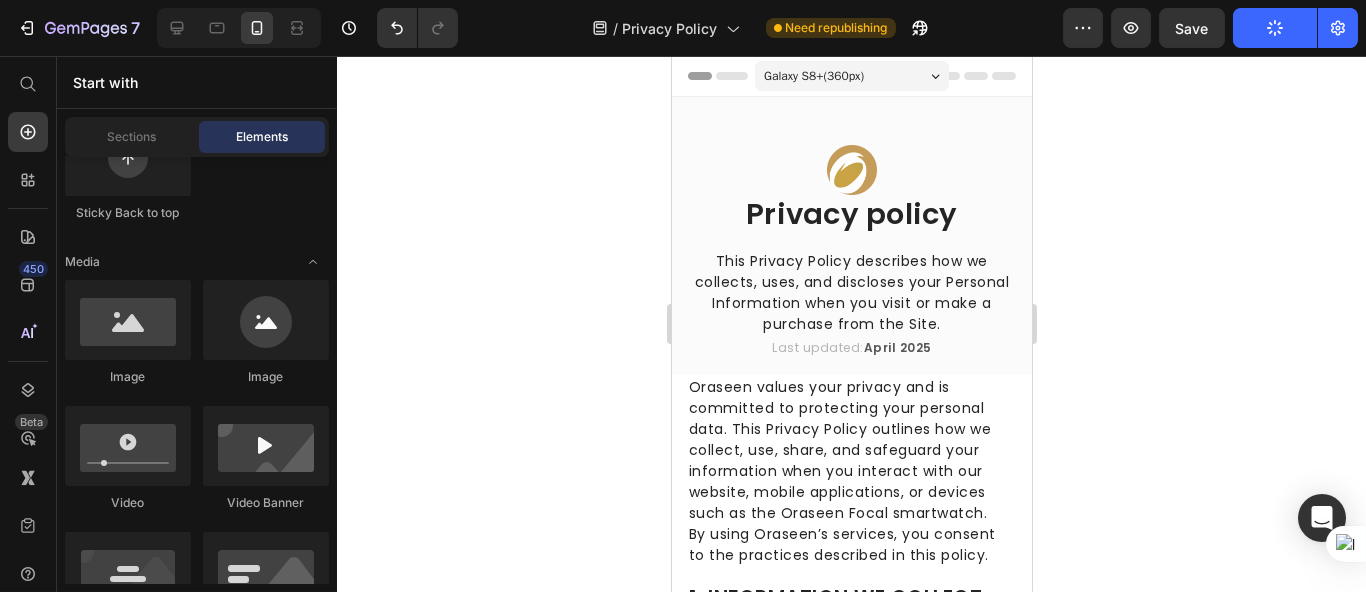 click 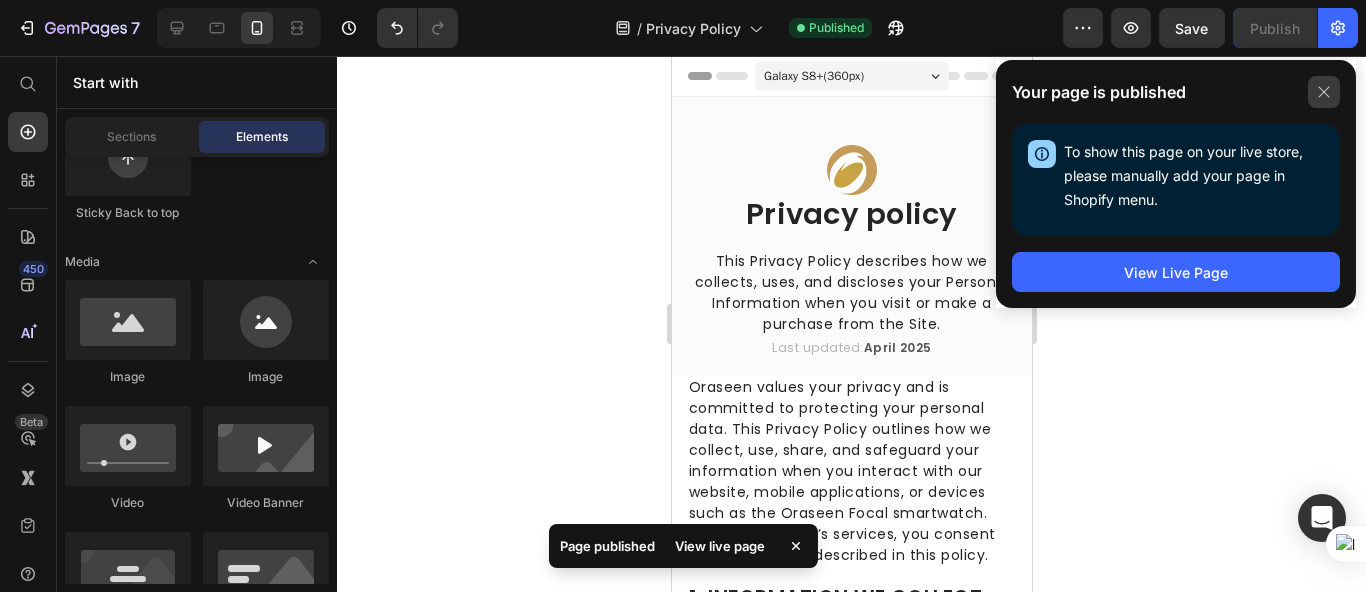 click 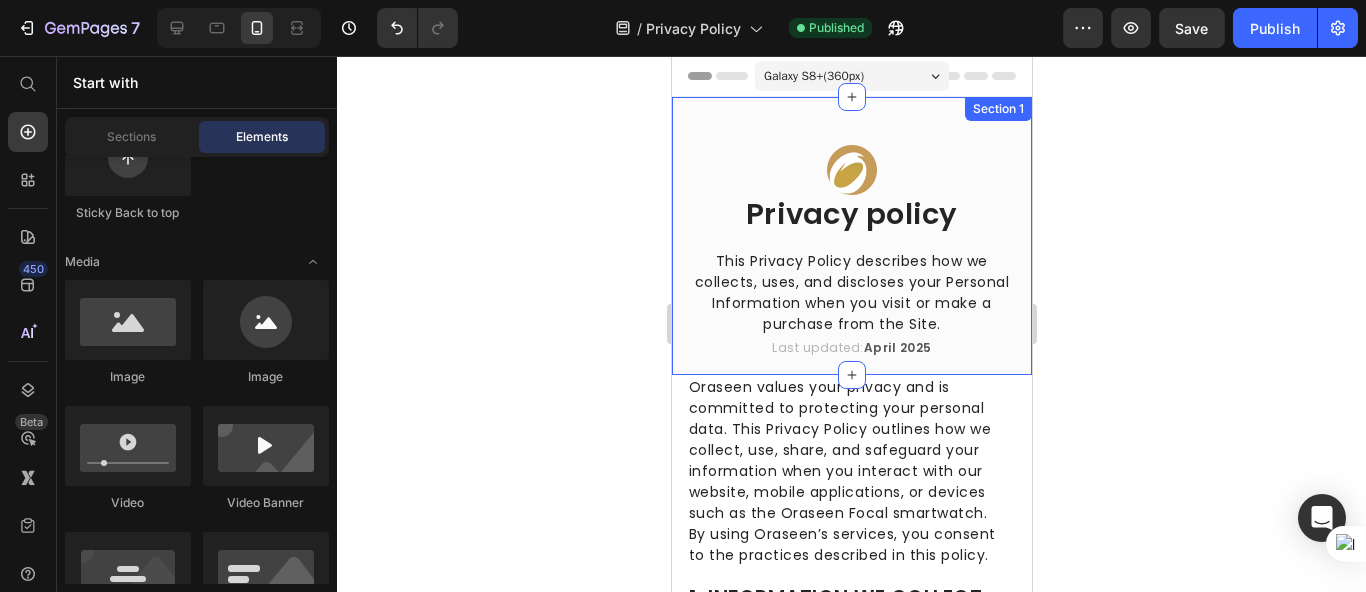 click 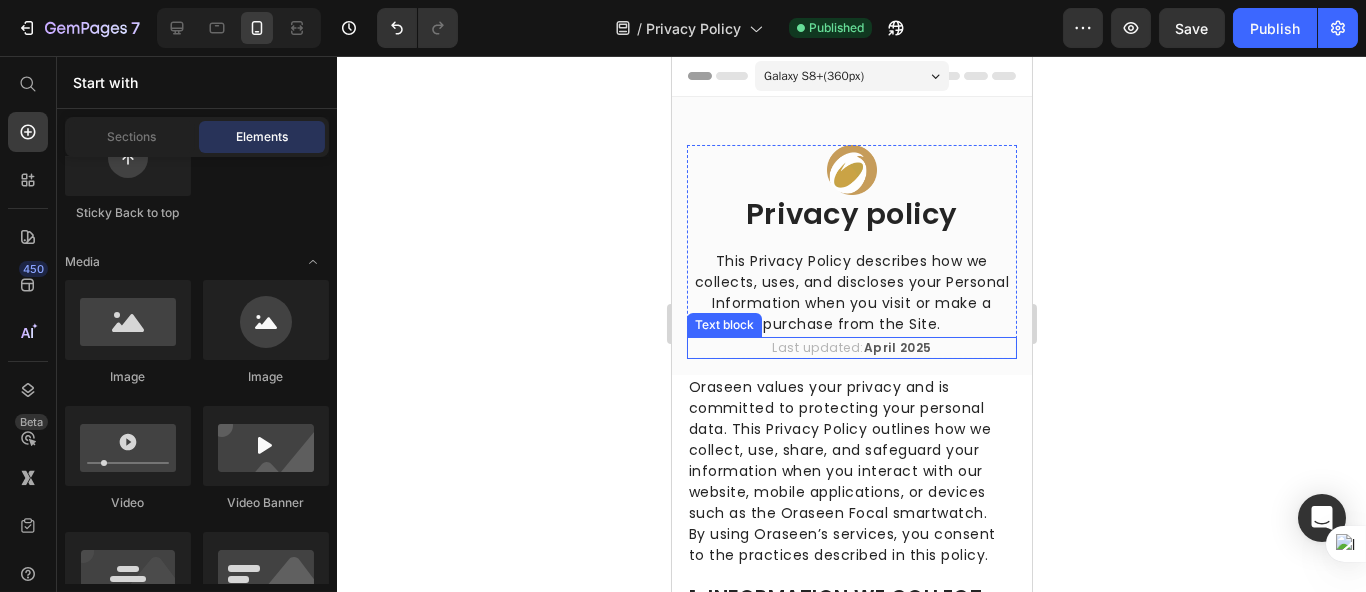 click on "April 2025" at bounding box center (897, 347) 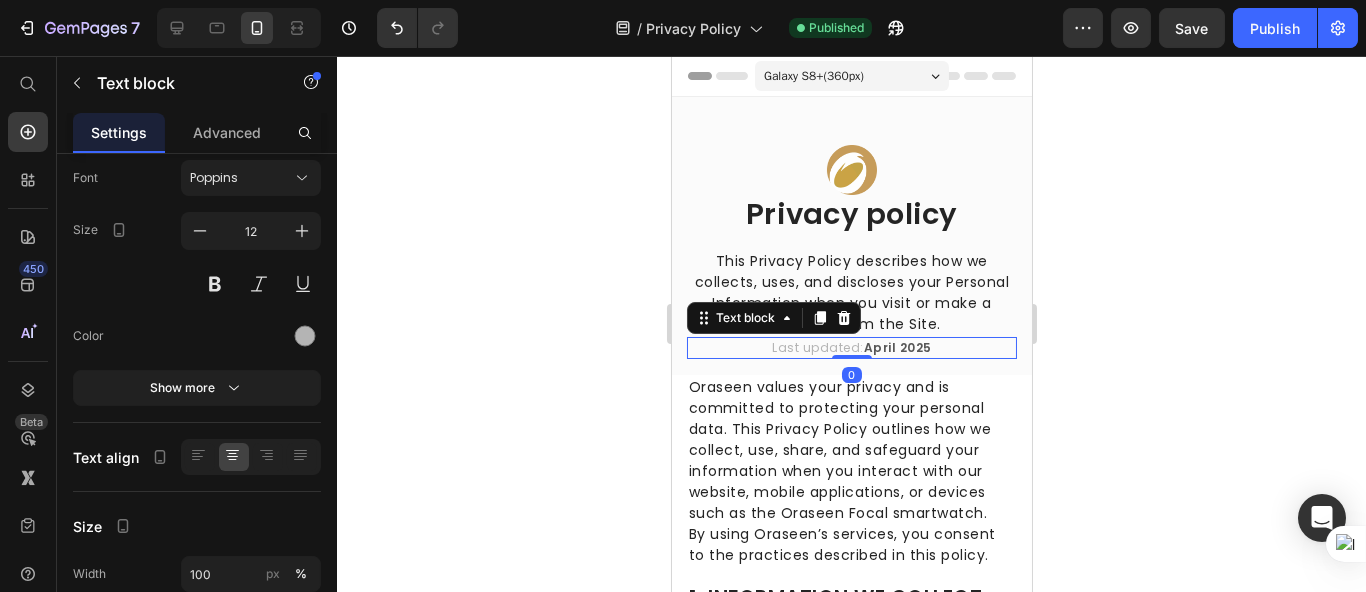 click on "April 2025" at bounding box center [897, 347] 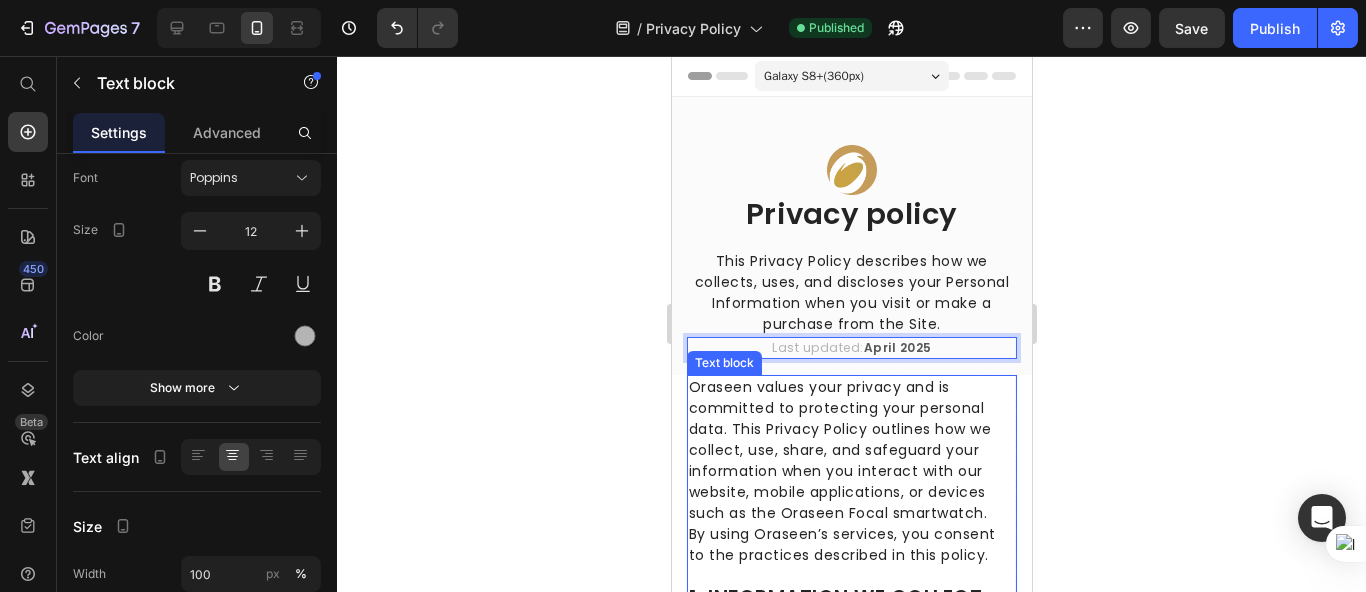 click on "Oraseen values your privacy and is committed to protecting your personal data. This Privacy Policy outlines how we collect, use, share, and safeguard your information when you interact with our website, mobile applications, or devices such as the Oraseen Focal smartwatch." at bounding box center [851, 450] 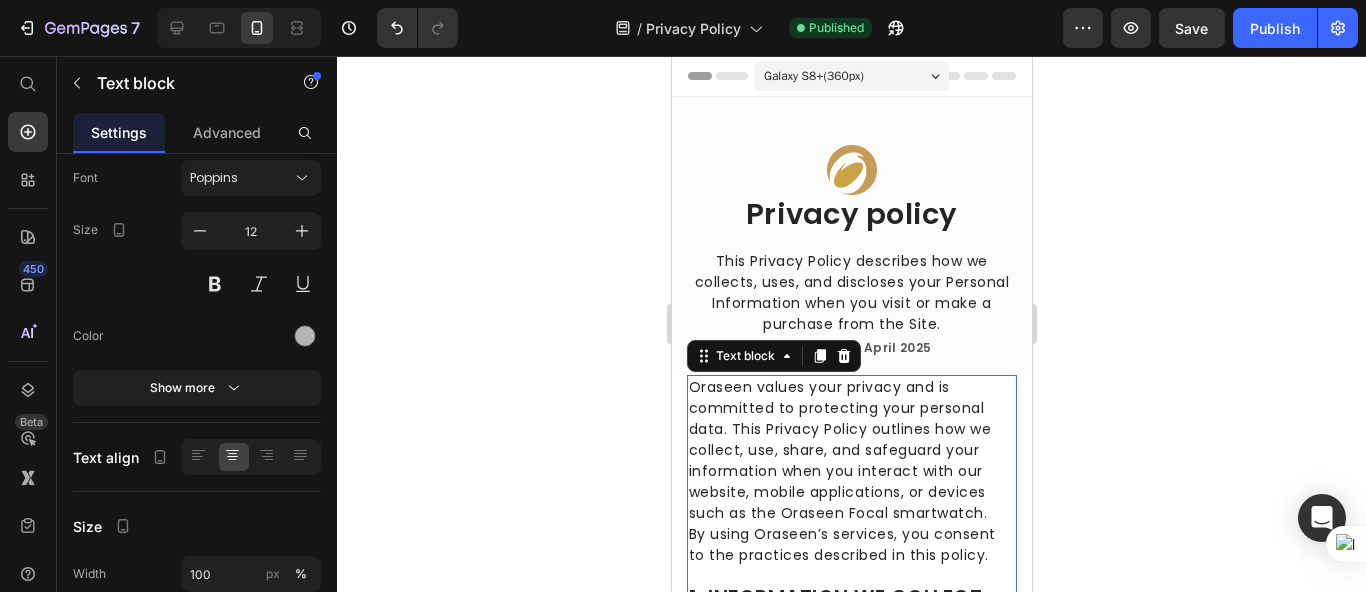 scroll, scrollTop: 110, scrollLeft: 0, axis: vertical 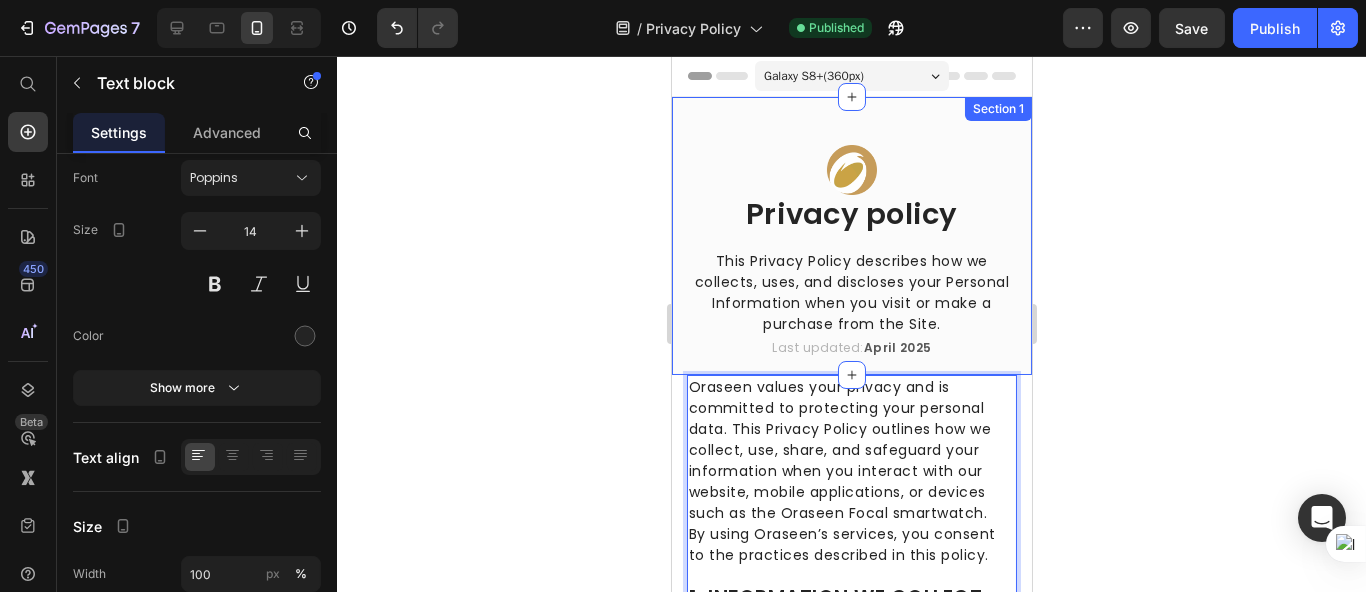 click on "April 2025" at bounding box center (897, 347) 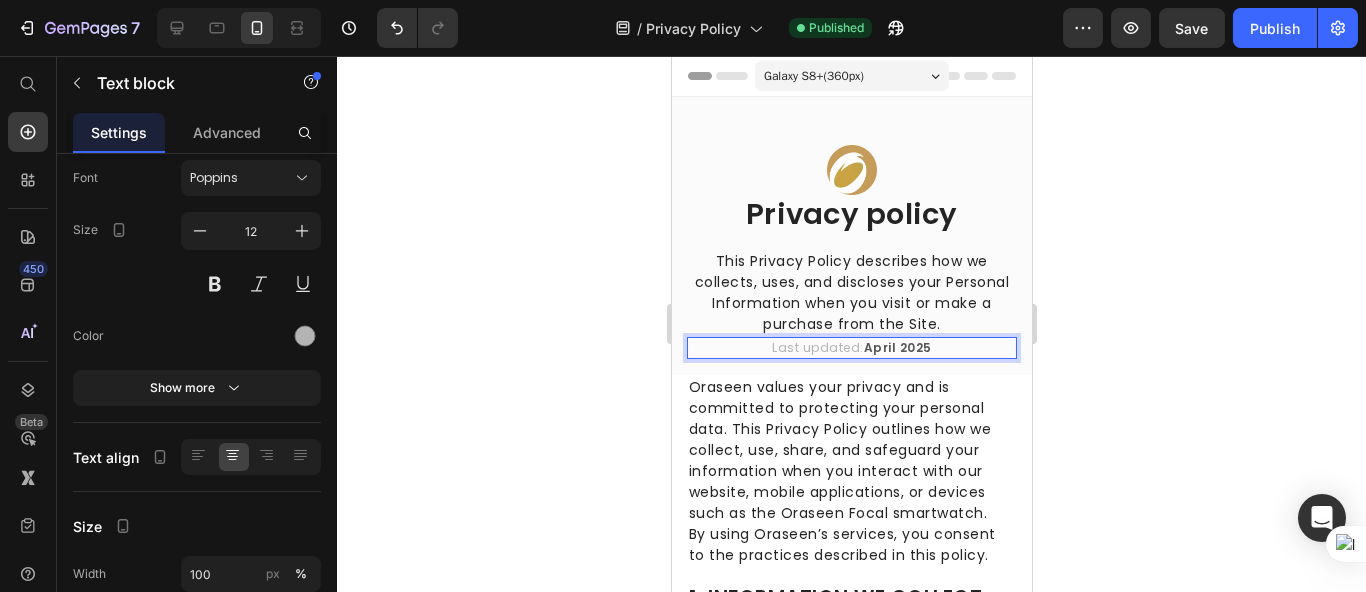 click on "Last updated:  April 2025" at bounding box center [851, 348] 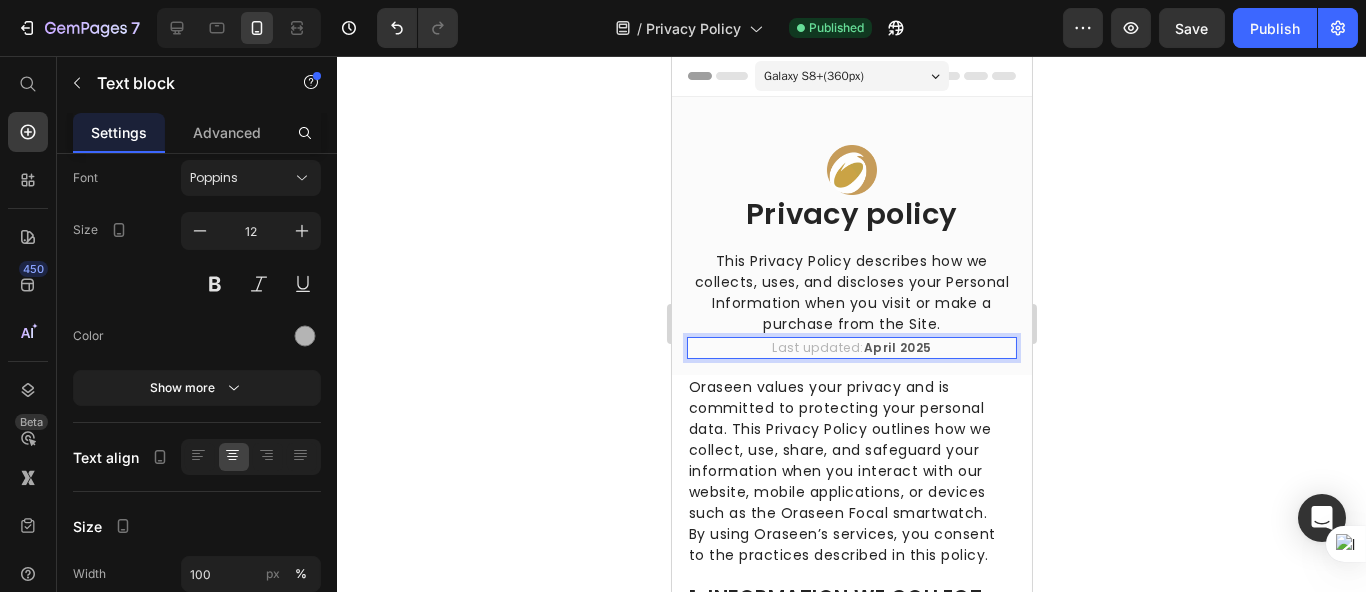 click 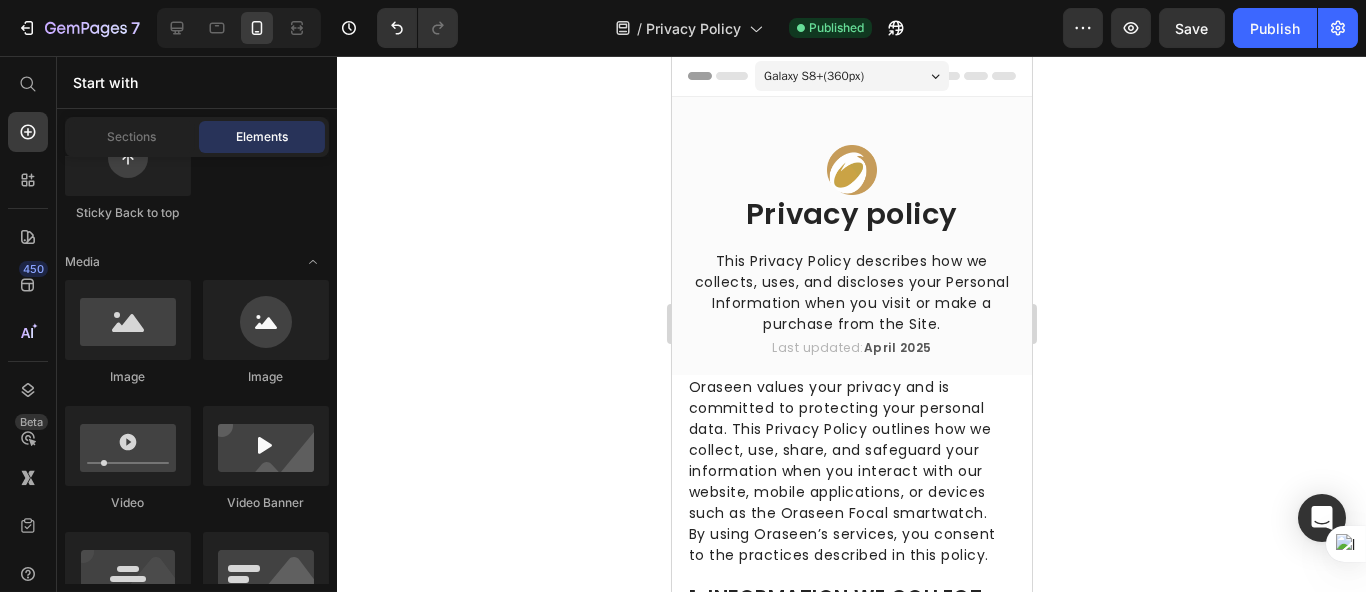 click 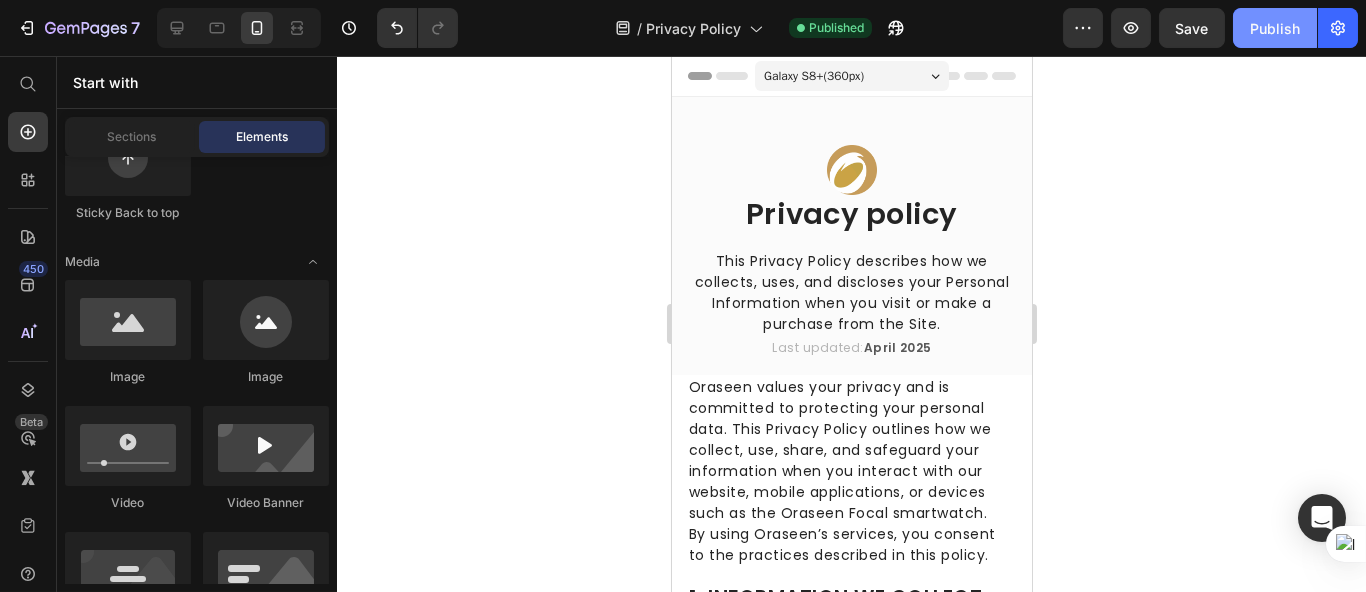 click on "Publish" at bounding box center [1275, 28] 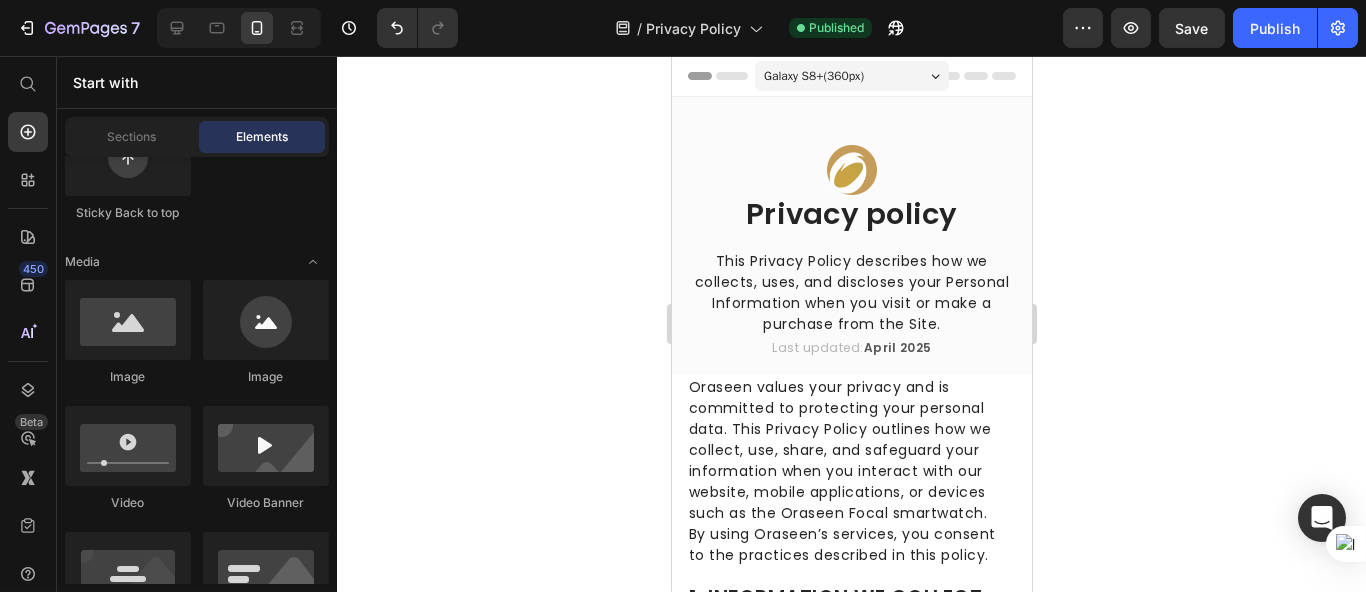 click 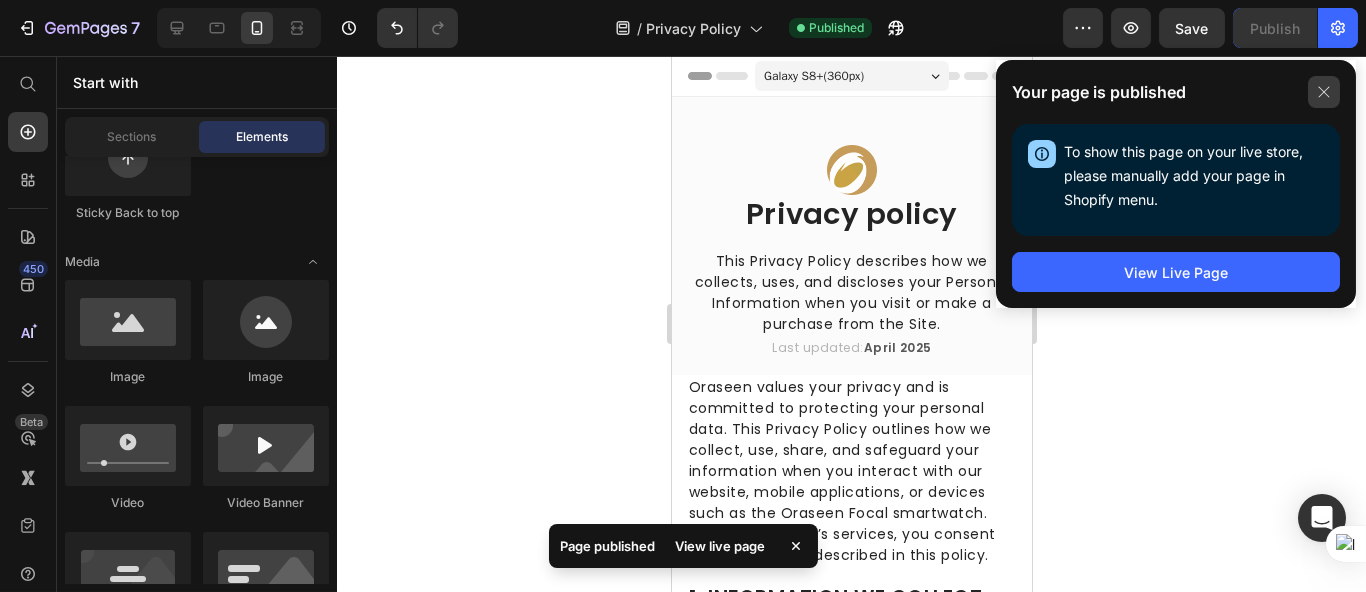 click 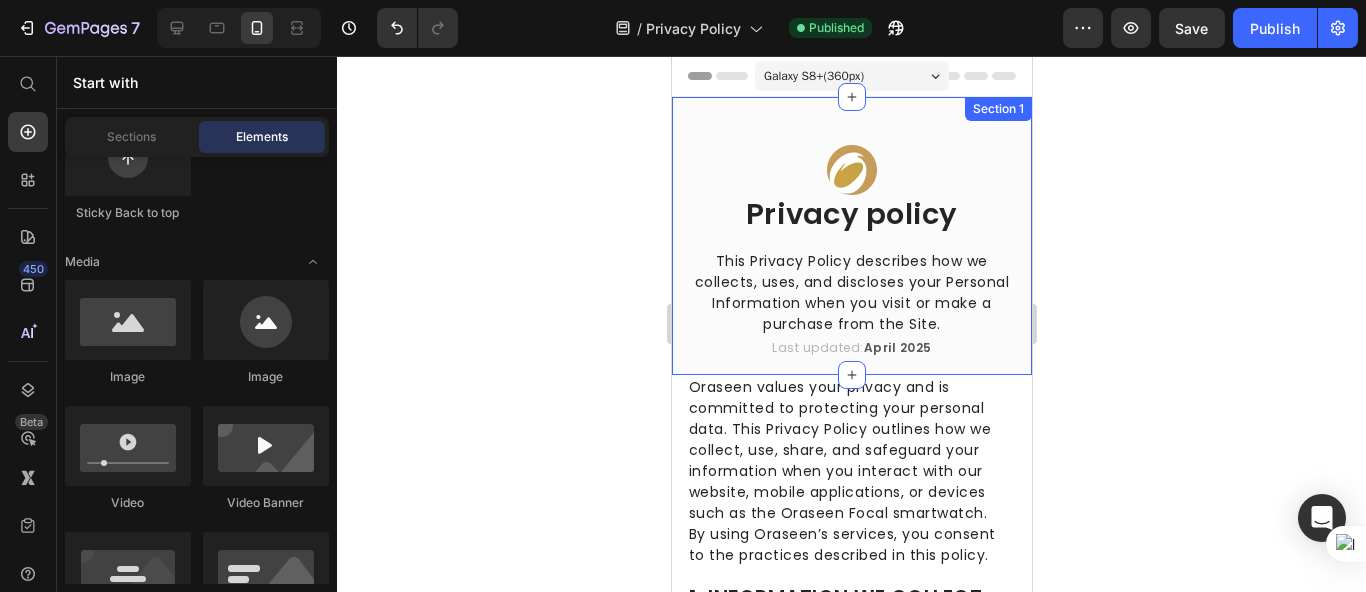 click on "Image Privacy policy Heading This Privacy Policy describes how we collects, uses, and discloses your Personal Information when you visit or make a purchase from the Site. Text block                Title Line Last updated:  [DATE] Text block Row Section 1" at bounding box center [851, 236] 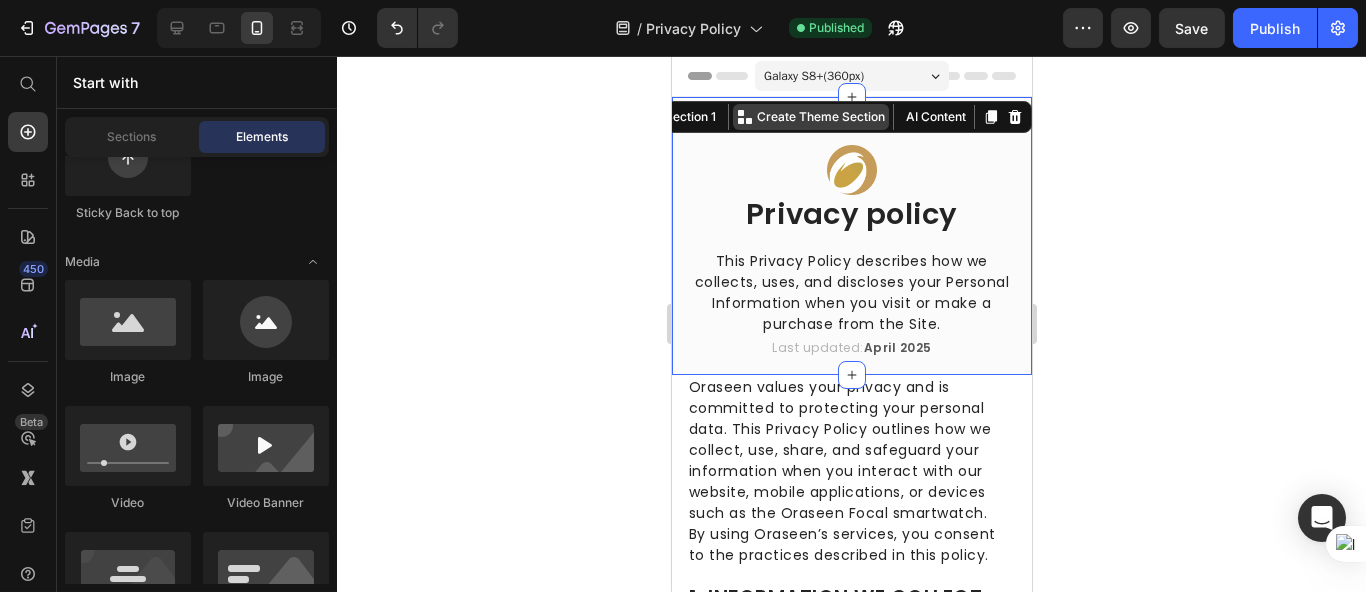 scroll, scrollTop: 0, scrollLeft: 0, axis: both 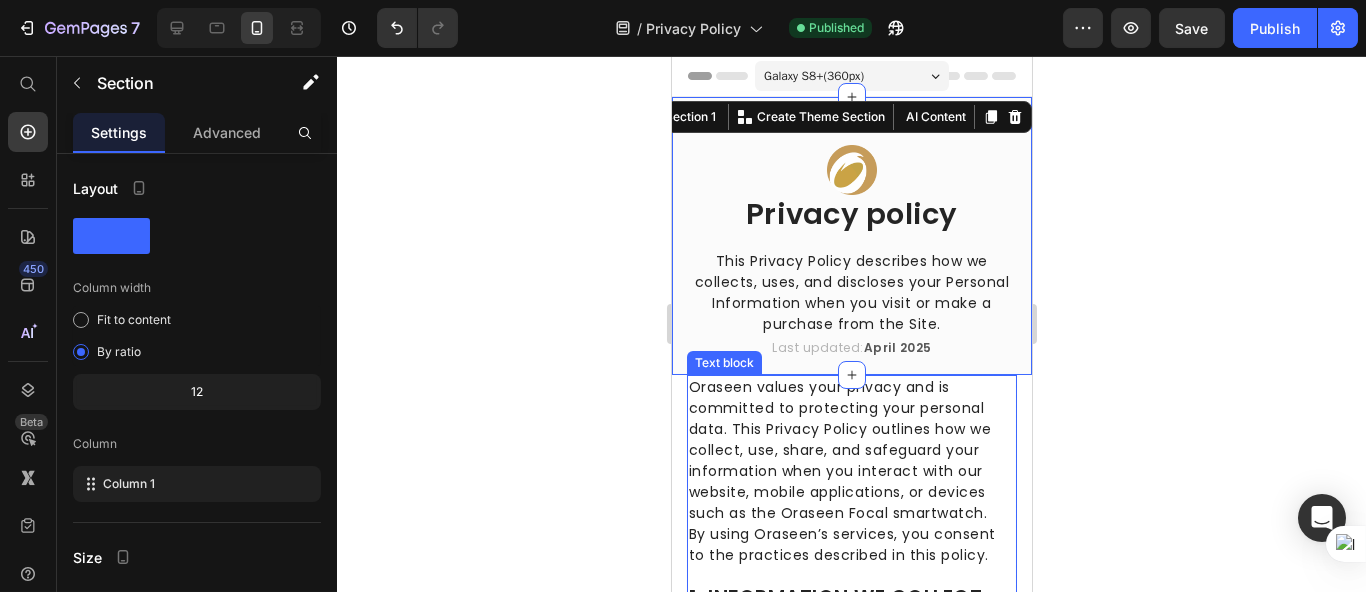 click on "Oraseen values your privacy and is committed to protecting your personal data. This Privacy Policy outlines how we collect, use, share, and safeguard your information when you interact with our website, mobile applications, or devices such as the Oraseen Focal smartwatch." at bounding box center (851, 450) 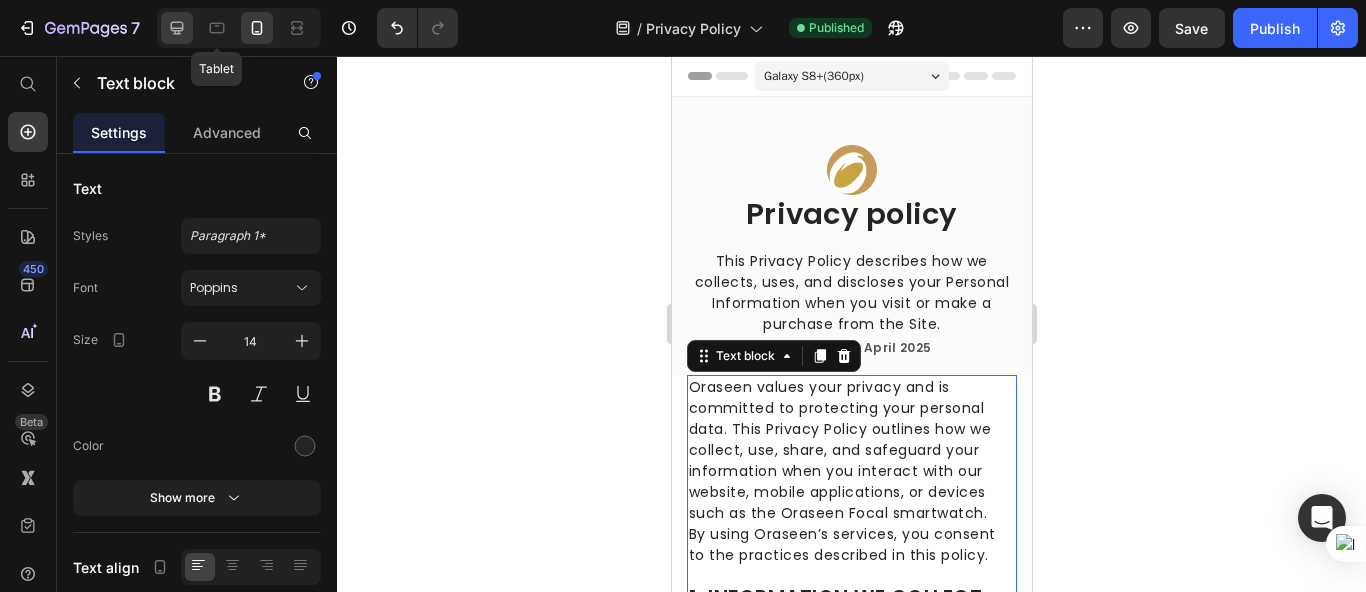 drag, startPoint x: 214, startPoint y: 22, endPoint x: 172, endPoint y: 25, distance: 42.107006 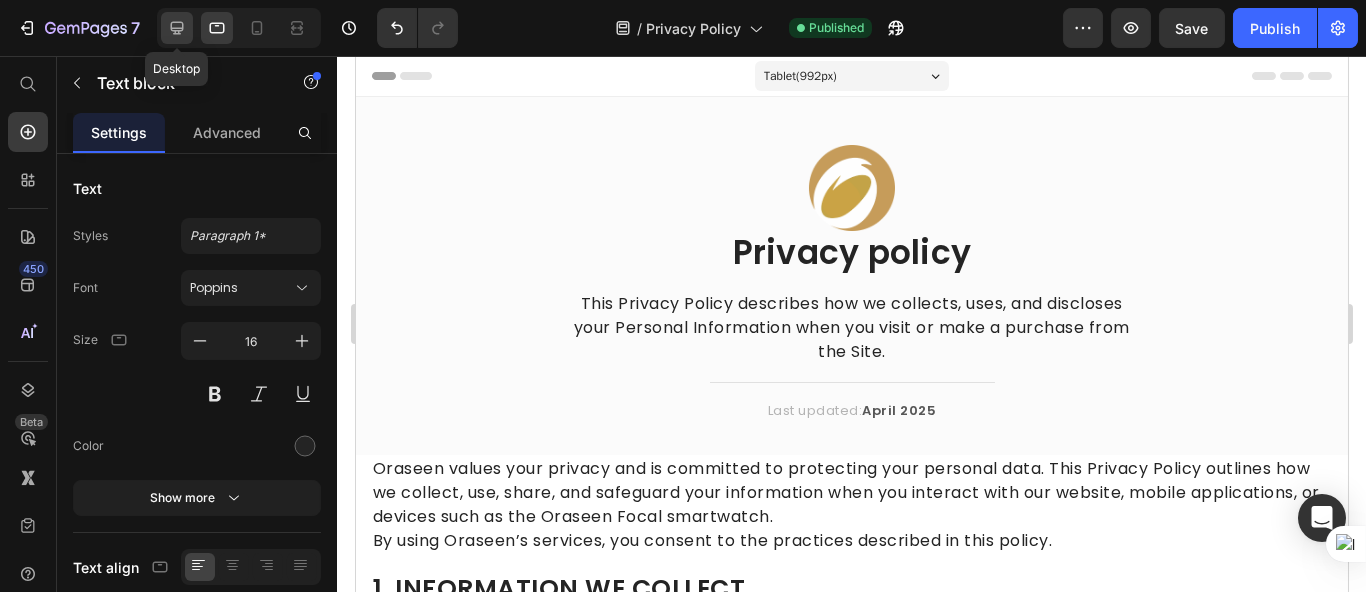 click 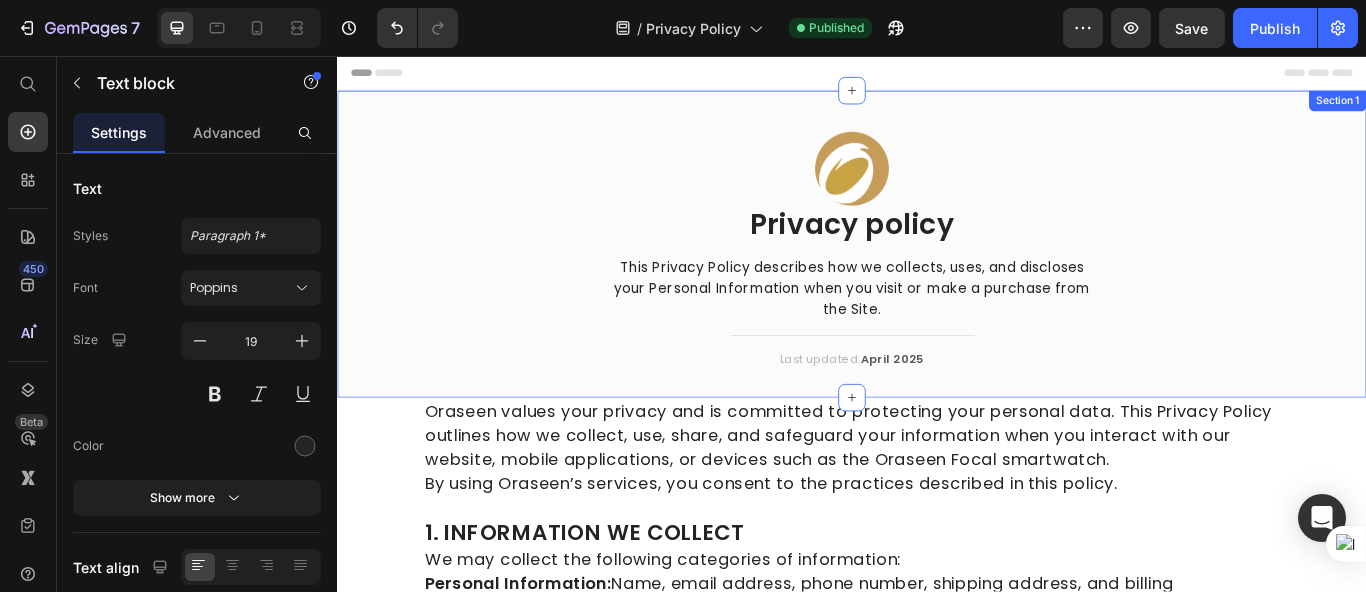 click on "Image Privacy policy Heading This Privacy Policy describes how we collects, uses, and discloses your Personal Information when you visit or make a purchase from the Site. Text block                Title Line Last updated:  April 2025 Text block Row" at bounding box center (936, 292) 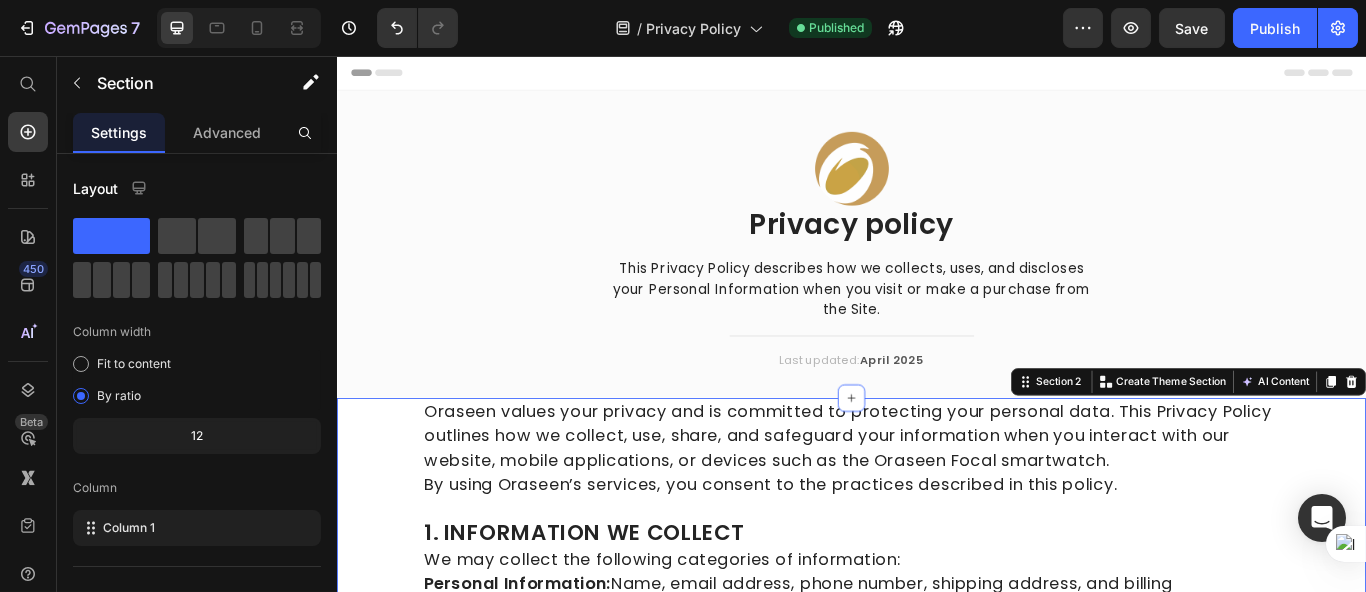 click on "Oraseen values your privacy and is committed to protecting your personal data. This Privacy Policy outlines how we collect, use, share, and safeguard your information when you interact with our website, mobile applications, or devices such as the Oraseen Focal smartwatch. By using Oraseen’s services, you consent to the practices described in this policy.   1. INFORMATION WE COLLECT We may collect the following categories of information: Personal Information: [NAME], [EMAIL], [PHONE], [ADDRESS], and [BILLING]. Device & Technical Information:  IP address, device type, operating system, browser, and app usage data. Health & Fitness Data  (from smartwatches): Heart rate, steps, activity levels, sleep data, etc.—only with your permission. User Interaction:  Pages visited, clicks, and engagement data with our platform.   2. HOW WE USE YOUR INFORMATION Your information is used to: Process orders and deliver products. Provide customer support and respond to queries.   We do  not sell" at bounding box center (936, 1468) 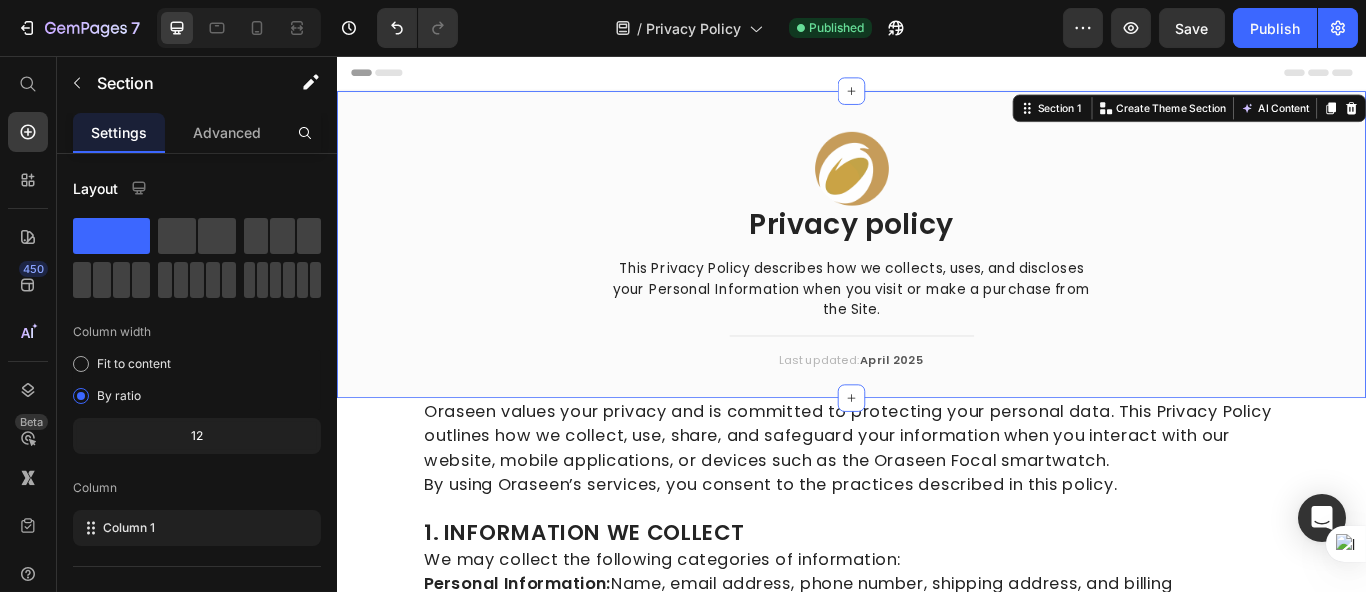 click on "Image Privacy policy Heading This Privacy Policy describes how we collects, uses, and discloses your Personal Information when you visit or make a purchase from the Site. Text block                Title Line Last updated:  April 2025 Text block Row" at bounding box center (936, 292) 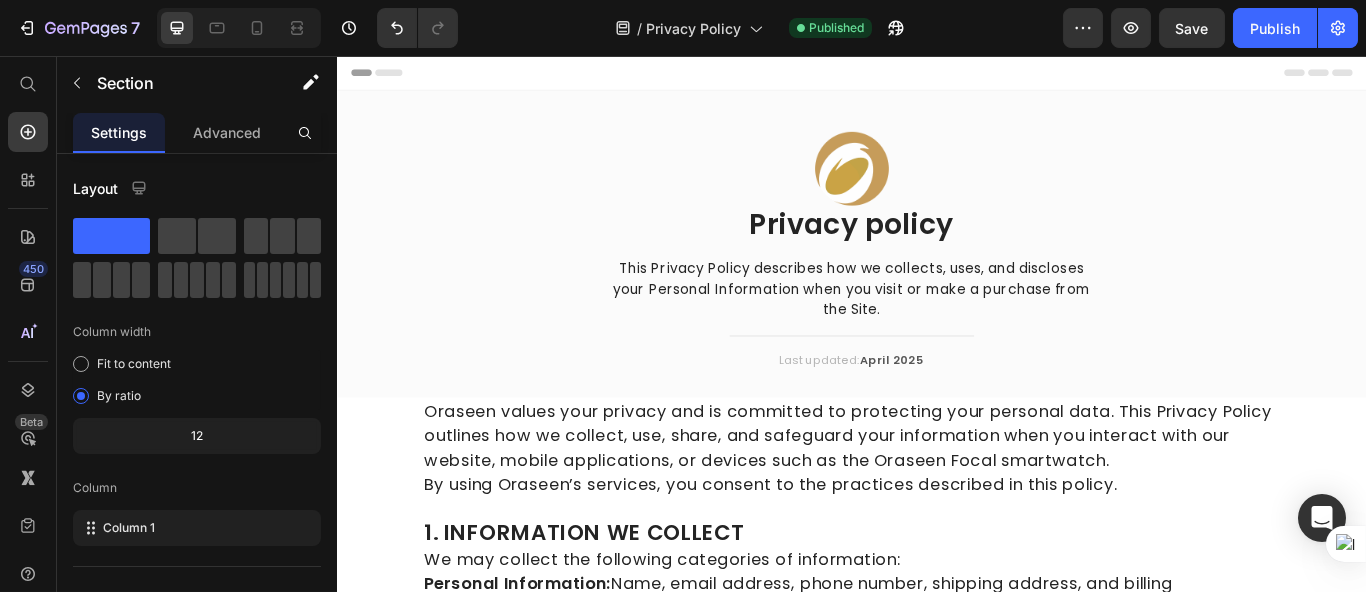 click on "Header" at bounding box center [393, 76] 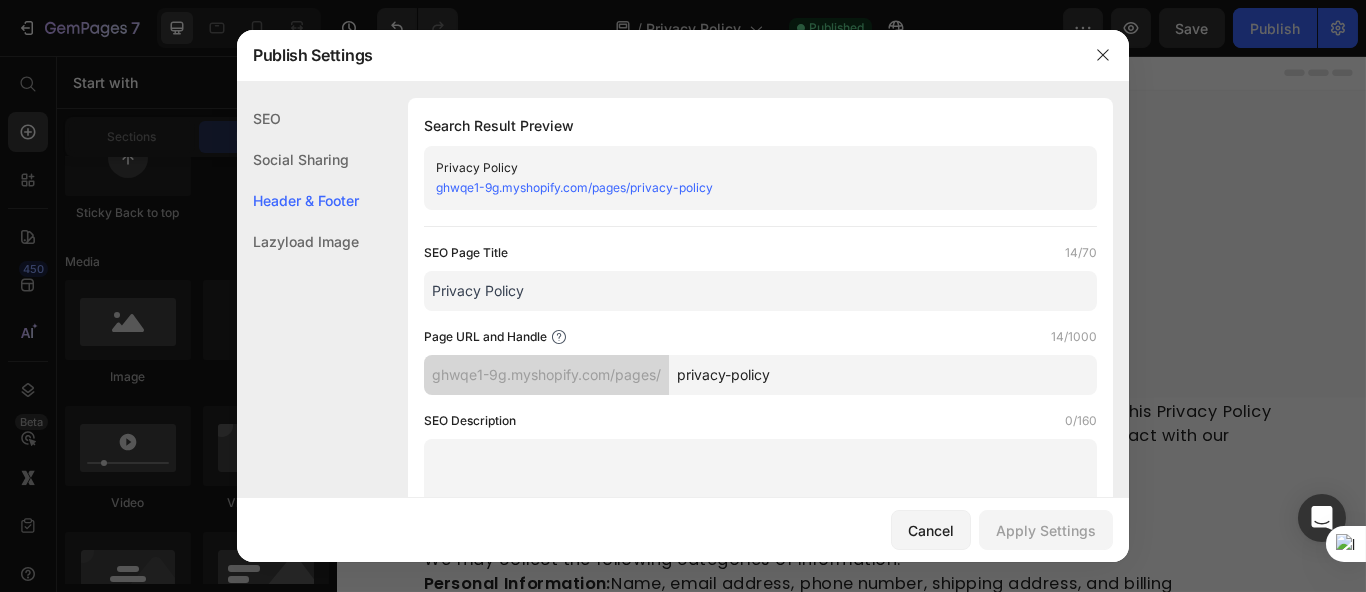 scroll, scrollTop: 935, scrollLeft: 0, axis: vertical 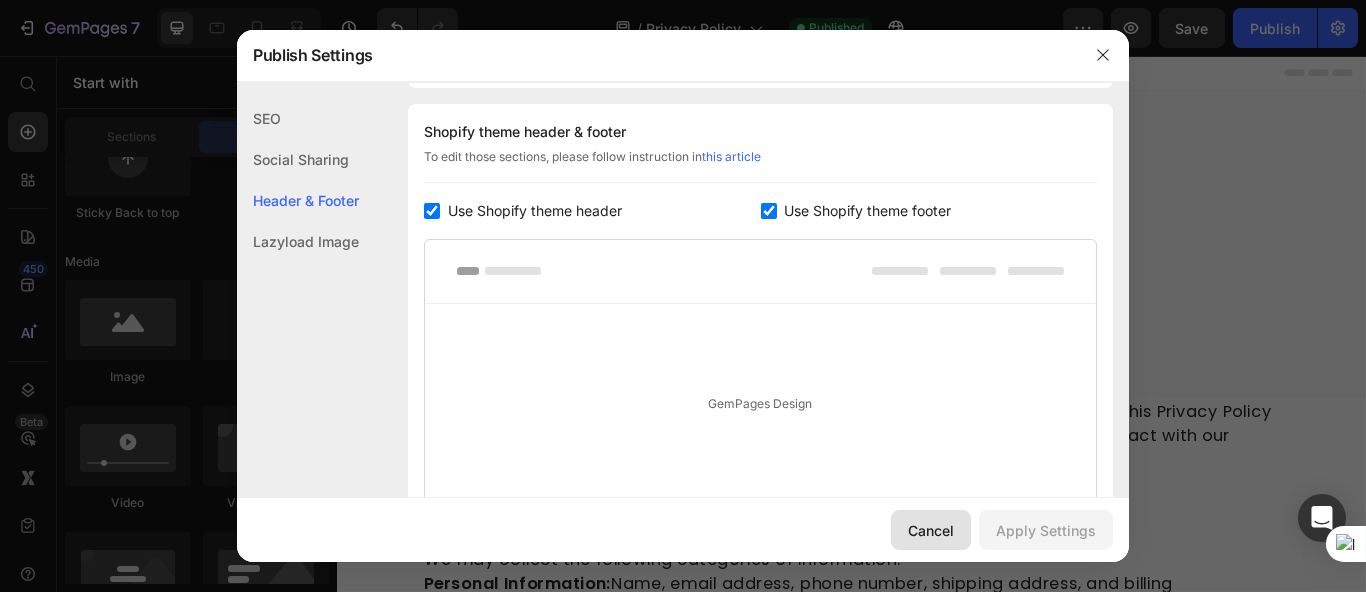 click on "Cancel" at bounding box center [931, 530] 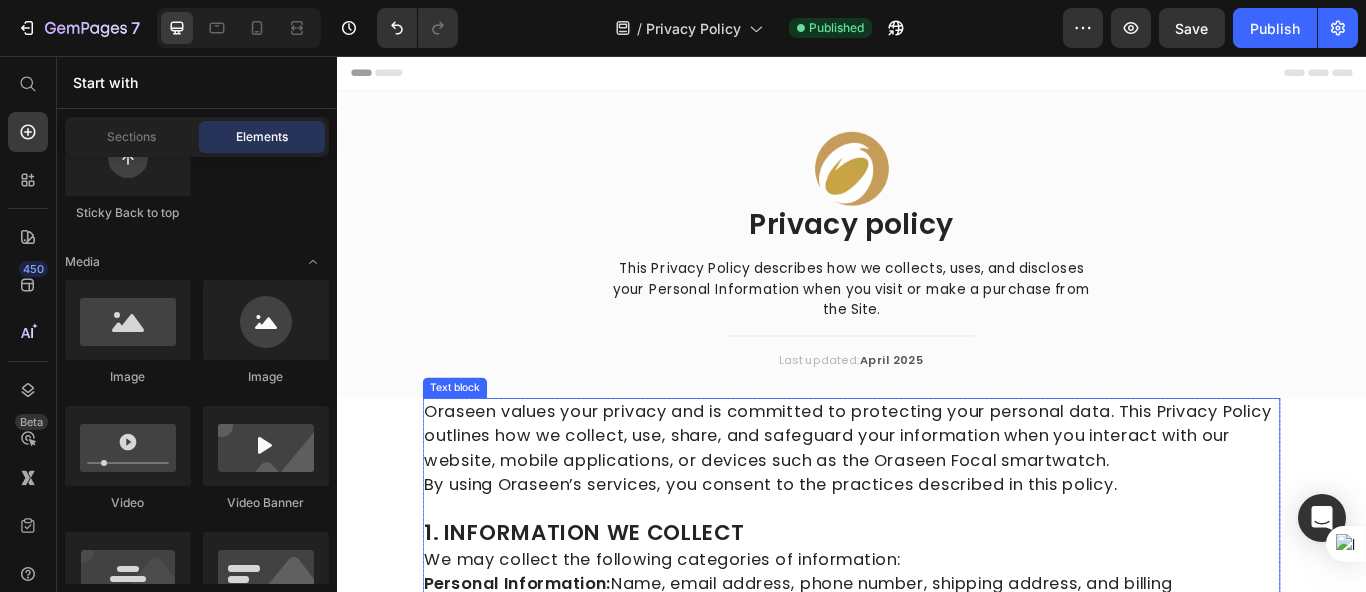 scroll, scrollTop: 333, scrollLeft: 0, axis: vertical 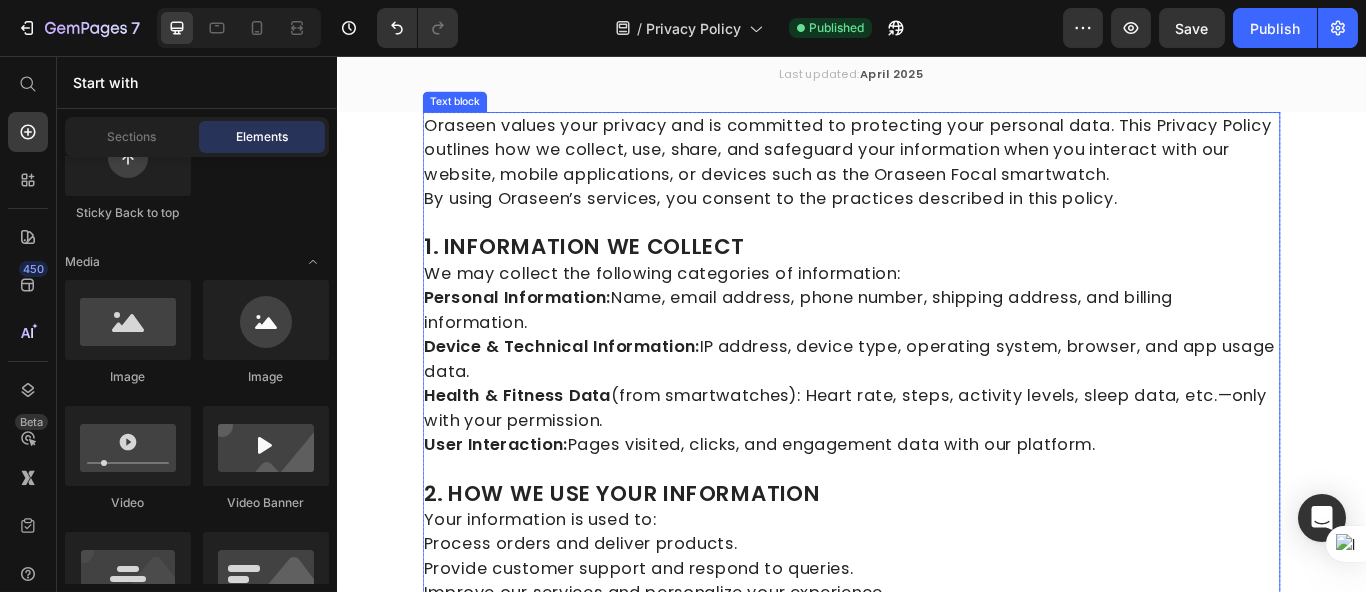 click on "By using Oraseen’s services, you consent to the practices described in this policy." at bounding box center (936, 223) 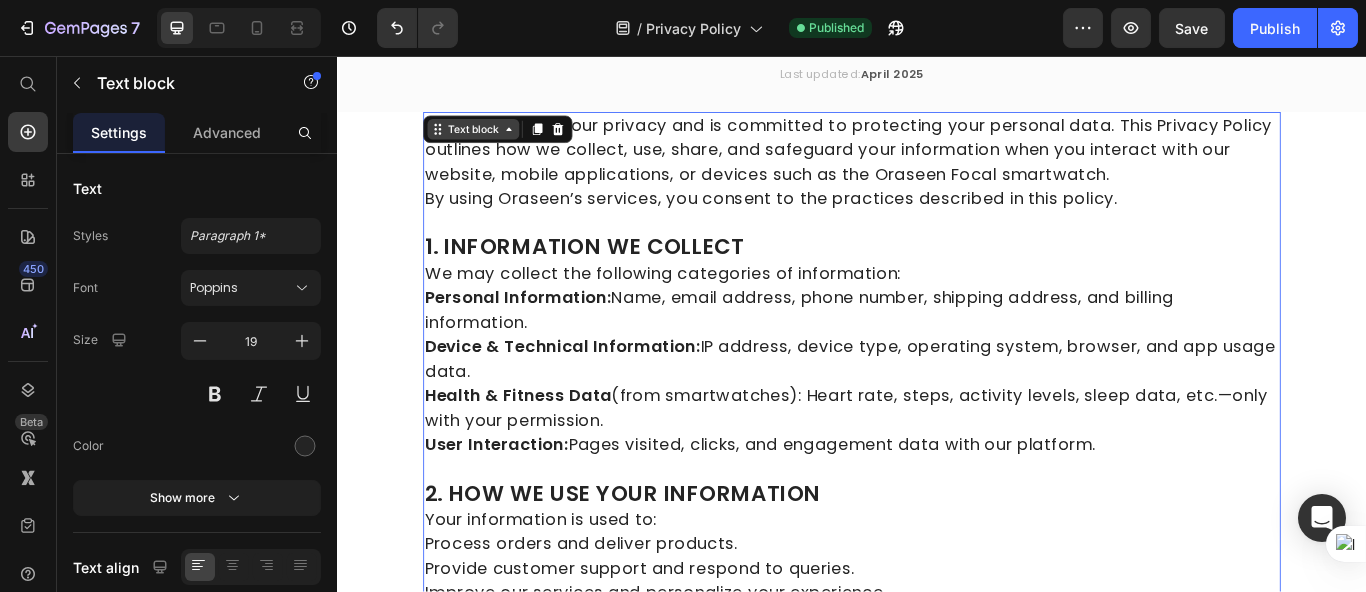 click on "Text block" at bounding box center (494, 142) 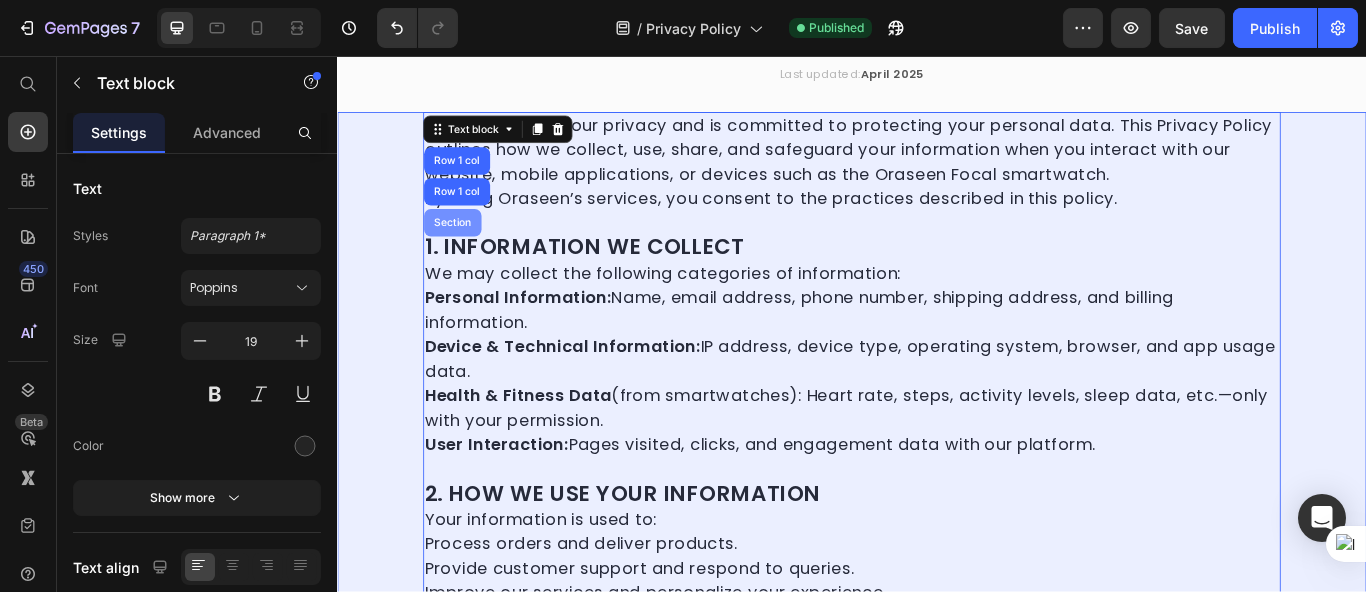 click on "Section" at bounding box center [470, 251] 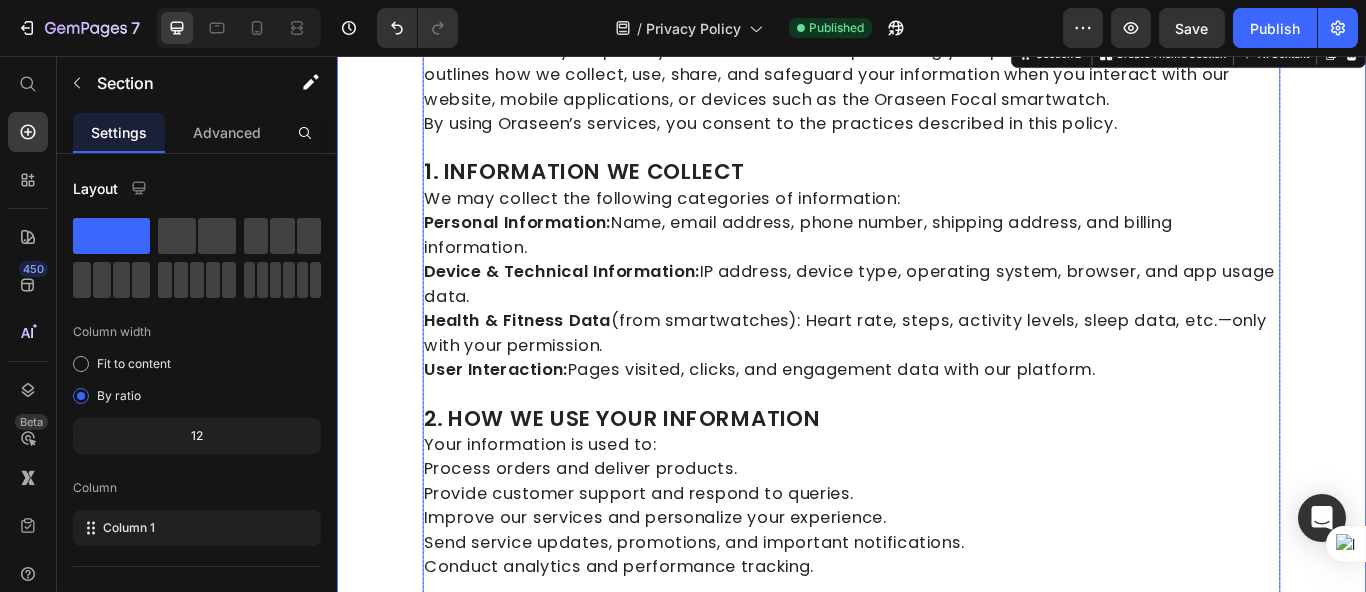 scroll, scrollTop: 0, scrollLeft: 0, axis: both 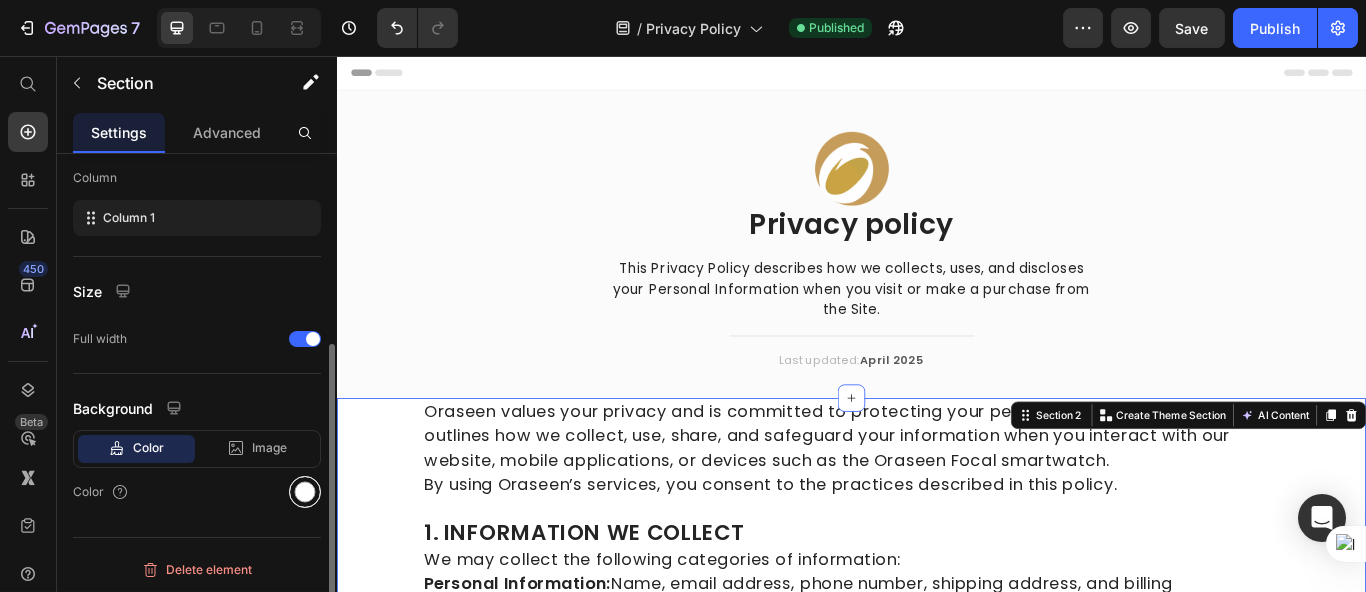 click at bounding box center [305, 492] 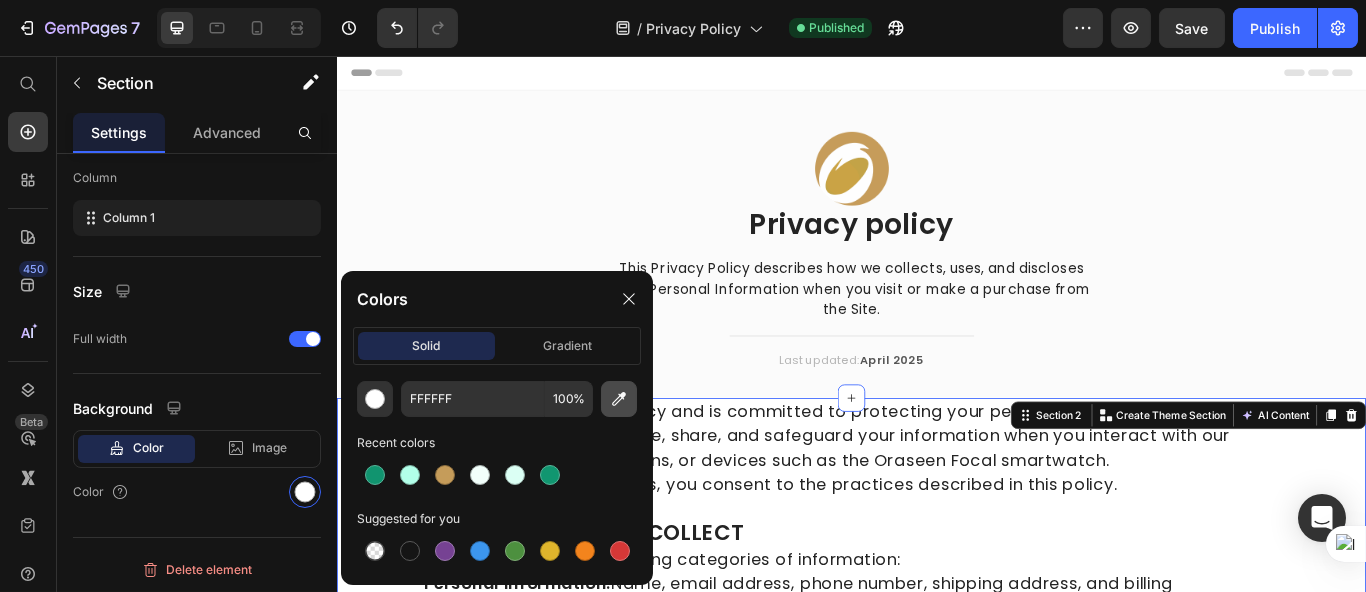click 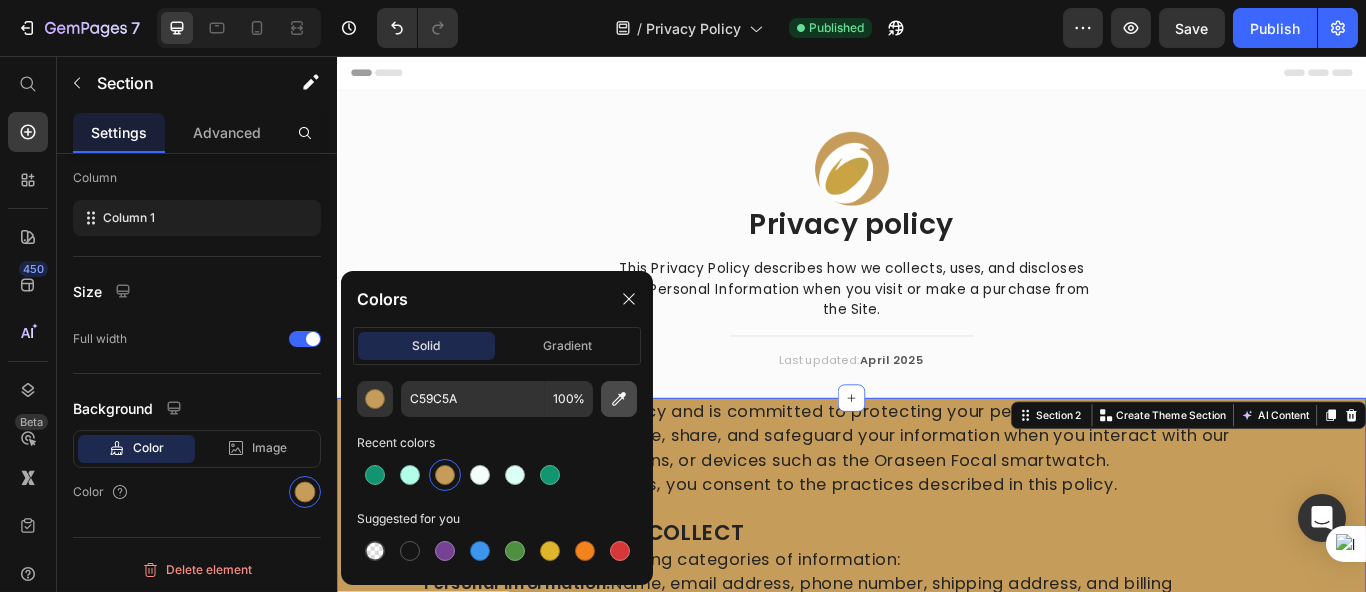 click 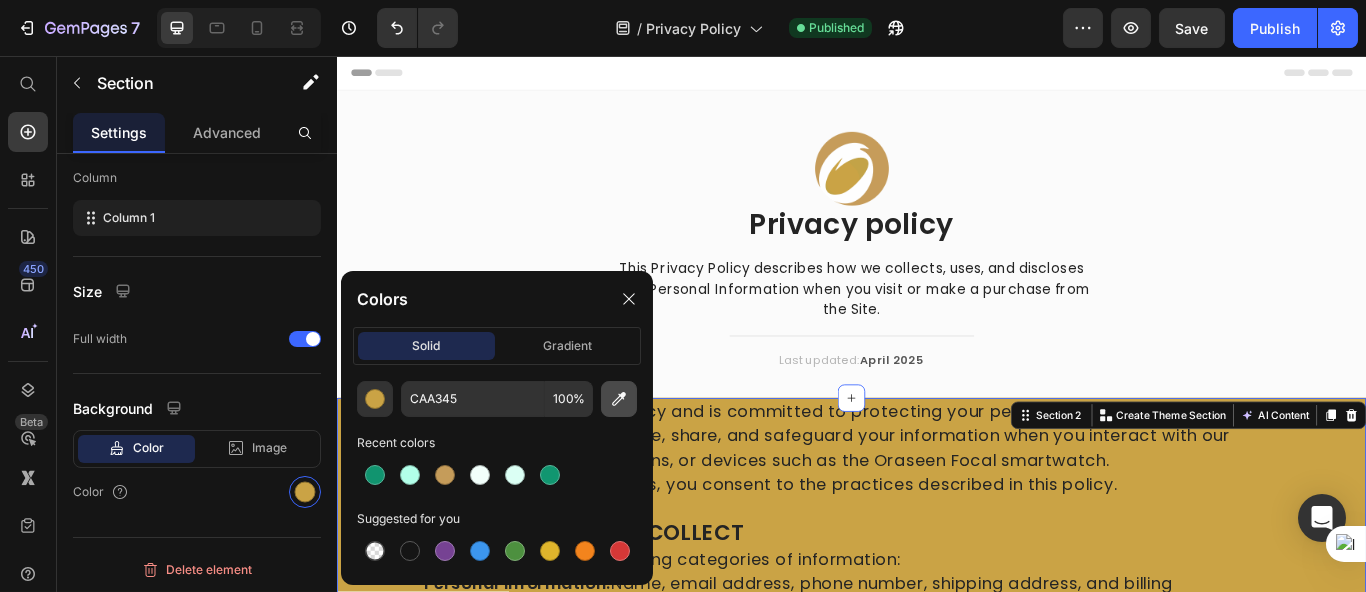 click 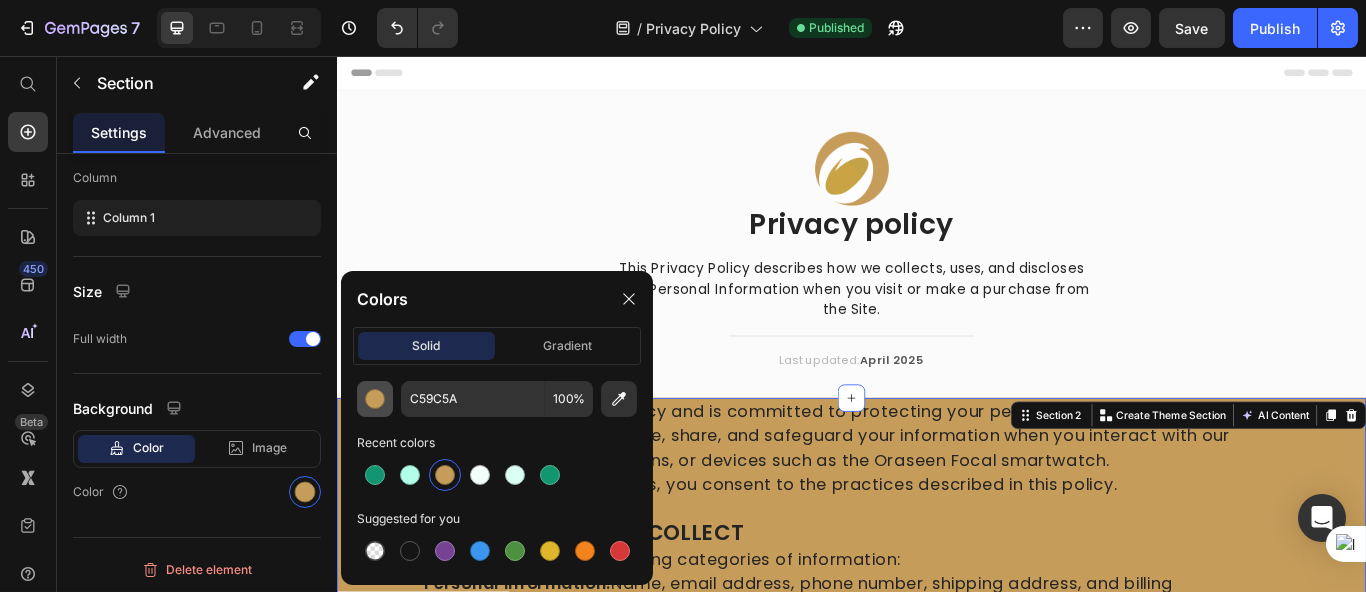 click at bounding box center (375, 399) 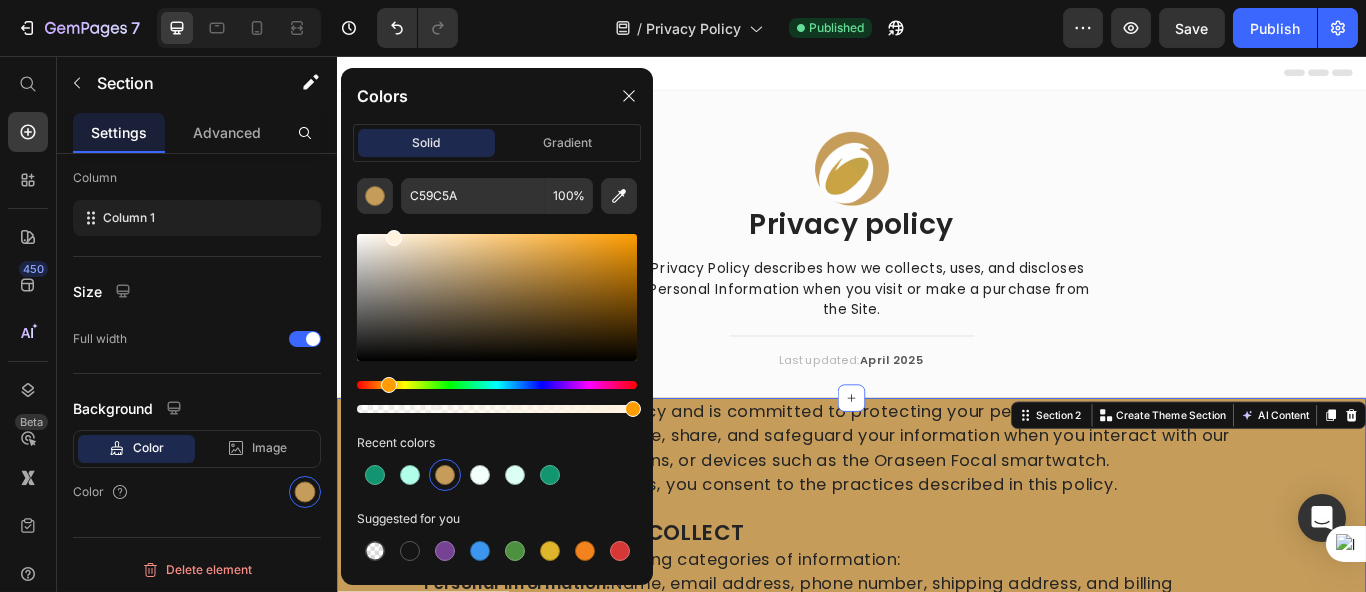 drag, startPoint x: 439, startPoint y: 255, endPoint x: 393, endPoint y: 231, distance: 51.884487 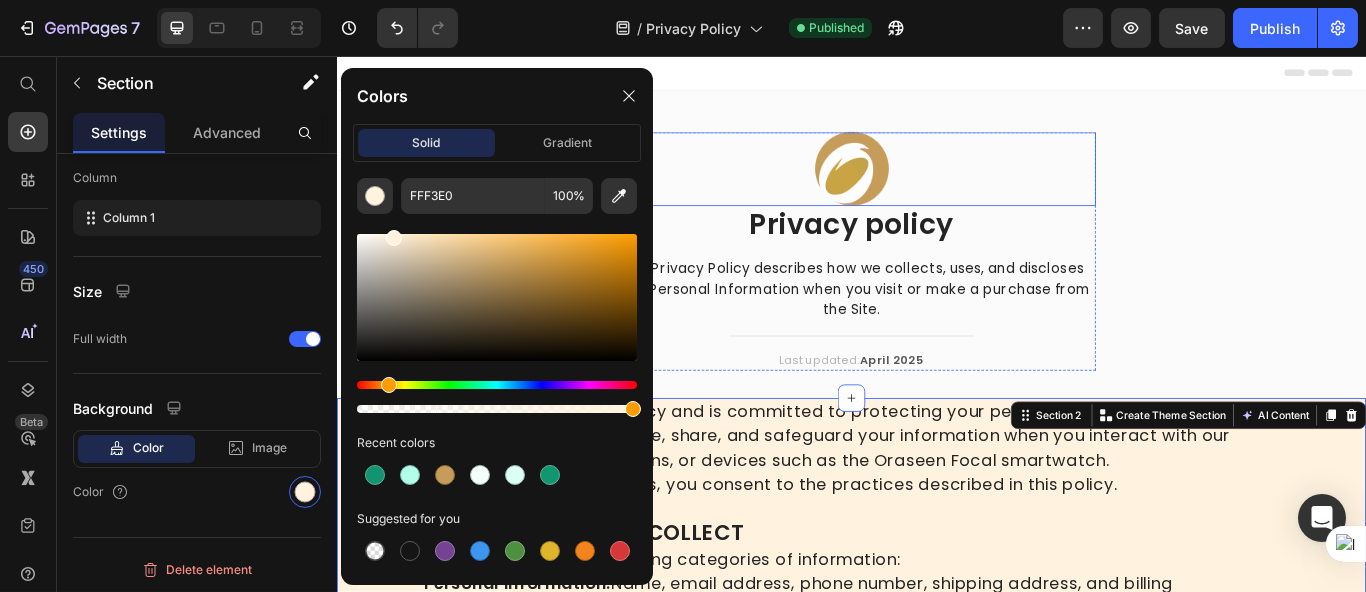 click at bounding box center (936, 188) 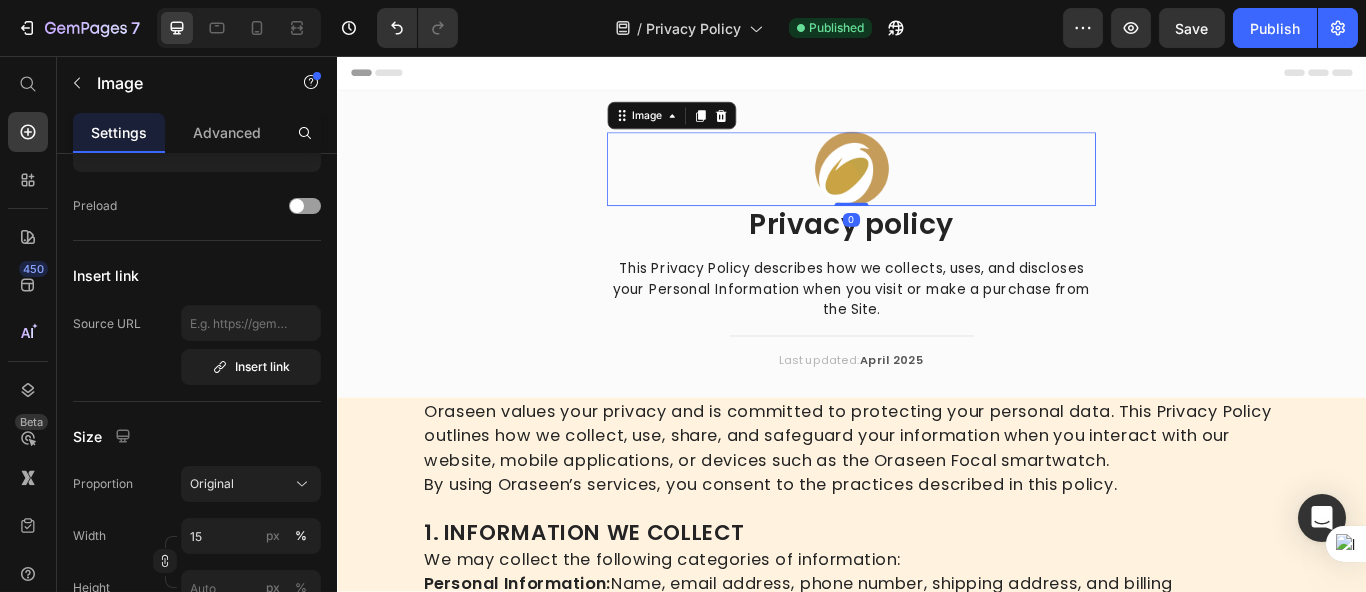 scroll, scrollTop: 0, scrollLeft: 0, axis: both 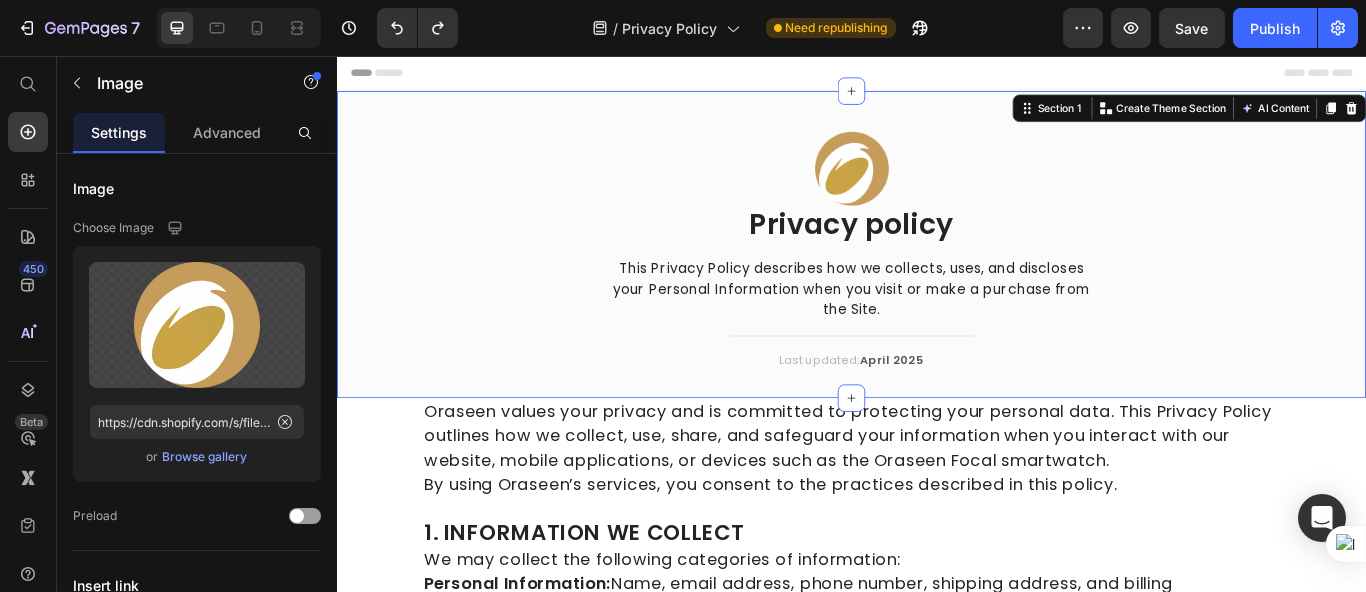 click on "Image Privacy policy Heading This Privacy Policy describes how we collects, uses, and discloses your Personal Information when you visit or make a purchase from the Site. Text block                Title Line Last updated:  April 2025 Text block Row" at bounding box center (936, 292) 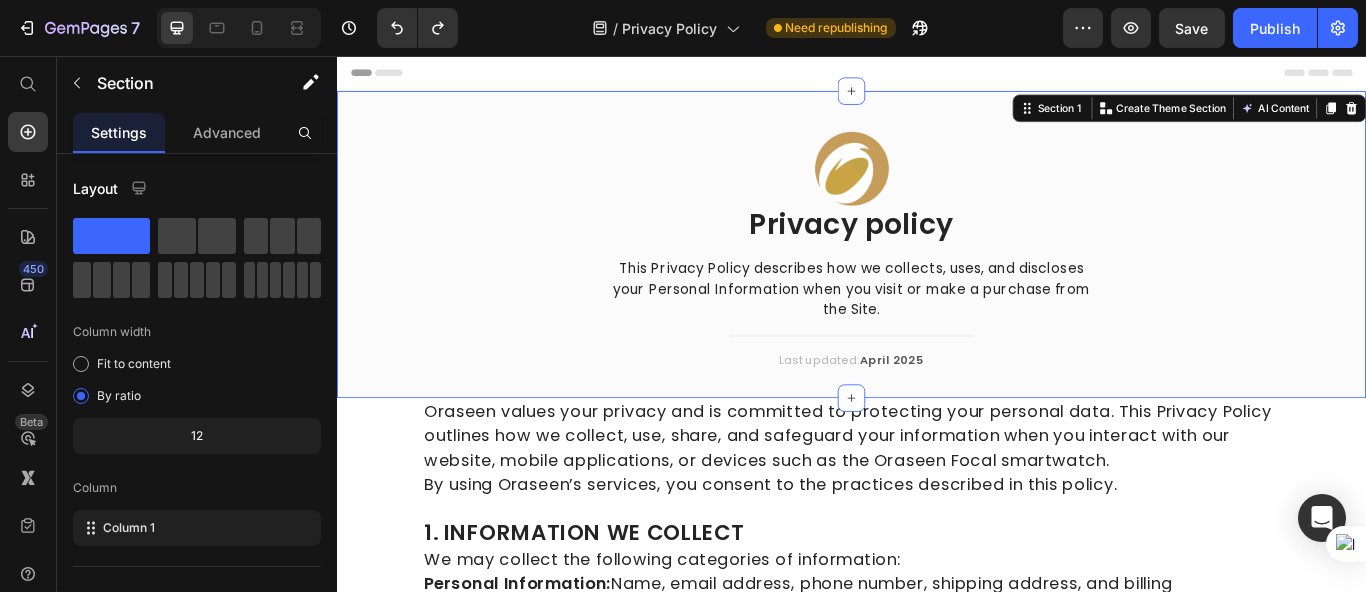 click on "Image Privacy policy Heading This Privacy Policy describes how we collects, uses, and discloses your Personal Information when you visit or make a purchase from the Site. Text block                Title Line Last updated:  April 2025 Text block Row Section 1   You can create reusable sections Create Theme Section AI Content Write with GemAI What would you like to describe here? Tone and Voice Persuasive Product Comet Smartwatch Show more Generate" at bounding box center [936, 276] 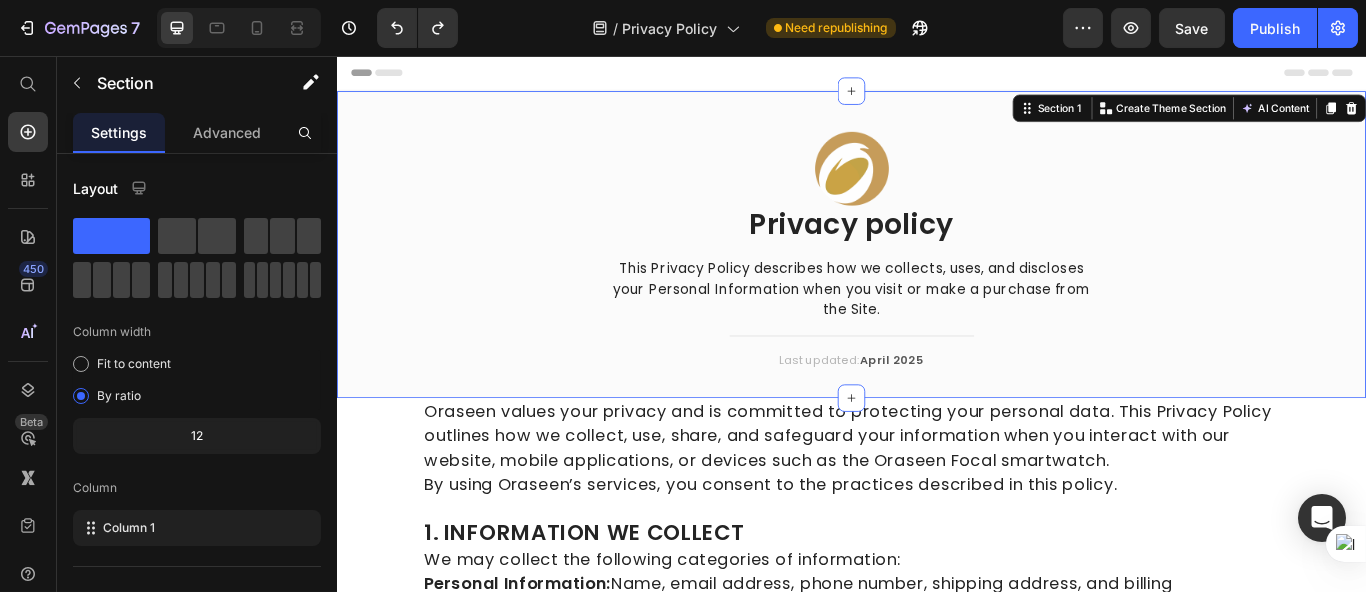 click on "Image Privacy policy Heading This Privacy Policy describes how we collects, uses, and discloses your Personal Information when you visit or make a purchase from the Site. Text block                Title Line Last updated:  April 2025 Text block Row Section 1   You can create reusable sections Create Theme Section AI Content Write with GemAI What would you like to describe here? Tone and Voice Persuasive Product Comet Smartwatch Show more Generate" at bounding box center (936, 276) 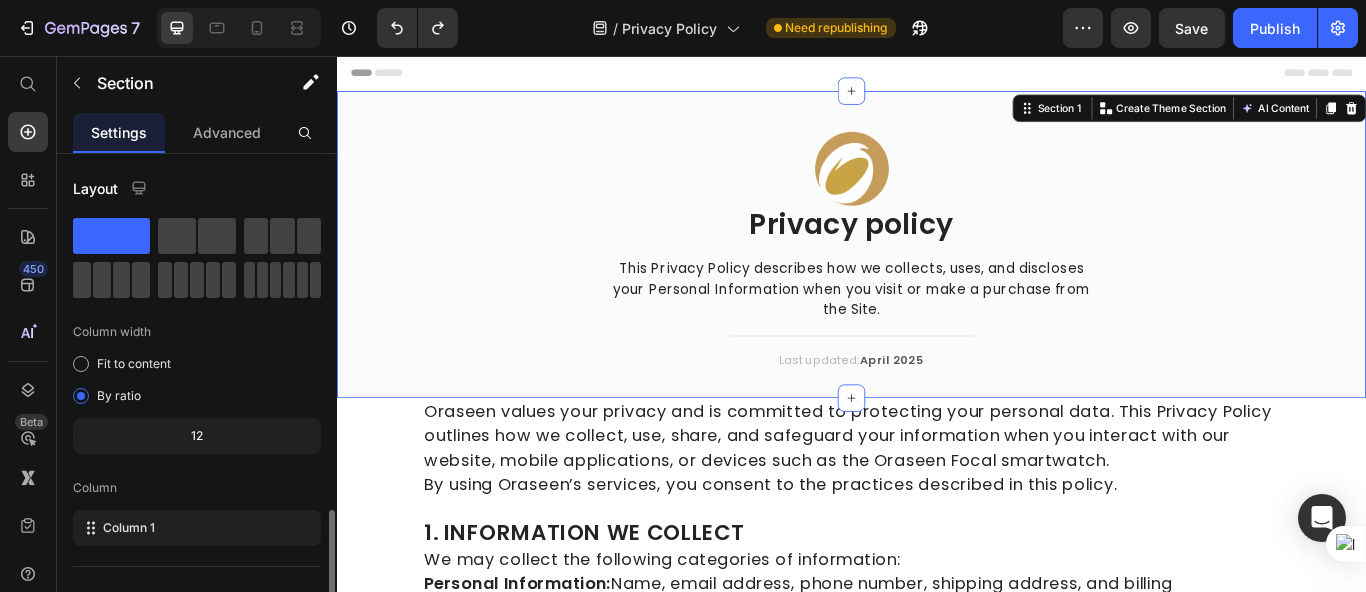 scroll, scrollTop: 310, scrollLeft: 0, axis: vertical 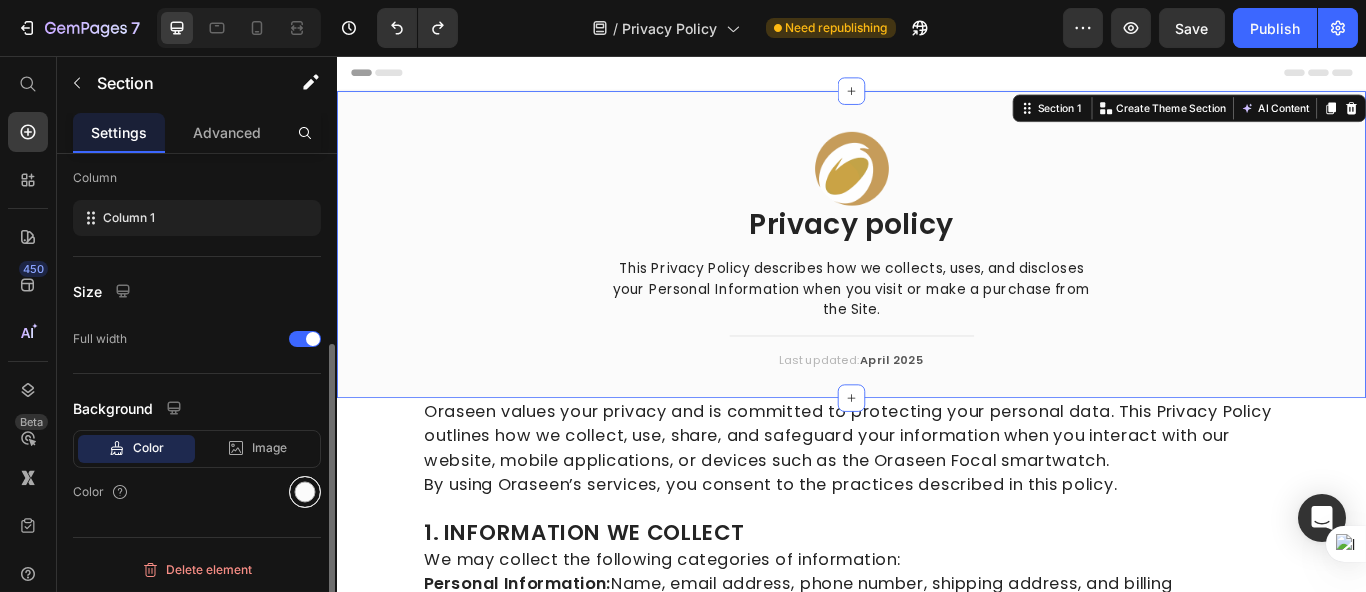 click at bounding box center (305, 492) 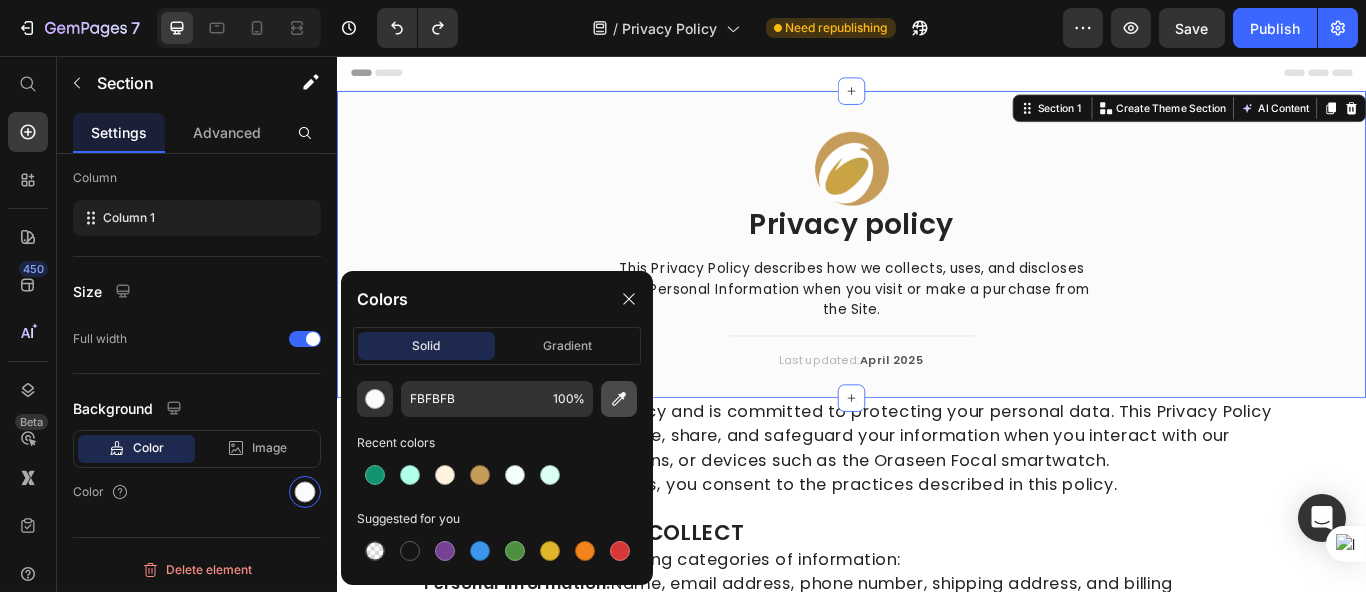 click at bounding box center [619, 399] 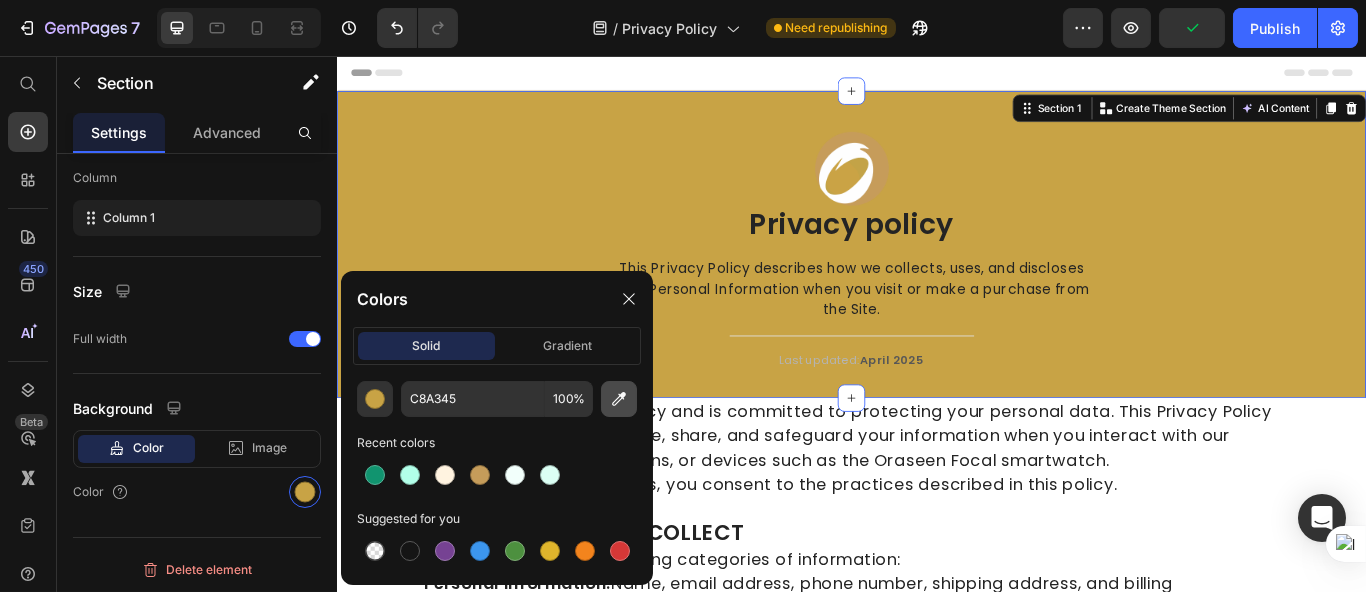 click 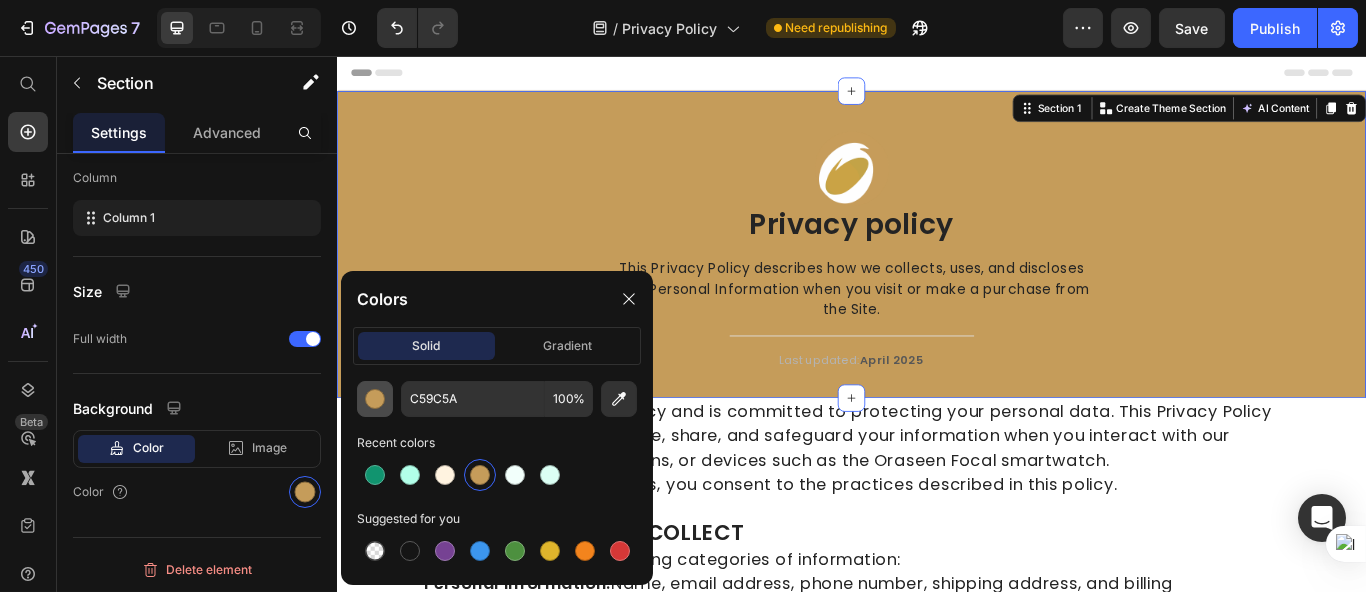 click at bounding box center (375, 399) 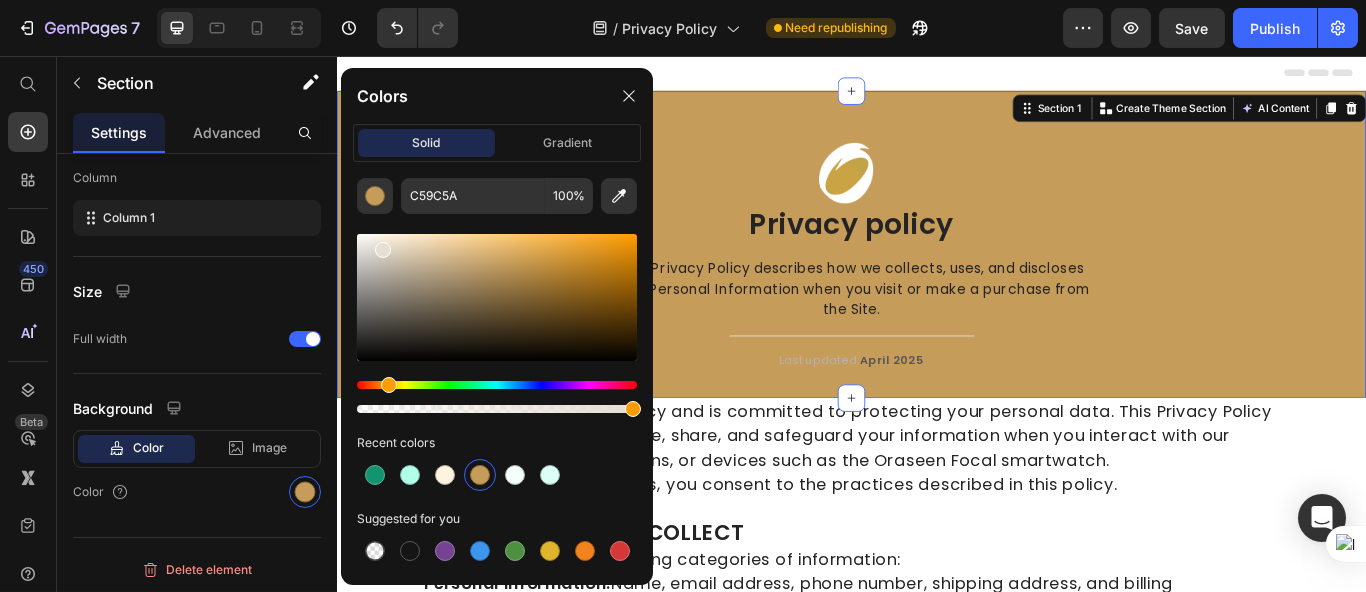 drag, startPoint x: 398, startPoint y: 248, endPoint x: 380, endPoint y: 245, distance: 18.248287 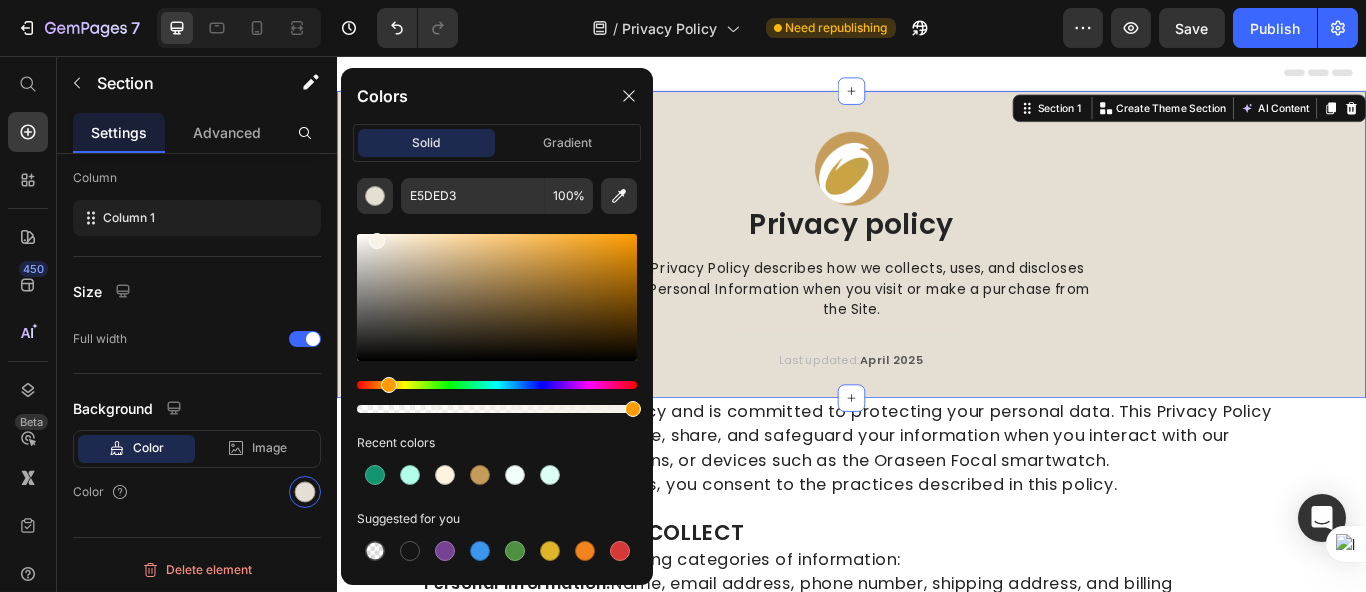 click at bounding box center (377, 241) 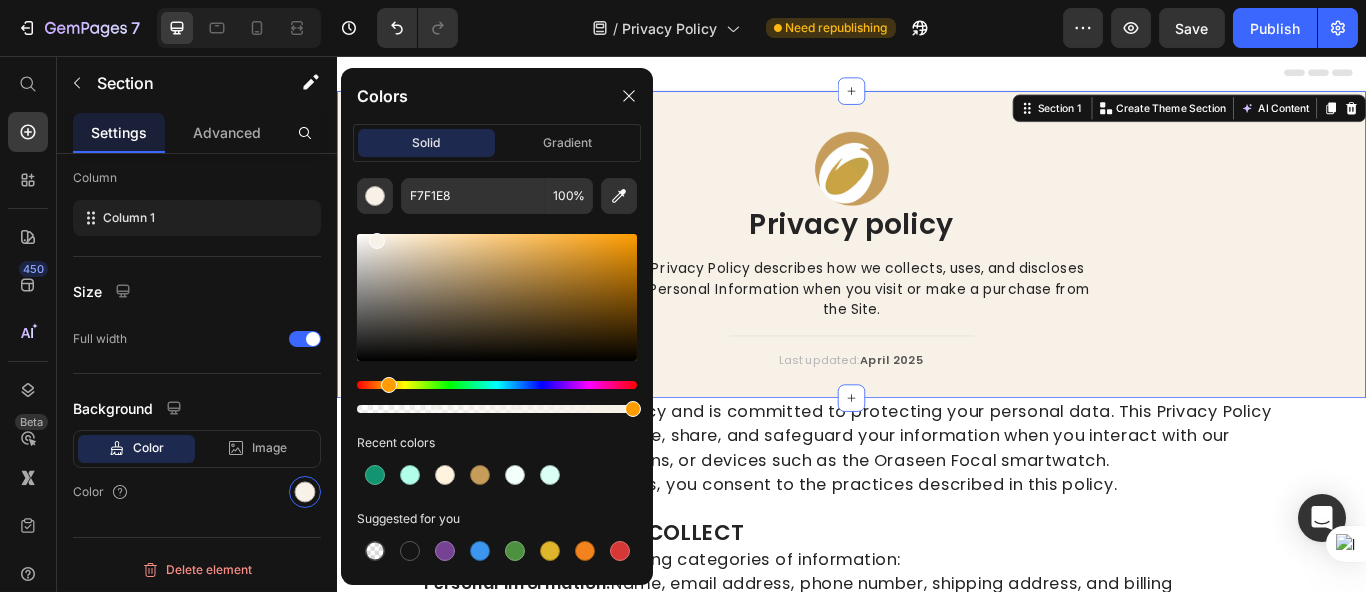 click on "Image Privacy policy Heading This Privacy Policy describes how we collects, uses, and discloses your Personal Information when you visit or make a purchase from the Site. Text block                Title Line Last updated:  April 2025 Text block Row" at bounding box center [936, 292] 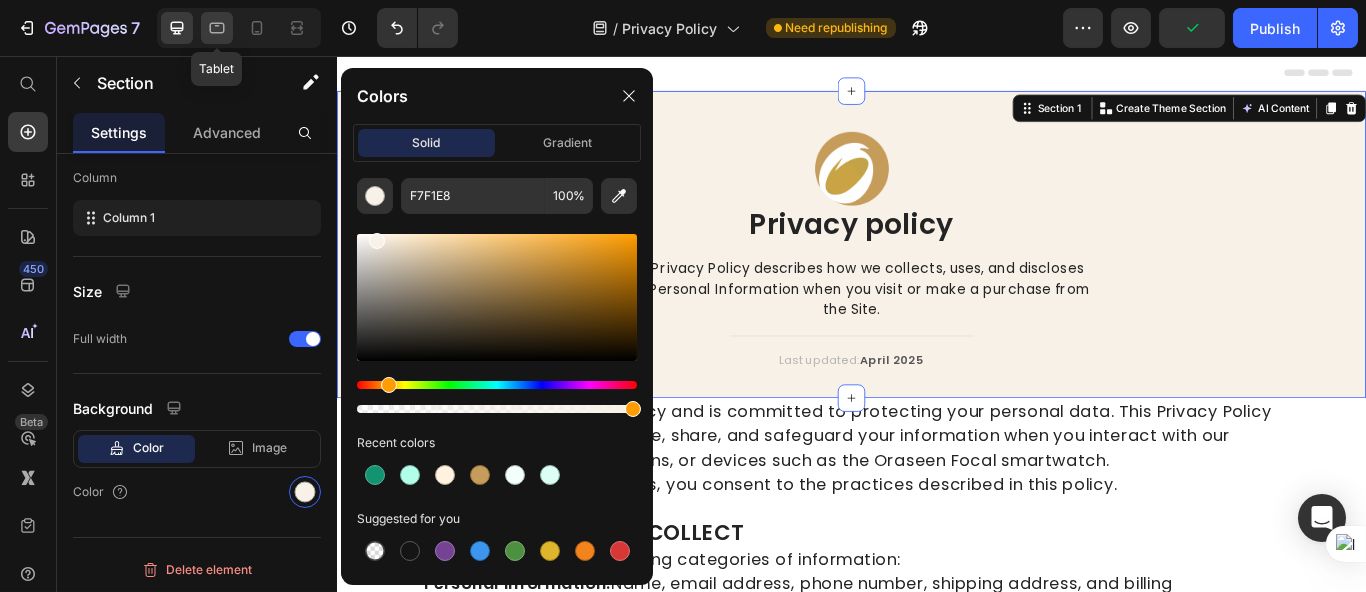 click 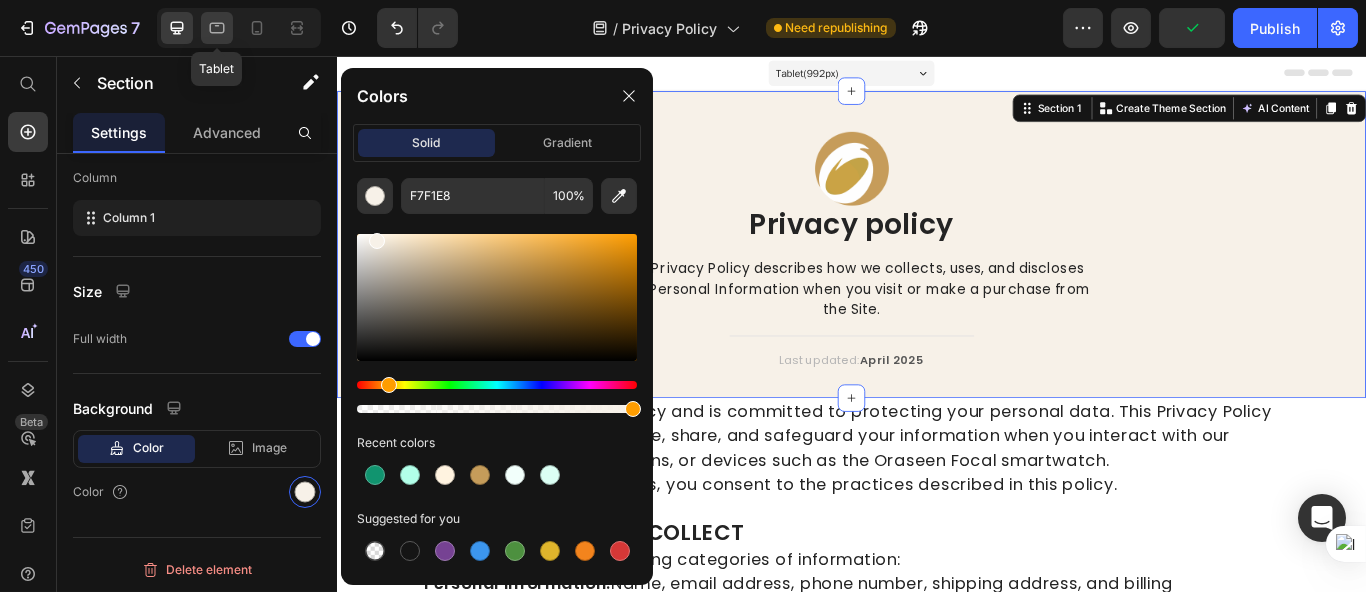 scroll, scrollTop: 267, scrollLeft: 0, axis: vertical 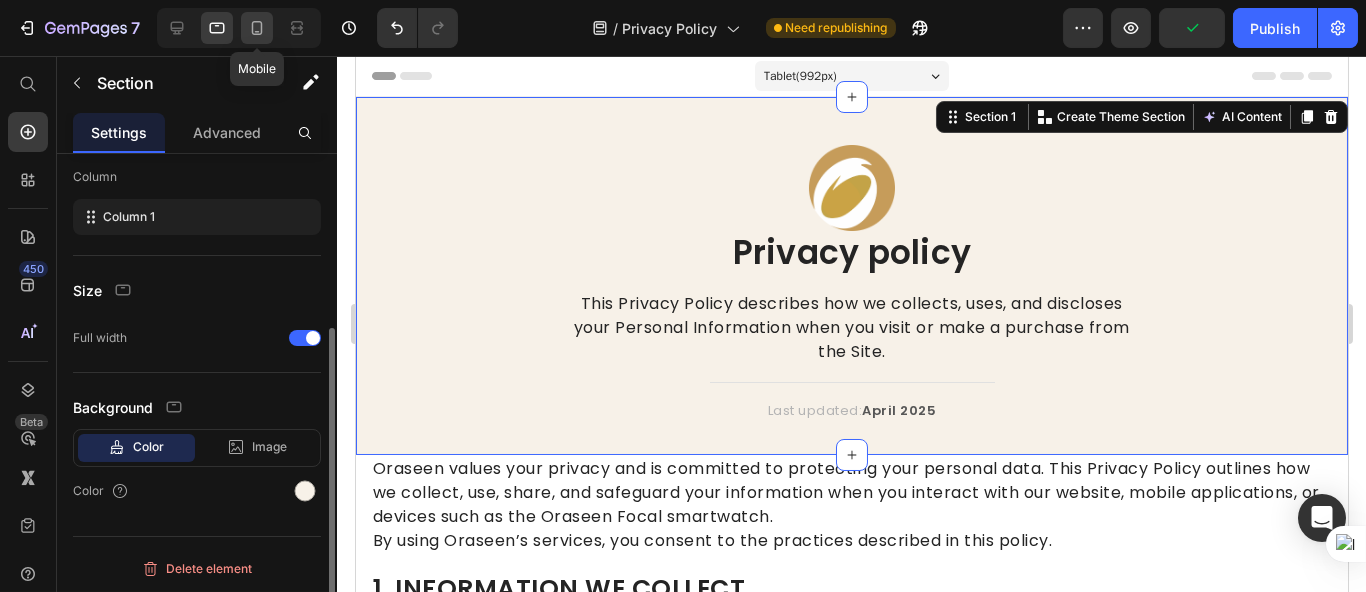 click 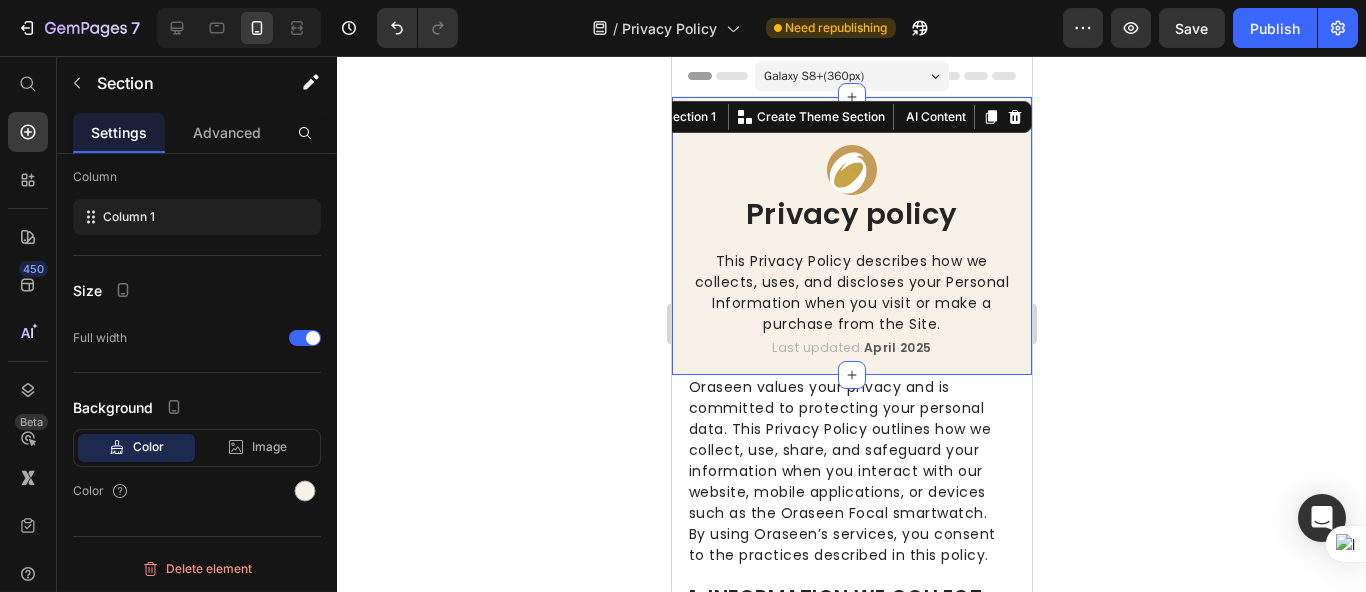 click 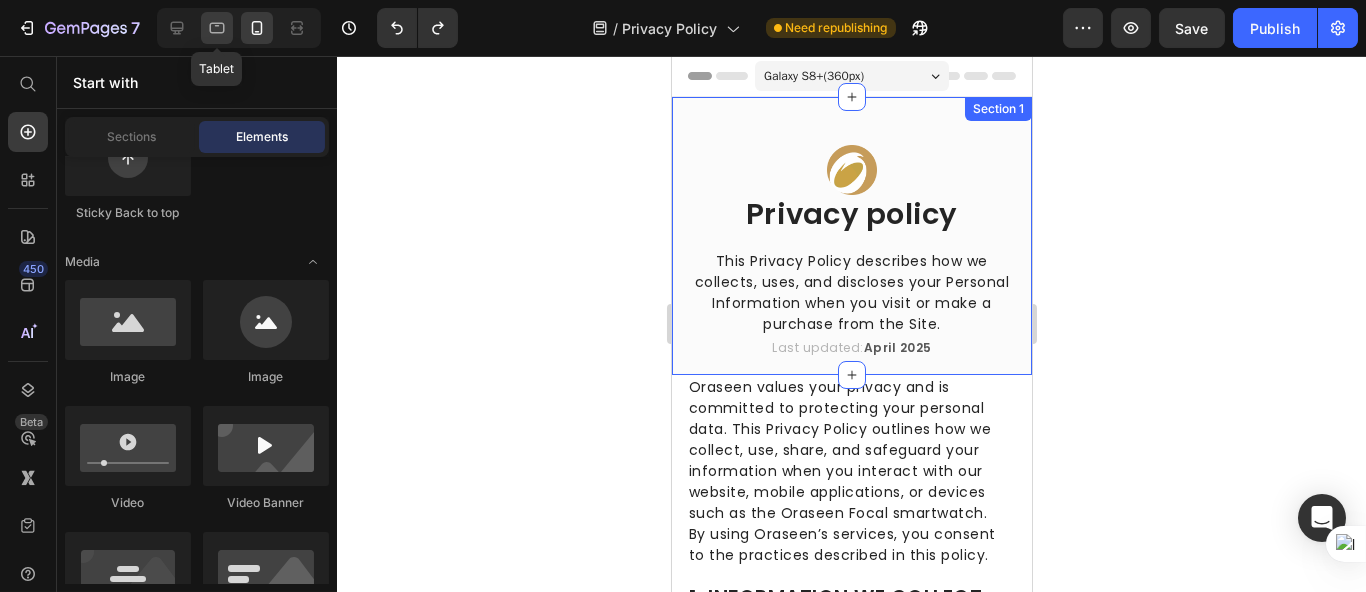 click 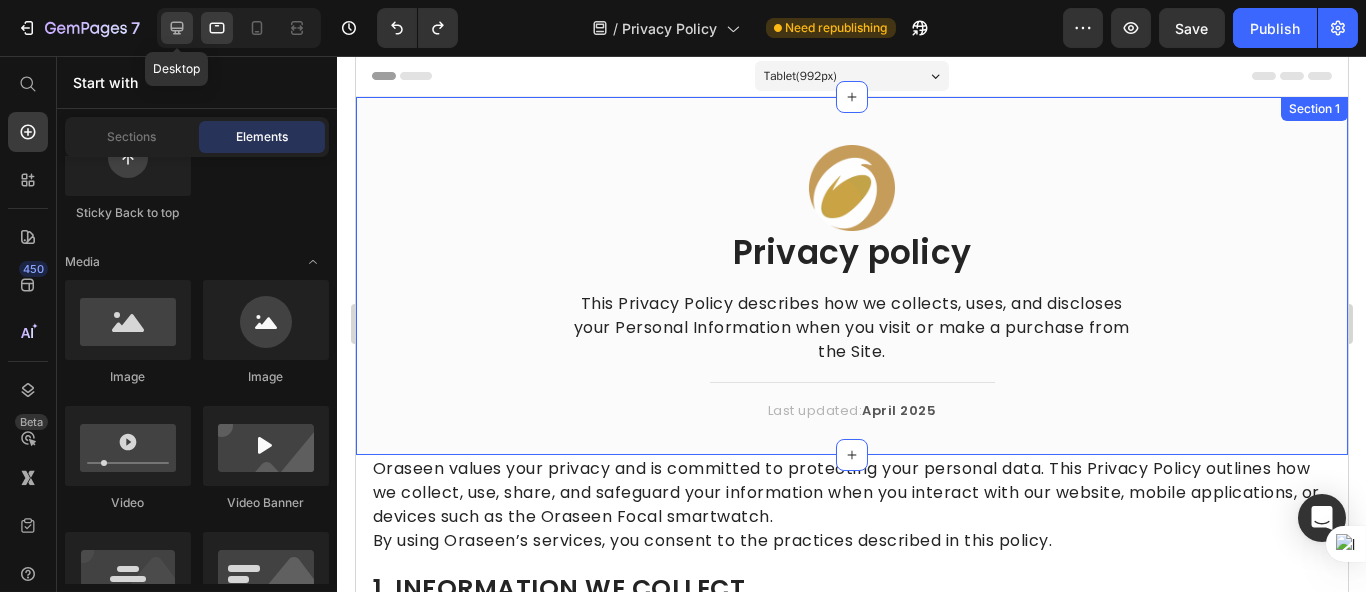 click 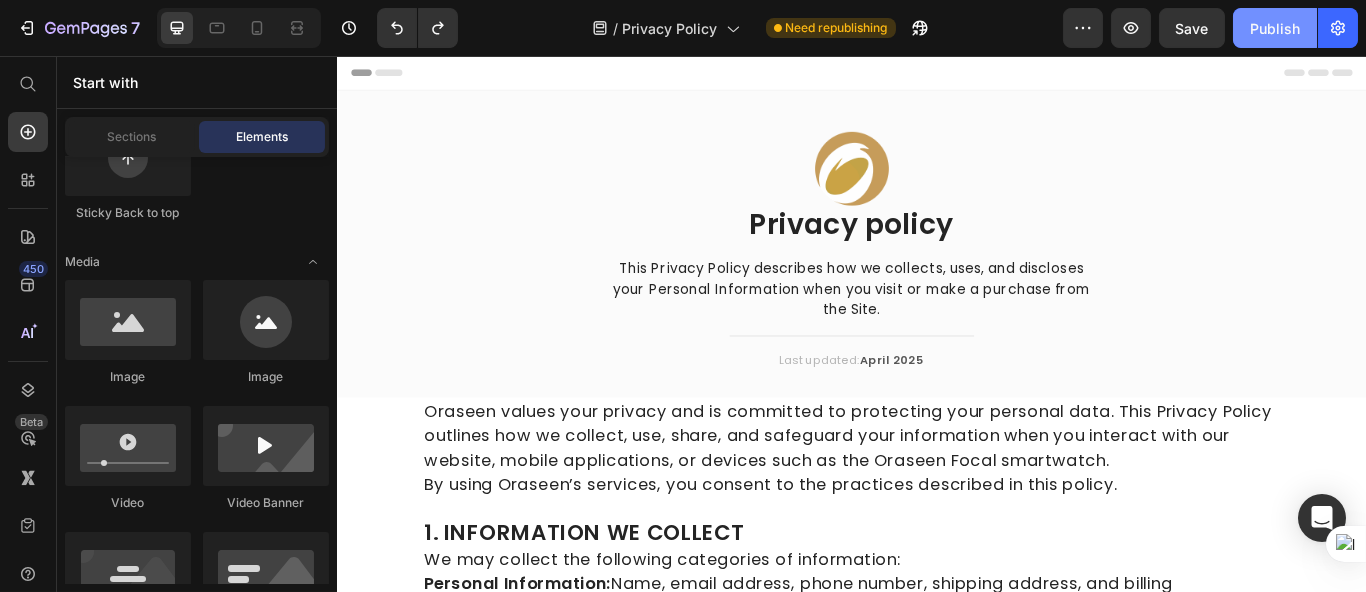 click on "Publish" 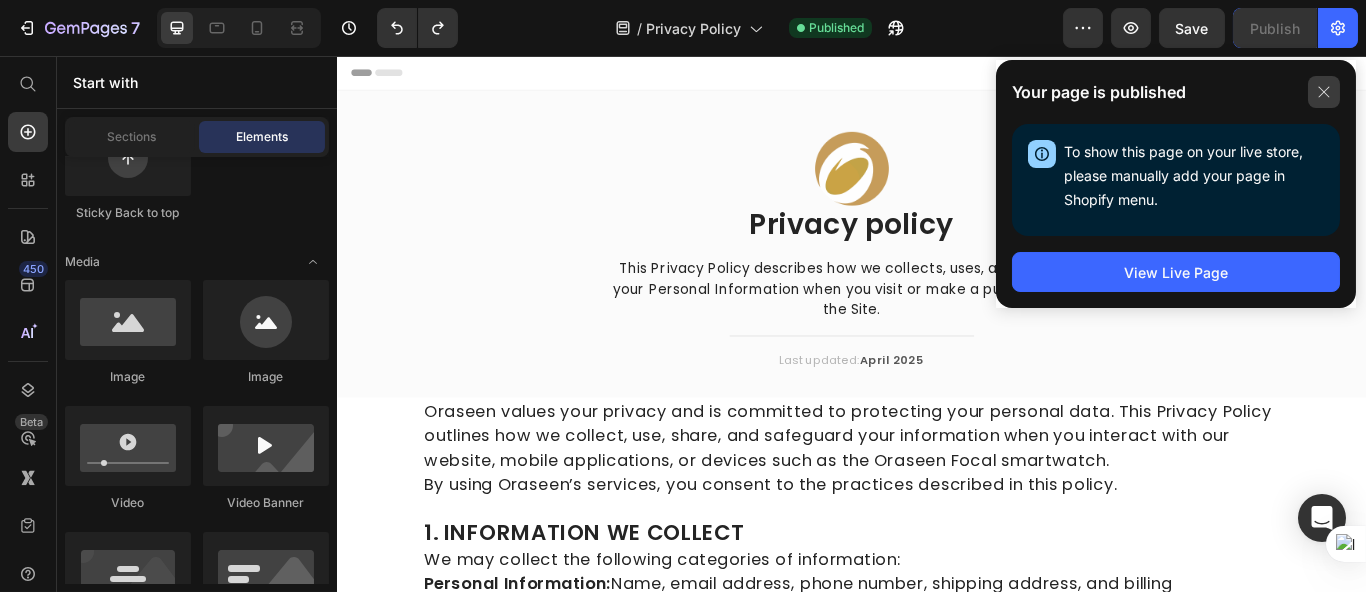 click 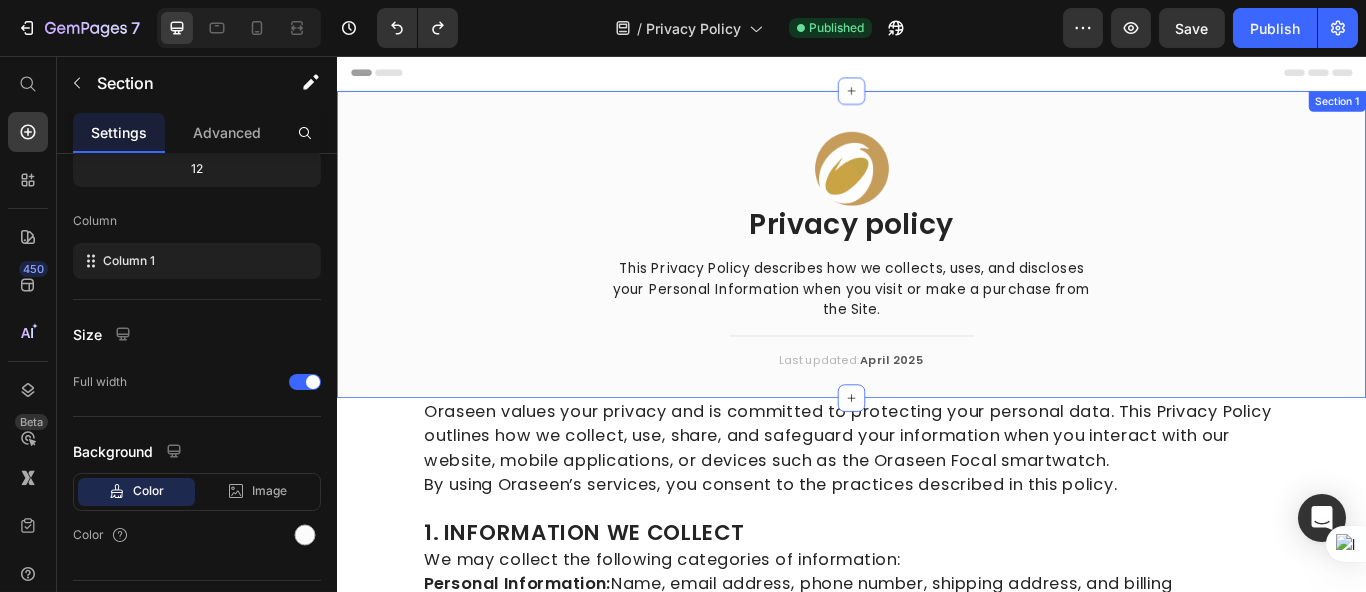 click on "Image Privacy policy Heading This Privacy Policy describes how we collects, uses, and discloses your Personal Information when you visit or make a purchase from the Site. Text block                Title Line Last updated:  April 2025 Text block Row" at bounding box center (936, 292) 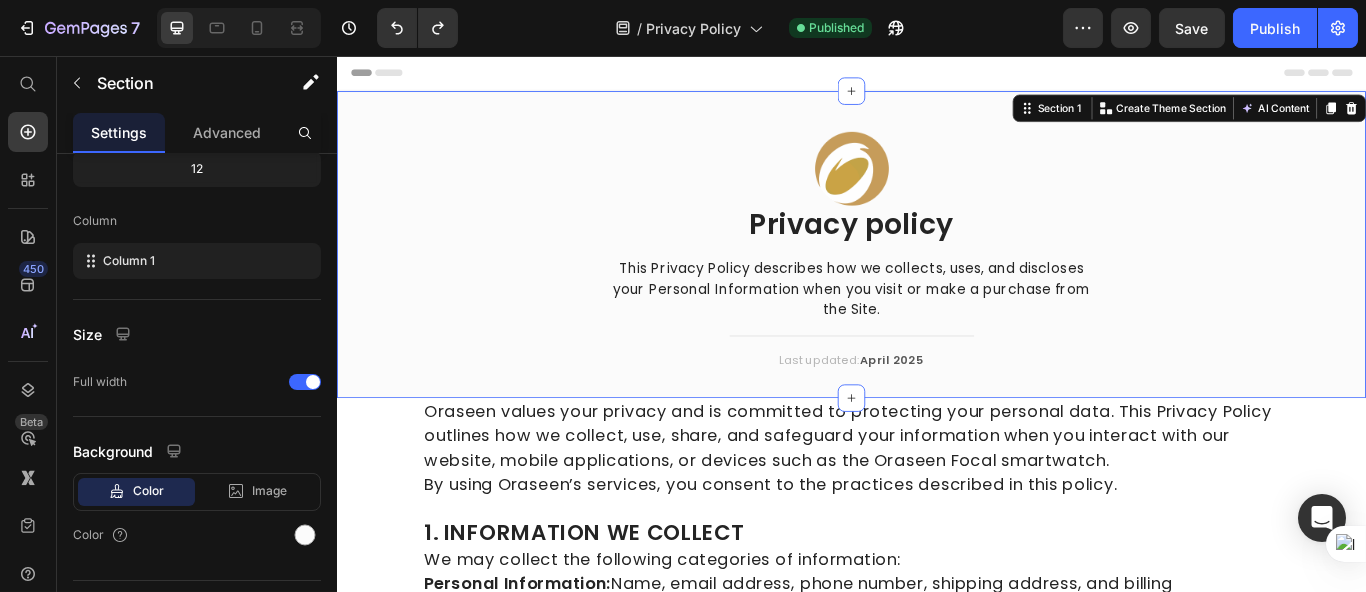 click on "Image Privacy policy Heading This Privacy Policy describes how we collects, uses, and discloses your Personal Information when you visit or make a purchase from the Site. Text block                Title Line Last updated:  April 2025 Text block Row" at bounding box center [936, 292] 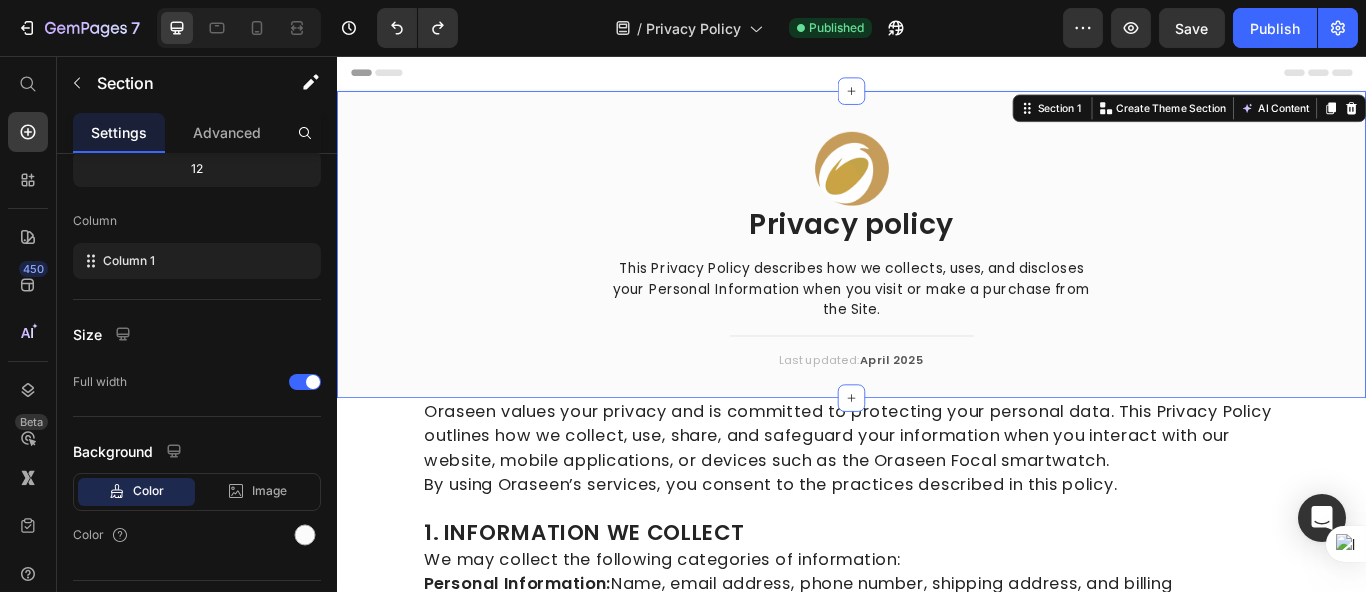 click on "Image Privacy policy Heading This Privacy Policy describes how we collects, uses, and discloses your Personal Information when you visit or make a purchase from the Site. Text block                Title Line Last updated:  April 2025 Text block Row" at bounding box center (936, 292) 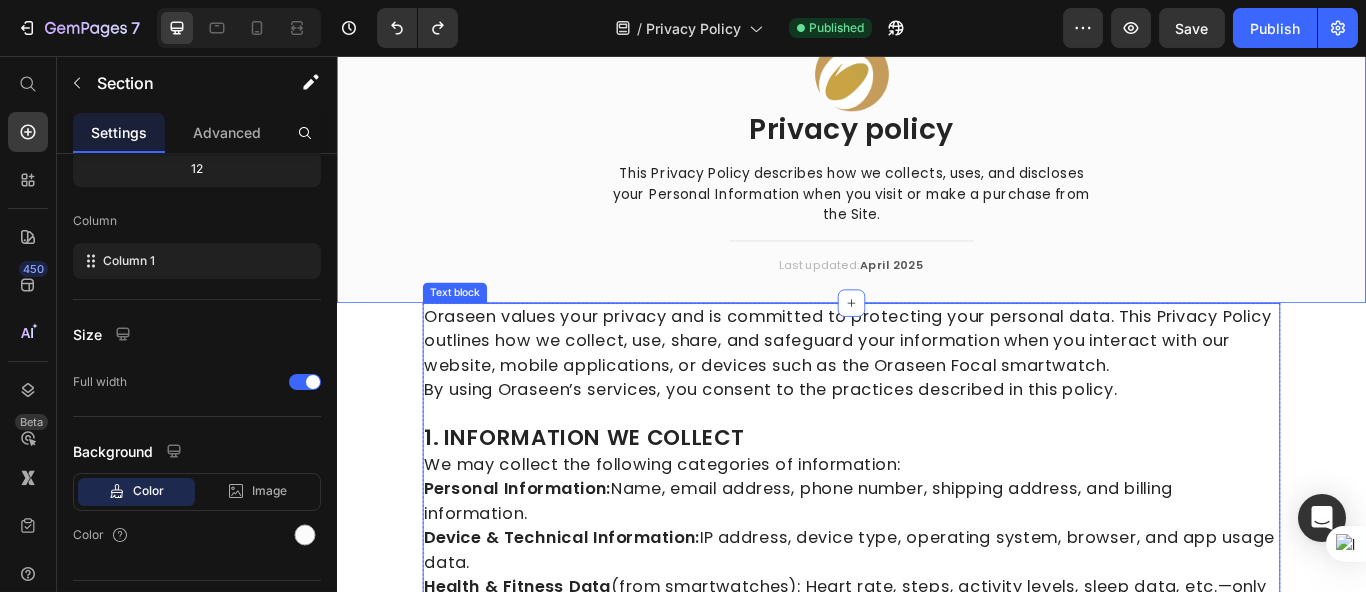scroll, scrollTop: 222, scrollLeft: 0, axis: vertical 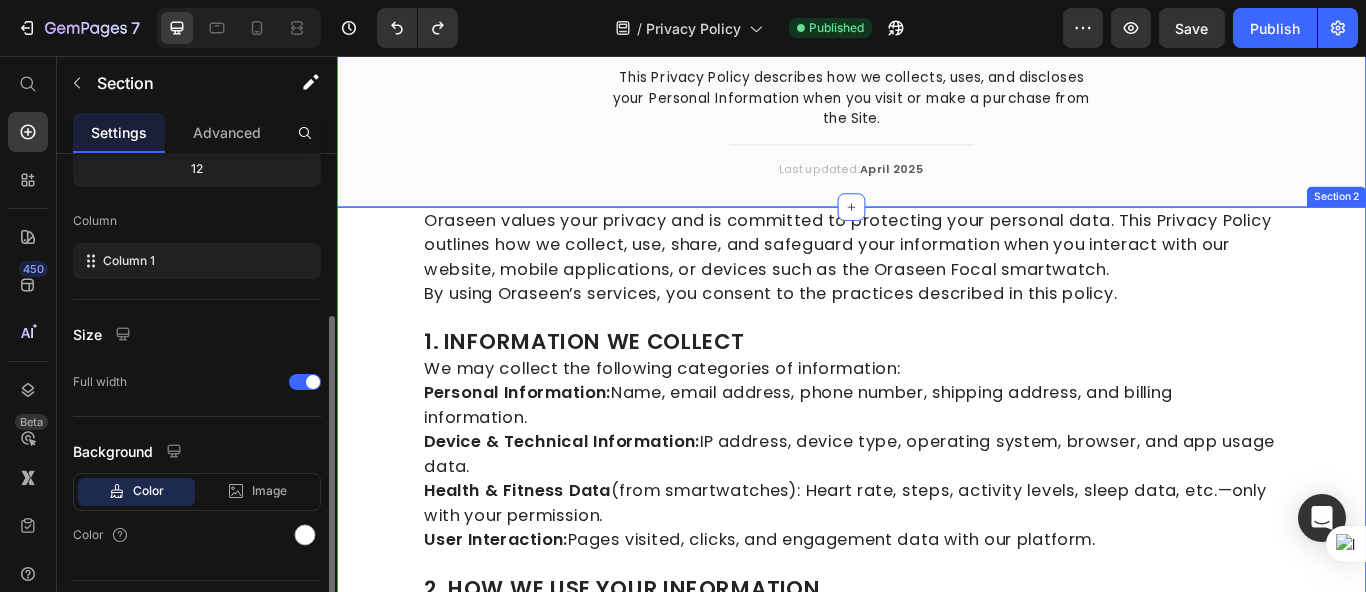 click on "Oraseen values your privacy and is committed to protecting your personal data. This Privacy Policy outlines how we collect, use, share, and safeguard your information when you interact with our website, mobile applications, or devices such as the Oraseen Focal smartwatch. By using Oraseen’s services, you consent to the practices described in this policy.   1. INFORMATION WE COLLECT We may collect the following categories of information: Personal Information: [NAME], [EMAIL], [PHONE], [ADDRESS], and [BILLING]. Device & Technical Information:  IP address, device type, operating system, browser, and app usage data. Health & Fitness Data  (from smartwatches): Heart rate, steps, activity levels, sleep data, etc.—only with your permission. User Interaction:  Pages visited, clicks, and engagement data with our platform.   2. HOW WE USE YOUR INFORMATION Your information is used to: Process orders and deliver products. Provide customer support and respond to queries.   We do  not sell" at bounding box center (936, 1246) 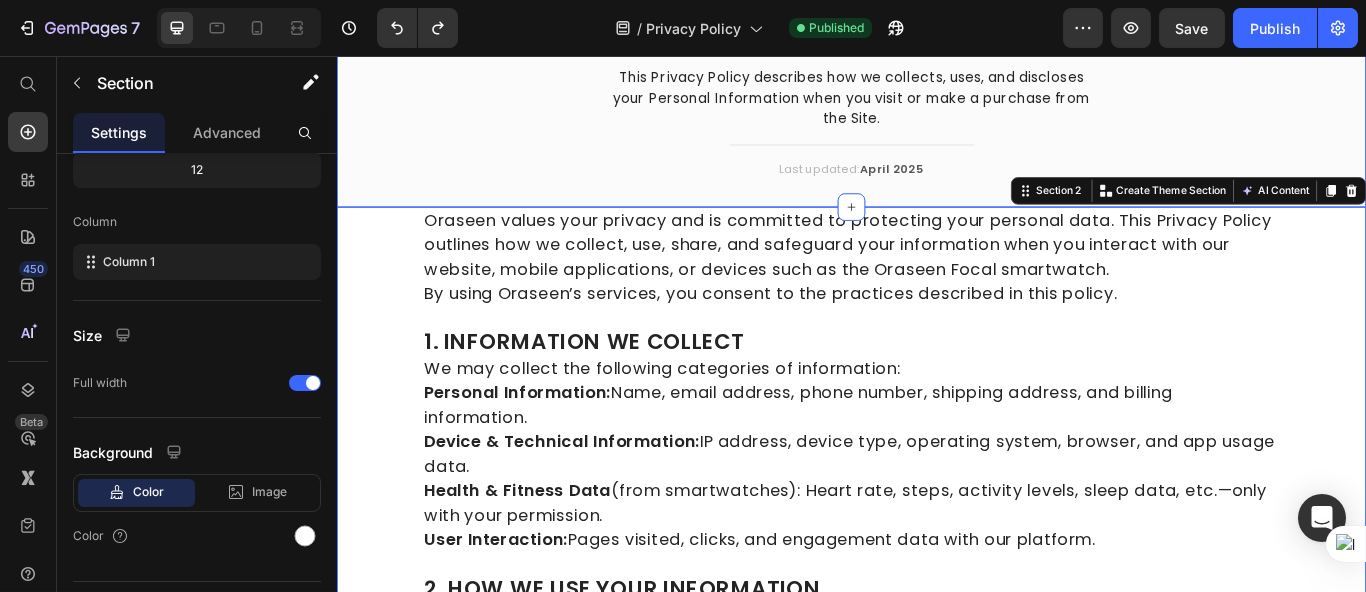 click on "Image Privacy policy Heading This Privacy Policy describes how we collects, uses, and discloses your Personal Information when you visit or make a purchase from the Site. Text block                Title Line Last updated:  April 2025 Text block Row" at bounding box center [936, 70] 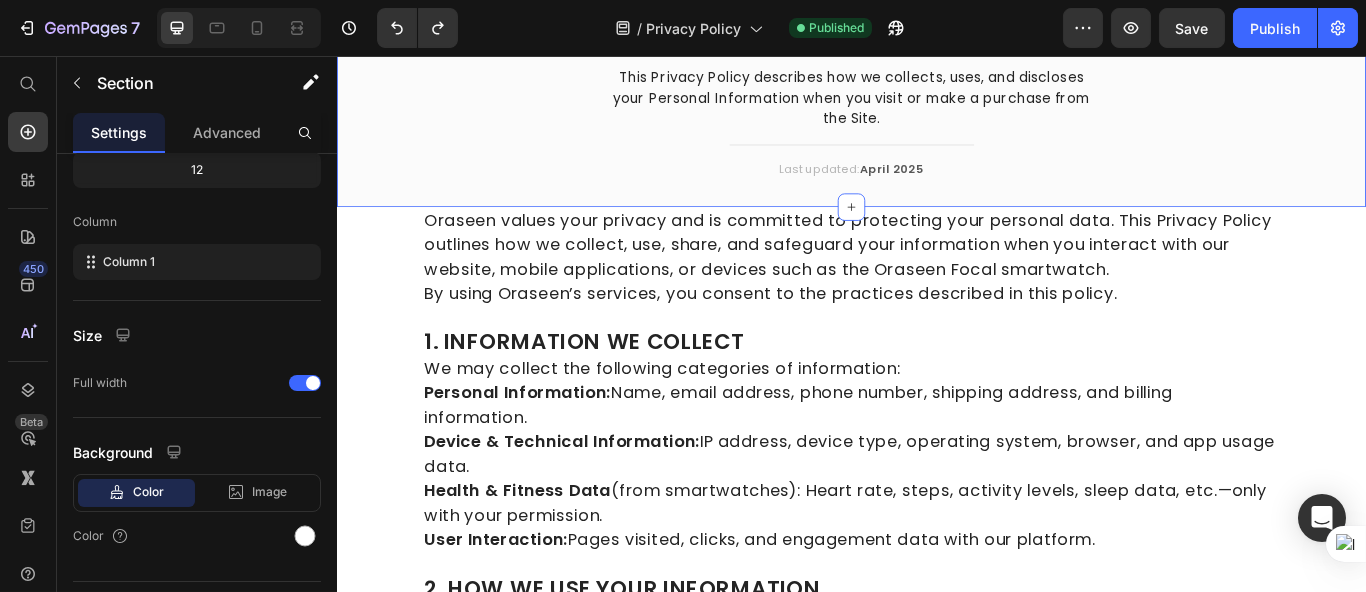 scroll, scrollTop: 265, scrollLeft: 0, axis: vertical 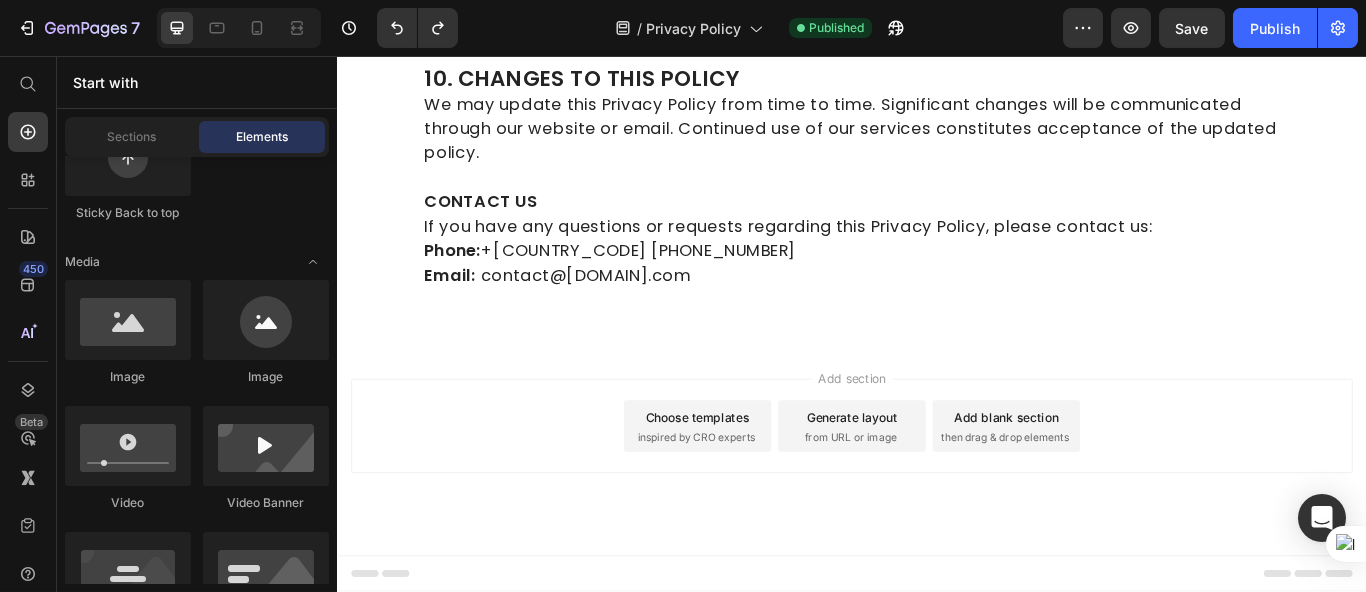 click on "Add section Choose templates inspired by CRO experts Generate layout from URL or image Add blank section then drag & drop elements" at bounding box center (936, 516) 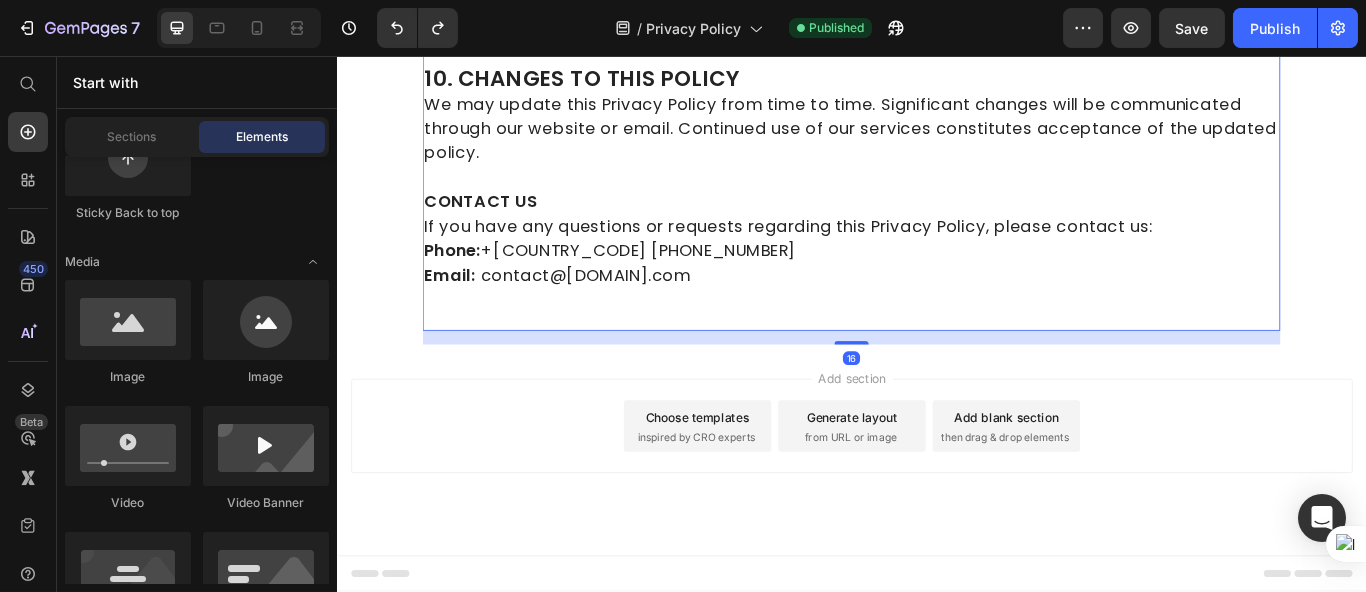 click on "Oraseen values your privacy and is committed to protecting your personal data. This Privacy Policy outlines how we collect, use, share, and safeguard your information when you interact with our website, mobile applications, or devices such as the Oraseen Focal smartwatch. By using Oraseen’s services, you consent to the practices described in this policy.   1. INFORMATION WE COLLECT We may collect the following categories of information: Personal Information: [NAME], [EMAIL], [PHONE], [ADDRESS], and [BILLING]. Device & Technical Information:  IP address, device type, operating system, browser, and app usage data. Health & Fitness Data  (from smartwatches): Heart rate, steps, activity levels, sleep data, etc.—only with your permission. User Interaction:  Pages visited, clicks, and engagement data with our platform.   2. HOW WE USE YOUR INFORMATION Your information is used to: Process orders and deliver products. Provide customer support and respond to queries.   We do  not sell" at bounding box center (936, -628) 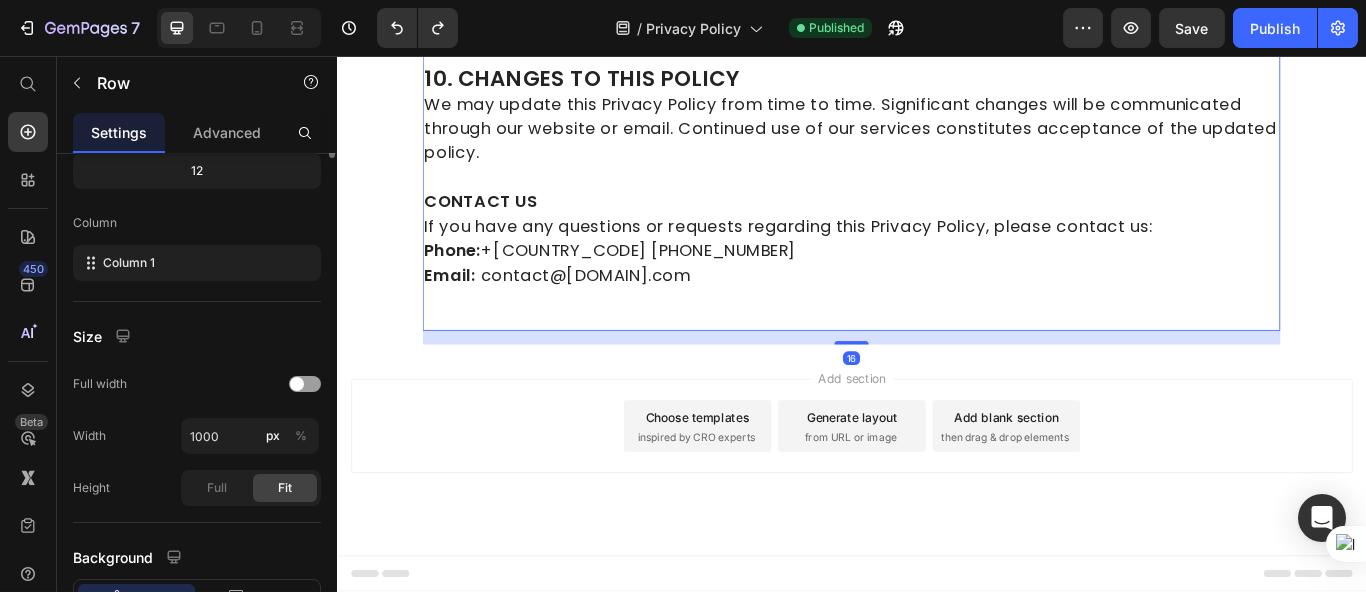 scroll, scrollTop: 0, scrollLeft: 0, axis: both 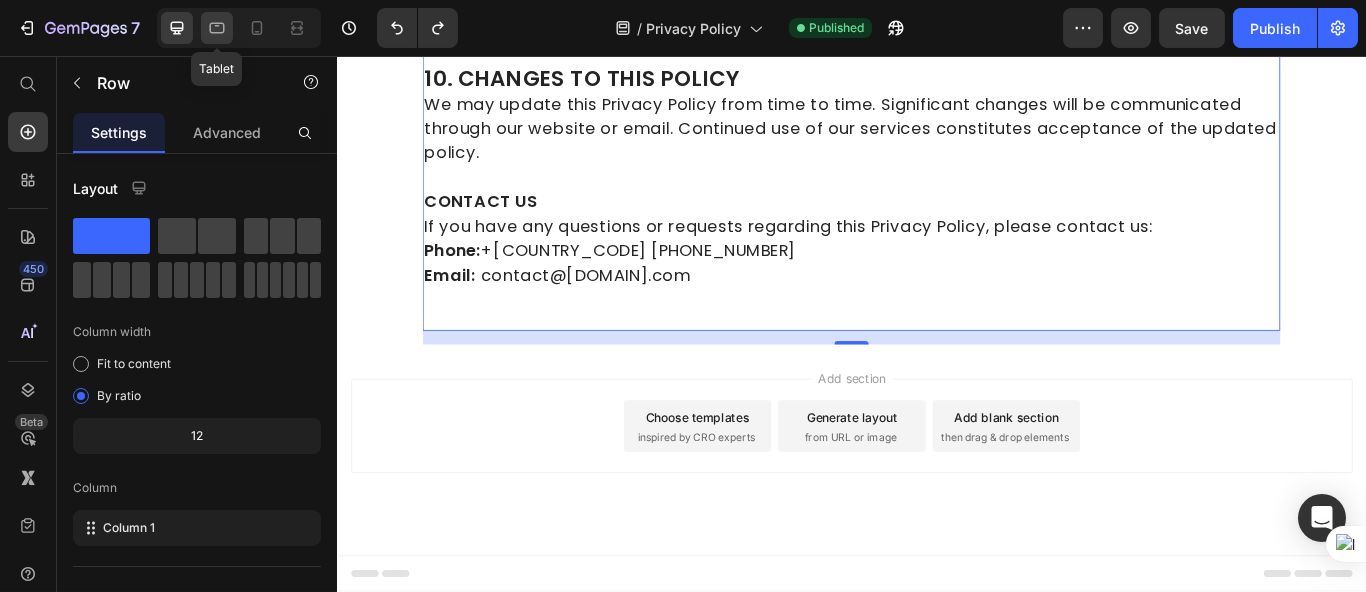 click 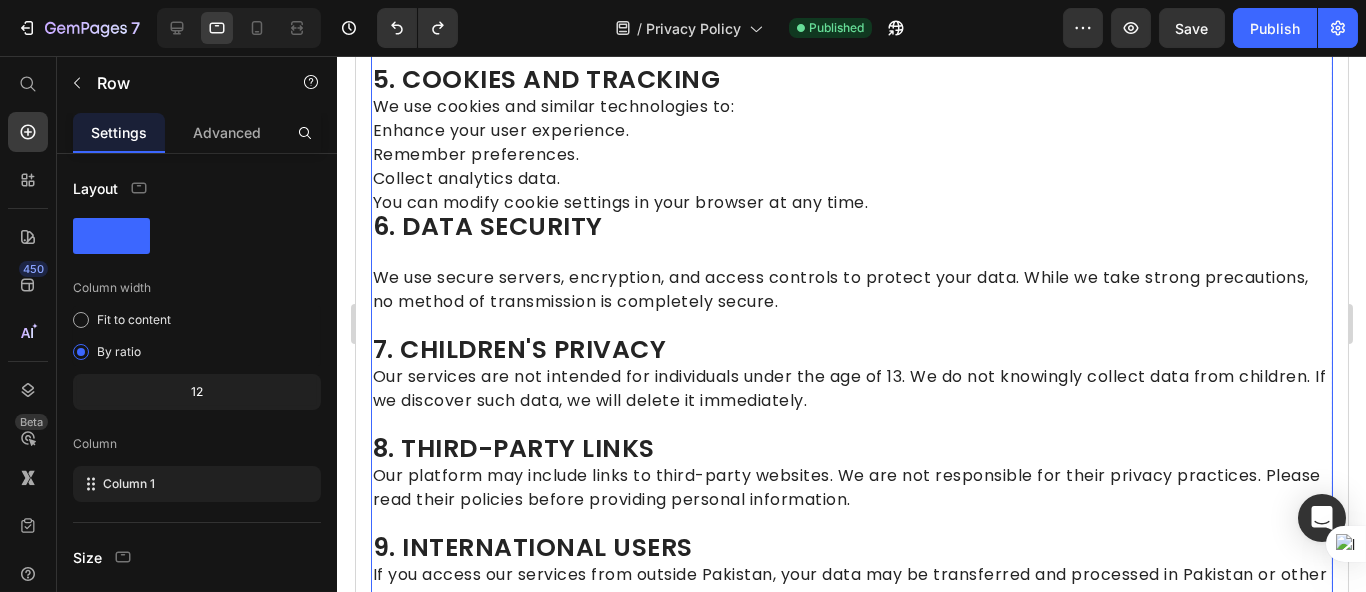 scroll, scrollTop: 1814, scrollLeft: 0, axis: vertical 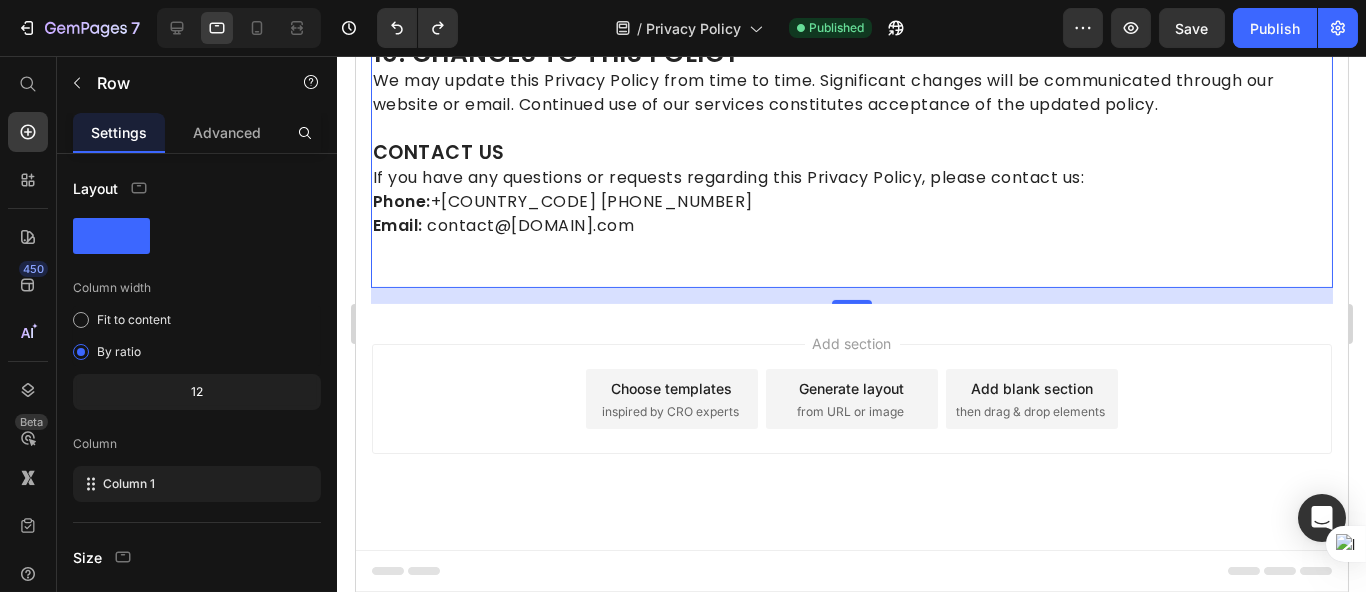 click on "Oraseen values your privacy and is committed to protecting your personal data. This Privacy Policy outlines how we collect, use, share, and safeguard your information when you interact with our website, mobile applications, or devices such as the Oraseen Focal smartwatch. By using Oraseen’s services, you consent to the practices described in this policy.   1. INFORMATION WE COLLECT We may collect the following categories of information: Personal Information: [NAME], [EMAIL], [PHONE], [ADDRESS], and [BILLING]. Device & Technical Information:  IP address, device type, operating system, browser, and app usage data. Health & Fitness Data  (from smartwatches): Heart rate, steps, activity levels, sleep data, etc.—only with your permission. User Interaction:  Pages visited, clicks, and engagement data with our platform.   2. HOW WE USE YOUR INFORMATION Your information is used to: Process orders and deliver products. Provide customer support and respond to queries.   We do  not sell" at bounding box center [851, -534] 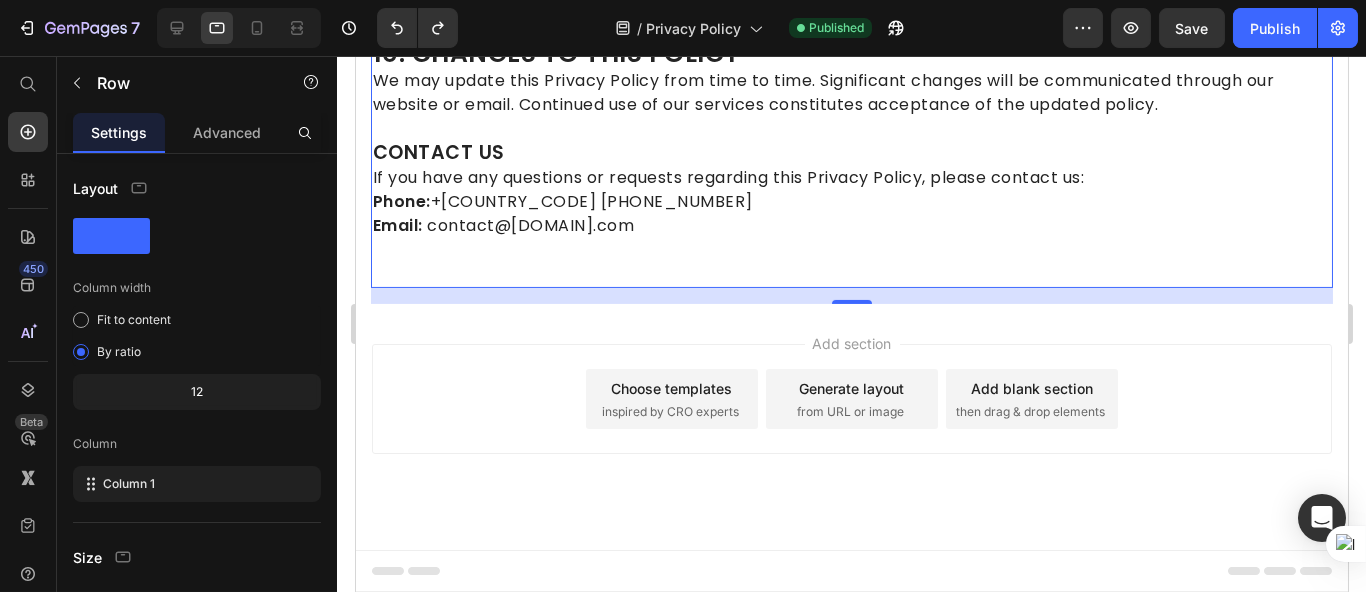 click on "Oraseen values your privacy and is committed to protecting your personal data. This Privacy Policy outlines how we collect, use, share, and safeguard your information when you interact with our website, mobile applications, or devices such as the Oraseen Focal smartwatch. By using Oraseen’s services, you consent to the practices described in this policy.   1. INFORMATION WE COLLECT We may collect the following categories of information: Personal Information: [NAME], [EMAIL], [PHONE], [ADDRESS], and [BILLING]. Device & Technical Information:  IP address, device type, operating system, browser, and app usage data. Health & Fitness Data  (from smartwatches): Heart rate, steps, activity levels, sleep data, etc.—only with your permission. User Interaction:  Pages visited, clicks, and engagement data with our platform.   2. HOW WE USE YOUR INFORMATION Your information is used to: Process orders and deliver products. Provide customer support and respond to queries.   We do  not sell" at bounding box center [851, -534] 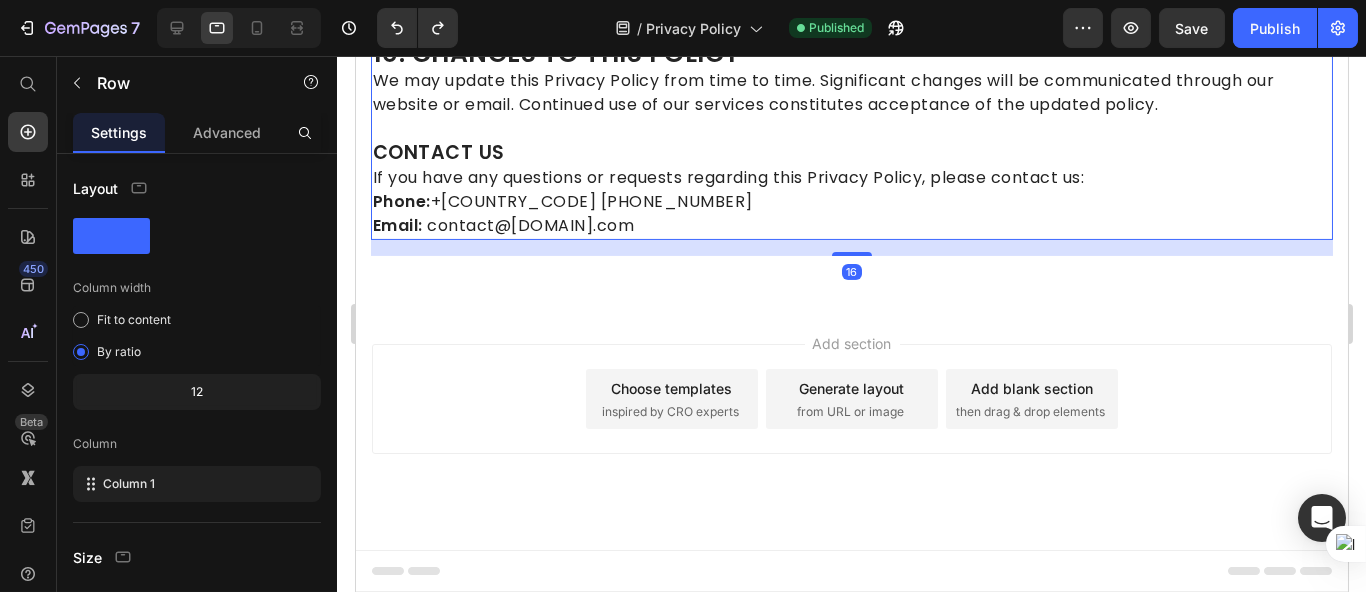 click on "[EMAIL]" at bounding box center [458, 225] 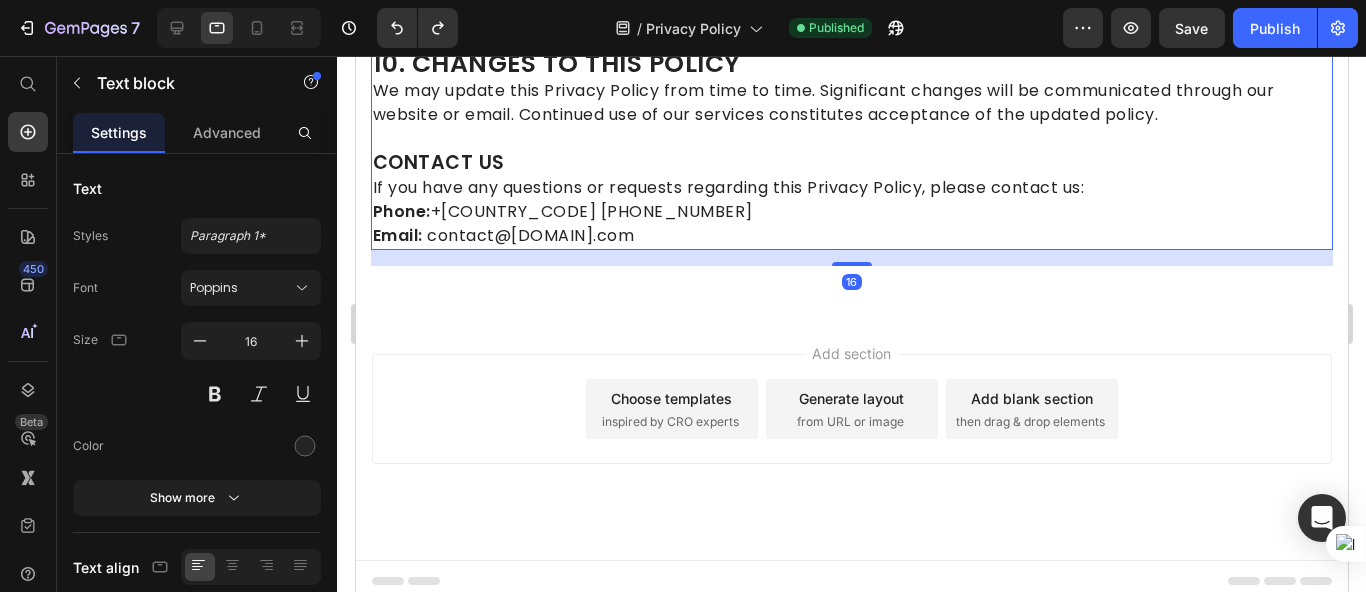 scroll, scrollTop: 1798, scrollLeft: 0, axis: vertical 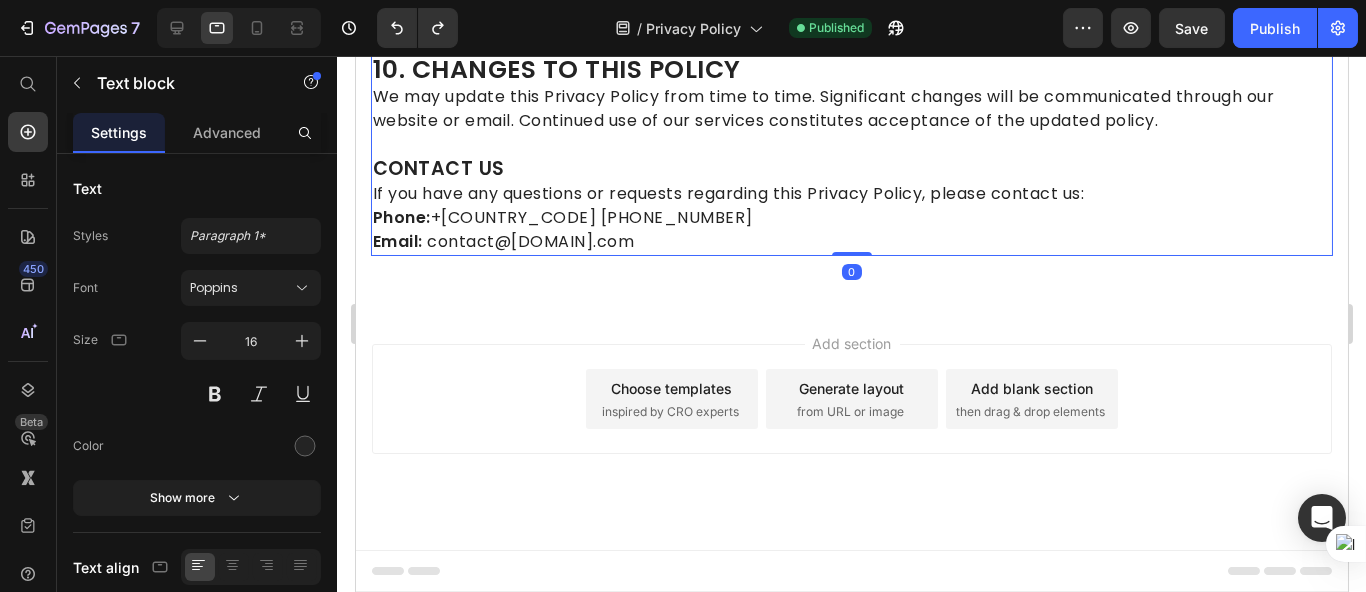 drag, startPoint x: 832, startPoint y: 255, endPoint x: 827, endPoint y: 206, distance: 49.25444 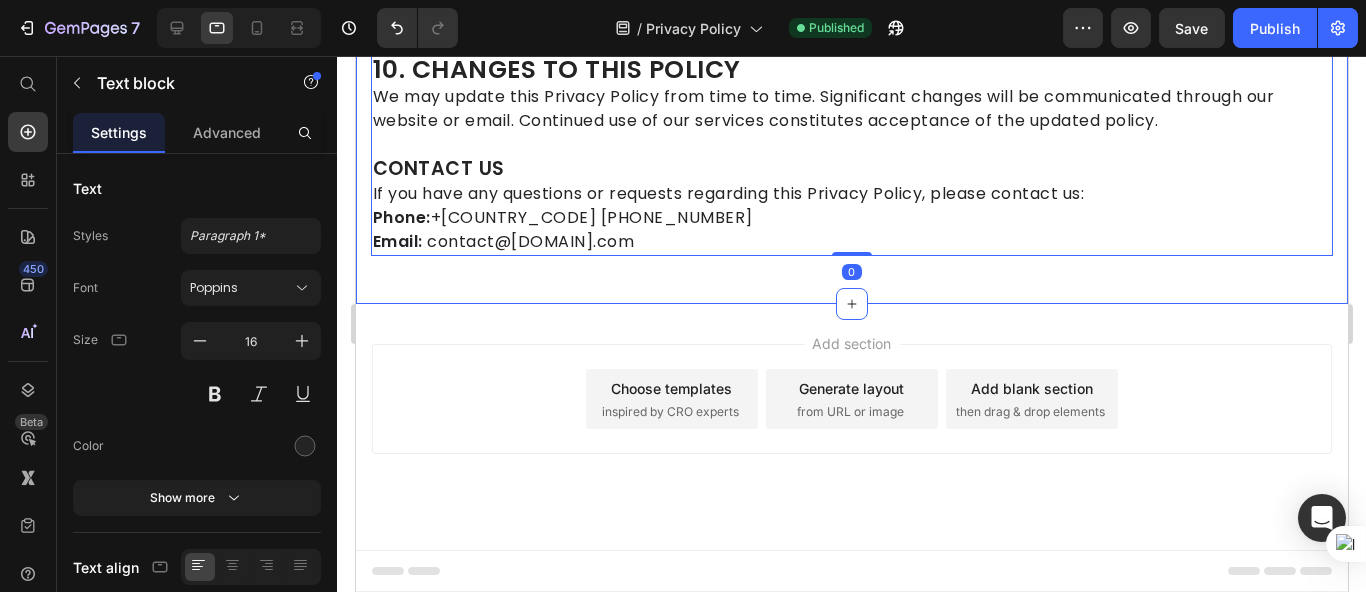 click on "Oraseen values your privacy and is committed to protecting your personal data. This Privacy Policy outlines how we collect, use, share, and safeguard your information when you interact with our website, mobile applications, or devices such as the Oraseen Focal smartwatch. By using Oraseen’s services, you consent to the practices described in this policy.   1. INFORMATION WE COLLECT We may collect the following categories of information: Personal Information: [NAME], [EMAIL], [PHONE], [ADDRESS], and [BILLING]. Device & Technical Information:  IP address, device type, operating system, browser, and app usage data. Health & Fitness Data  (from smartwatches): Heart rate, steps, activity levels, sleep data, etc.—only with your permission. User Interaction:  Pages visited, clicks, and engagement data with our platform.   2. HOW WE USE YOUR INFORMATION Your information is used to: Process orders and deliver products. Provide customer support and respond to queries.   We do  not sell" at bounding box center [851, -518] 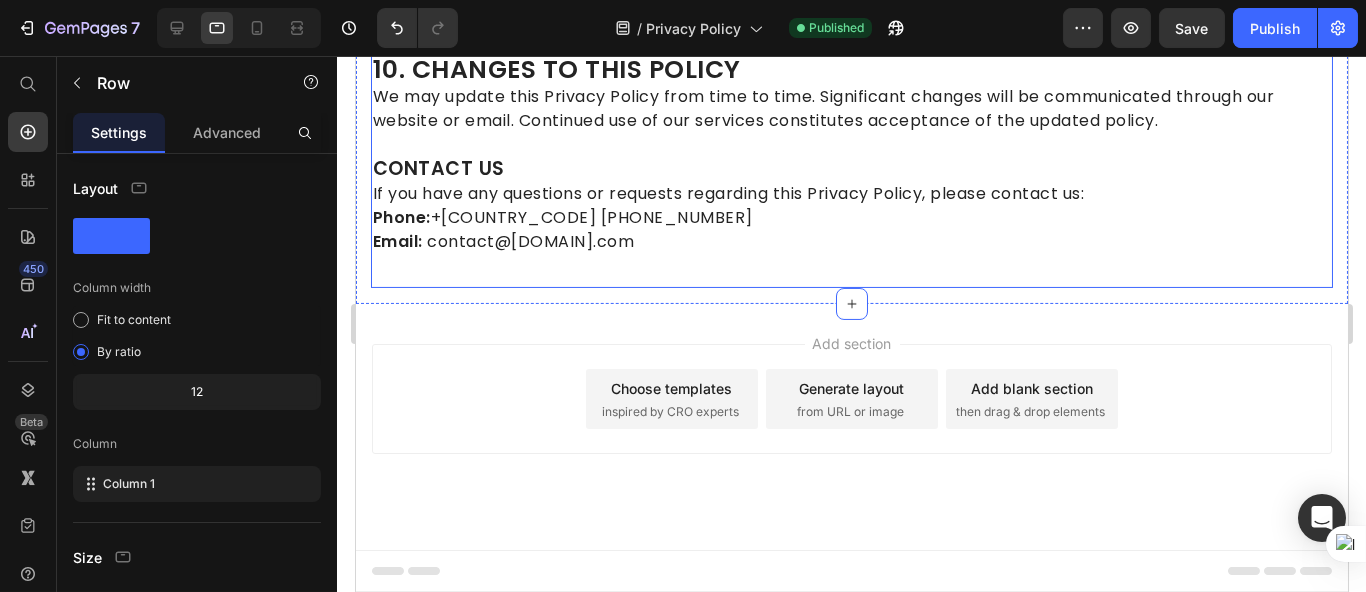 click on "Oraseen values your privacy and is committed to protecting your personal data. This Privacy Policy outlines how we collect, use, share, and safeguard your information when you interact with our website, mobile applications, or devices such as the Oraseen Focal smartwatch. By using Oraseen’s services, you consent to the practices described in this policy.   1. INFORMATION WE COLLECT We may collect the following categories of information: Personal Information: [NAME], [EMAIL], [PHONE], [ADDRESS], and [BILLING]. Device & Technical Information:  IP address, device type, operating system, browser, and app usage data. Health & Fitness Data  (from smartwatches): Heart rate, steps, activity levels, sleep data, etc.—only with your permission. User Interaction:  Pages visited, clicks, and engagement data with our platform.   2. HOW WE USE YOUR INFORMATION Your information is used to: Process orders and deliver products. Provide customer support and respond to queries.   We do  not sell" at bounding box center (851, -526) 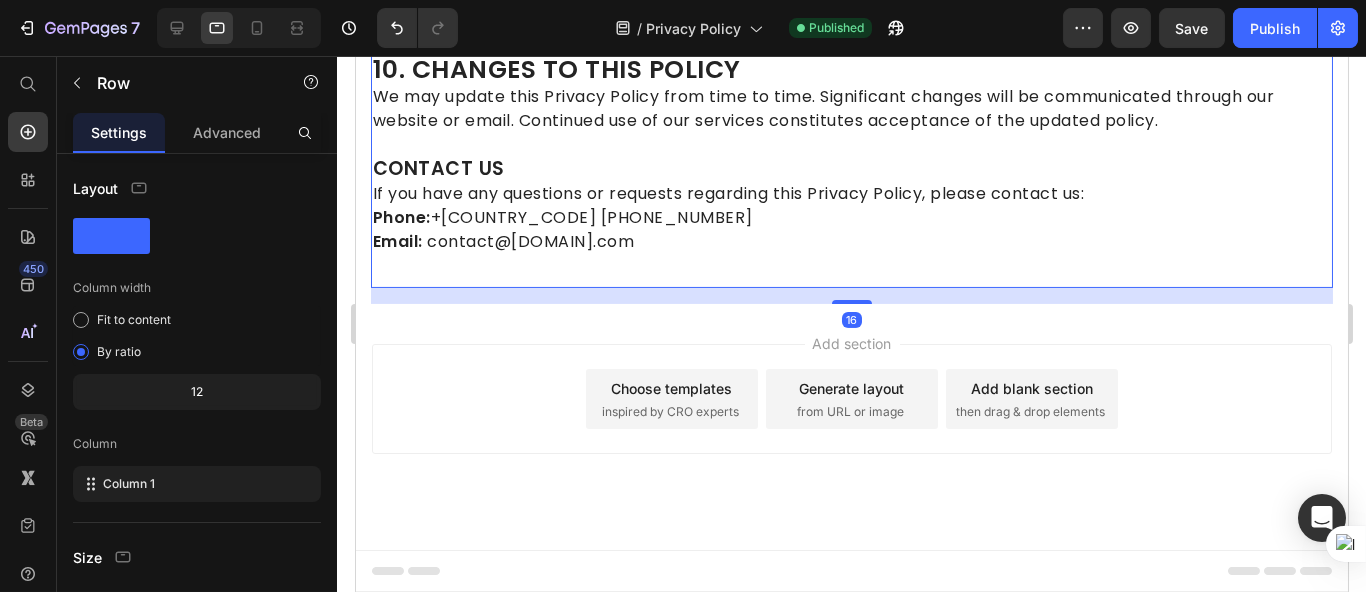click on "Add section Choose templates inspired by CRO experts Generate layout from URL or image Add blank section then drag & drop elements" at bounding box center [851, 427] 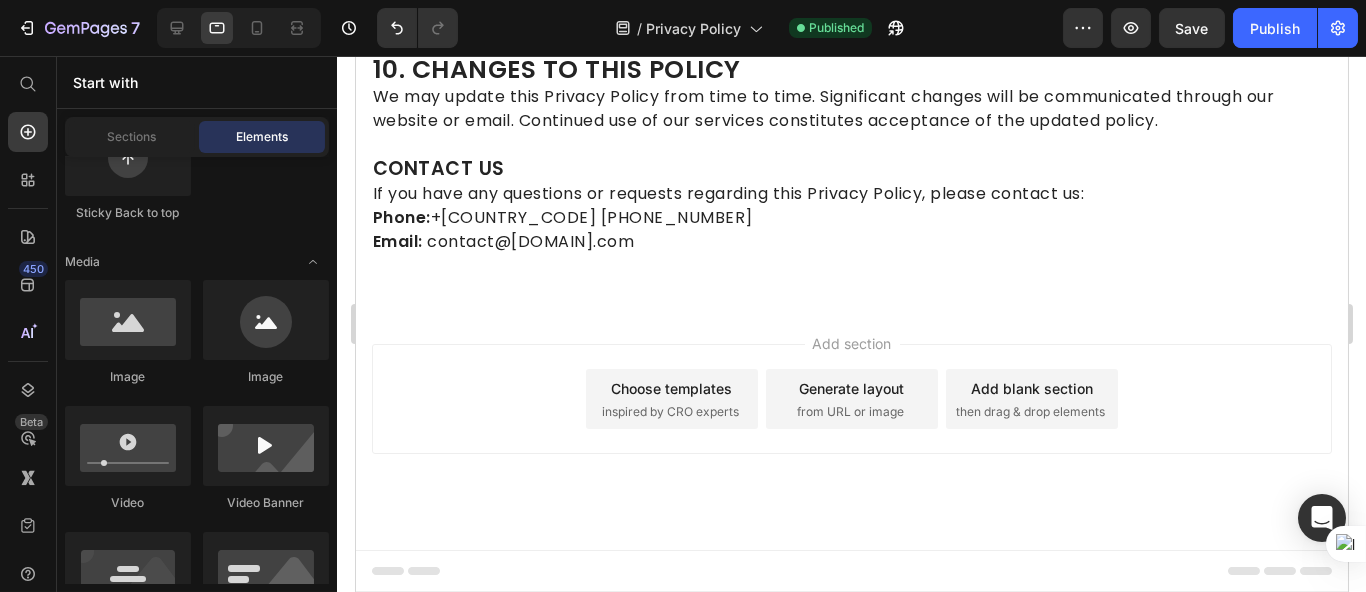 click on "Add section Choose templates inspired by CRO experts Generate layout from URL or image Add blank section then drag & drop elements" at bounding box center [851, 427] 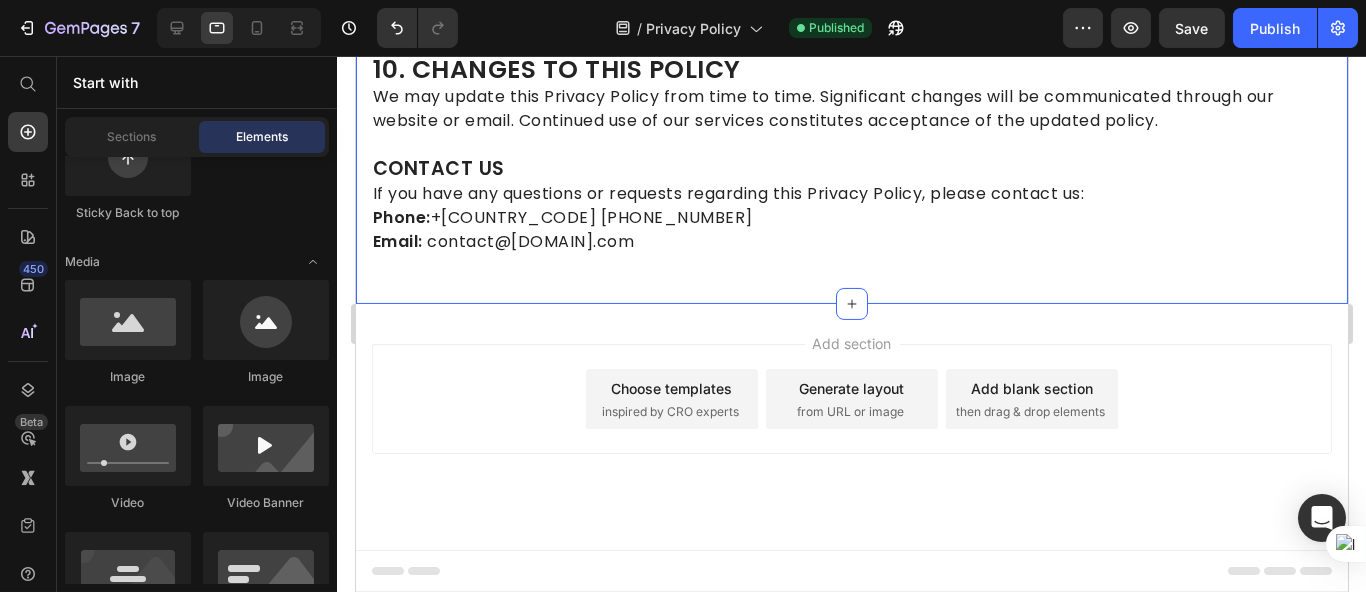click on "Oraseen values your privacy and is committed to protecting your personal data. This Privacy Policy outlines how we collect, use, share, and safeguard your information when you interact with our website, mobile applications, or devices such as the Oraseen Focal smartwatch. By using Oraseen’s services, you consent to the practices described in this policy.   1. INFORMATION WE COLLECT We may collect the following categories of information: Personal Information: [NAME], [EMAIL], [PHONE], [ADDRESS], and [BILLING]. Device & Technical Information:  IP address, device type, operating system, browser, and app usage data. Health & Fitness Data  (from smartwatches): Heart rate, steps, activity levels, sleep data, etc.—only with your permission. User Interaction:  Pages visited, clicks, and engagement data with our platform.   2. HOW WE USE YOUR INFORMATION Your information is used to: Process orders and deliver products. Provide customer support and respond to queries.   We do  not sell" at bounding box center [851, -518] 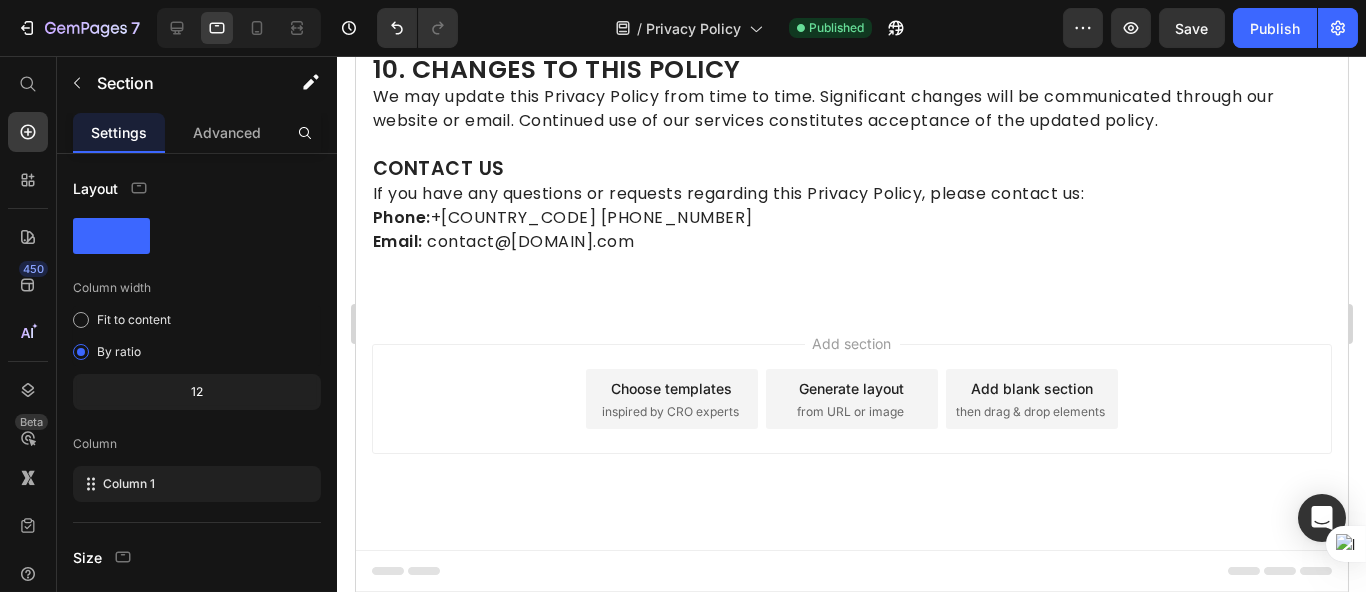 click on "Add section Choose templates inspired by CRO experts Generate layout from URL or image Add blank section then drag & drop elements" at bounding box center (851, 427) 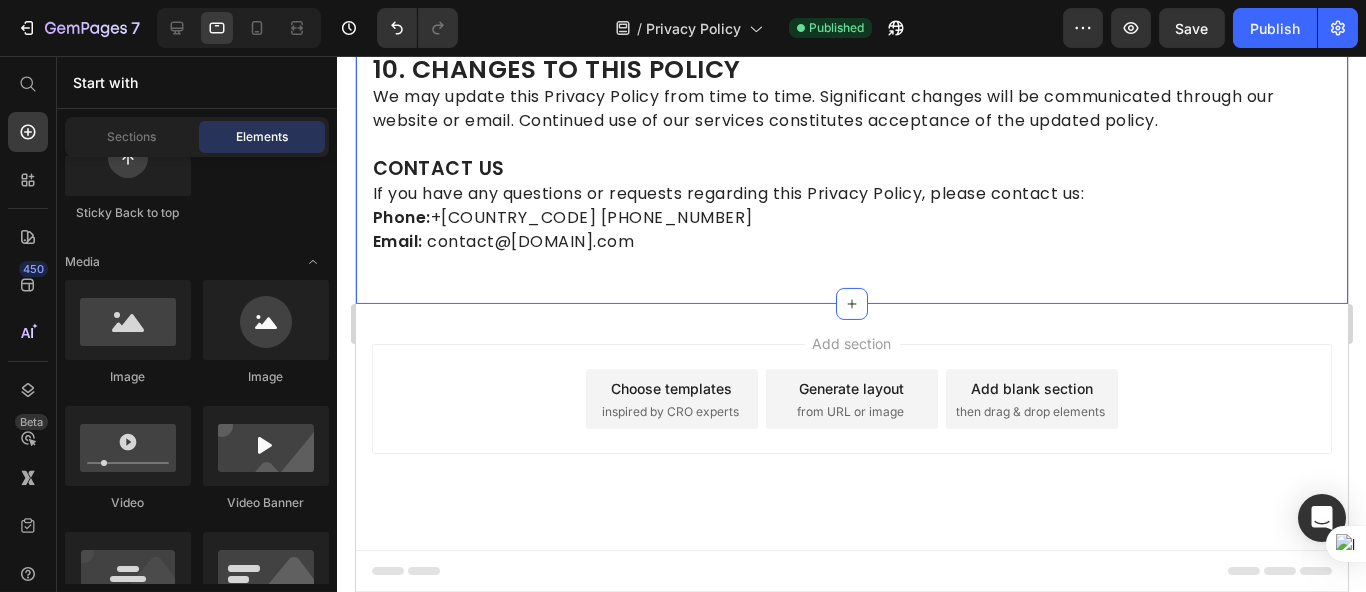 click on "Oraseen values your privacy and is committed to protecting your personal data. This Privacy Policy outlines how we collect, use, share, and safeguard your information when you interact with our website, mobile applications, or devices such as the Oraseen Focal smartwatch. By using Oraseen’s services, you consent to the practices described in this policy.   1. INFORMATION WE COLLECT We may collect the following categories of information: Personal Information: [NAME], [EMAIL], [PHONE], [ADDRESS], and [BILLING]. Device & Technical Information:  IP address, device type, operating system, browser, and app usage data. Health & Fitness Data  (from smartwatches): Heart rate, steps, activity levels, sleep data, etc.—only with your permission. User Interaction:  Pages visited, clicks, and engagement data with our platform.   2. HOW WE USE YOUR INFORMATION Your information is used to: Process orders and deliver products. Provide customer support and respond to queries.   We do  not sell" at bounding box center (851, -518) 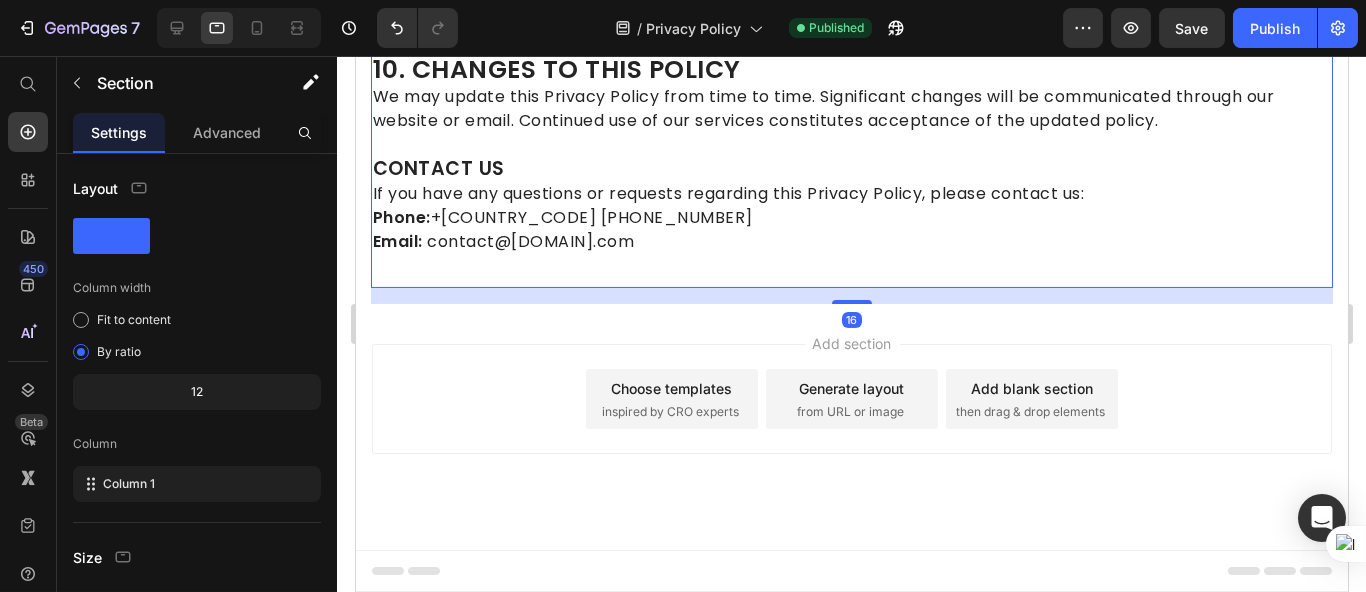 click on "Oraseen values your privacy and is committed to protecting your personal data. This Privacy Policy outlines how we collect, use, share, and safeguard your information when you interact with our website, mobile applications, or devices such as the Oraseen Focal smartwatch. By using Oraseen’s services, you consent to the practices described in this policy.   1. INFORMATION WE COLLECT We may collect the following categories of information: Personal Information: [NAME], [EMAIL], [PHONE], [ADDRESS], and [BILLING]. Device & Technical Information:  IP address, device type, operating system, browser, and app usage data. Health & Fitness Data  (from smartwatches): Heart rate, steps, activity levels, sleep data, etc.—only with your permission. User Interaction:  Pages visited, clicks, and engagement data with our platform.   2. HOW WE USE YOUR INFORMATION Your information is used to: Process orders and deliver products. Provide customer support and respond to queries.   We do  not sell" at bounding box center [851, -526] 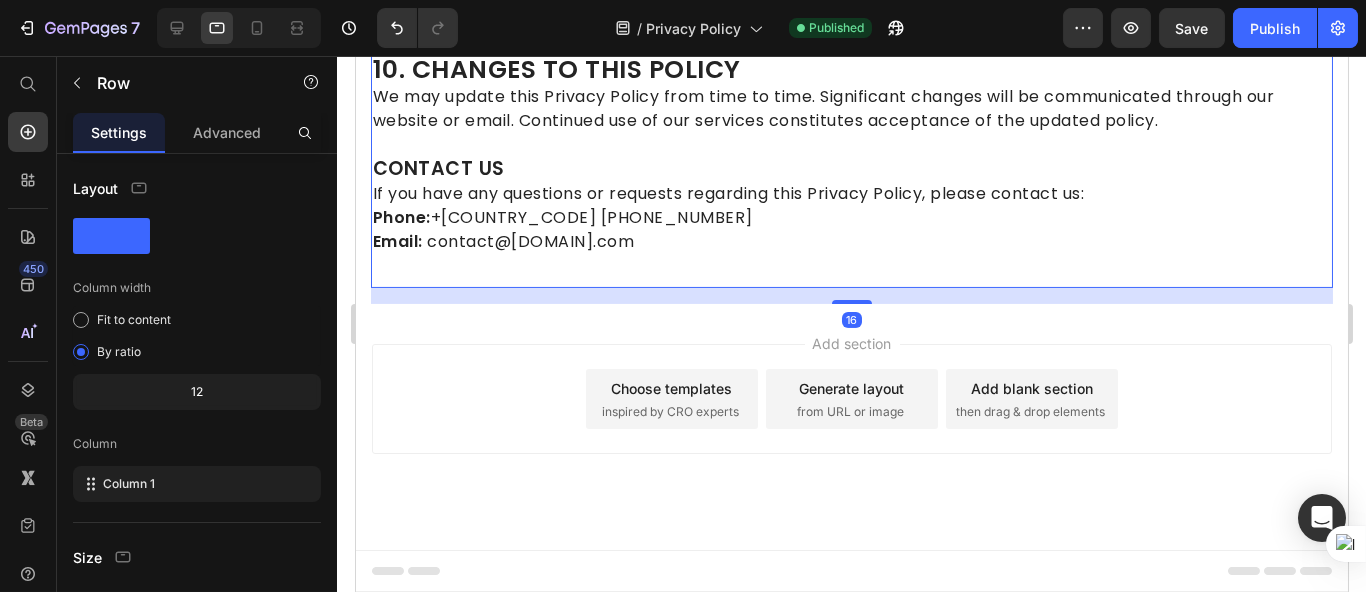 scroll, scrollTop: 1782, scrollLeft: 0, axis: vertical 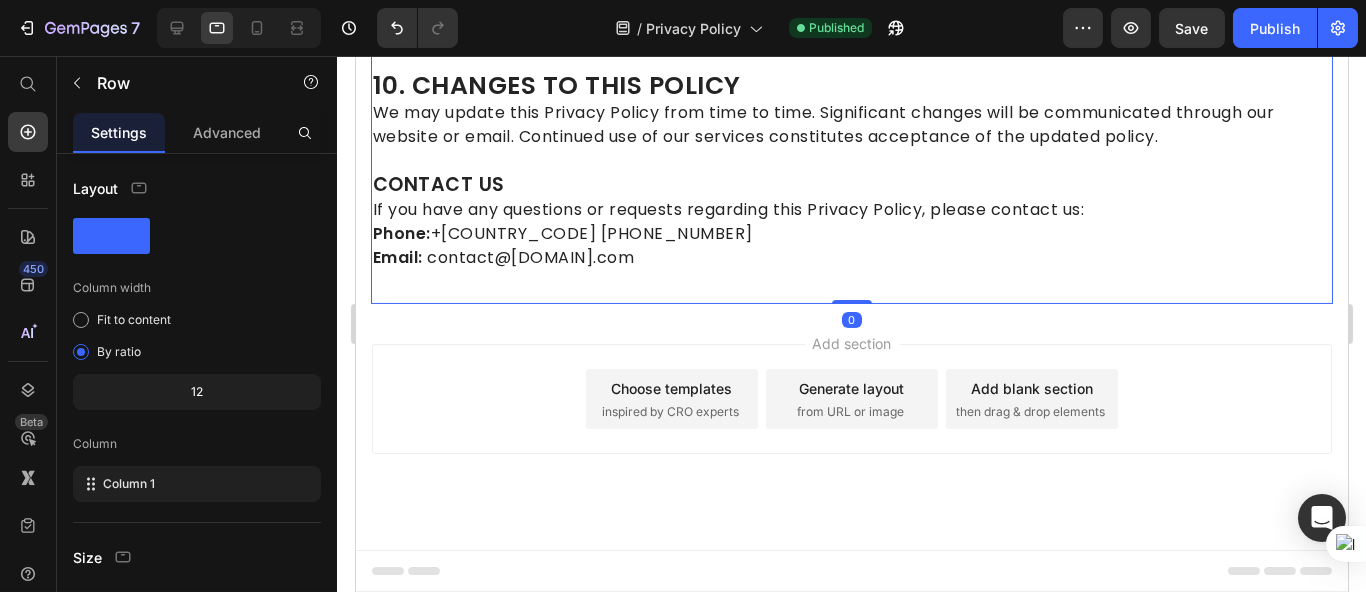 drag, startPoint x: 835, startPoint y: 302, endPoint x: 779, endPoint y: 217, distance: 101.788994 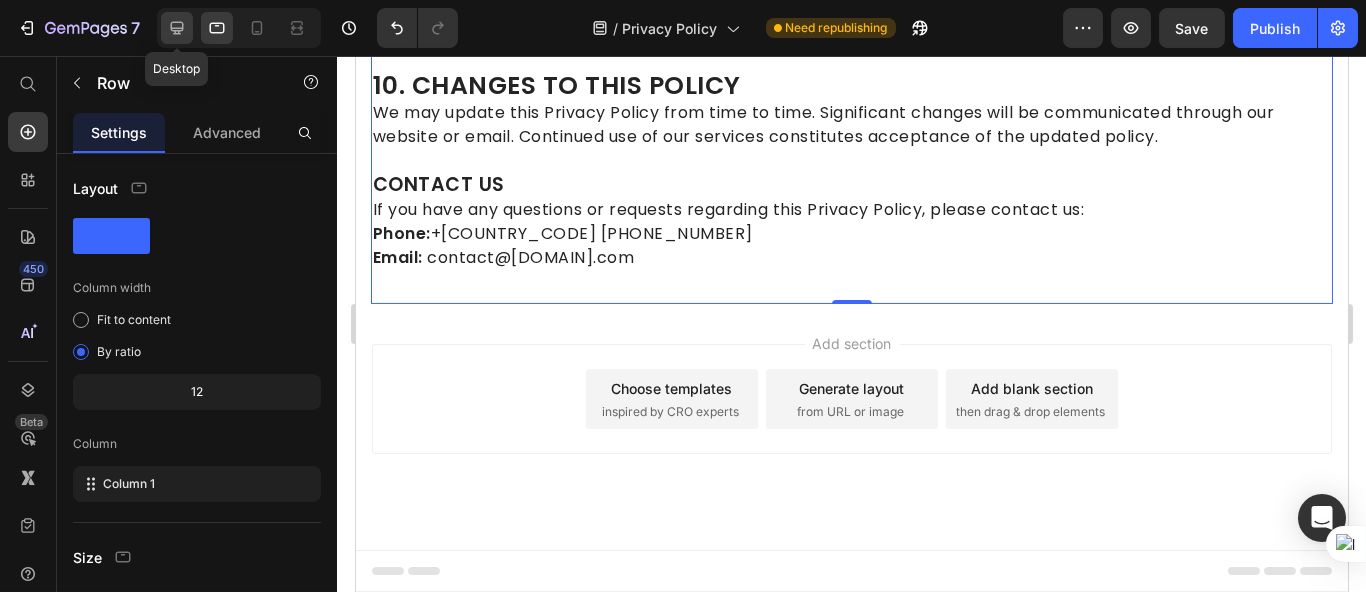click 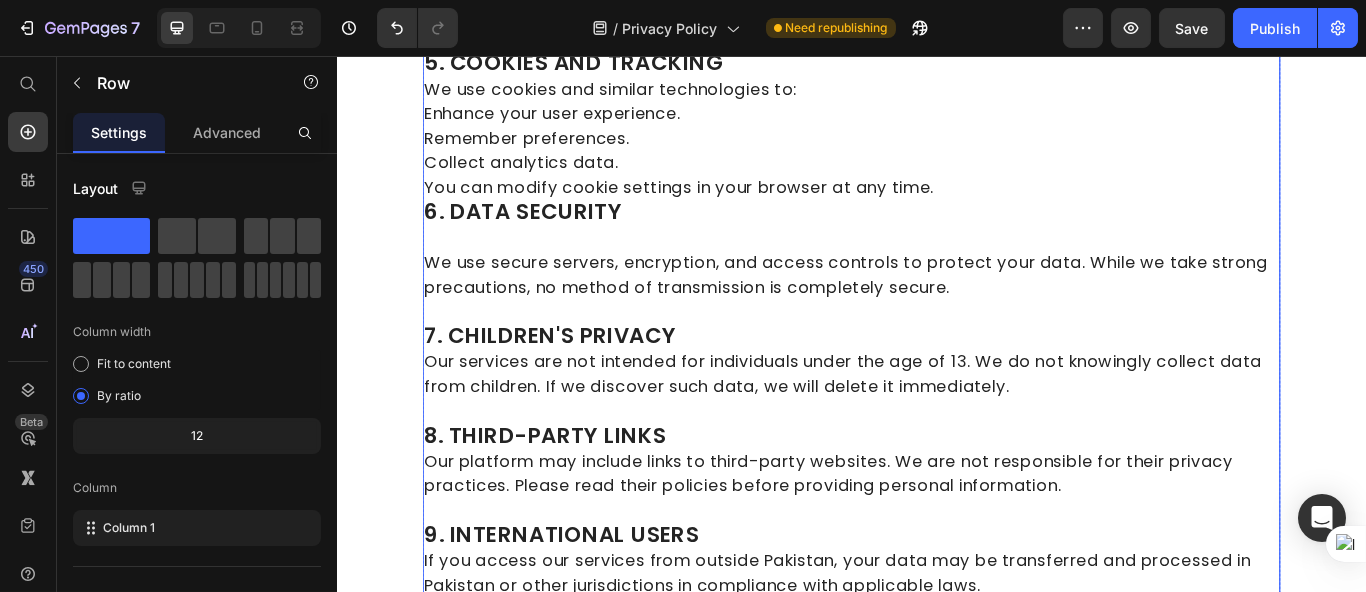 scroll, scrollTop: 2087, scrollLeft: 0, axis: vertical 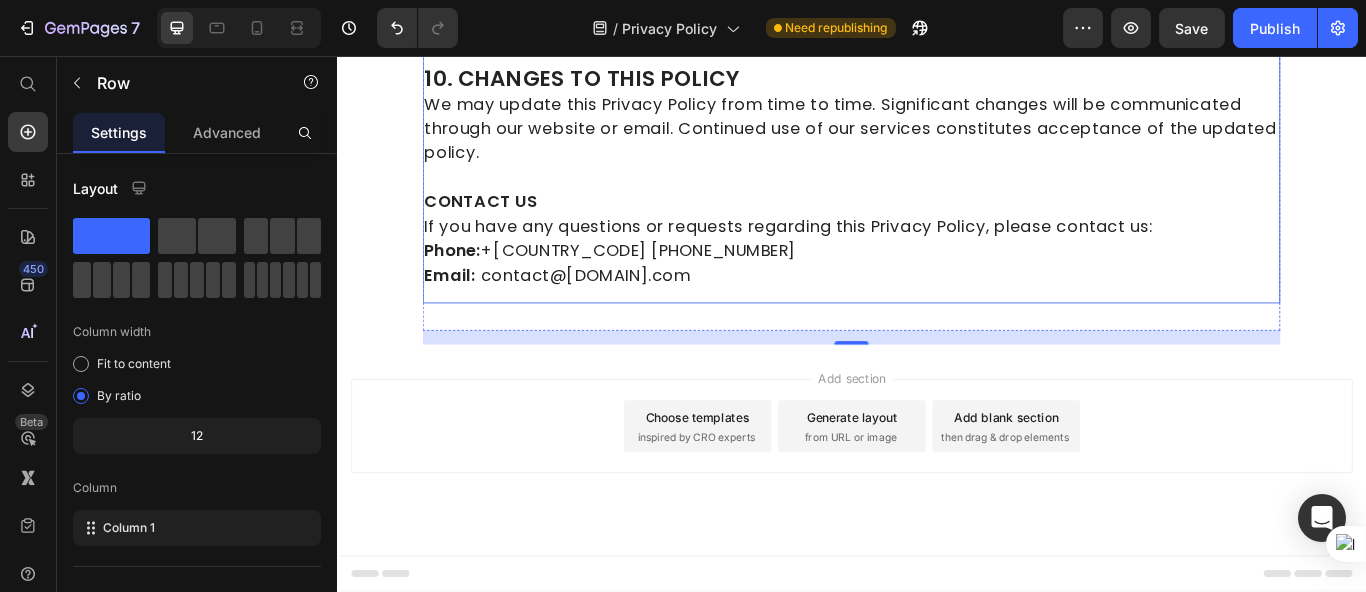 click on "Oraseen values your privacy and is committed to protecting your personal data. This Privacy Policy outlines how we collect, use, share, and safeguard your information when you interact with our website, mobile applications, or devices such as the Oraseen Focal smartwatch. By using Oraseen’s services, you consent to the practices described in this policy.   1. INFORMATION WE COLLECT We may collect the following categories of information: Personal Information: [NAME], [EMAIL], [PHONE], [ADDRESS], and [BILLING]. Device & Technical Information:  IP address, device type, operating system, browser, and app usage data. Health & Fitness Data  (from smartwatches): Heart rate, steps, activity levels, sleep data, etc.—only with your permission. User Interaction:  Pages visited, clicks, and engagement data with our platform.   2. HOW WE USE YOUR INFORMATION Your information is used to: Process orders and deliver products. Provide customer support and respond to queries.   We do  not sell" at bounding box center (936, -644) 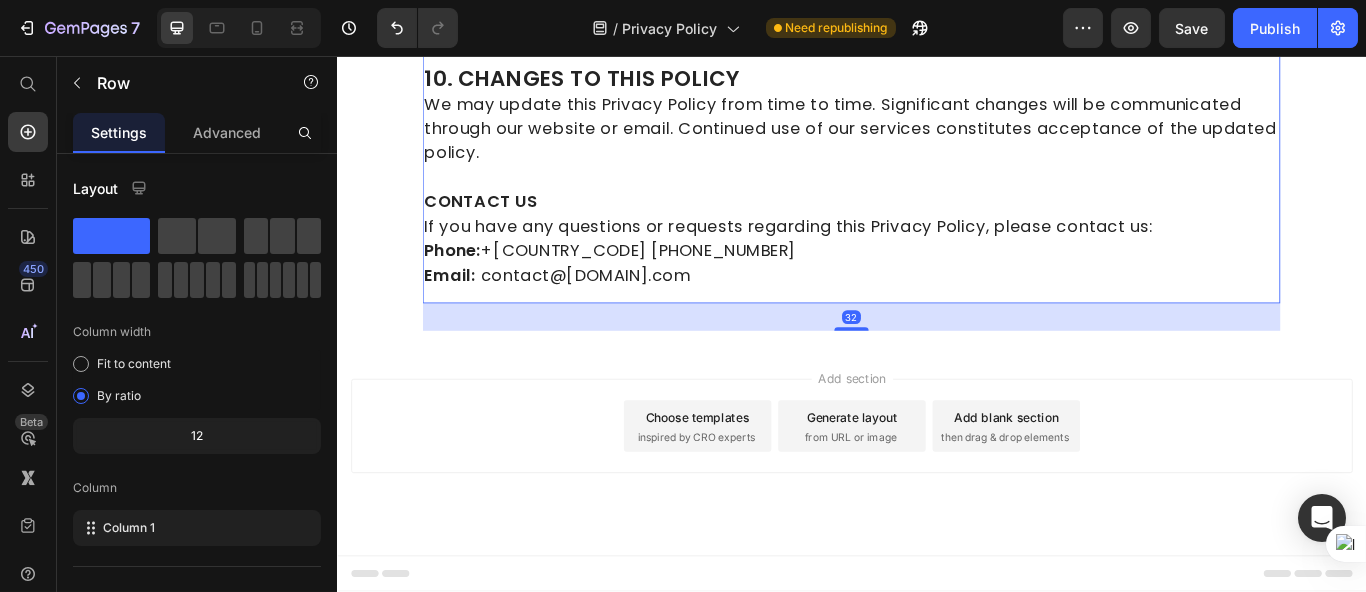 scroll, scrollTop: 2055, scrollLeft: 0, axis: vertical 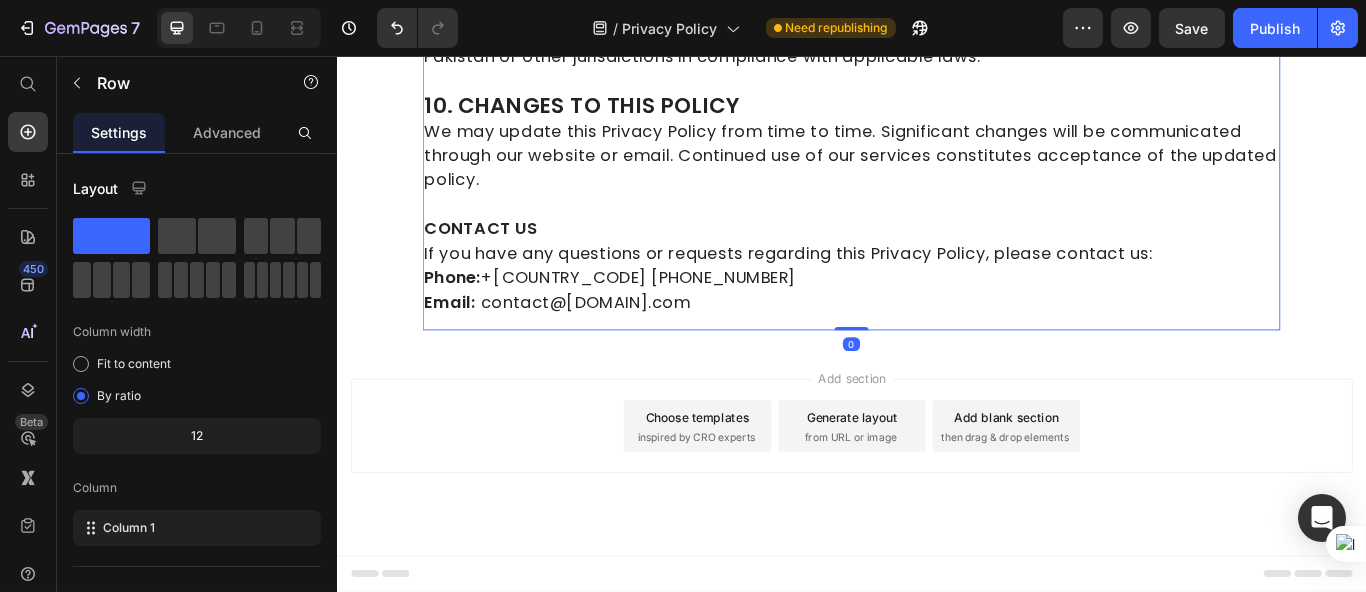 drag, startPoint x: 920, startPoint y: 375, endPoint x: 908, endPoint y: 309, distance: 67.08204 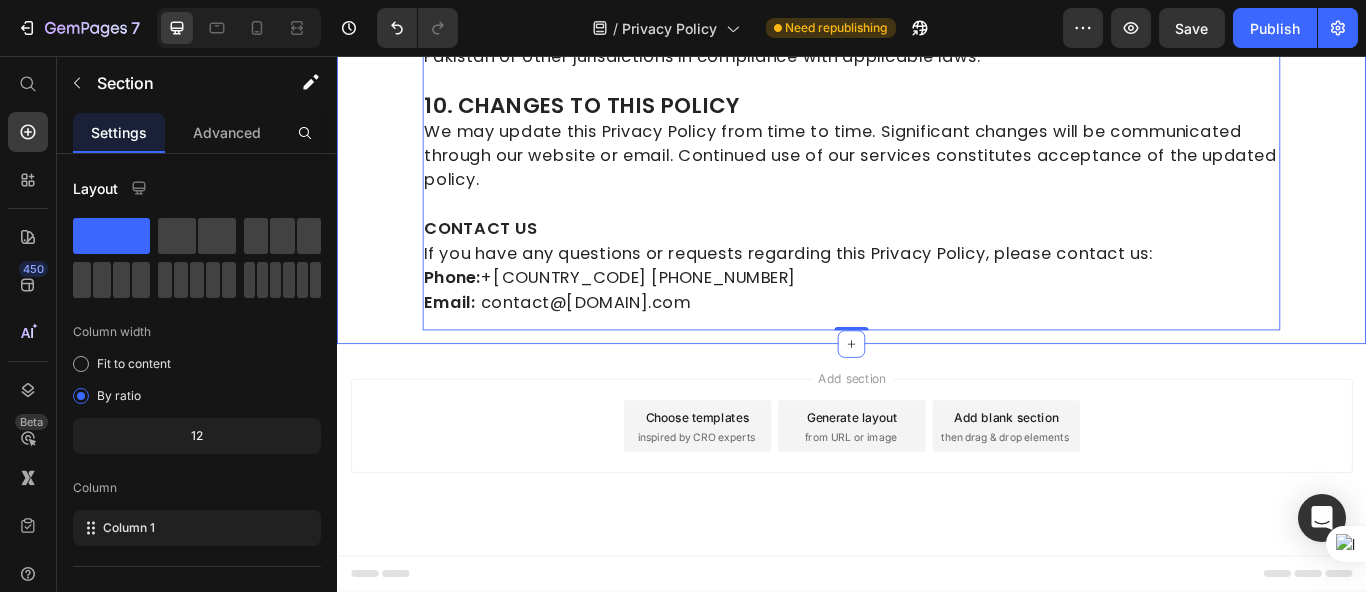 click on "Oraseen values your privacy and is committed to protecting your personal data. This Privacy Policy outlines how we collect, use, share, and safeguard your information when you interact with our website, mobile applications, or devices such as the Oraseen Focal smartwatch. By using Oraseen’s services, you consent to the practices described in this policy.   1. INFORMATION WE COLLECT We may collect the following categories of information: Personal Information: [NAME], [EMAIL], [PHONE], [ADDRESS], and [BILLING]. Device & Technical Information:  IP address, device type, operating system, browser, and app usage data. Health & Fitness Data  (from smartwatches): Heart rate, steps, activity levels, sleep data, etc.—only with your permission. User Interaction:  Pages visited, clicks, and engagement data with our platform.   2. HOW WE USE YOUR INFORMATION Your information is used to: Process orders and deliver products. Provide customer support and respond to queries.   We do  not sell" at bounding box center [936, -604] 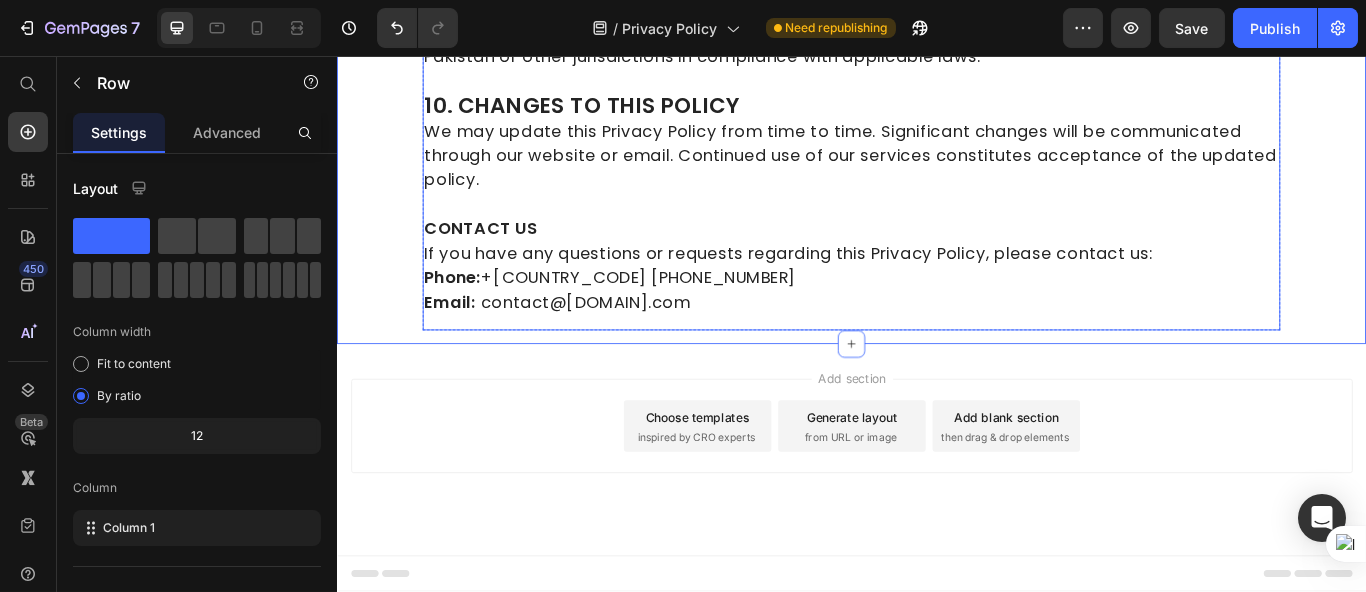 click on "Oraseen values your privacy and is committed to protecting your personal data. This Privacy Policy outlines how we collect, use, share, and safeguard your information when you interact with our website, mobile applications, or devices such as the Oraseen Focal smartwatch. By using Oraseen’s services, you consent to the practices described in this policy.   1. INFORMATION WE COLLECT We may collect the following categories of information: Personal Information: [NAME], [EMAIL], [PHONE], [ADDRESS], and [BILLING]. Device & Technical Information:  IP address, device type, operating system, browser, and app usage data. Health & Fitness Data  (from smartwatches): Heart rate, steps, activity levels, sleep data, etc.—only with your permission. User Interaction:  Pages visited, clicks, and engagement data with our platform.   2. HOW WE USE YOUR INFORMATION Your information is used to: Process orders and deliver products. Provide customer support and respond to queries.   We do  not sell" at bounding box center [936, -612] 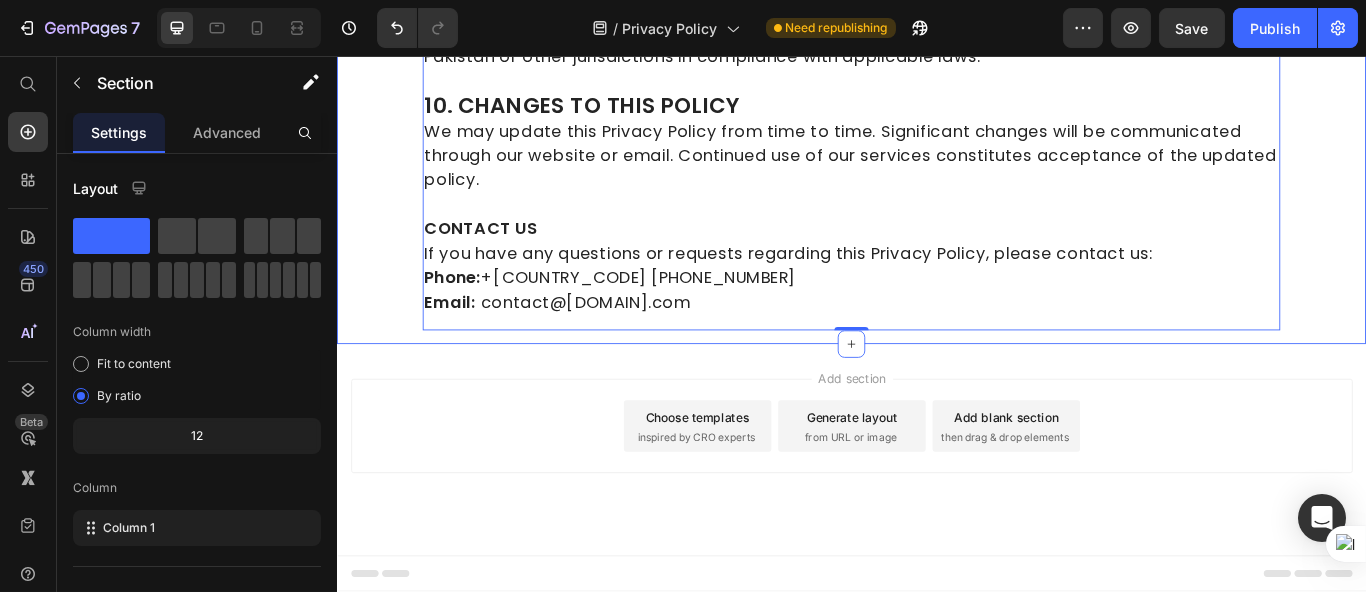 click on "Oraseen values your privacy and is committed to protecting your personal data. This Privacy Policy outlines how we collect, use, share, and safeguard your information when you interact with our website, mobile applications, or devices such as the Oraseen Focal smartwatch. By using Oraseen’s services, you consent to the practices described in this policy.   1. INFORMATION WE COLLECT We may collect the following categories of information: Personal Information: [NAME], [EMAIL], [PHONE], [ADDRESS], and [BILLING]. Device & Technical Information:  IP address, device type, operating system, browser, and app usage data. Health & Fitness Data  (from smartwatches): Heart rate, steps, activity levels, sleep data, etc.—only with your permission. User Interaction:  Pages visited, clicks, and engagement data with our platform.   2. HOW WE USE YOUR INFORMATION Your information is used to: Process orders and deliver products. Provide customer support and respond to queries.   We do  not sell" at bounding box center [936, -604] 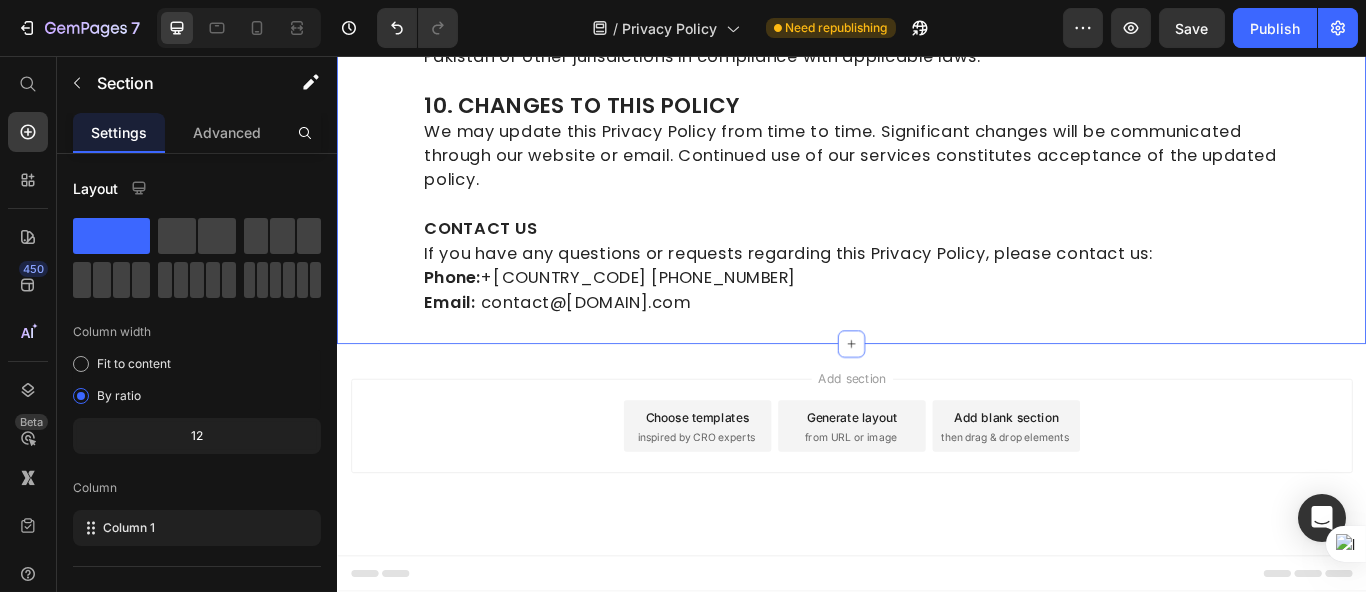 click on "Oraseen values your privacy and is committed to protecting your personal data. This Privacy Policy outlines how we collect, use, share, and safeguard your information when you interact with our website, mobile applications, or devices such as the Oraseen Focal smartwatch. By using Oraseen’s services, you consent to the practices described in this policy.   1. INFORMATION WE COLLECT We may collect the following categories of information: Personal Information: [NAME], [EMAIL], [PHONE], [ADDRESS], and [BILLING]. Device & Technical Information:  IP address, device type, operating system, browser, and app usage data. Health & Fitness Data  (from smartwatches): Heart rate, steps, activity levels, sleep data, etc.—only with your permission. User Interaction:  Pages visited, clicks, and engagement data with our platform.   2. HOW WE USE YOUR INFORMATION Your information is used to: Process orders and deliver products. Provide customer support and respond to queries.   We do  not sell" at bounding box center (936, -604) 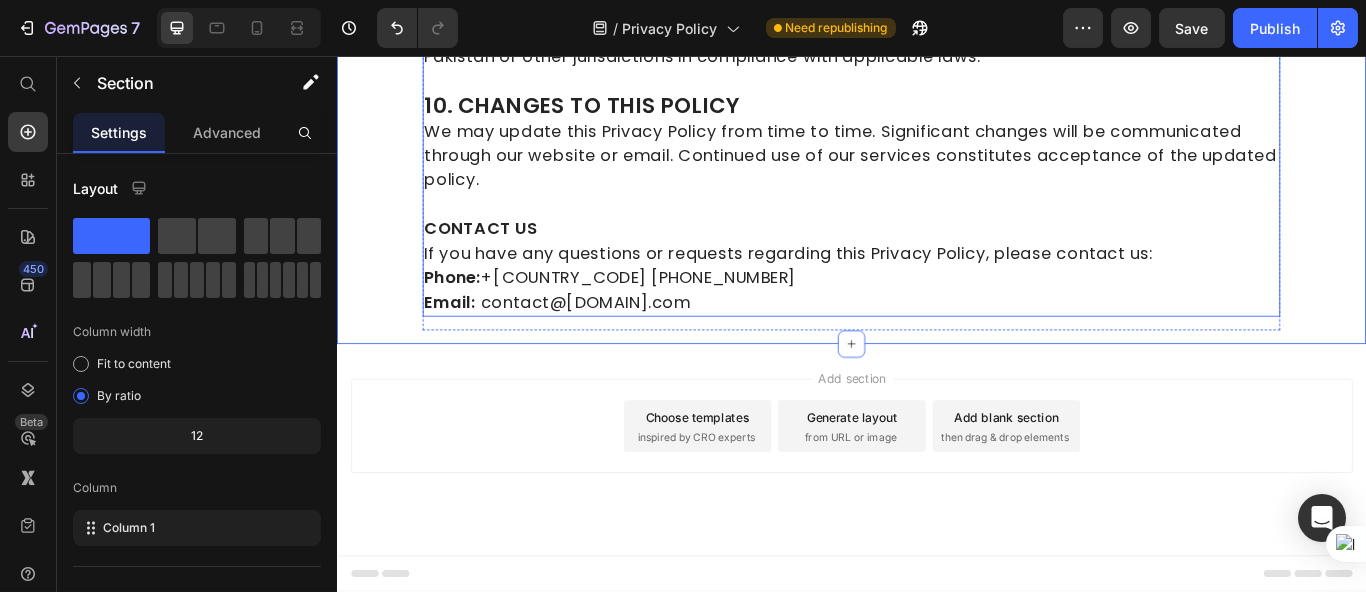 click on "Email:" at bounding box center (468, 344) 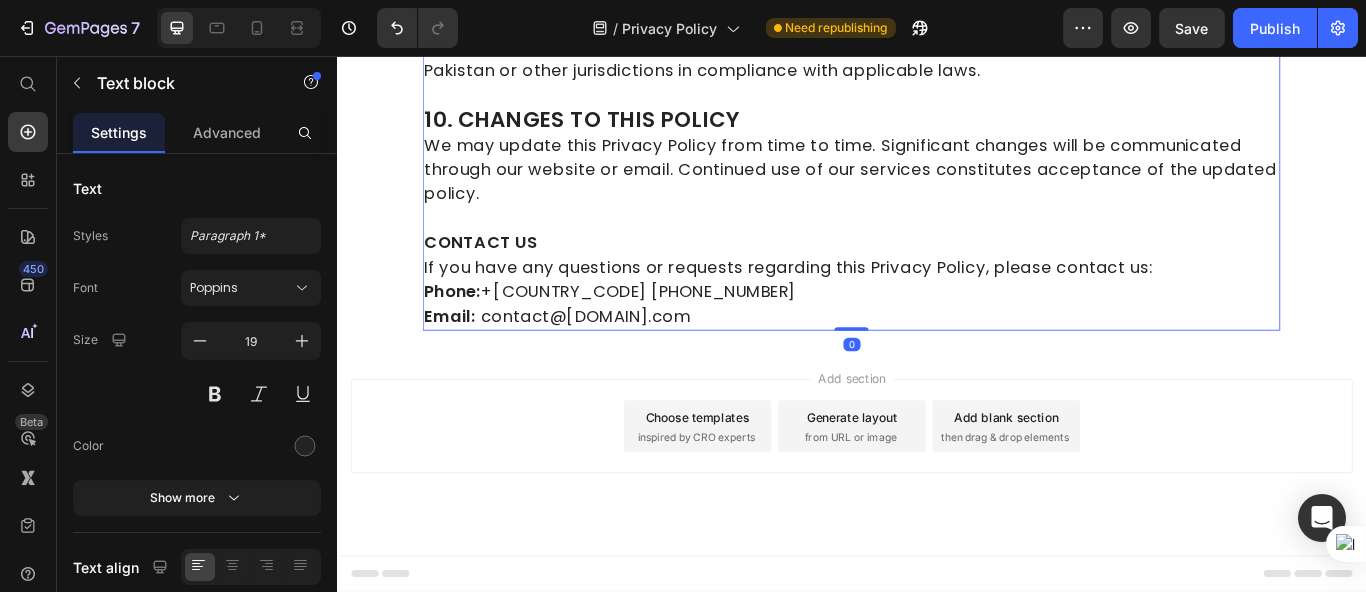 scroll, scrollTop: 2039, scrollLeft: 0, axis: vertical 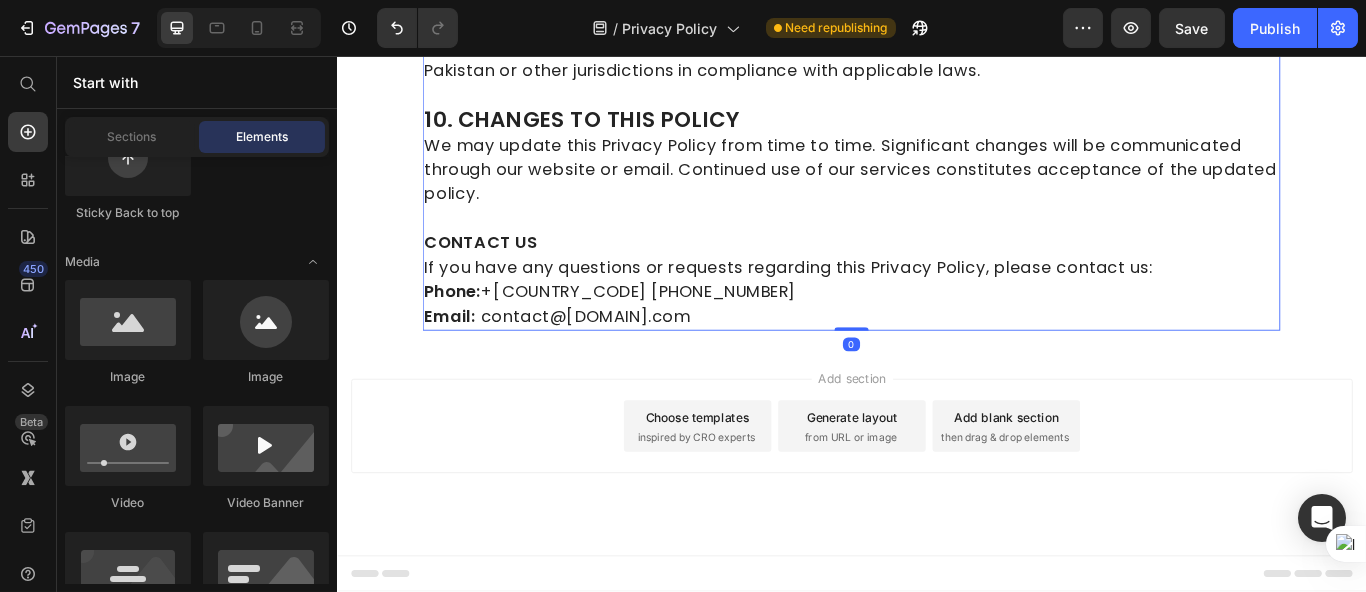 click on "Add section Choose templates inspired by CRO experts Generate layout from URL or image Add blank section then drag & drop elements" at bounding box center [936, 516] 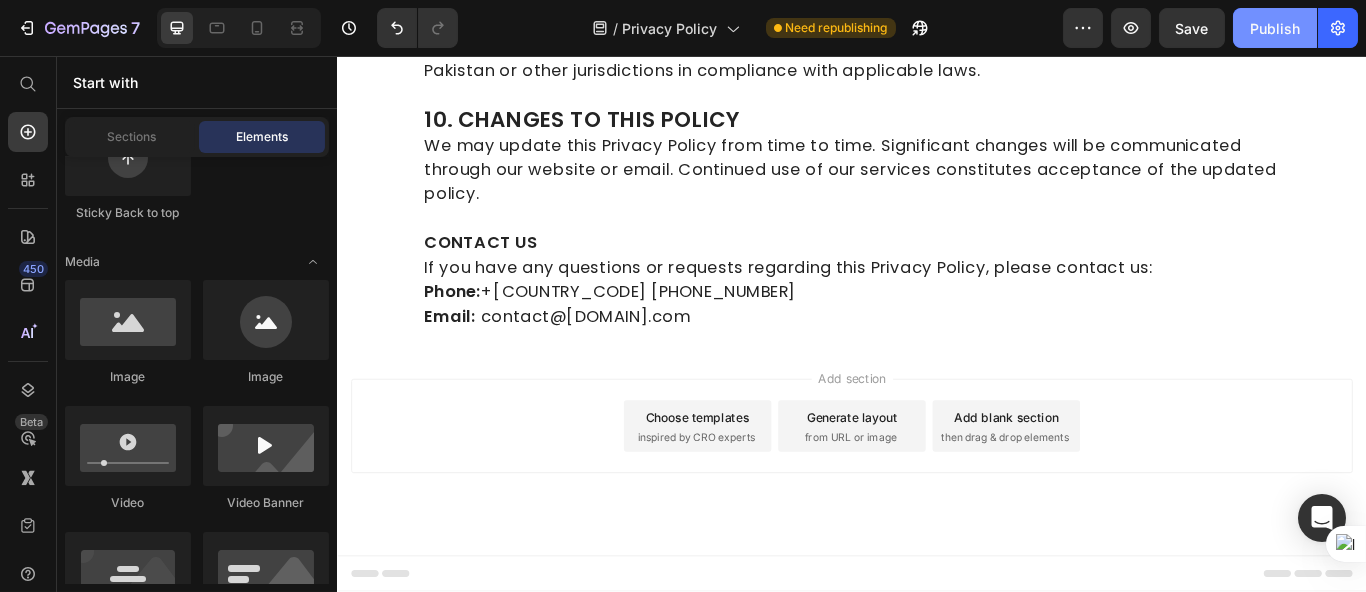 click on "Publish" at bounding box center (1275, 28) 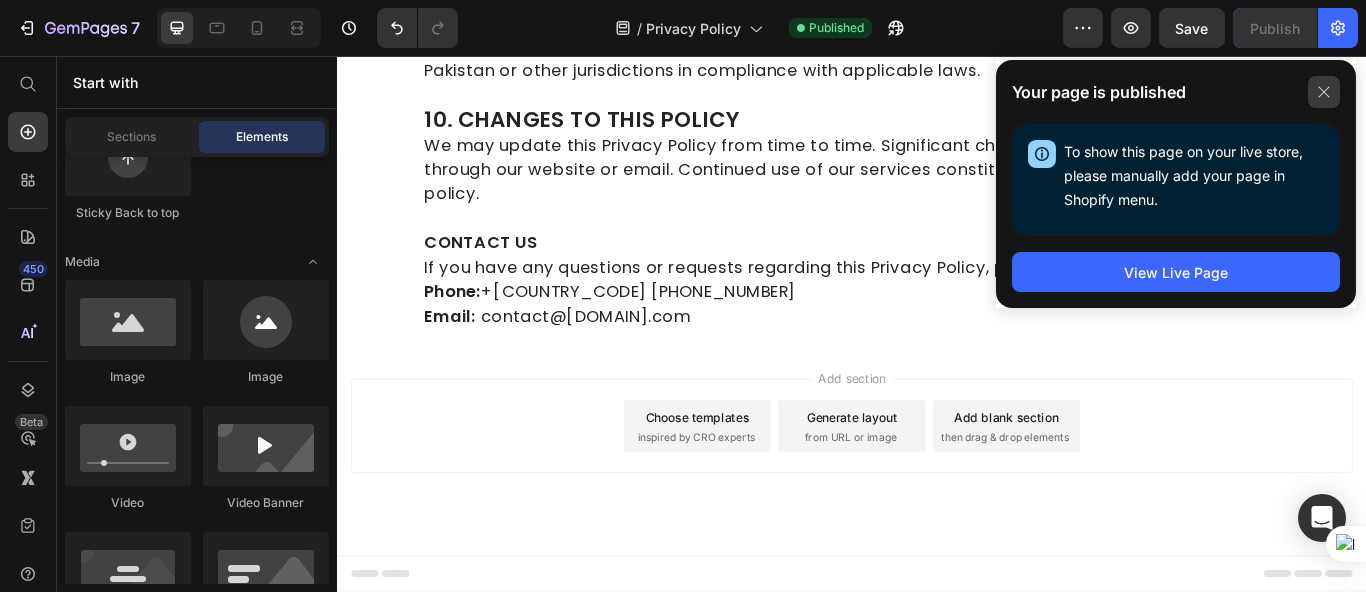 click 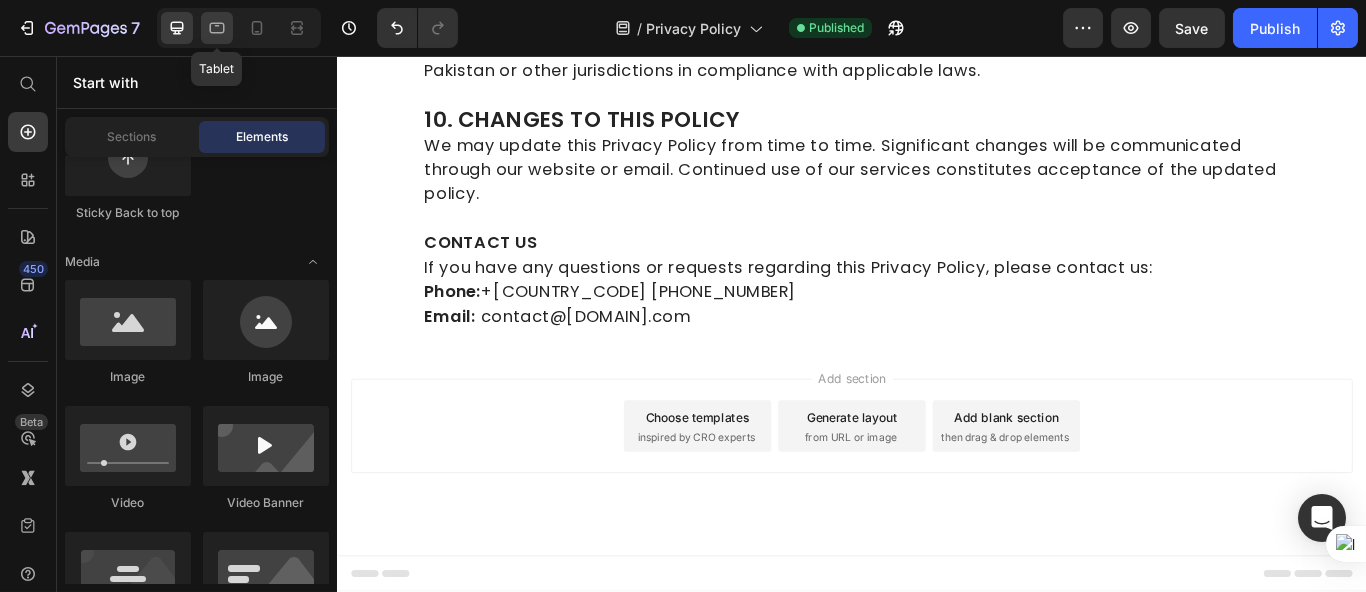 click 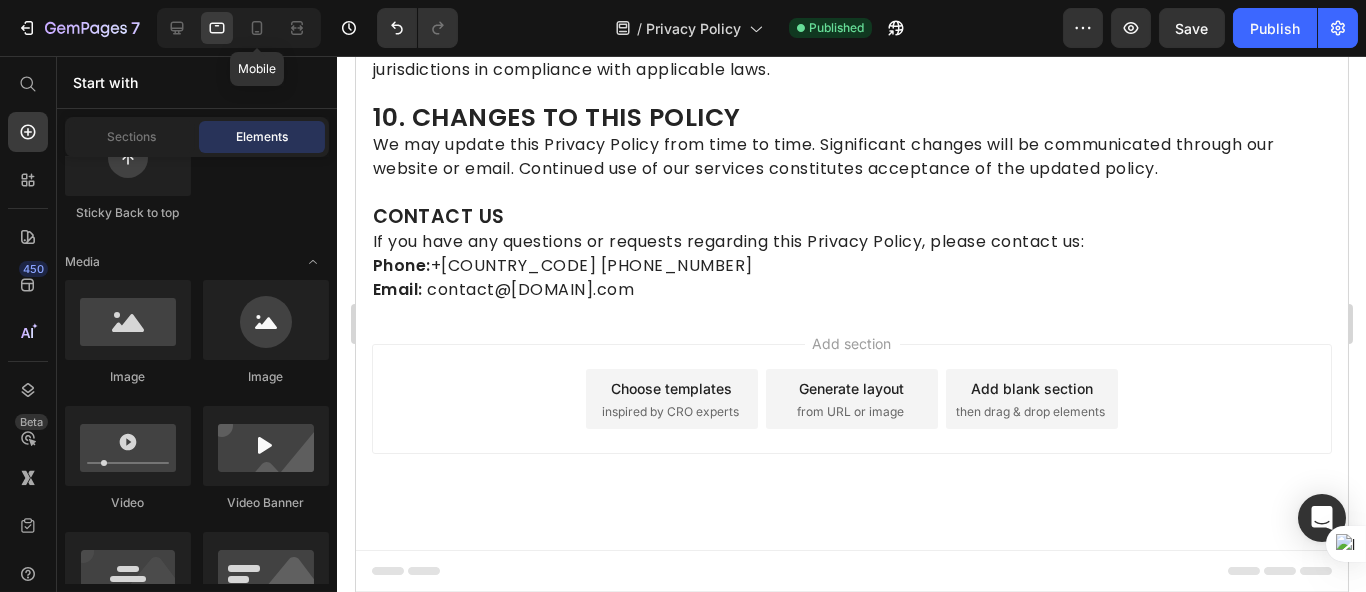 scroll, scrollTop: 1750, scrollLeft: 0, axis: vertical 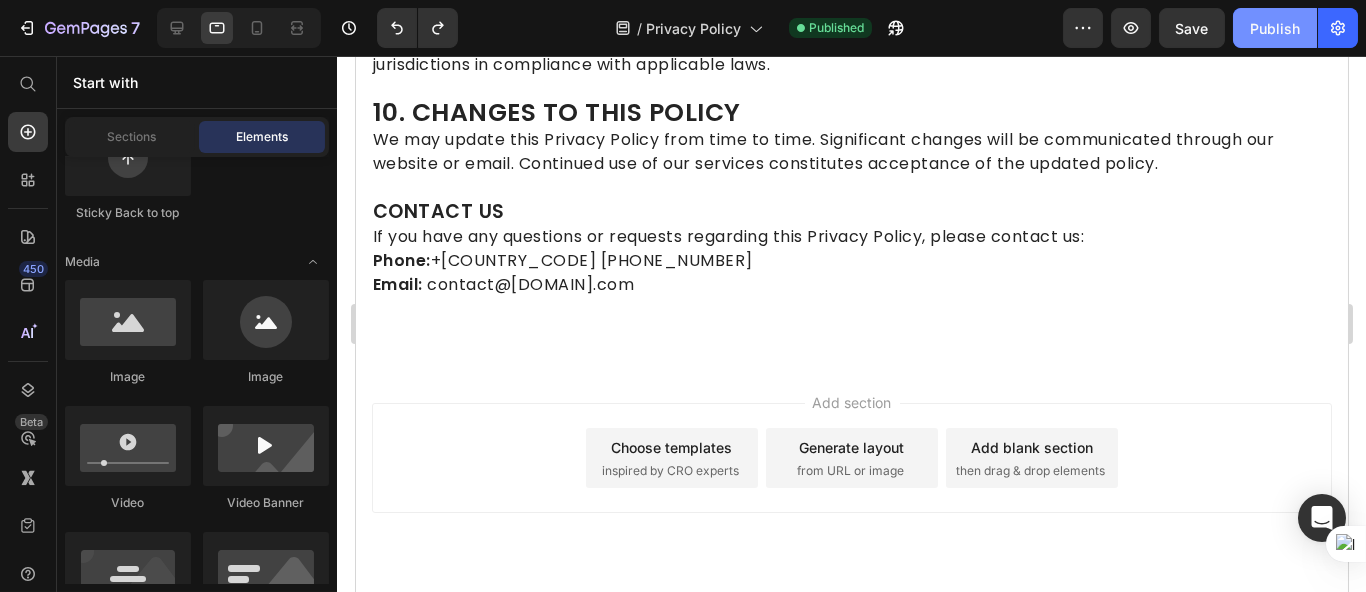drag, startPoint x: 1265, startPoint y: 18, endPoint x: 807, endPoint y: 31, distance: 458.18445 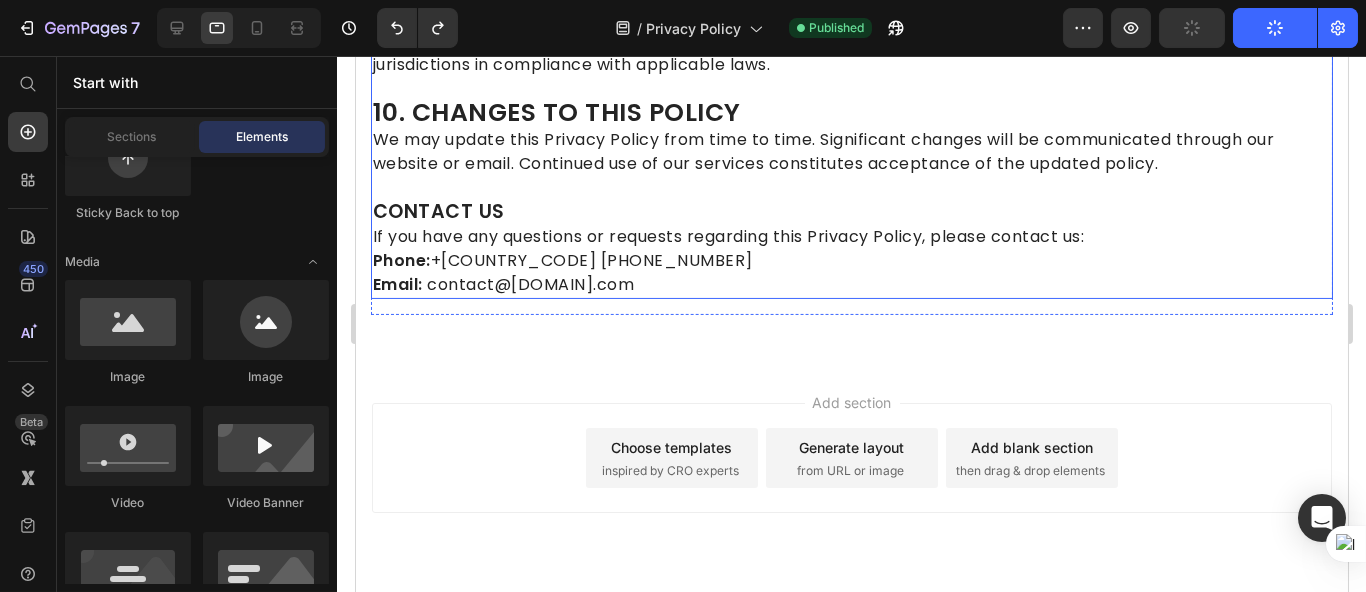 click at bounding box center [851, 188] 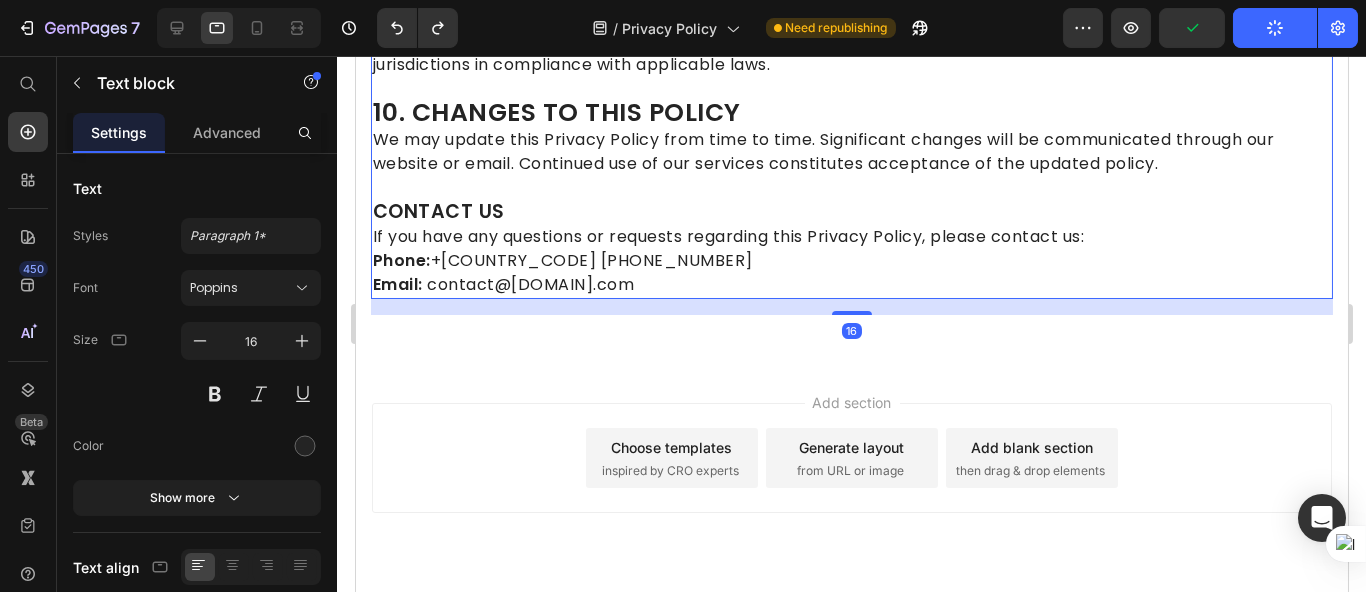 click on "We may update this Privacy Policy from time to time. Significant changes will be communicated through our website or email. Continued use of our services constitutes acceptance of the updated policy." at bounding box center [851, 152] 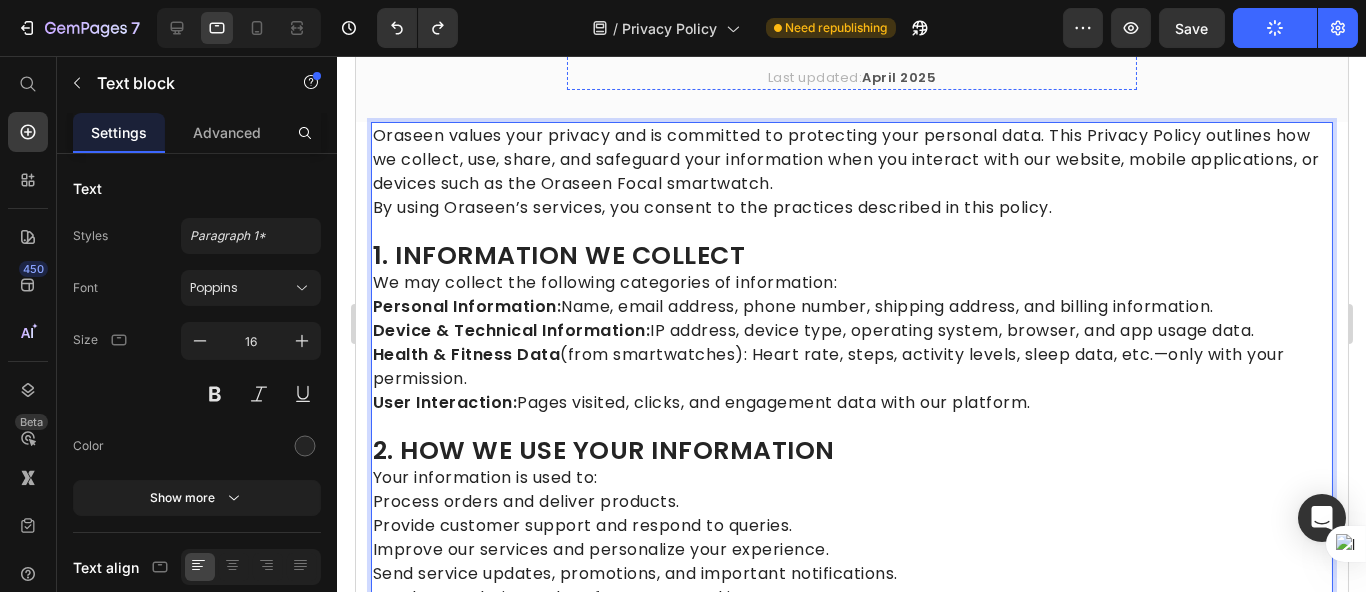 scroll, scrollTop: 444, scrollLeft: 0, axis: vertical 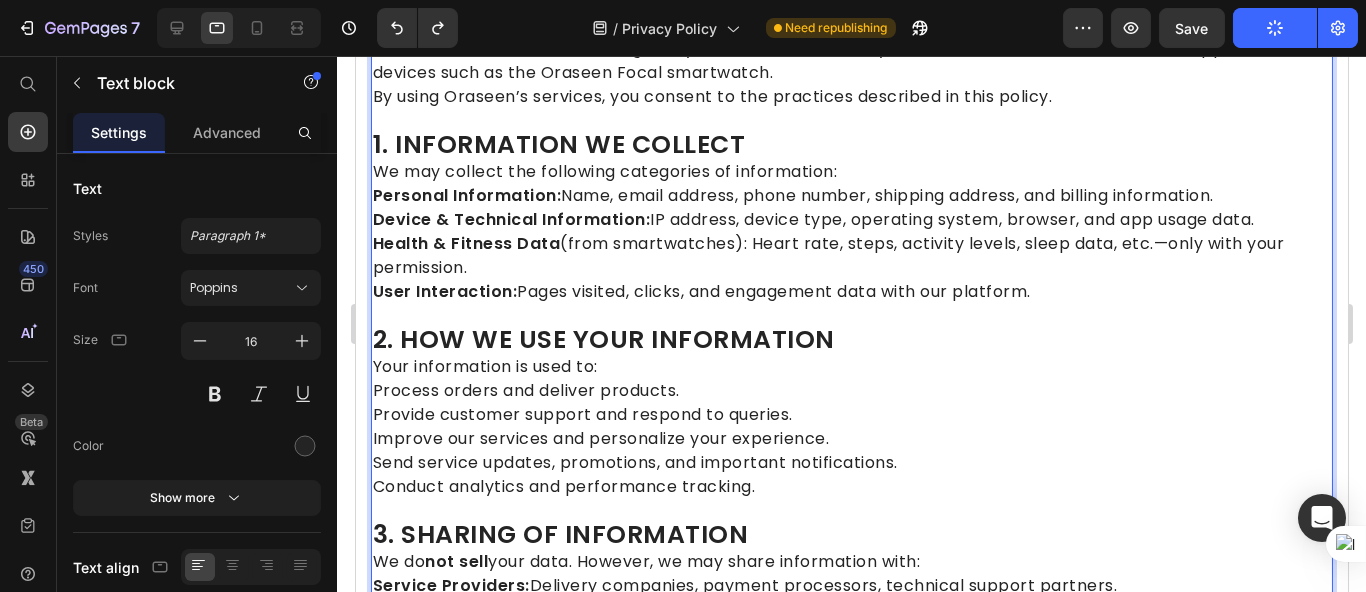 click on "Health & Fitness Data" at bounding box center (466, 243) 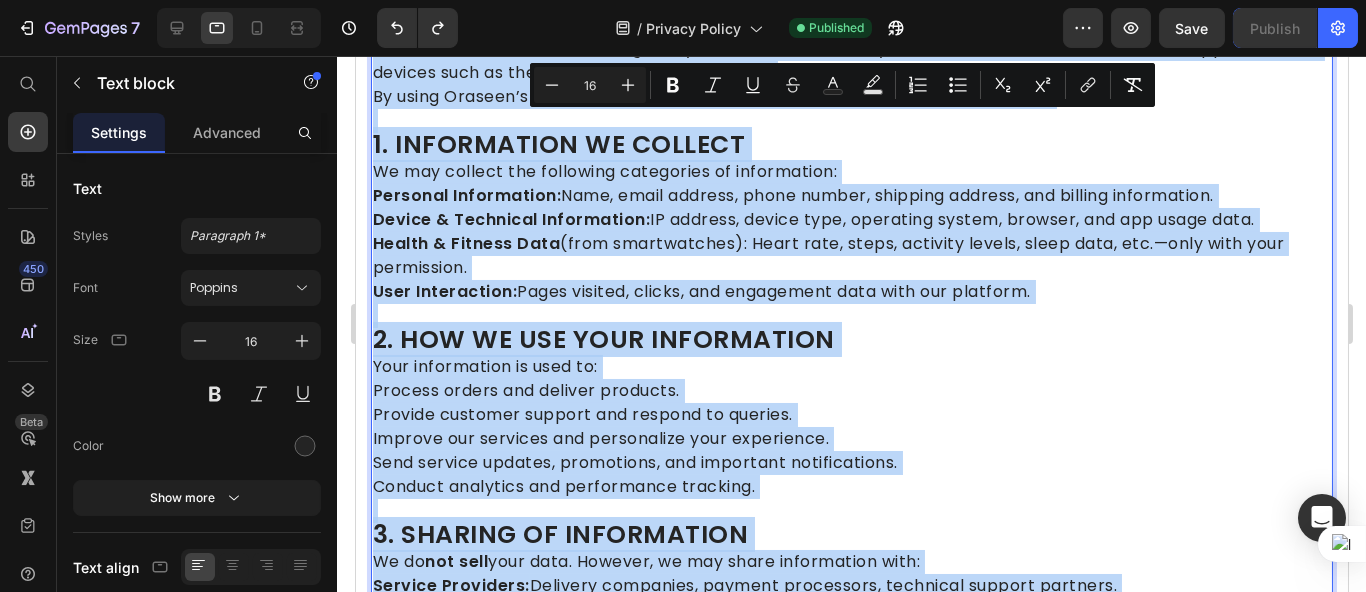 copy on "Loremip dolors amet consect adi el seddoeius te incididunt utla etdolore magn. Aliq Enimadm Veniam quisnost exe ul laboris, nis, aliqu, exe commodoco duis auteirurein repr vol velitess cill fug nullapa, except sintoccaecat, cu nonproi sunt cu qui Officia Deser mollitanim. Id estla Perspic’u omnisist, nat errorvo ac dol laudantiu totamrema ea ipsa quaeab. 9. ILLOINVENTO VE QUASIAR Be vit dictaex nem enimipsam quiavolupt as autoditfugi: Consequu Magnidolore: Eosr, sequi nesciun, neque porroq, dolorema numquam, eiu moditem inciduntmag. Quaera & Etiamminu Solutanobis:  EL optiocu, nihili quop, facerepos assume, repelle, tem aut quibu offi. Debiti & Rerumne Saep  (even voluptatesre): Recus itaq, earum, hictenet sapien, delec reic, vol.—maio alia perf doloribusa. Repe Minimnostru:  Exerc ullamco, suscip, lab aliquidcom cons quid max mollitia. 5. MOL HA QUI RERU FACILISEXPE Dist namliberote cu solu no: Eligend optioc nih impedit minusquo. Maximep facerepo omnislo ips dolorsi am consect. Adipisc eli seddoeiu tem i..." 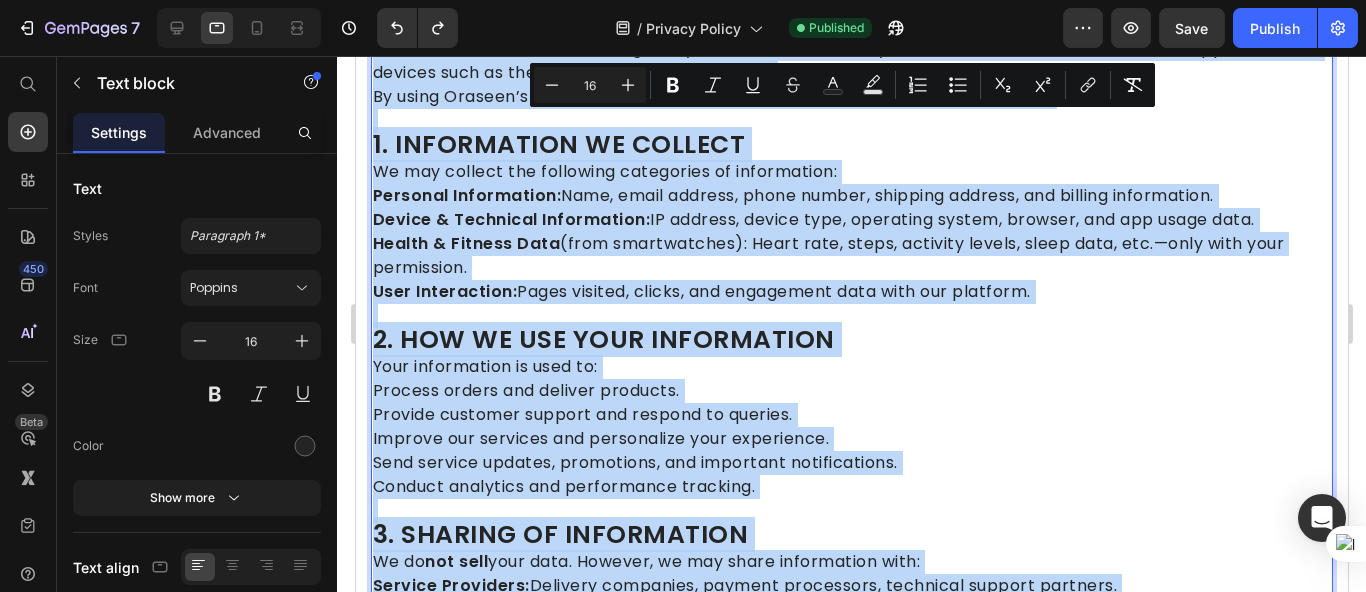 click on "Health & Fitness Data  (from smartwatches): Heart rate, steps, activity levels, sleep data, etc.—only with your permission." at bounding box center (851, 256) 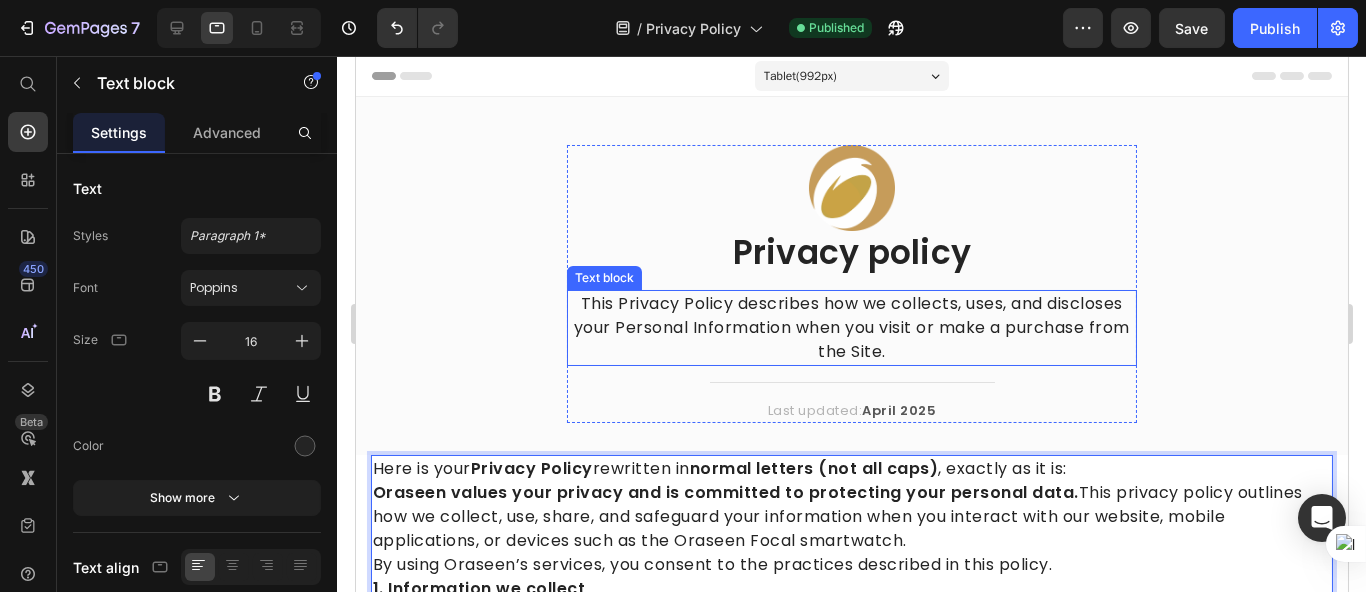 scroll, scrollTop: 333, scrollLeft: 0, axis: vertical 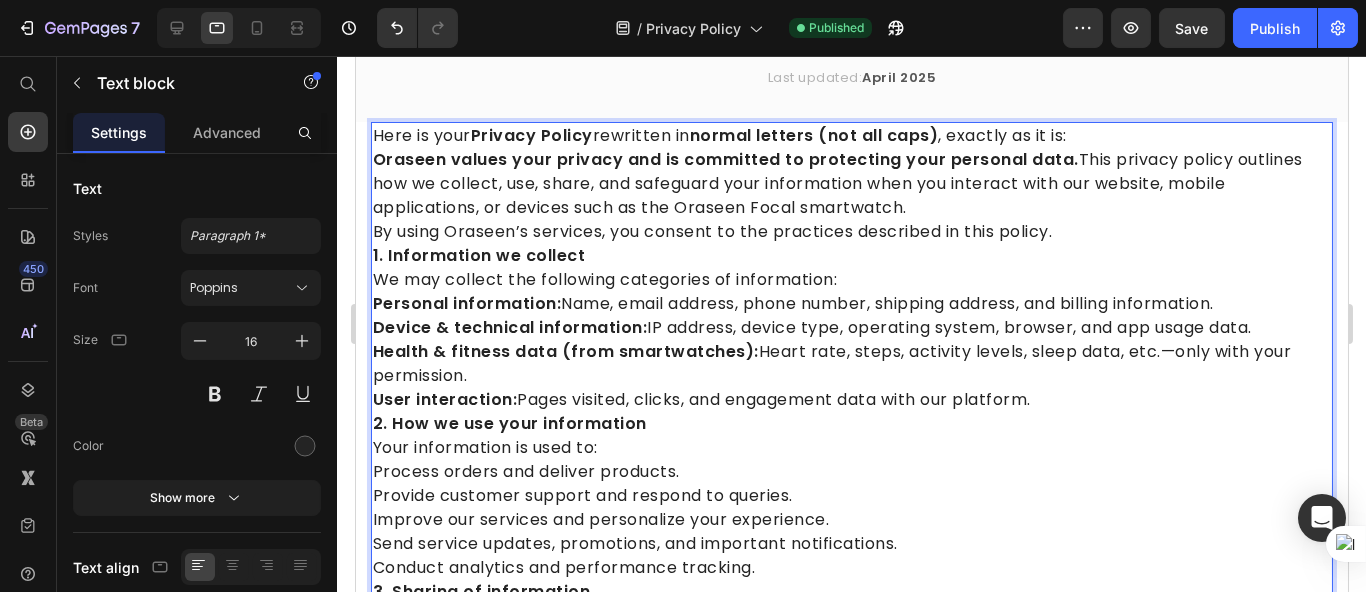 click on "By using Oraseen’s services, you consent to the practices described in this policy." at bounding box center [851, 232] 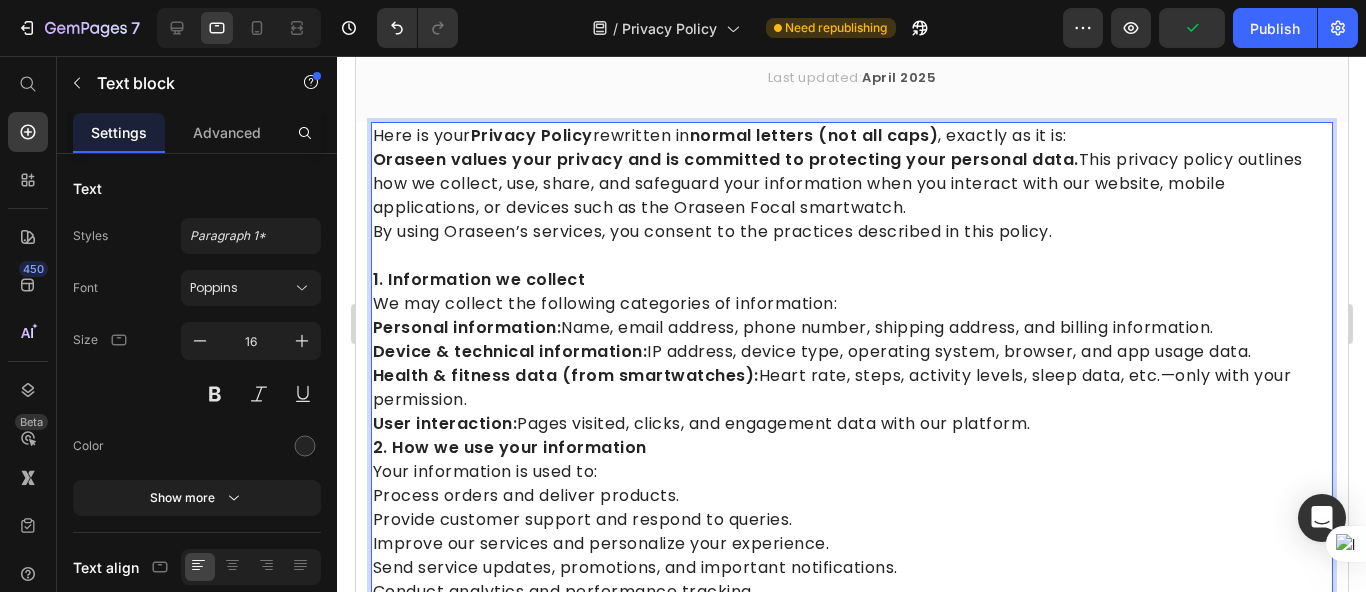 click on "Personal information:  Name, email address, phone number, shipping address, and billing information. Device & technical information:  IP address, device type, operating system, browser, and app usage data. Health & fitness data (from smartwatches):  Heart rate, steps, activity levels, sleep data, etc.—only with your permission. User interaction:  Pages visited, clicks, and engagement data with our platform." at bounding box center (851, 376) 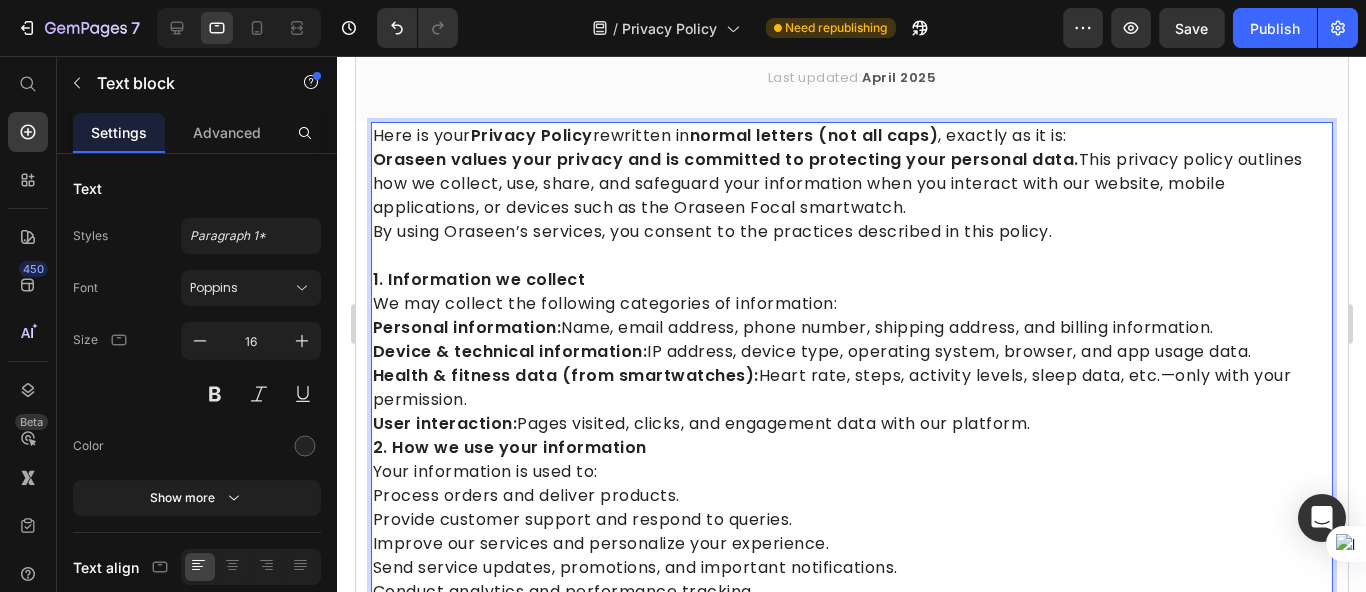 click on "Personal information:  Name, email address, phone number, shipping address, and billing information. Device & technical information:  IP address, device type, operating system, browser, and app usage data. Health & fitness data (from smartwatches):  Heart rate, steps, activity levels, sleep data, etc.—only with your permission. User interaction:  Pages visited, clicks, and engagement data with our platform." at bounding box center (851, 376) 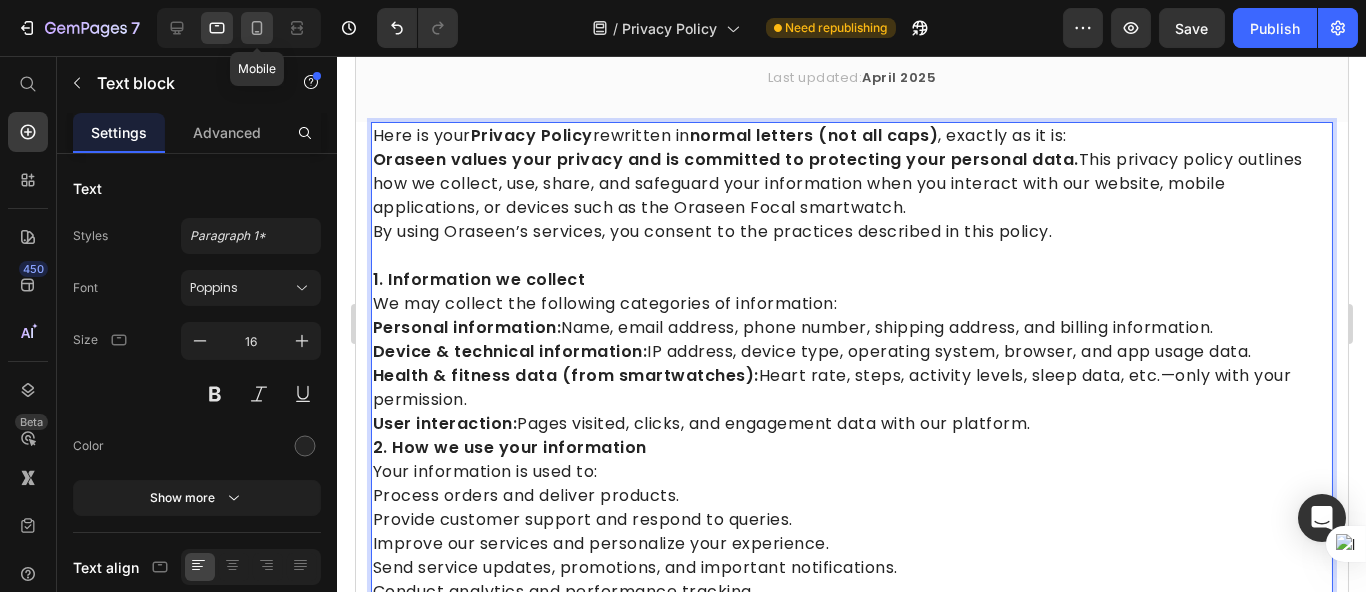 click 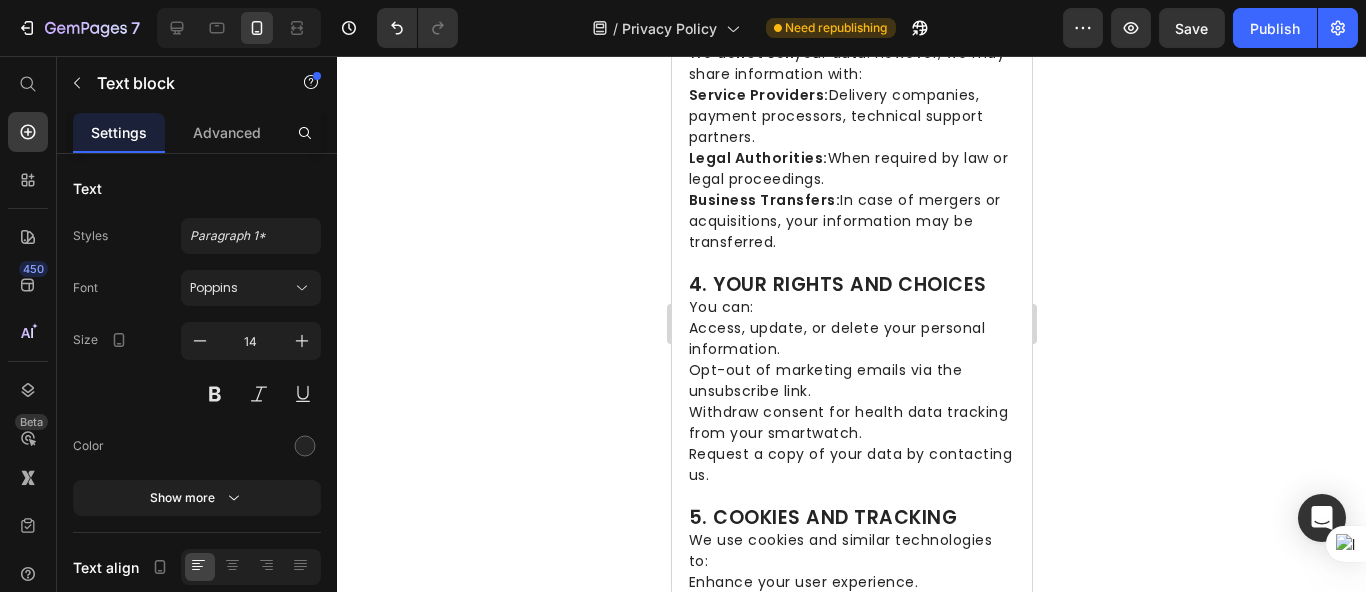 scroll, scrollTop: 1027, scrollLeft: 0, axis: vertical 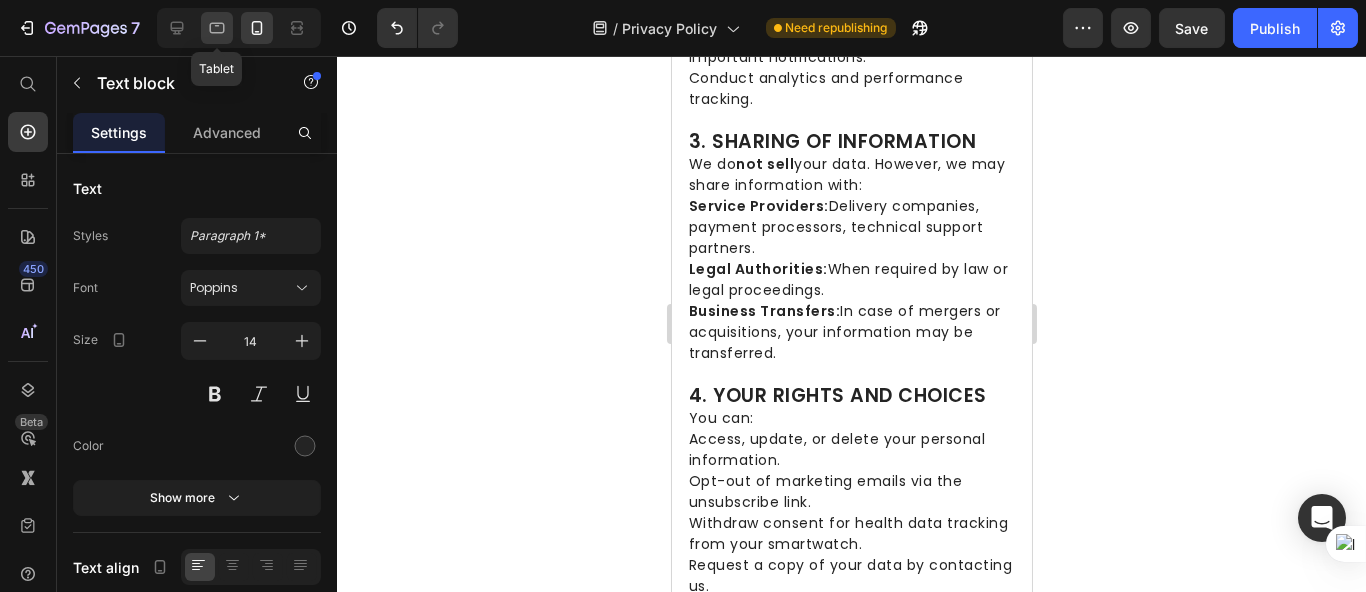 click 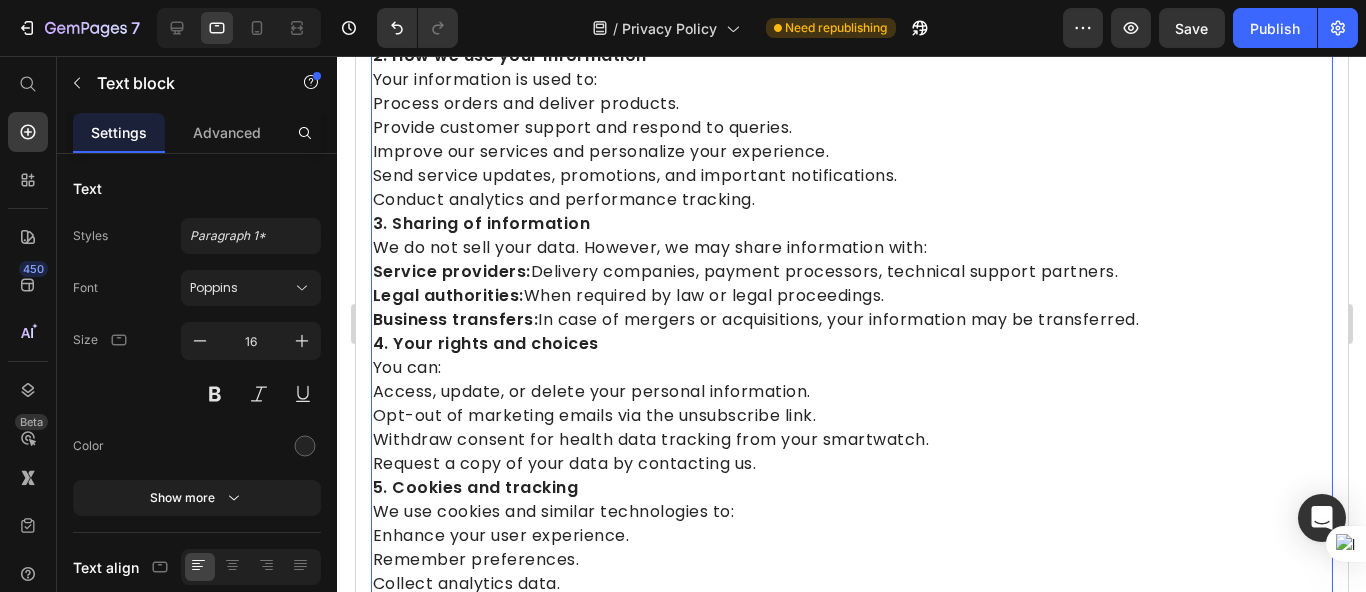 scroll, scrollTop: 327, scrollLeft: 0, axis: vertical 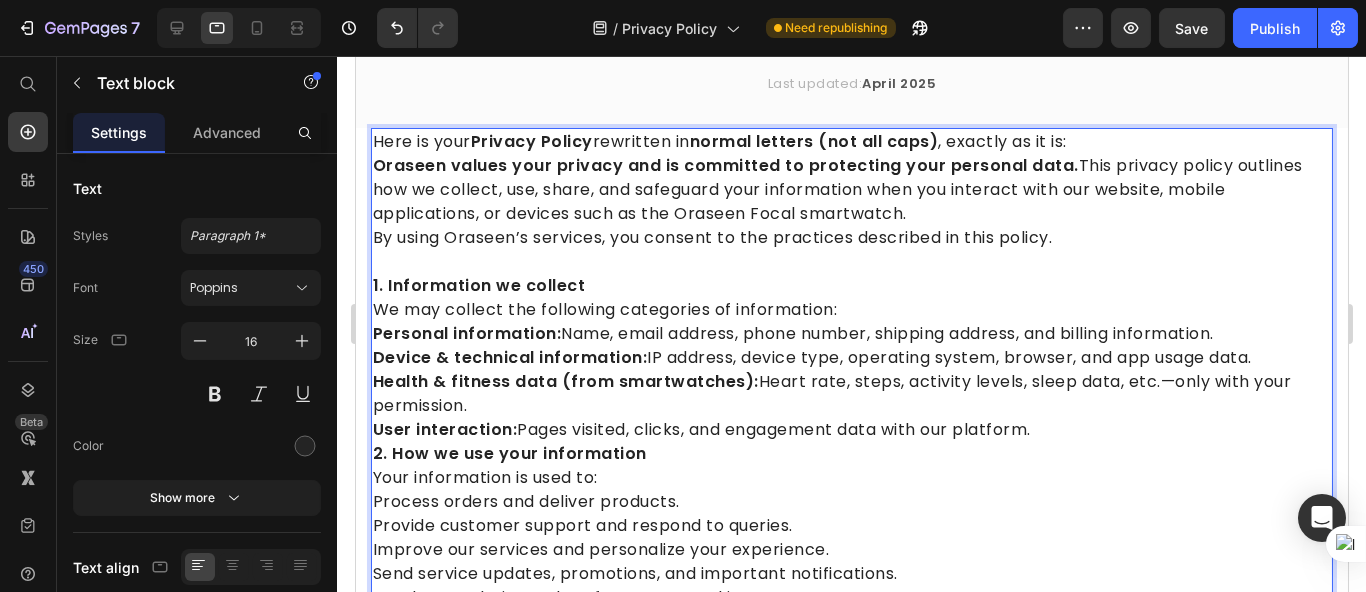 click on "Personal information:  Name, email address, phone number, shipping address, and billing information. Device & technical information:  IP address, device type, operating system, browser, and app usage data. Health & fitness data (from smartwatches):  Heart rate, steps, activity levels, sleep data, etc.—only with your permission. User interaction:  Pages visited, clicks, and engagement data with our platform." at bounding box center [851, 382] 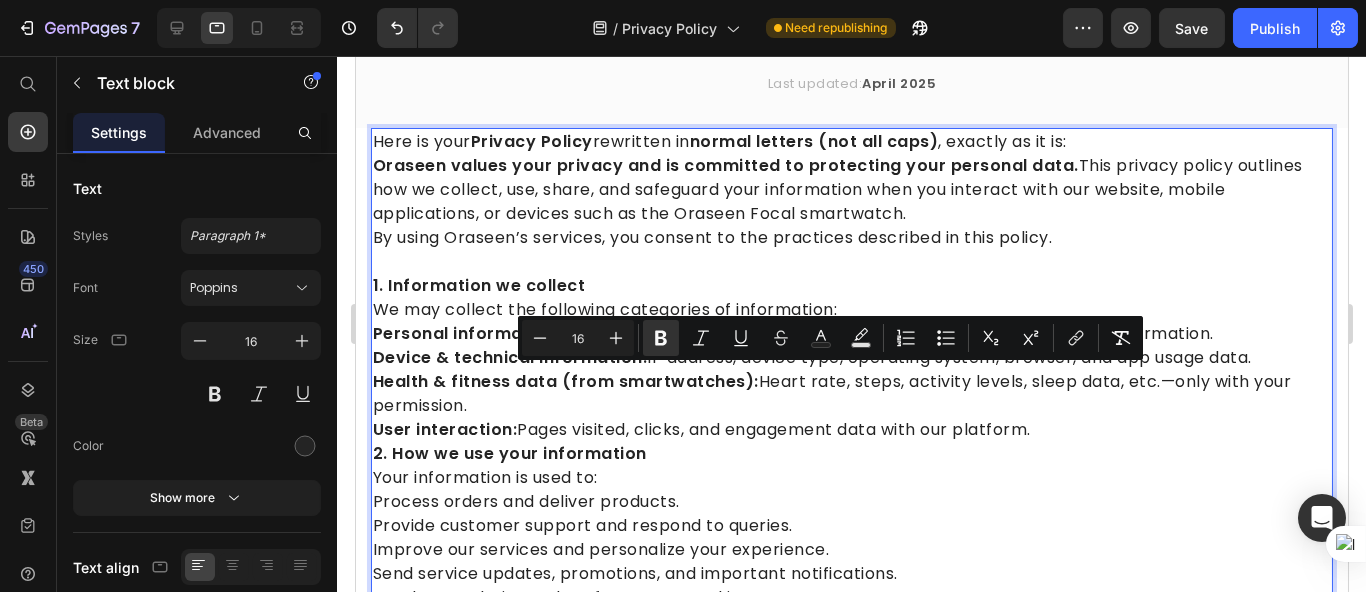 drag, startPoint x: 516, startPoint y: 399, endPoint x: 1293, endPoint y: 360, distance: 777.97815 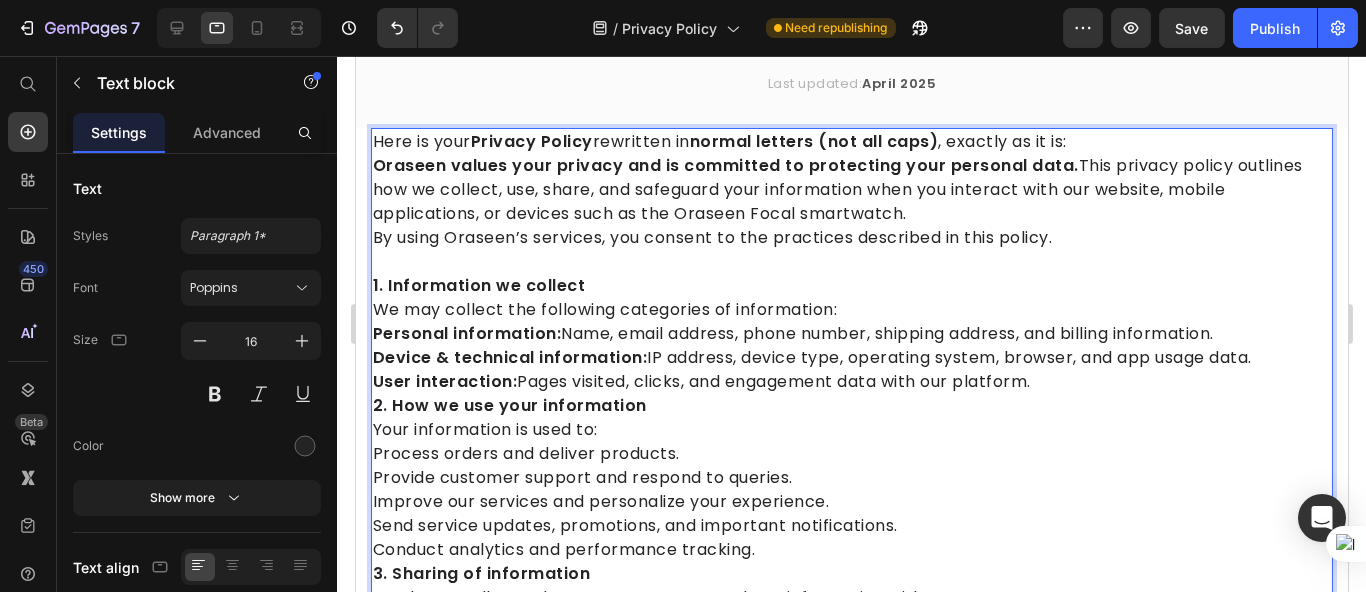 click on "2. How we use your information" at bounding box center [851, 406] 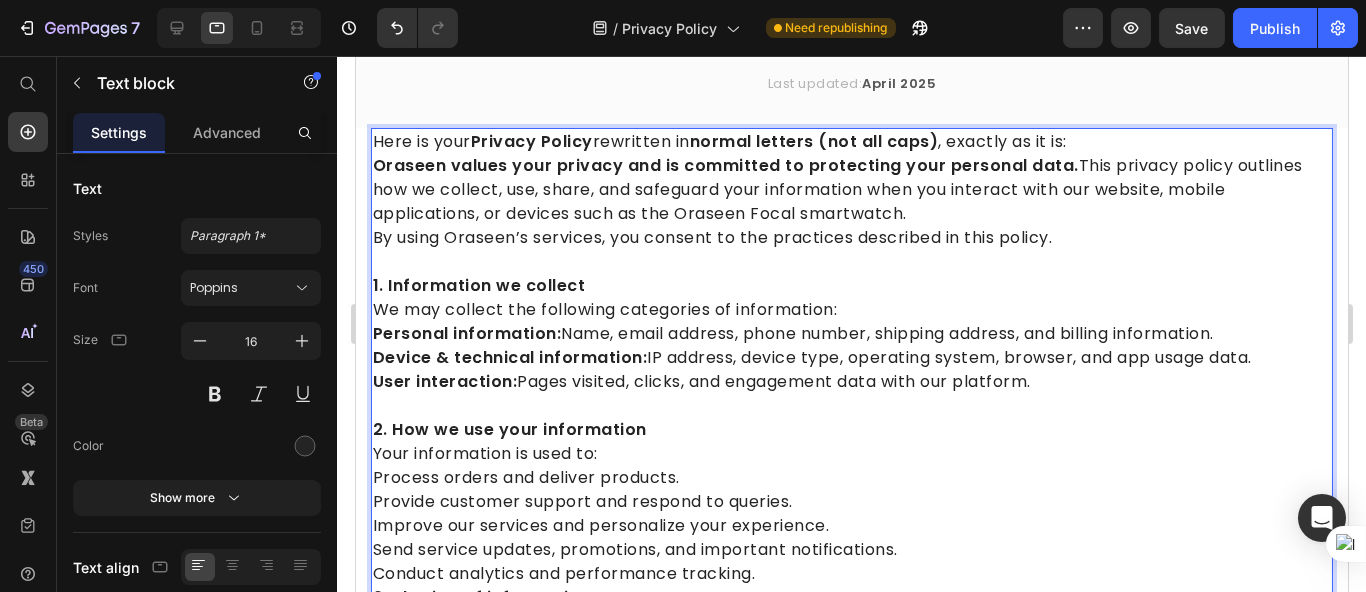 scroll, scrollTop: 660, scrollLeft: 0, axis: vertical 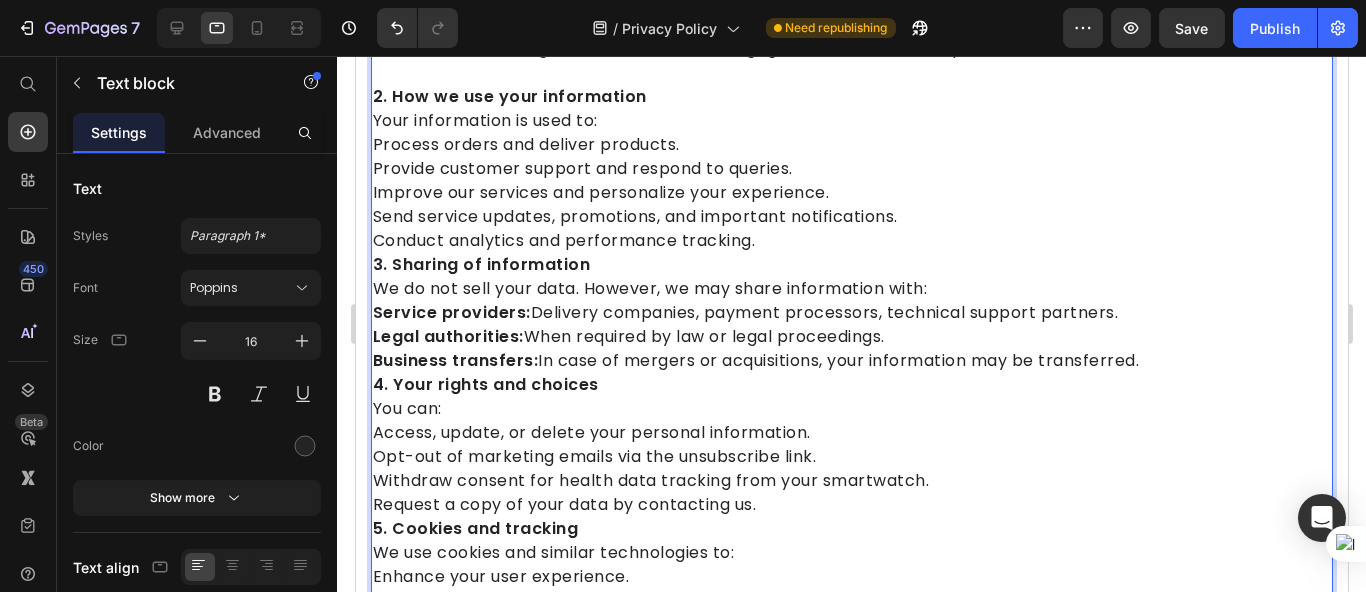 click on "Conduct analytics and performance tracking." at bounding box center (851, 241) 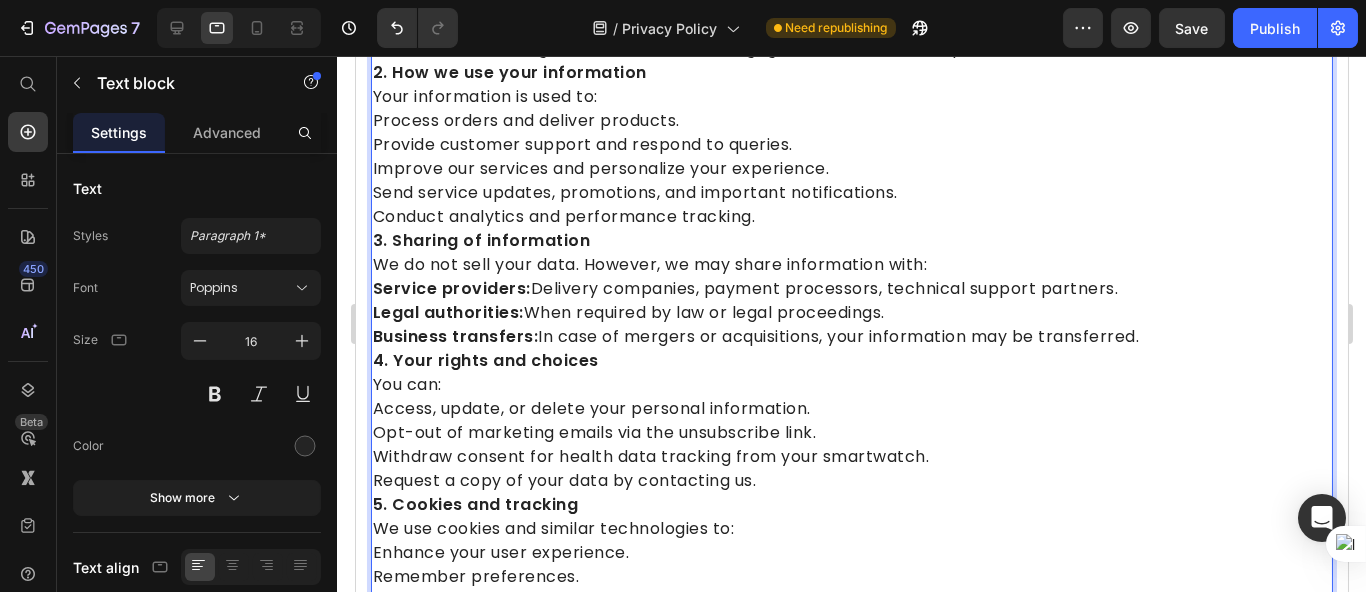 scroll, scrollTop: 327, scrollLeft: 0, axis: vertical 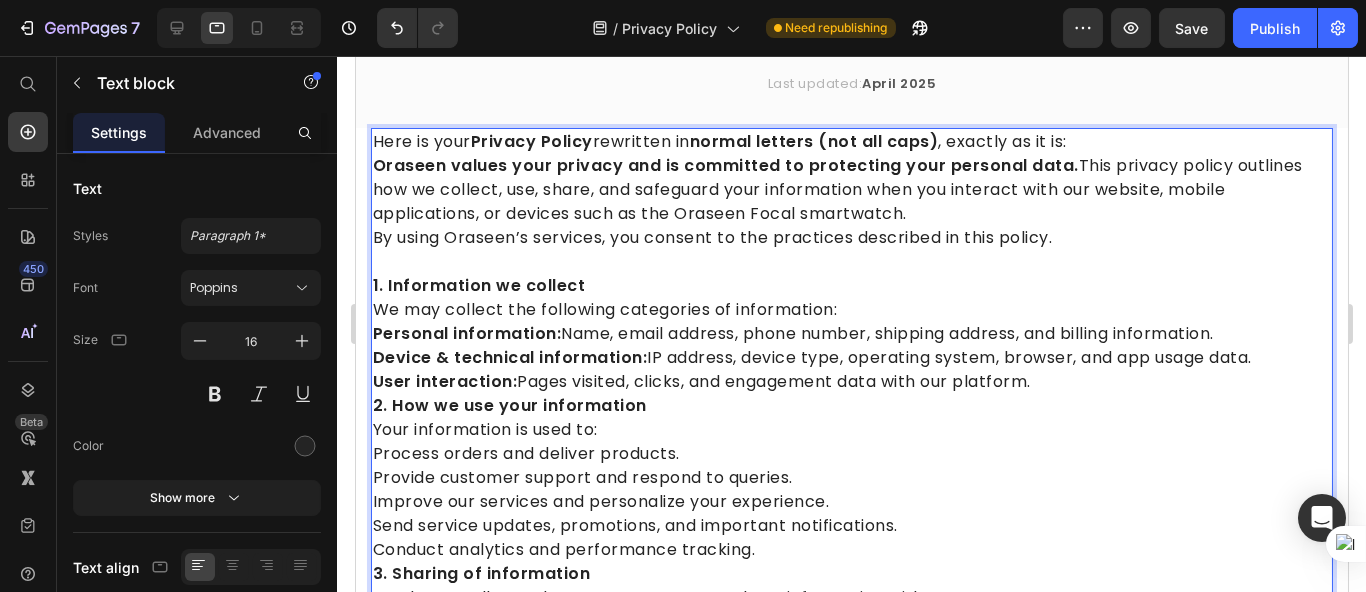 click on "By using Oraseen’s services, you consent to the practices described in this policy." at bounding box center [851, 238] 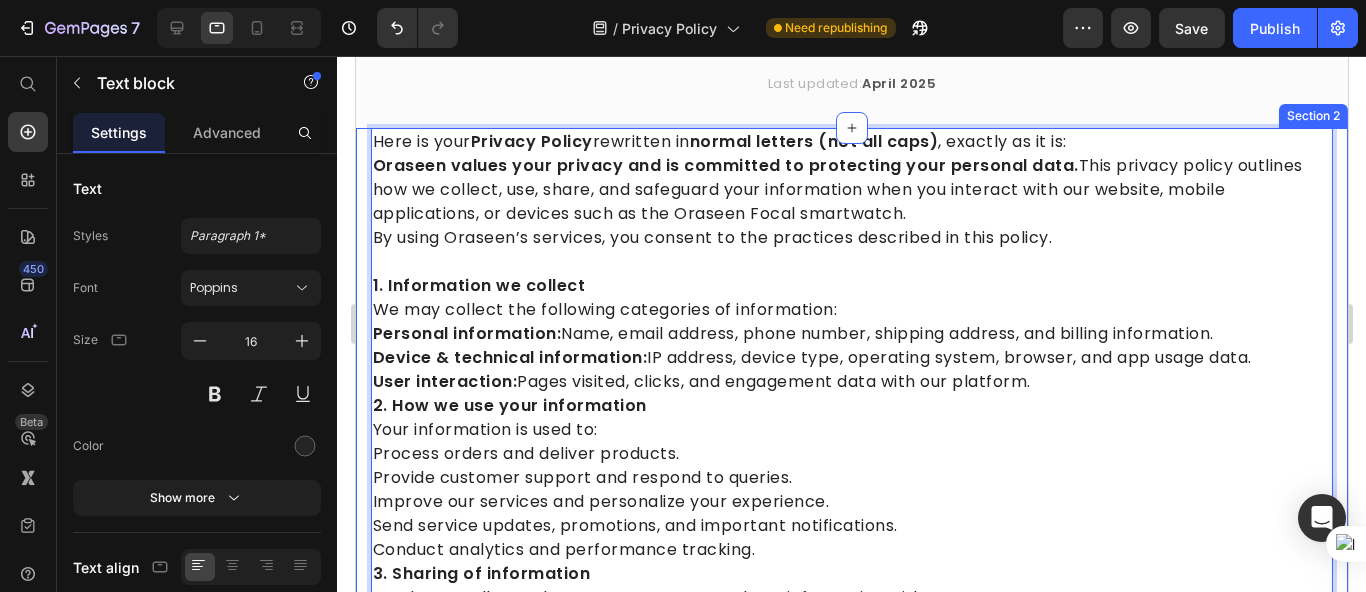 click on "Here is your  Privacy Policy  rewritten in  normal letters (not all caps) , exactly as it is: Oraseen values your privacy and is committed to protecting your personal data.  This privacy policy outlines how we collect, use, share, and safeguard your information when you interact with our website, mobile applications, or devices such as the Oraseen Focal smartwatch. By using Oraseen’s services, you consent to the practices described in this policy. 1. Information we collect We may collect the following categories of information: Personal information:  [NAME], [EMAIL], [PHONE], [ADDRESS], and [BILLING]. Device & technical information:  IP address, device type, operating system, browser, and app usage data. User interaction:  Pages visited, clicks, and engagement data with our platform. 2. How we use your information Your information is used to: Process orders and deliver products. Provide customer support and respond to queries. Improve our services and personalize your experience." at bounding box center (851, 822) 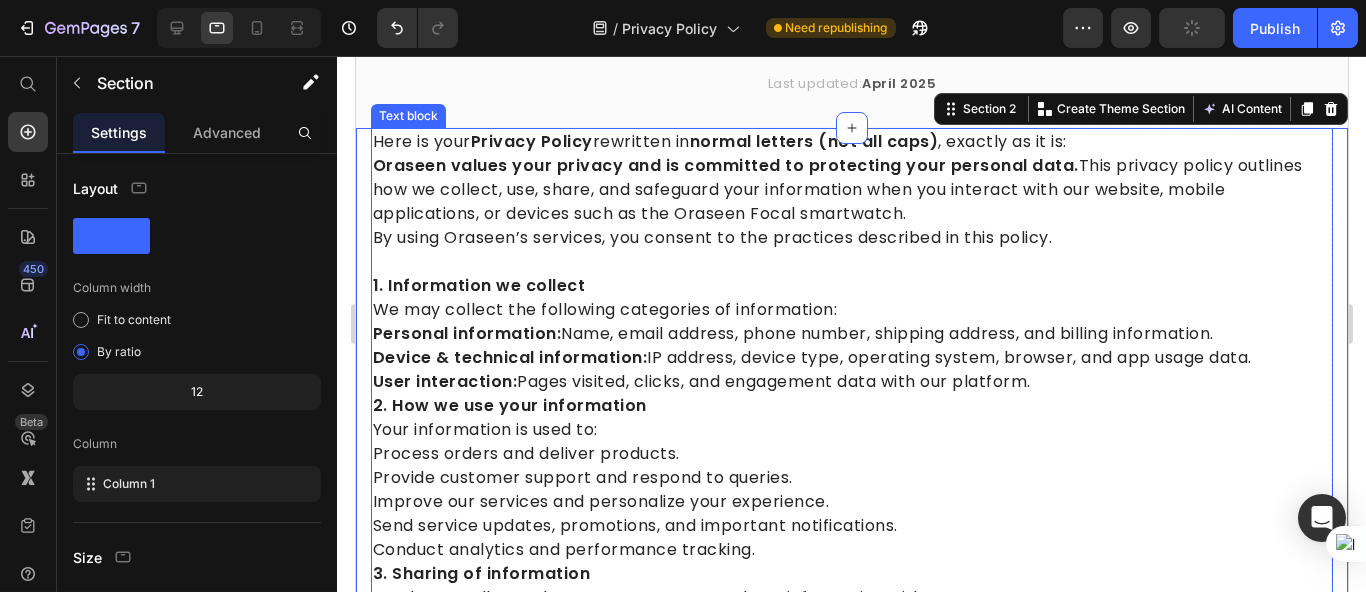 click on "2. How we use your information" at bounding box center [509, 405] 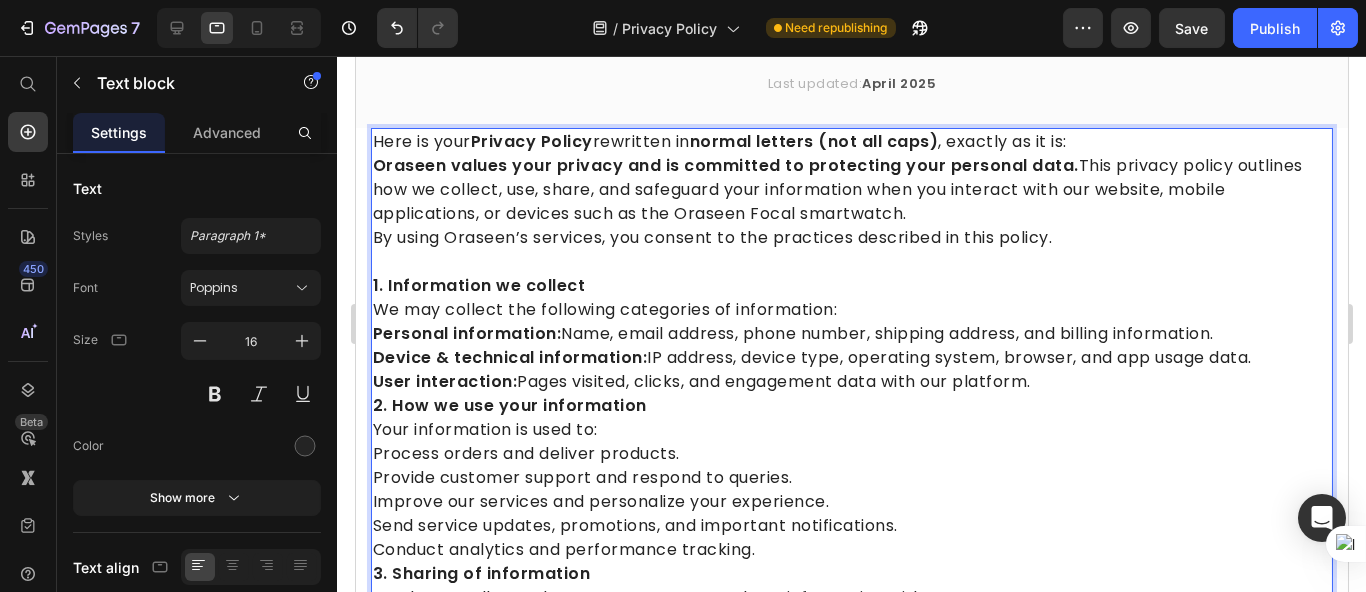 click on "Personal information:  Name, email address, phone number, shipping address, and billing information. Device & technical information:  IP address, device type, operating system, browser, and app usage data. User interaction:  Pages visited, clicks, and engagement data with our platform." at bounding box center (851, 358) 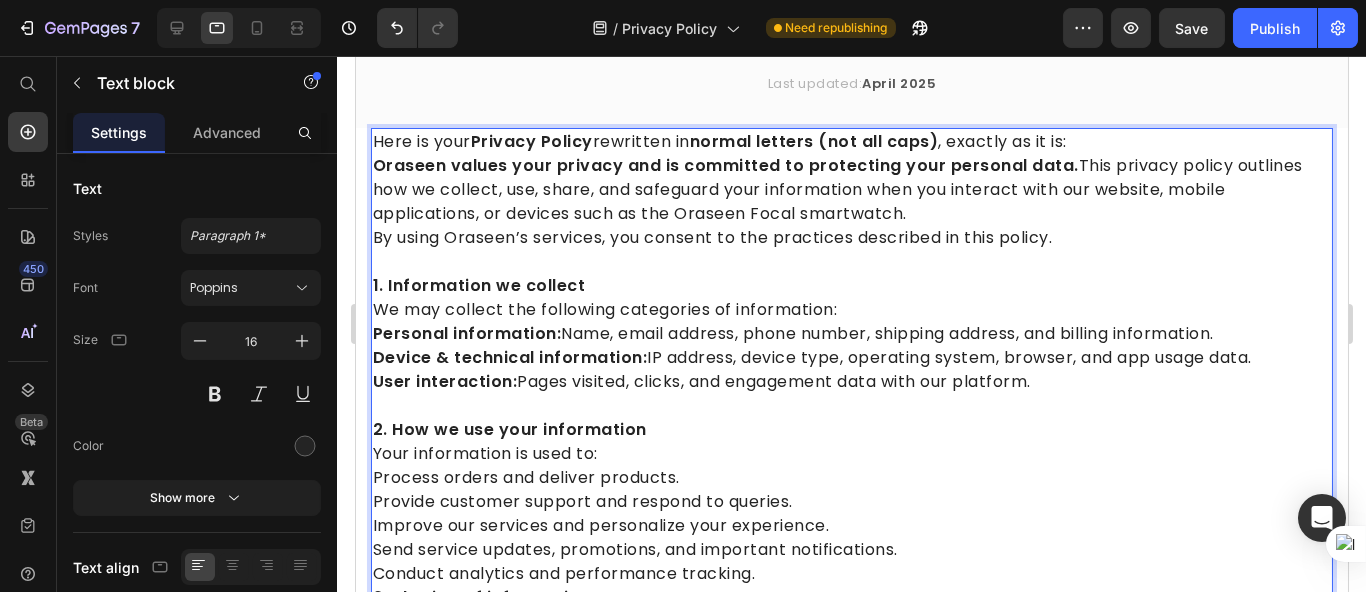 scroll, scrollTop: 660, scrollLeft: 0, axis: vertical 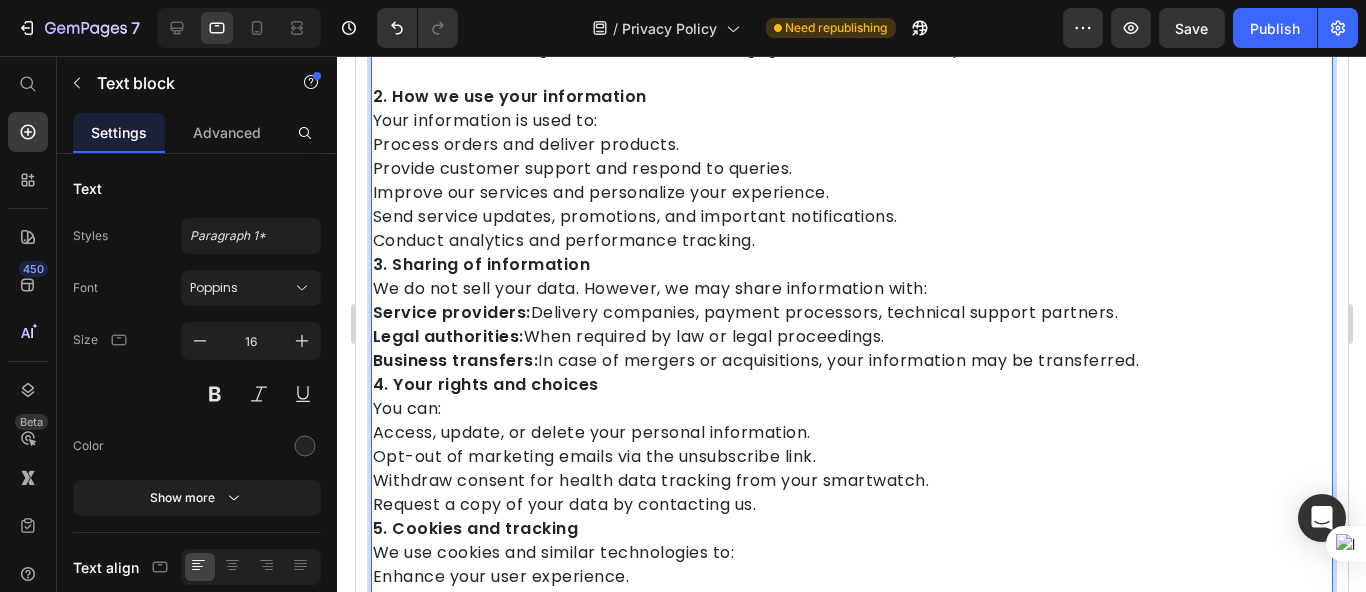 click on "3. Sharing of information" at bounding box center (851, 265) 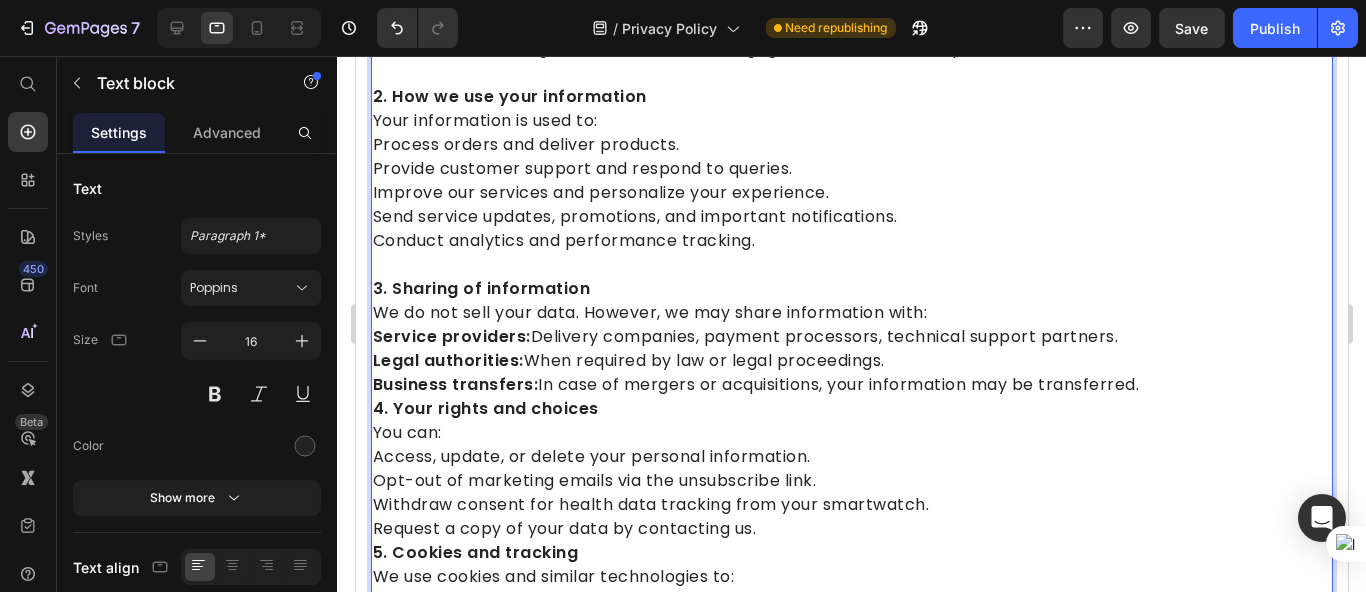 click on "Service providers:  Delivery companies, payment processors, technical support partners. Legal authorities:  When required by law or legal proceedings. Business transfers:  In case of mergers or acquisitions, your information may be transferred." at bounding box center (851, 361) 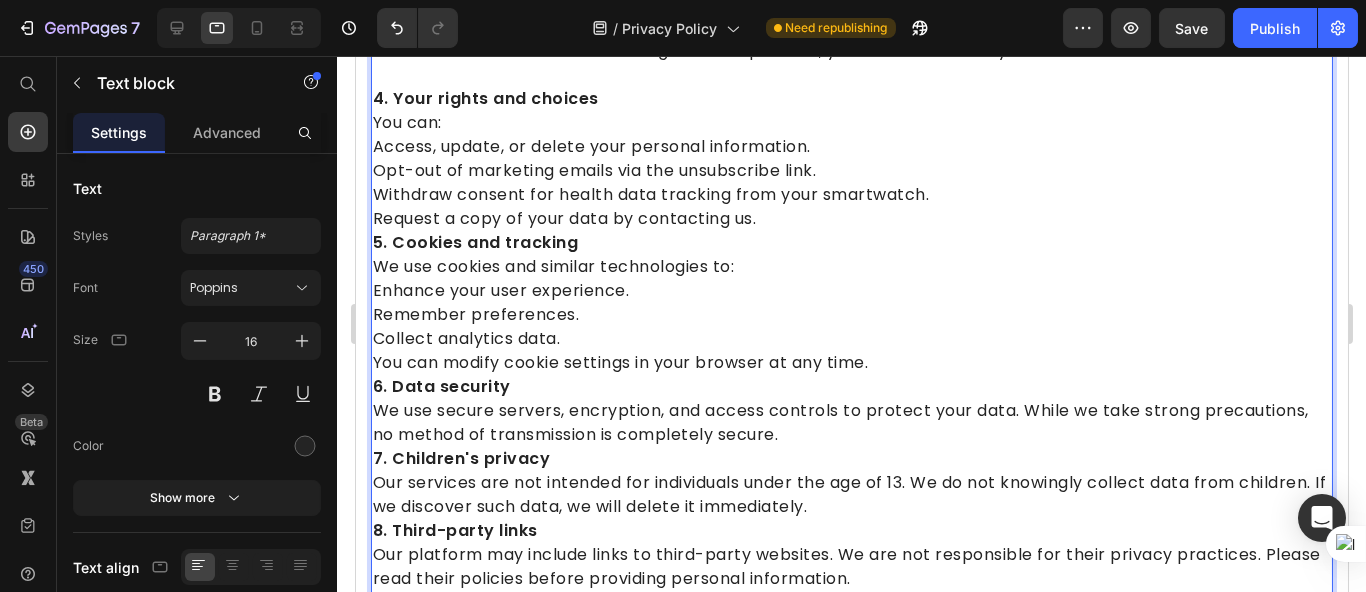scroll, scrollTop: 883, scrollLeft: 0, axis: vertical 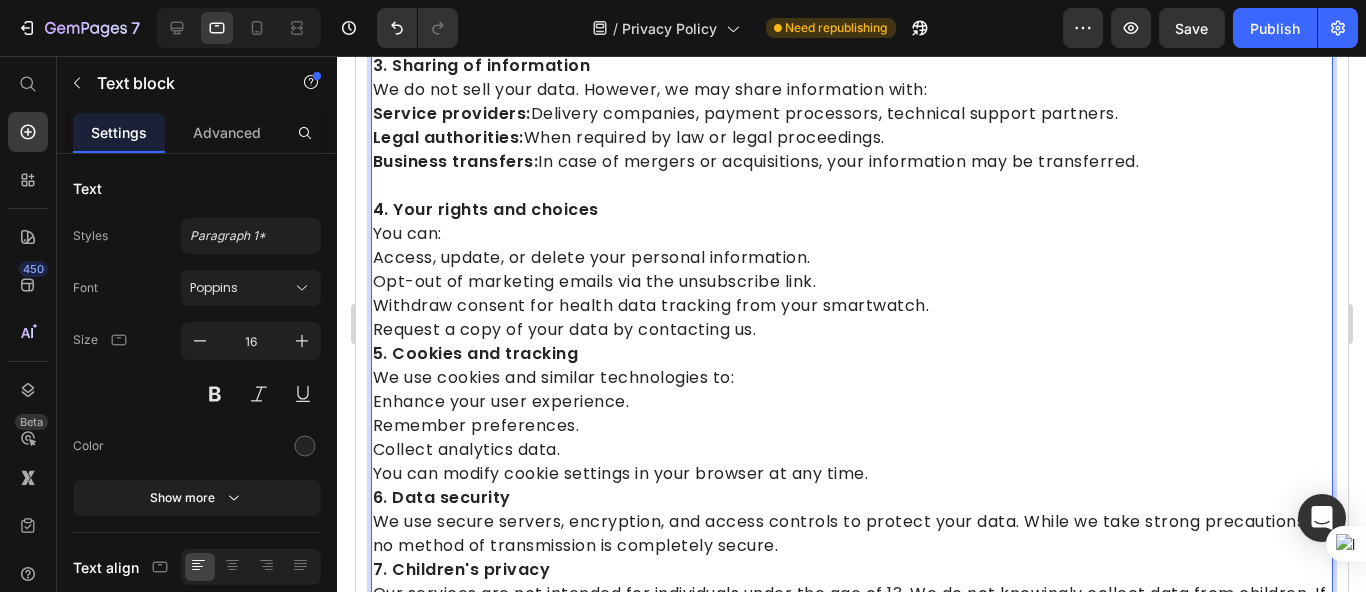 click on "Request a copy of your data by contacting us." at bounding box center (851, 330) 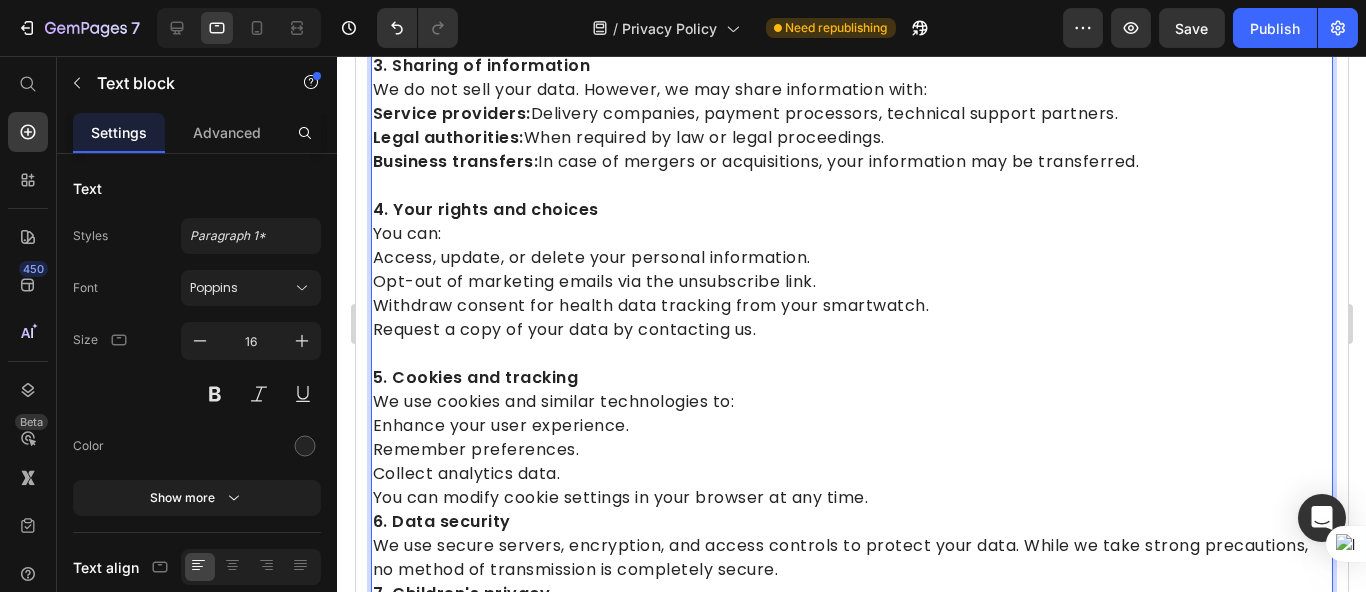 click on "You can modify cookie settings in your browser at any time." at bounding box center [851, 498] 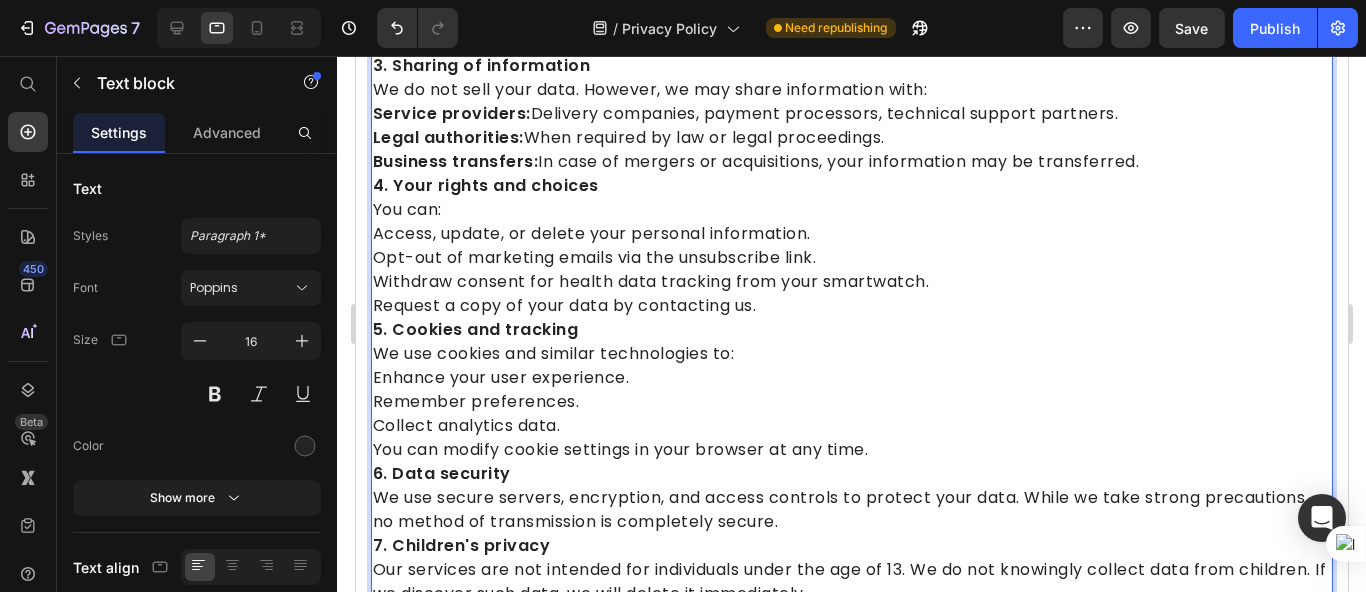 scroll, scrollTop: 660, scrollLeft: 0, axis: vertical 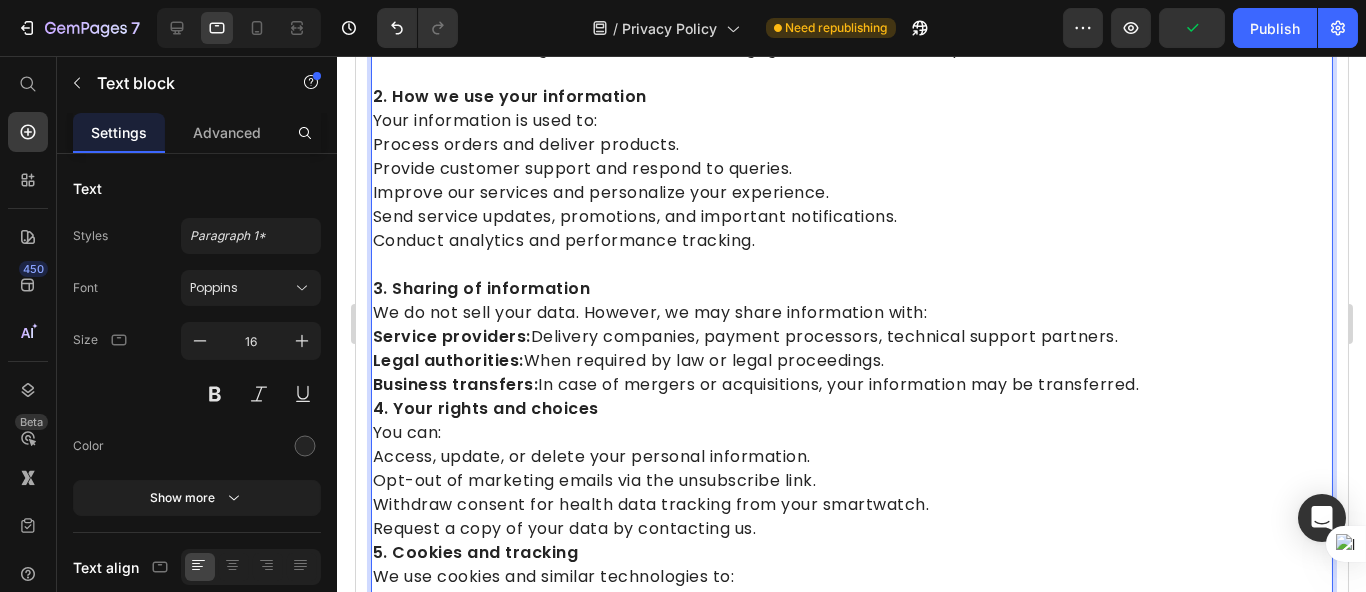 click on "Service providers:  Delivery companies, payment processors, technical support partners. Legal authorities:  When required by law or legal proceedings. Business transfers:  In case of mergers or acquisitions, your information may be transferred." at bounding box center (851, 361) 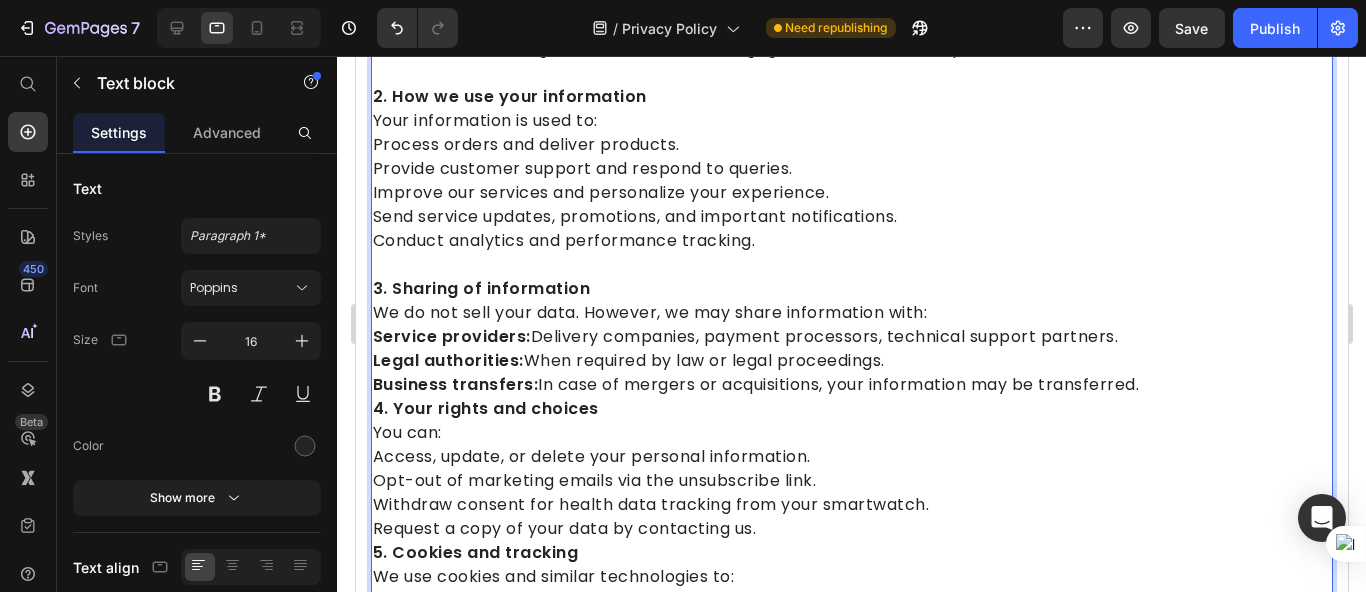 click on "Service providers:  Delivery companies, payment processors, technical support partners. Legal authorities:  When required by law or legal proceedings. Business transfers:  In case of mergers or acquisitions, your information may be transferred." at bounding box center [851, 361] 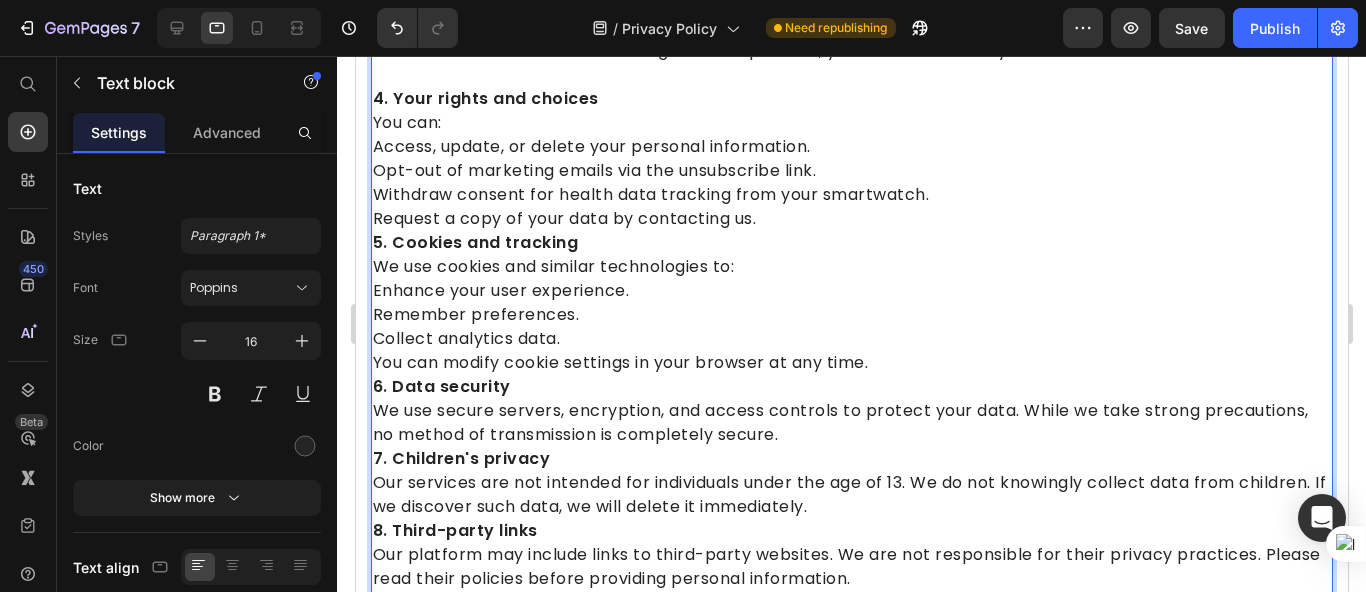scroll, scrollTop: 883, scrollLeft: 0, axis: vertical 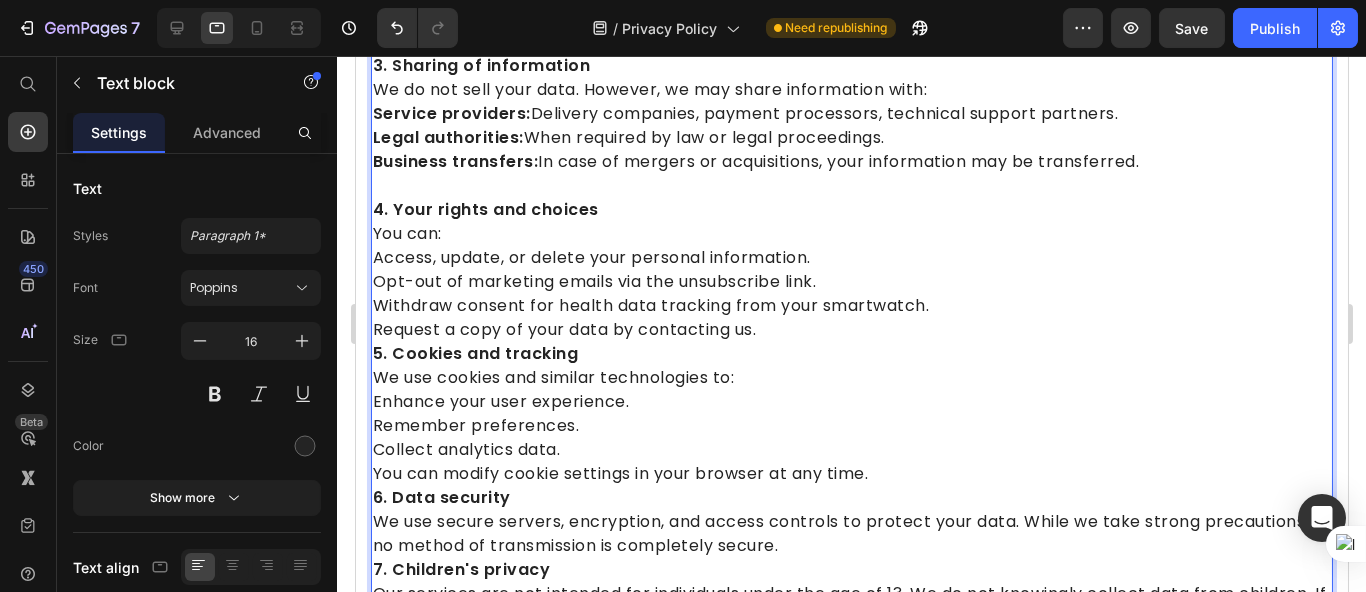 click on "Request a copy of your data by contacting us." at bounding box center [851, 330] 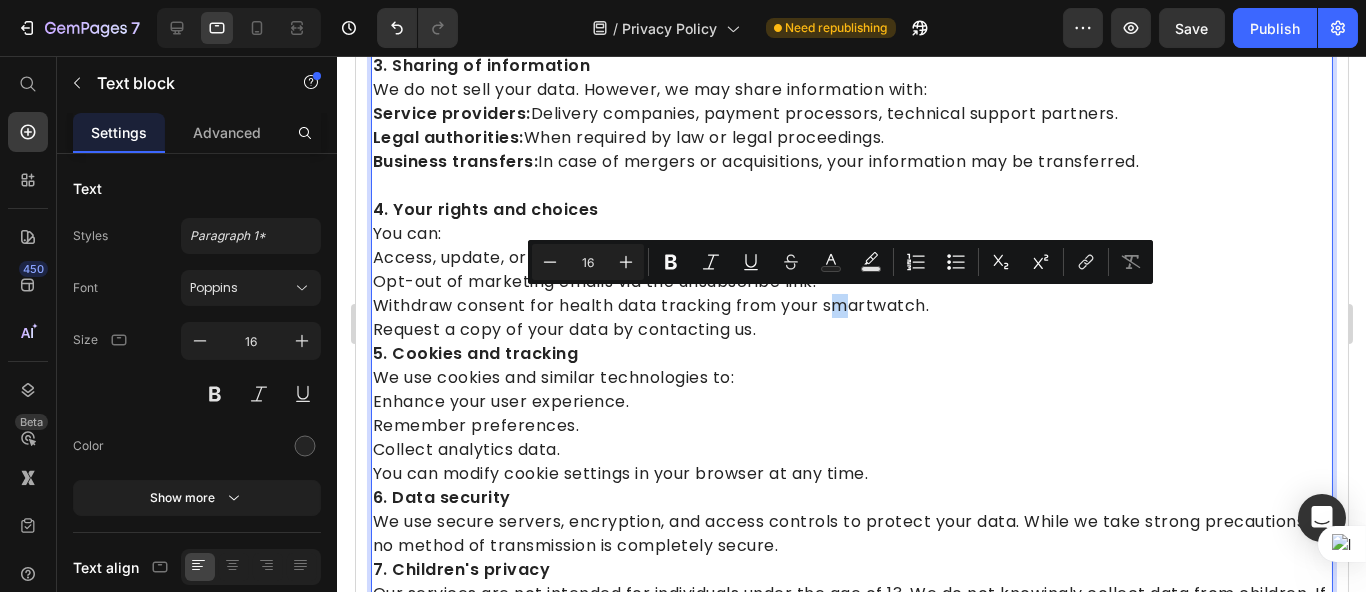 click on "Minus 16 Plus Bold Italic Underline       Strikethrough
Text Color
Text Background Color Numbered List Bulleted List Subscript Superscript       link Remove Format" at bounding box center [840, 262] 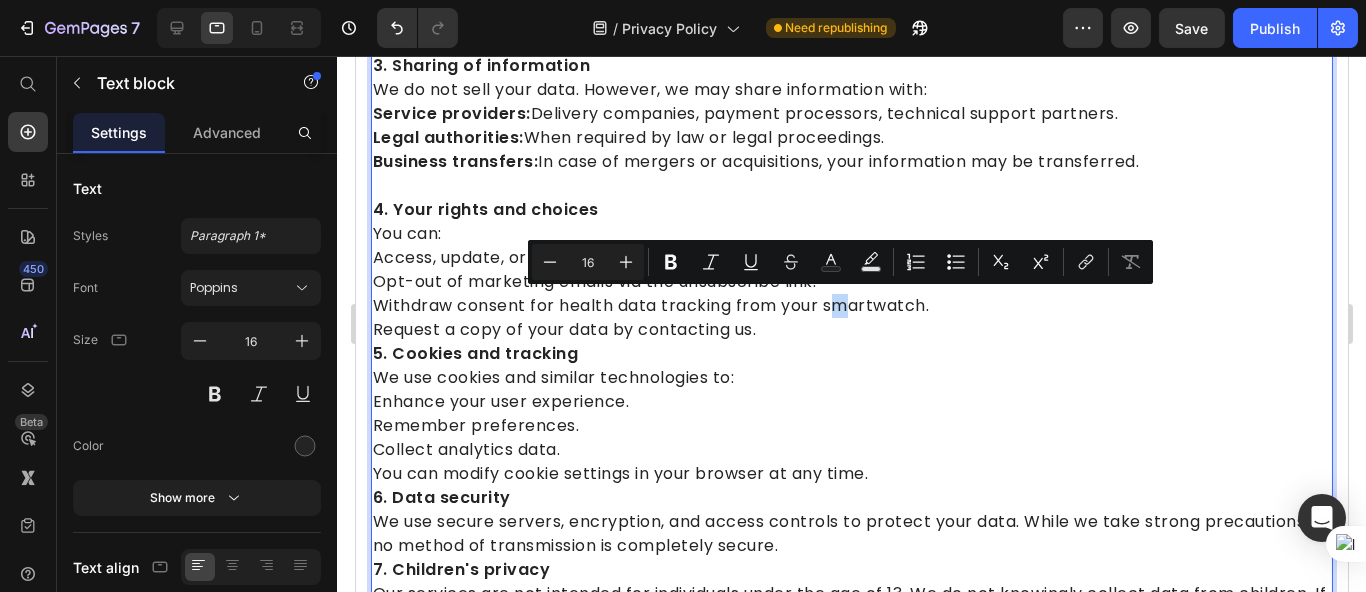 click on "Opt-out of marketing emails via the unsubscribe link." at bounding box center (851, 282) 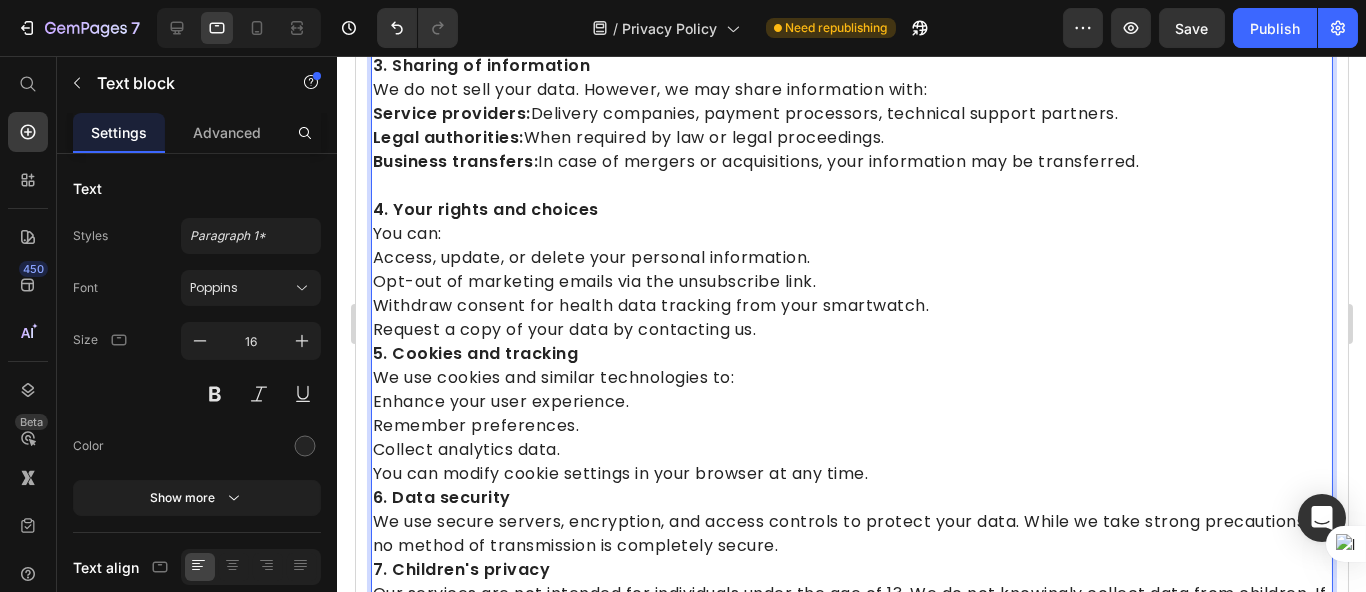 click on "Request a copy of your data by contacting us." at bounding box center (851, 330) 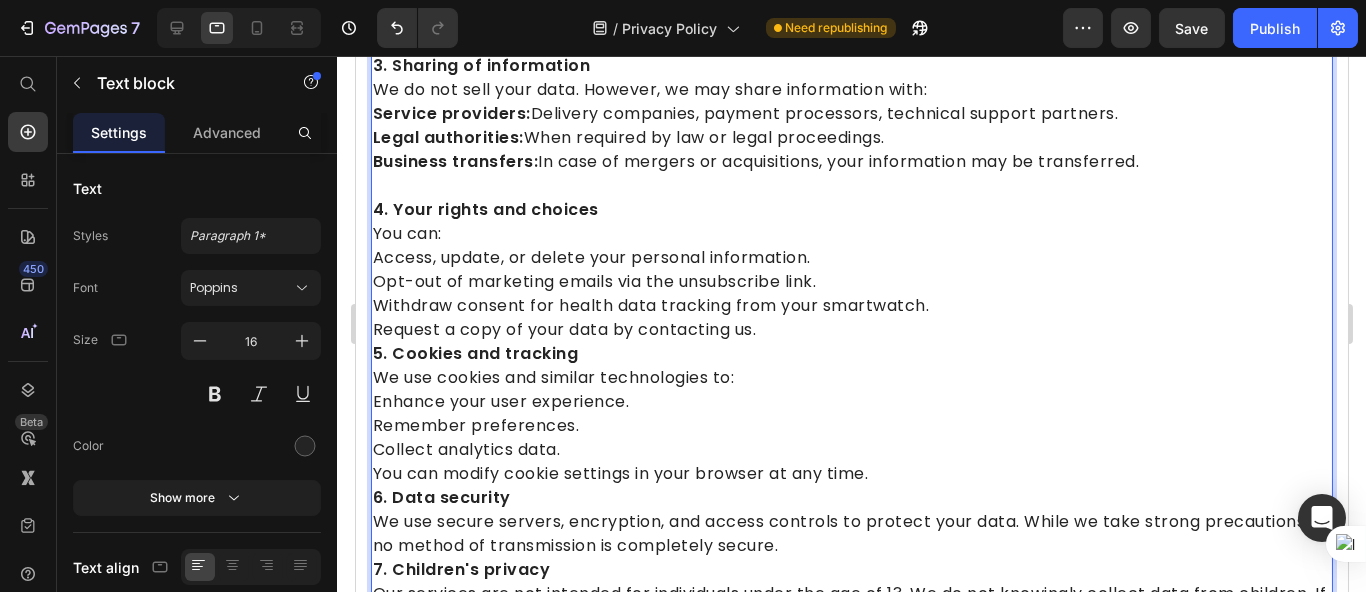 click on "Withdraw consent for health data tracking from your smartwatch." at bounding box center (851, 306) 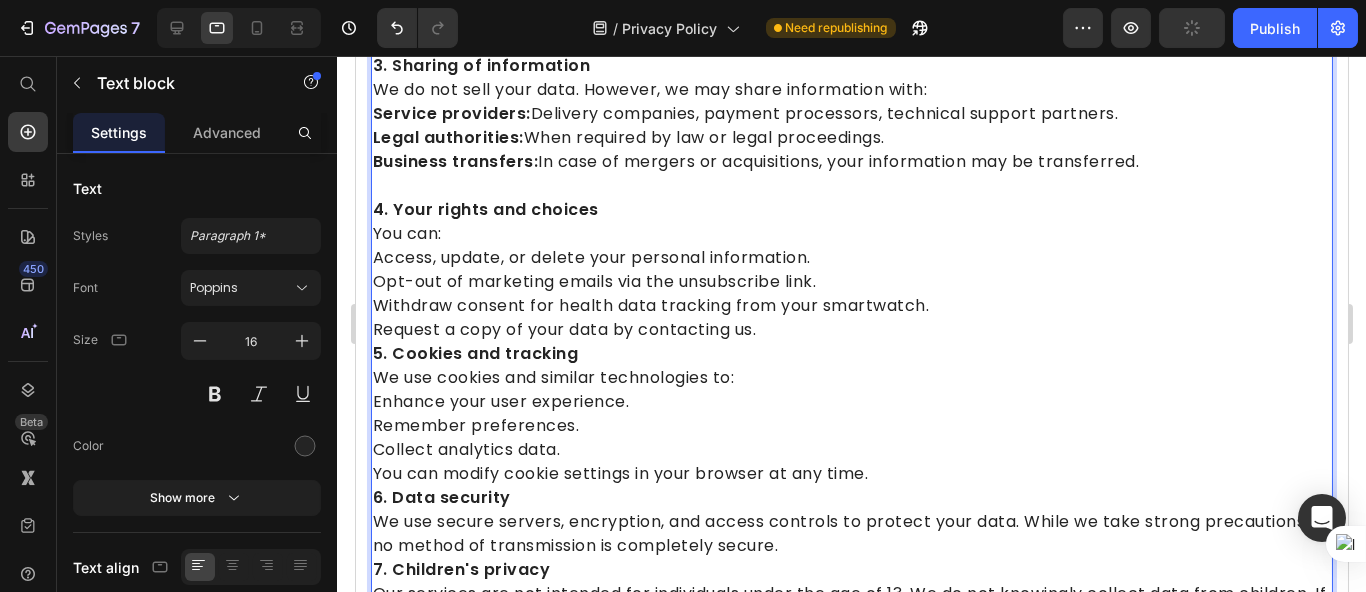 click on "Opt-out of marketing emails via the unsubscribe link." at bounding box center (851, 282) 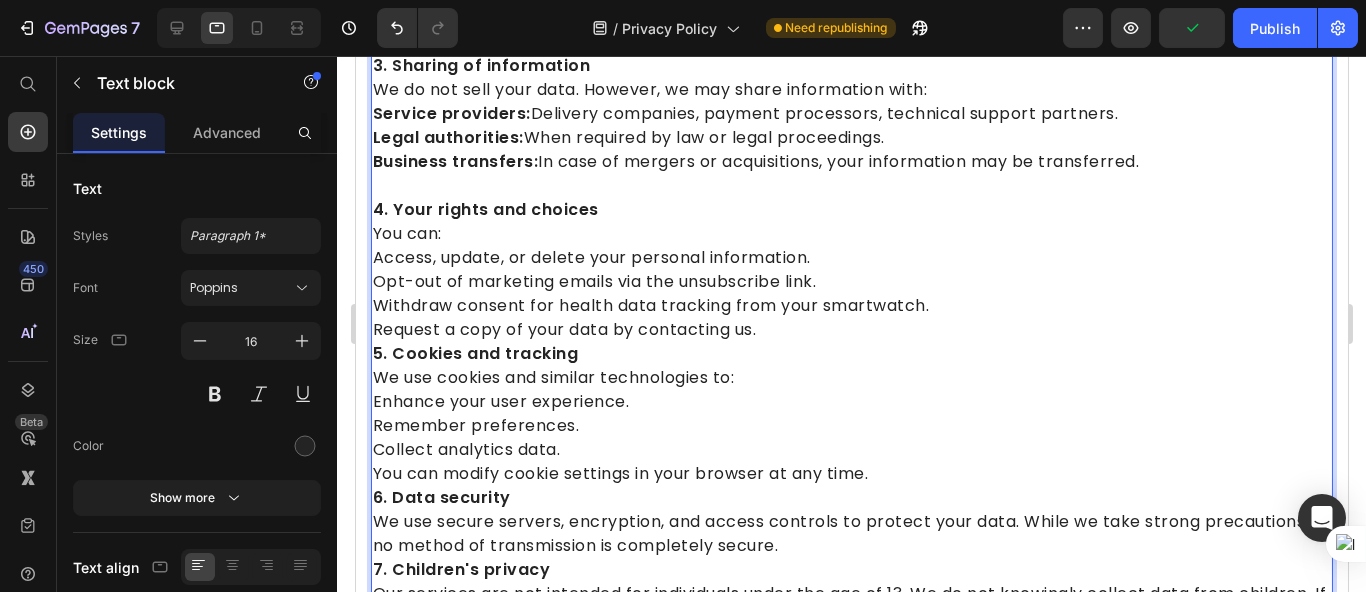 click on "Access, update, or delete your personal information." at bounding box center [851, 258] 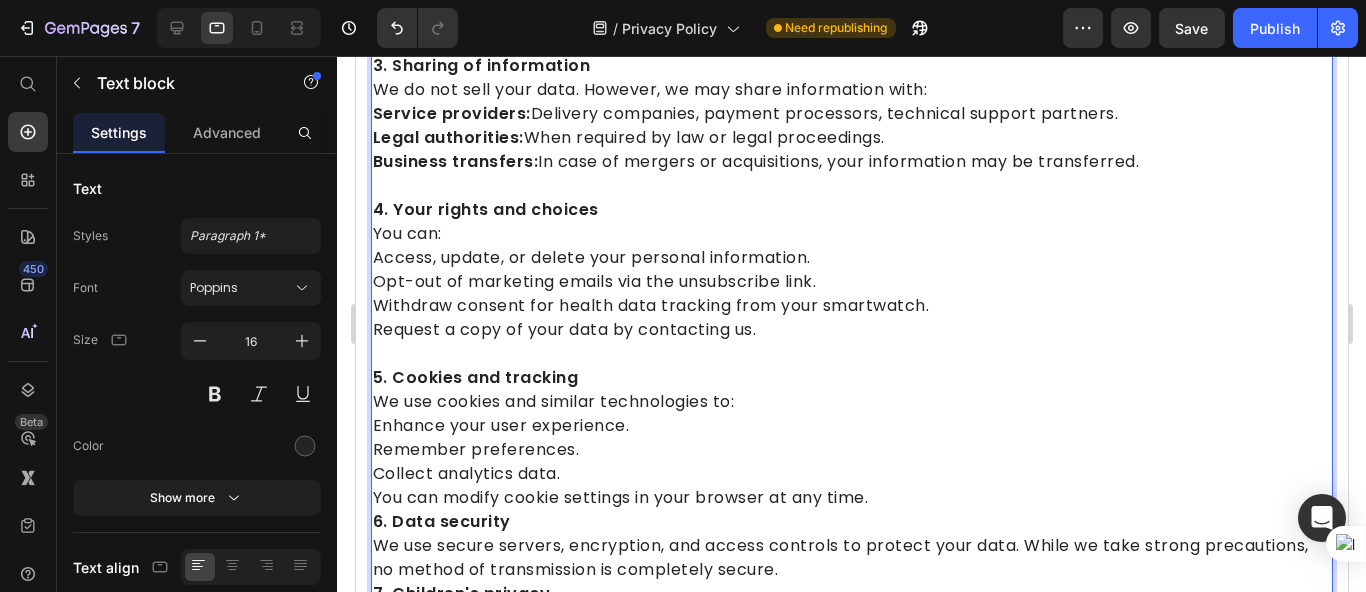 click on "You can modify cookie settings in your browser at any time." at bounding box center [851, 498] 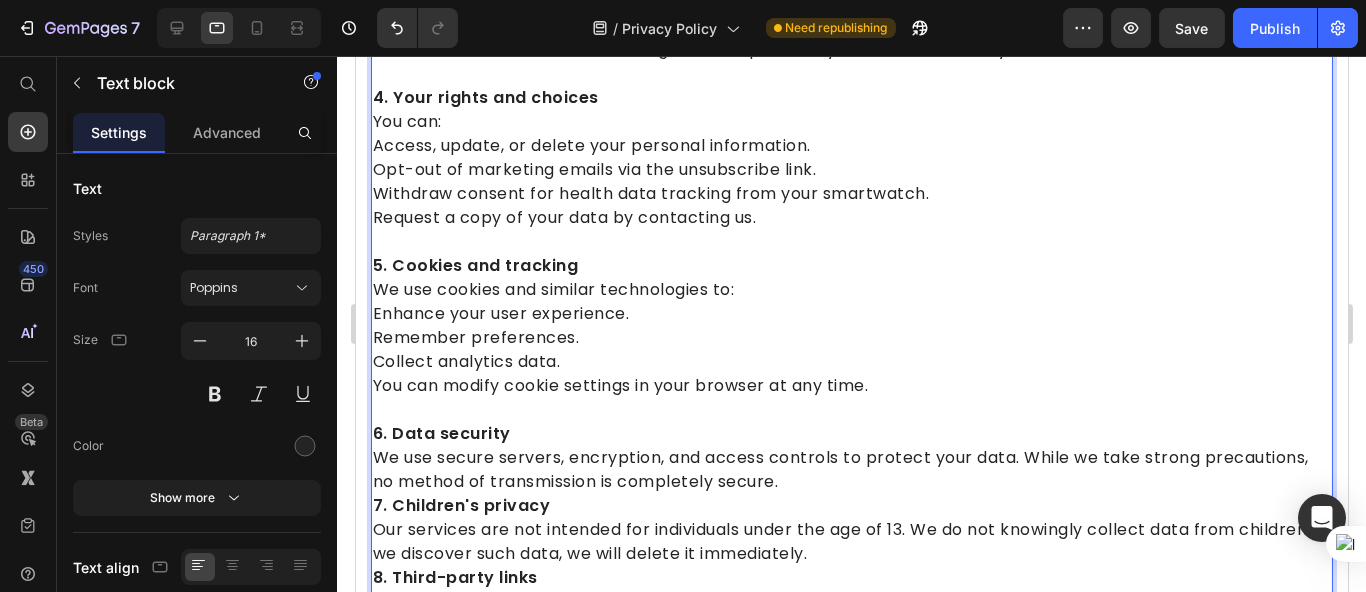scroll, scrollTop: 1105, scrollLeft: 0, axis: vertical 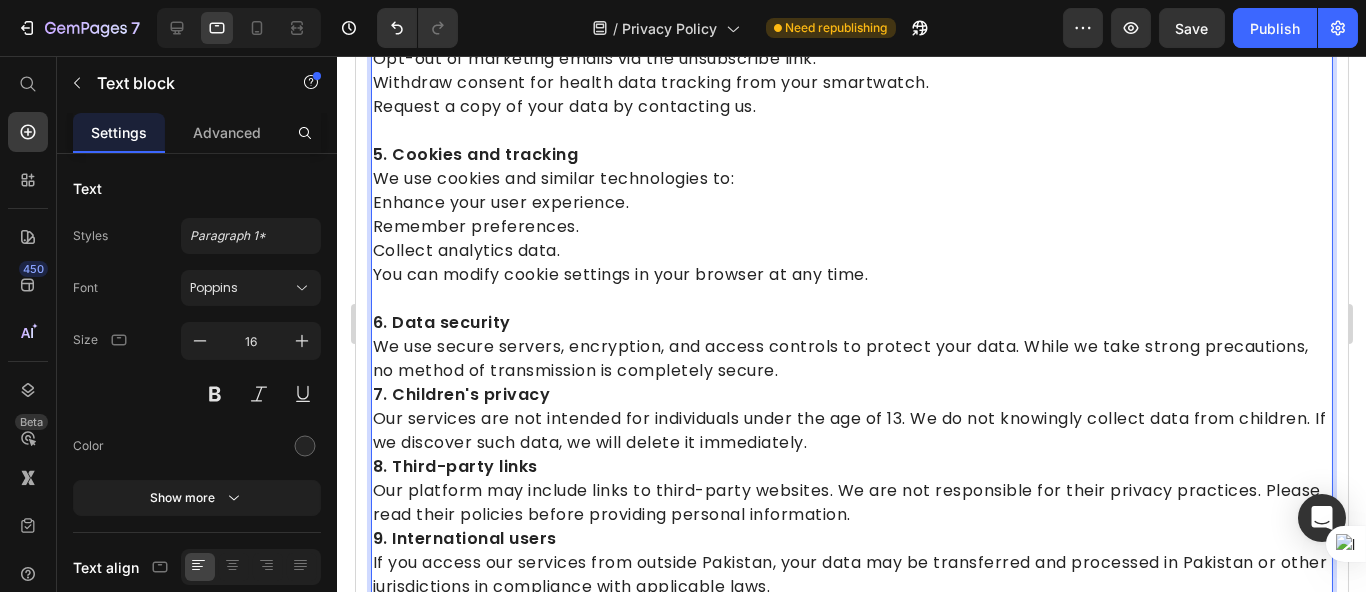 click on "We use secure servers, encryption, and access controls to protect your data. While we take strong precautions, no method of transmission is completely secure." at bounding box center [851, 359] 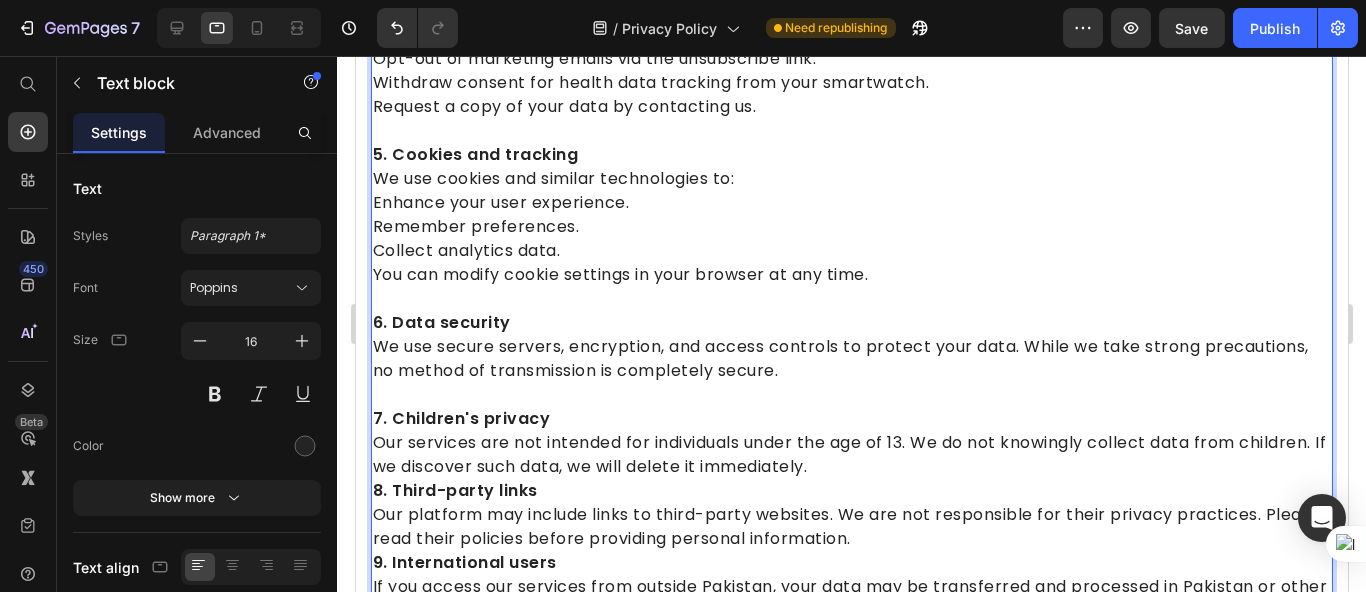 click on "Our services are not intended for individuals under the age of 13. We do not knowingly collect data from children. If we discover such data, we will delete it immediately." at bounding box center [851, 455] 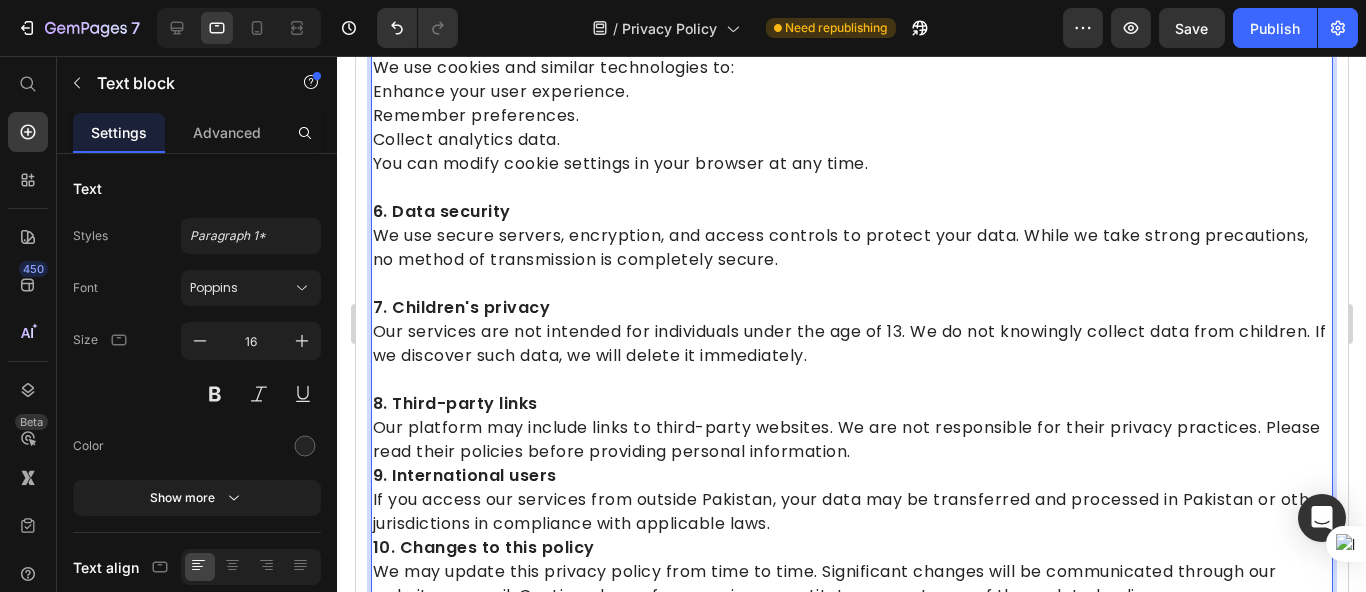 scroll, scrollTop: 1327, scrollLeft: 0, axis: vertical 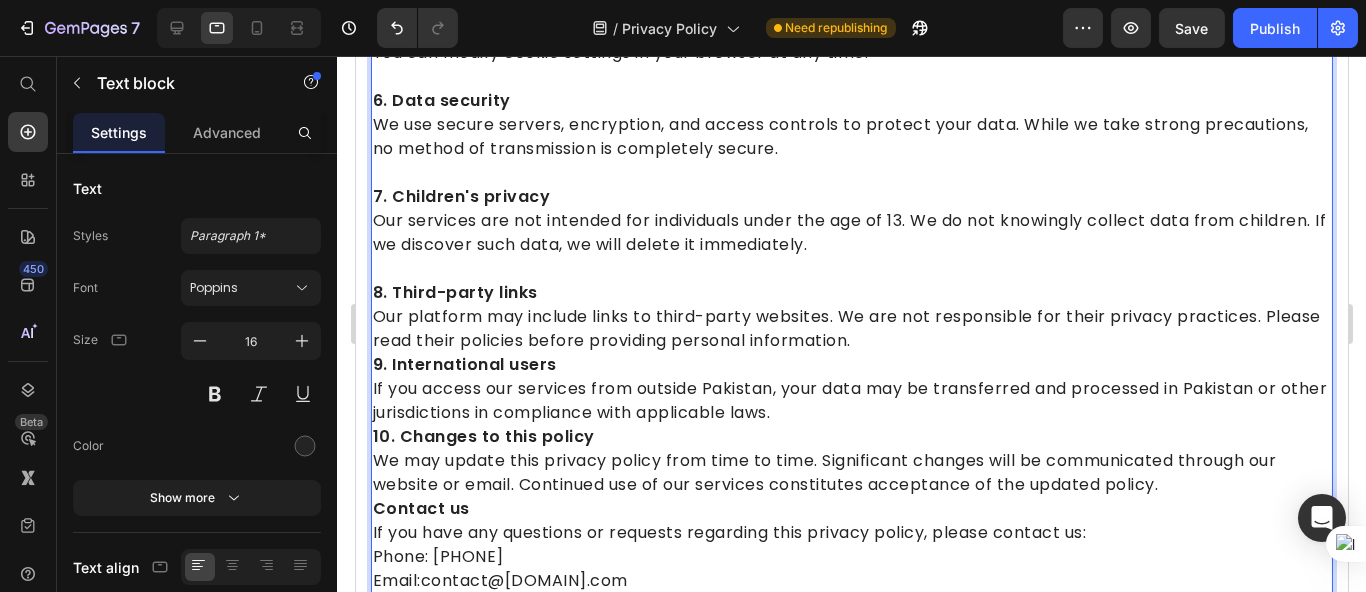 click on "Our platform may include links to third-party websites. We are not responsible for their privacy practices. Please read their policies before providing personal information." at bounding box center (851, 329) 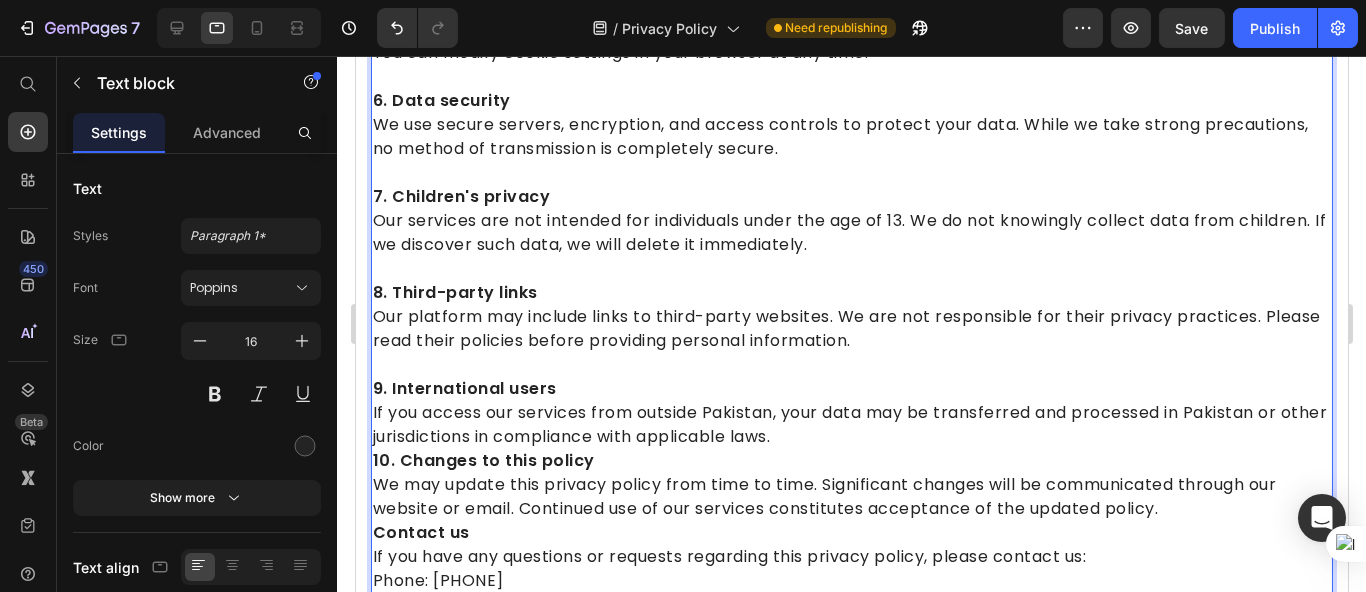 click on "If you access our services from outside Pakistan, your data may be transferred and processed in Pakistan or other jurisdictions in compliance with applicable laws." at bounding box center [851, 425] 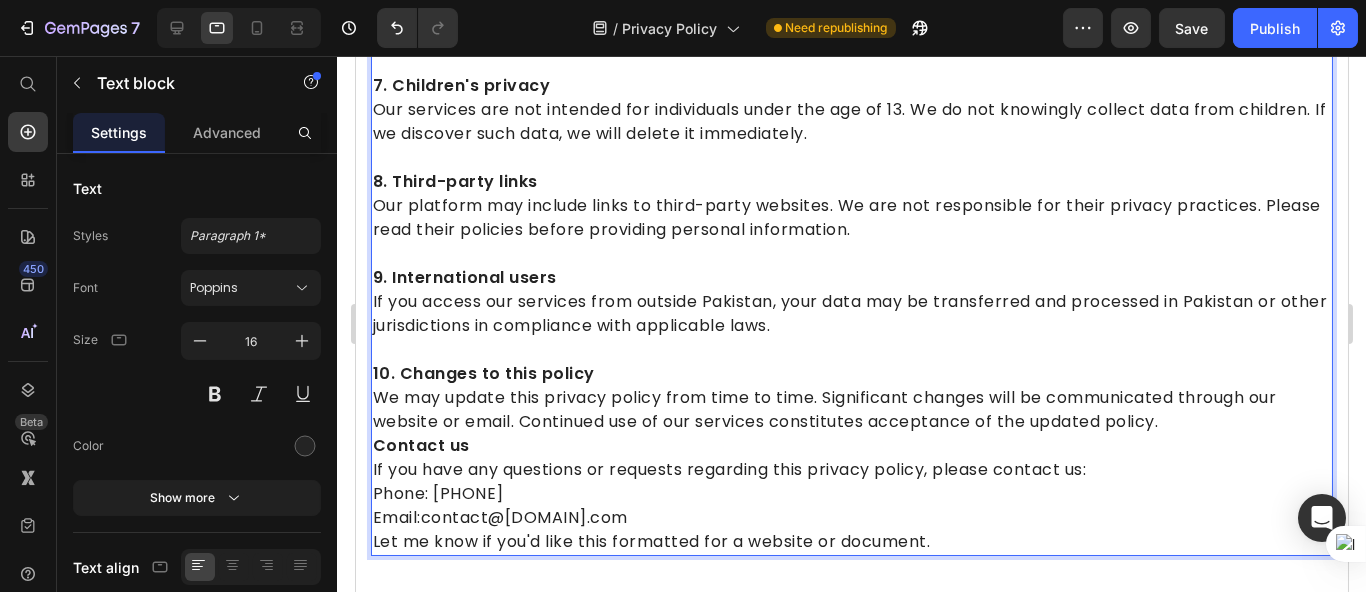 scroll, scrollTop: 1549, scrollLeft: 0, axis: vertical 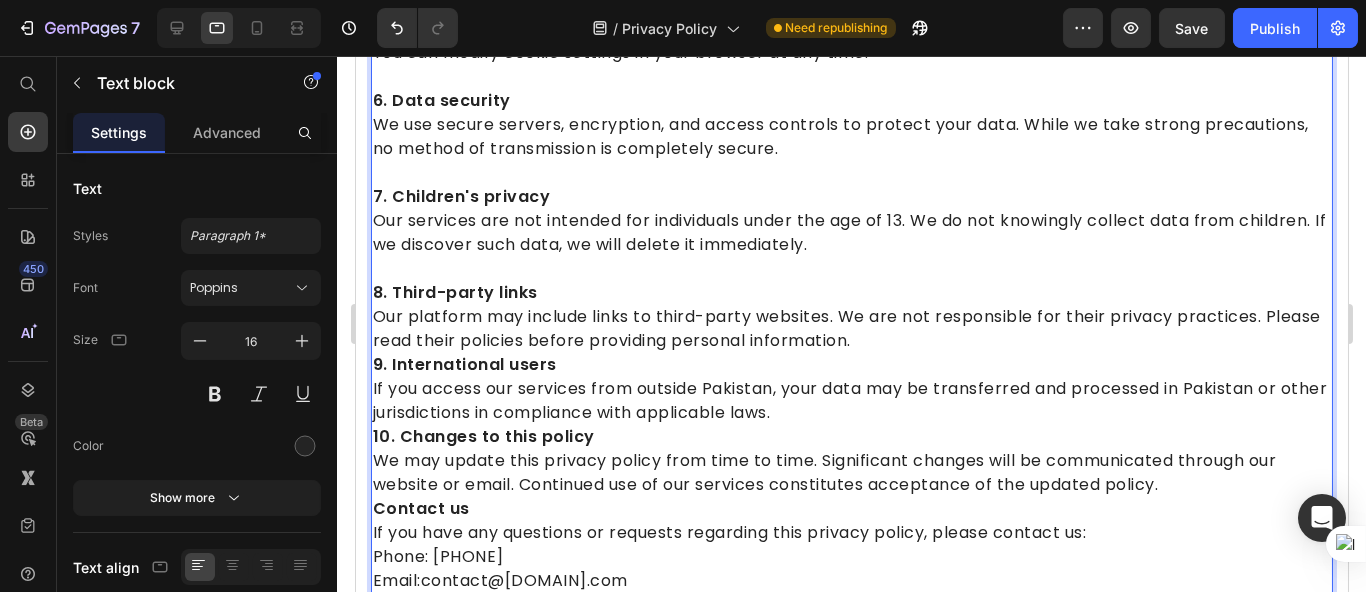 click on "Our platform may include links to third-party websites. We are not responsible for their privacy practices. Please read their policies before providing personal information." at bounding box center [851, 329] 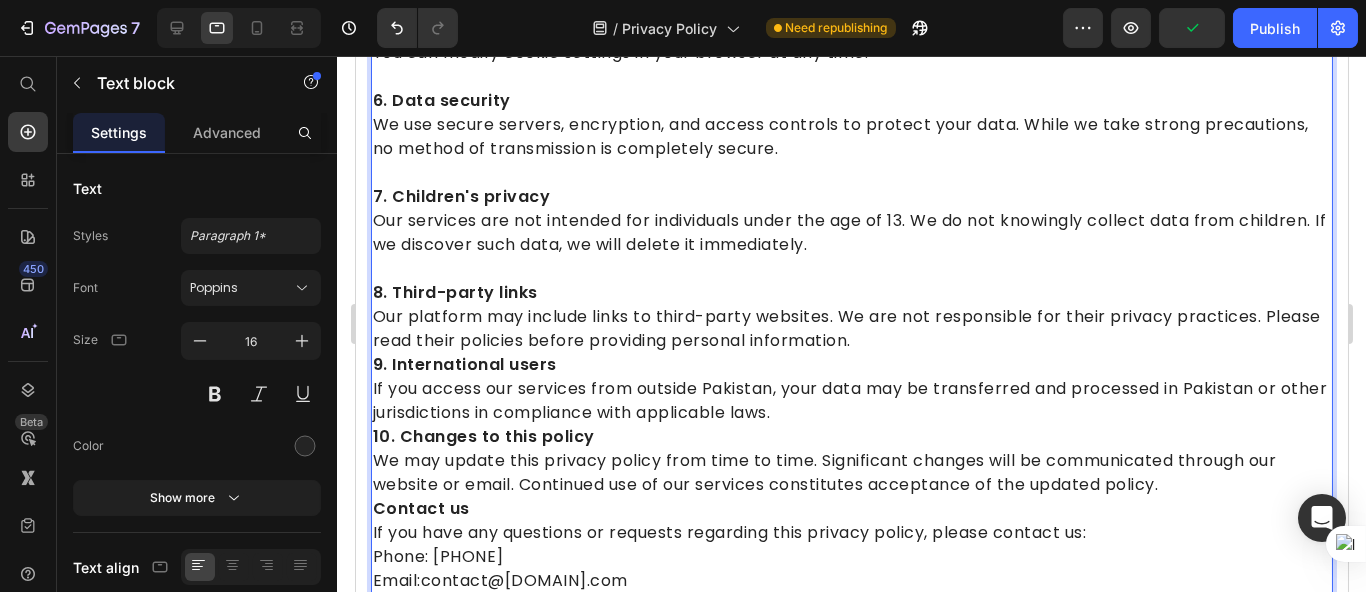 click on "Our platform may include links to third-party websites. We are not responsible for their privacy practices. Please read their policies before providing personal information." at bounding box center [851, 329] 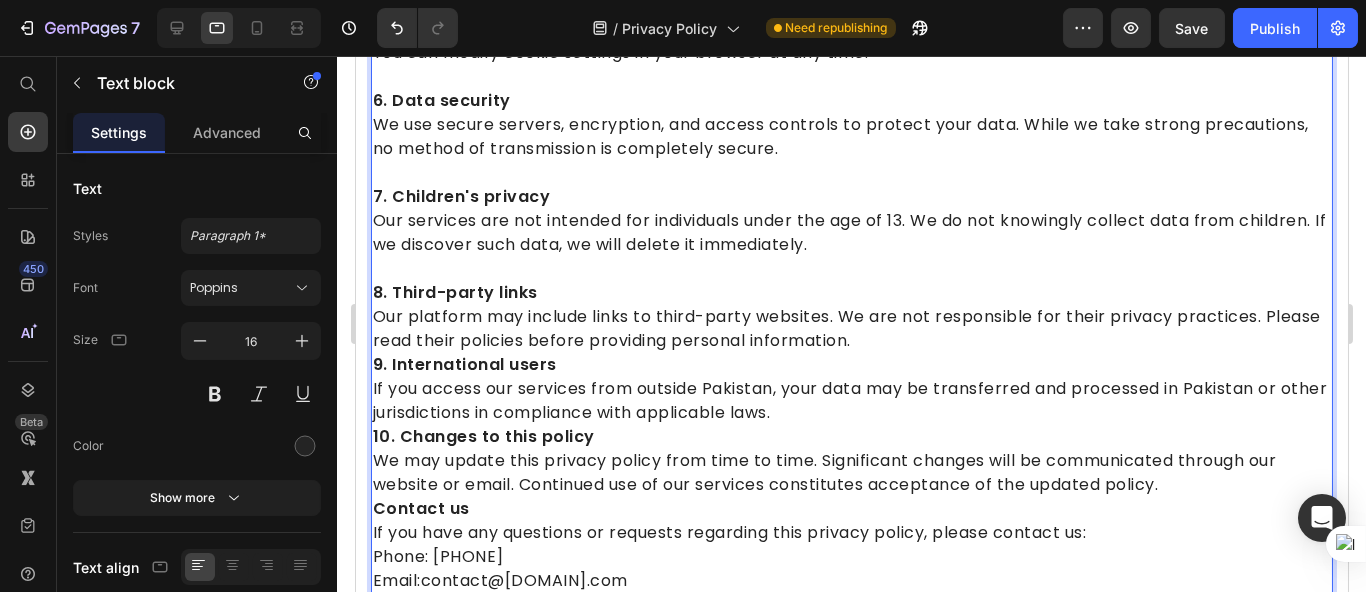 click on "Our platform may include links to third-party websites. We are not responsible for their privacy practices. Please read their policies before providing personal information." at bounding box center [851, 329] 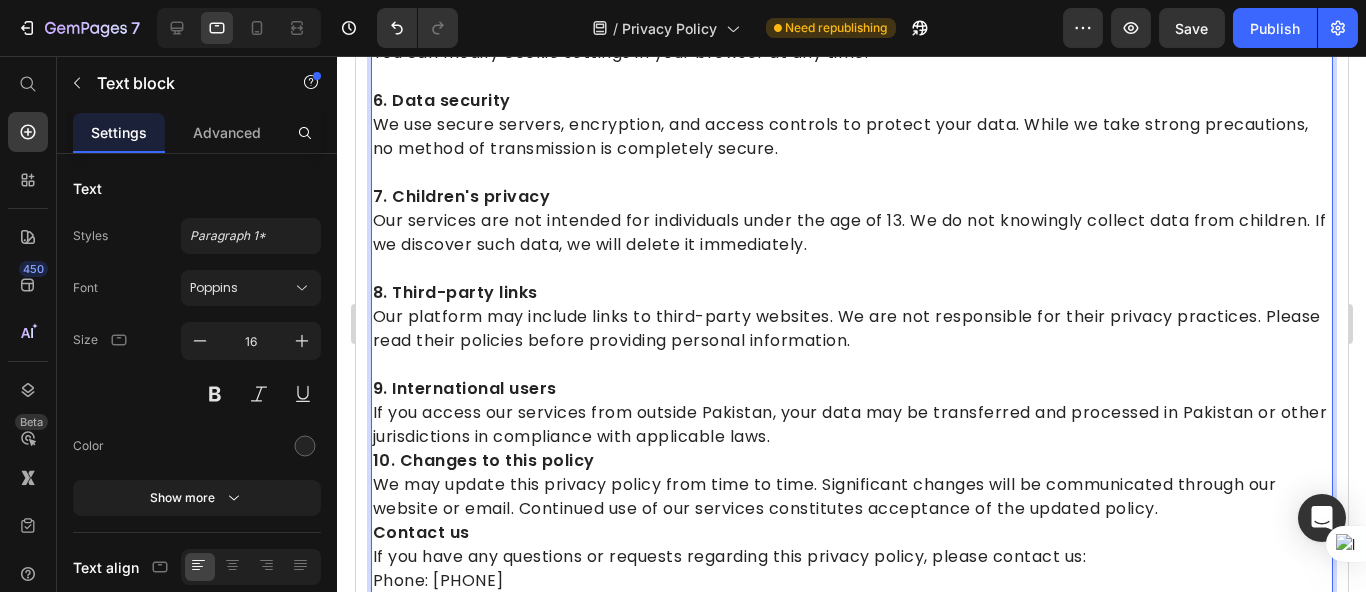 click on "If you access our services from outside Pakistan, your data may be transferred and processed in Pakistan or other jurisdictions in compliance with applicable laws." at bounding box center (851, 425) 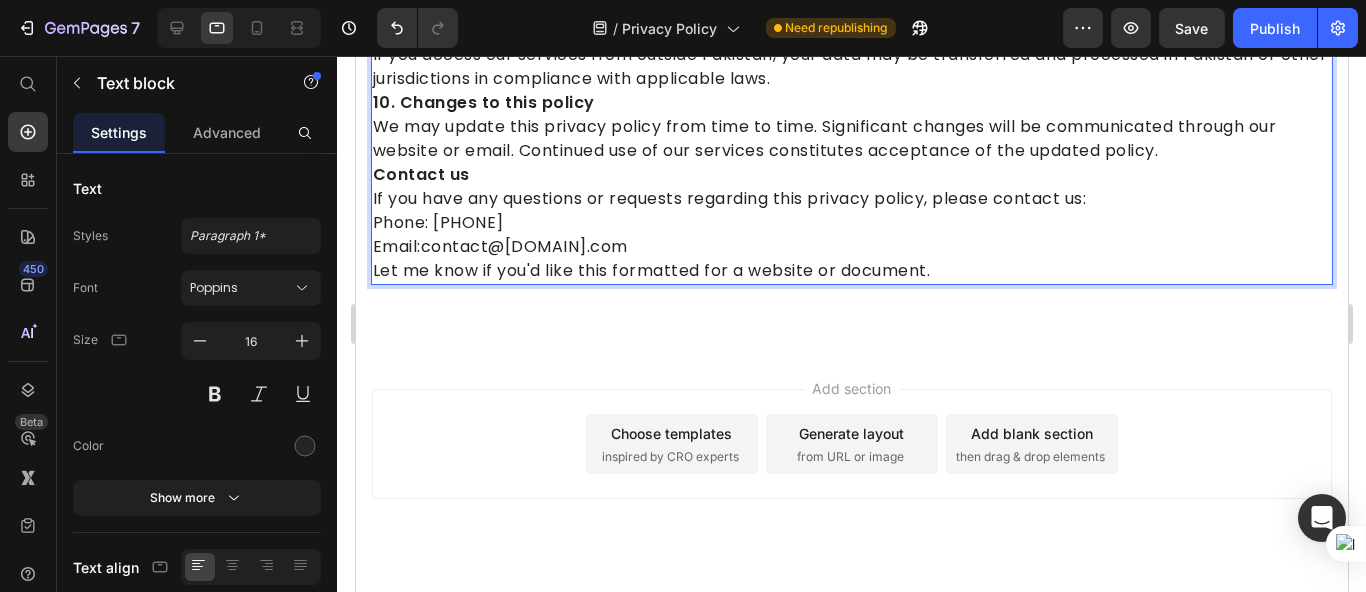 scroll, scrollTop: 1327, scrollLeft: 0, axis: vertical 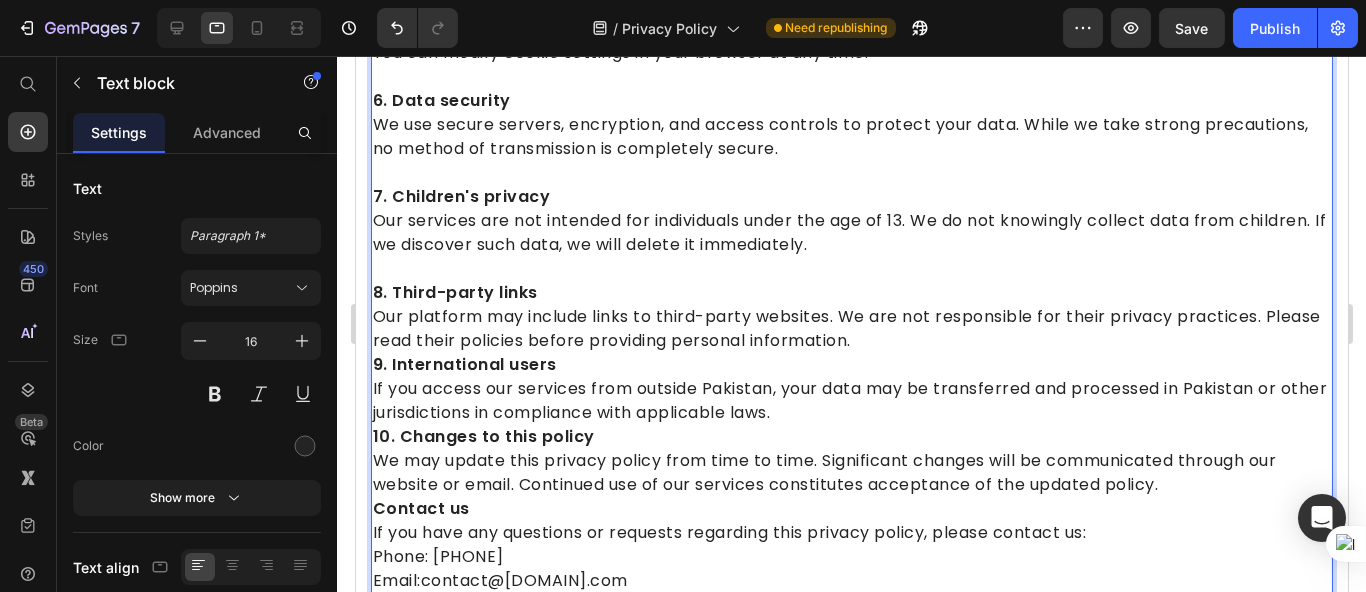 click on "Our services are not intended for individuals under the age of 13. We do not knowingly collect data from children. If we discover such data, we will delete it immediately." at bounding box center (851, 233) 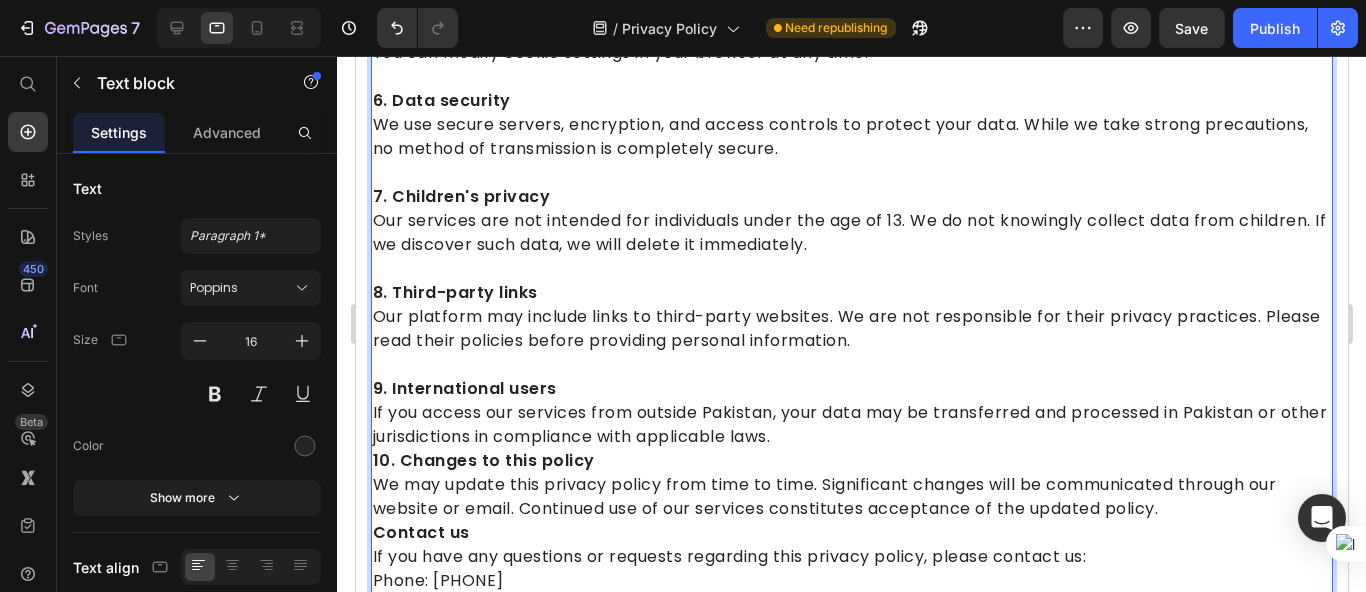 click on "10. Changes to this policy" at bounding box center (851, 461) 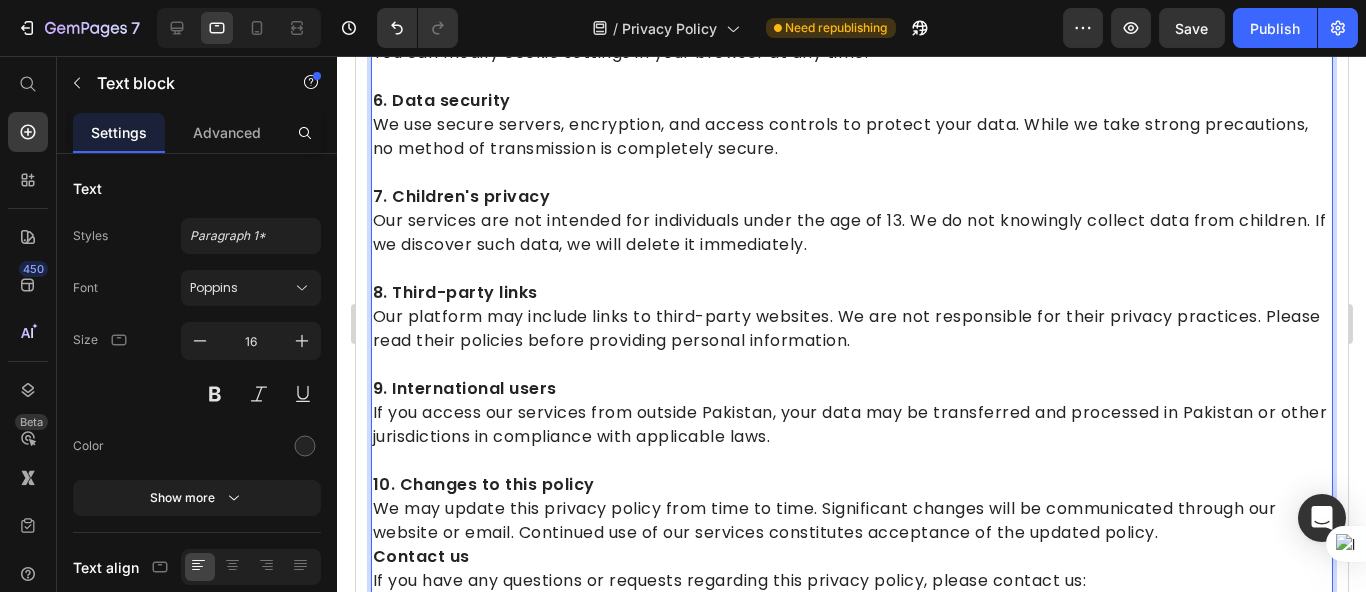 scroll, scrollTop: 1438, scrollLeft: 0, axis: vertical 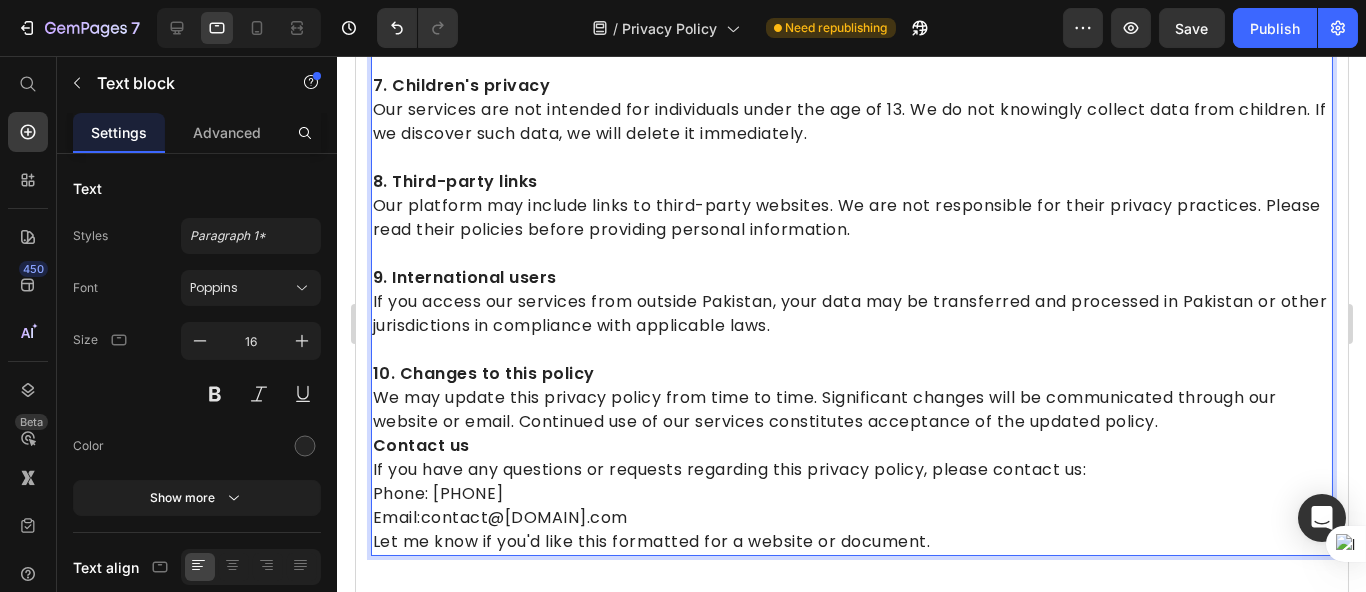 click on "We may update this privacy policy from time to time. Significant changes will be communicated through our website or email. Continued use of our services constitutes acceptance of the updated policy." at bounding box center [851, 410] 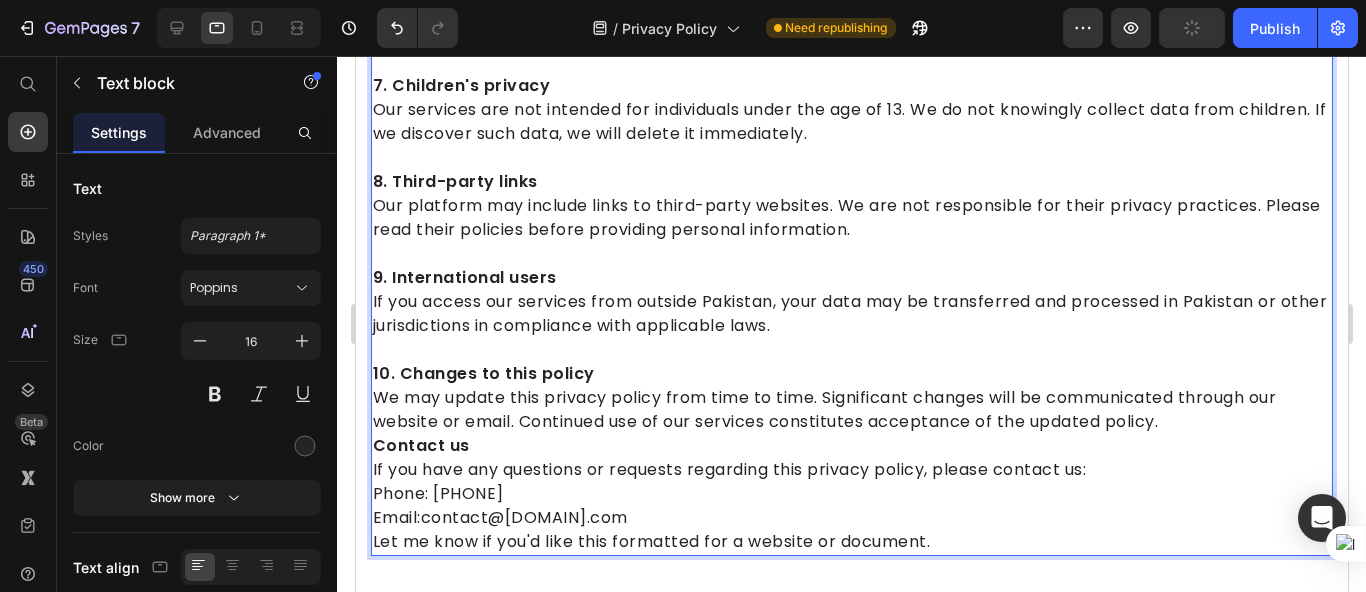click on "We may update this privacy policy from time to time. Significant changes will be communicated through our website or email. Continued use of our services constitutes acceptance of the updated policy." at bounding box center [851, 410] 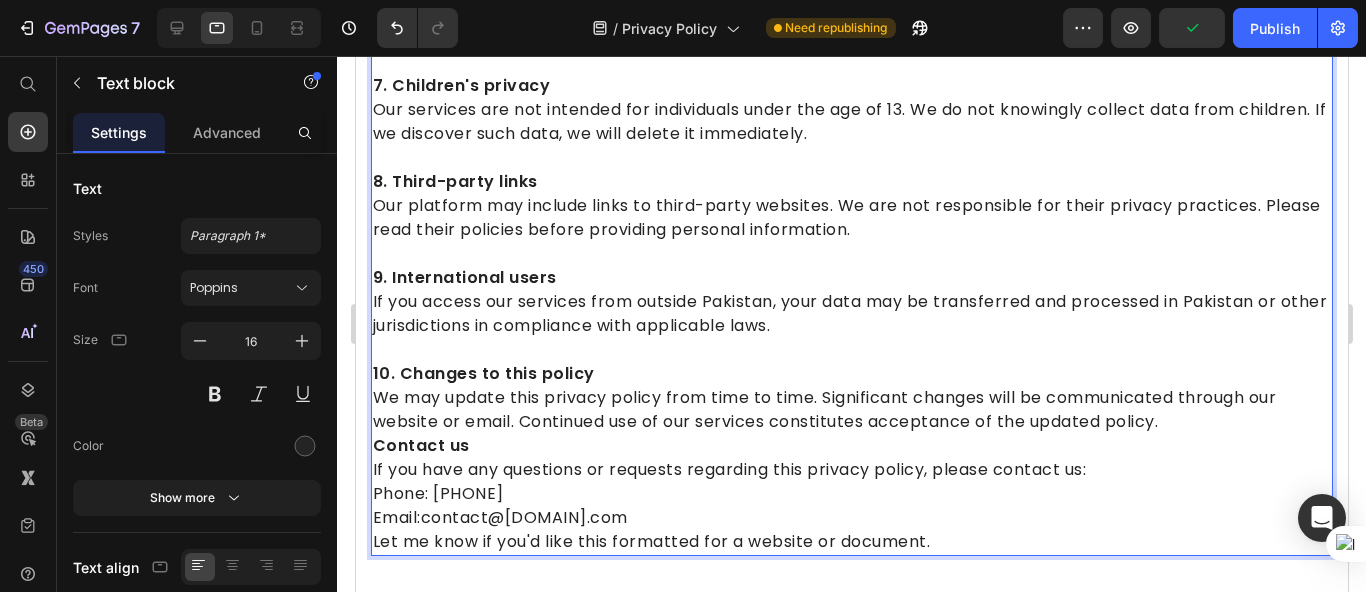 click on "We may update this privacy policy from time to time. Significant changes will be communicated through our website or email. Continued use of our services constitutes acceptance of the updated policy." at bounding box center [851, 410] 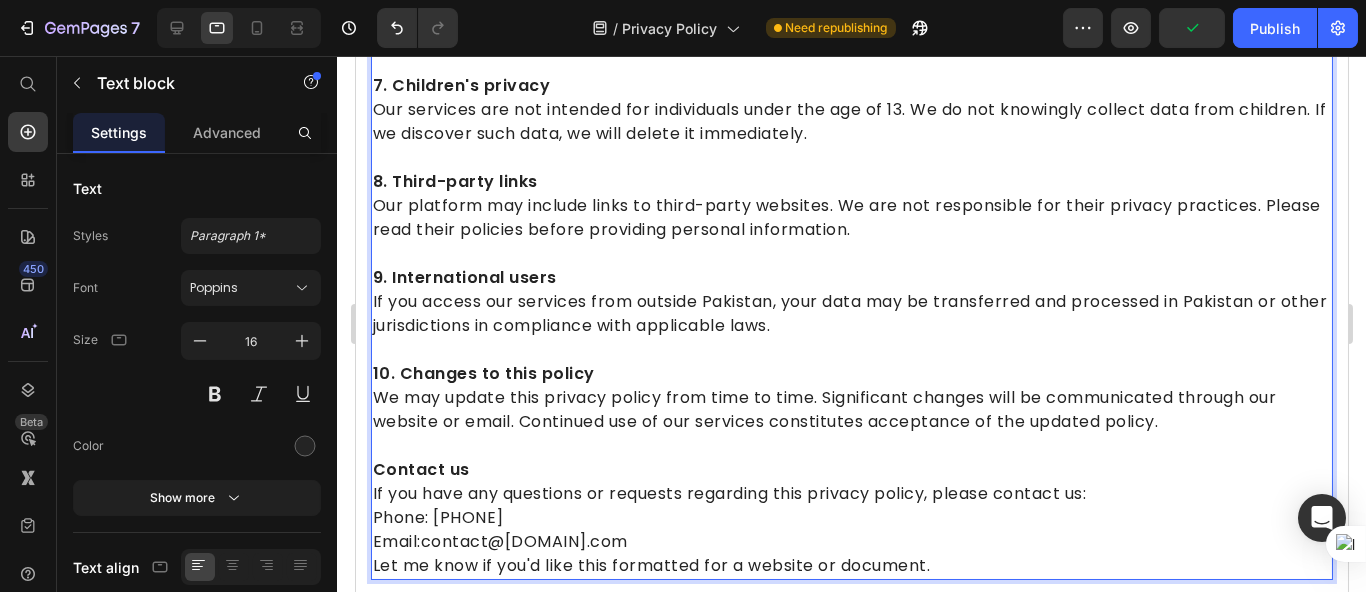 click on "10. Changes to this policy" at bounding box center [851, 374] 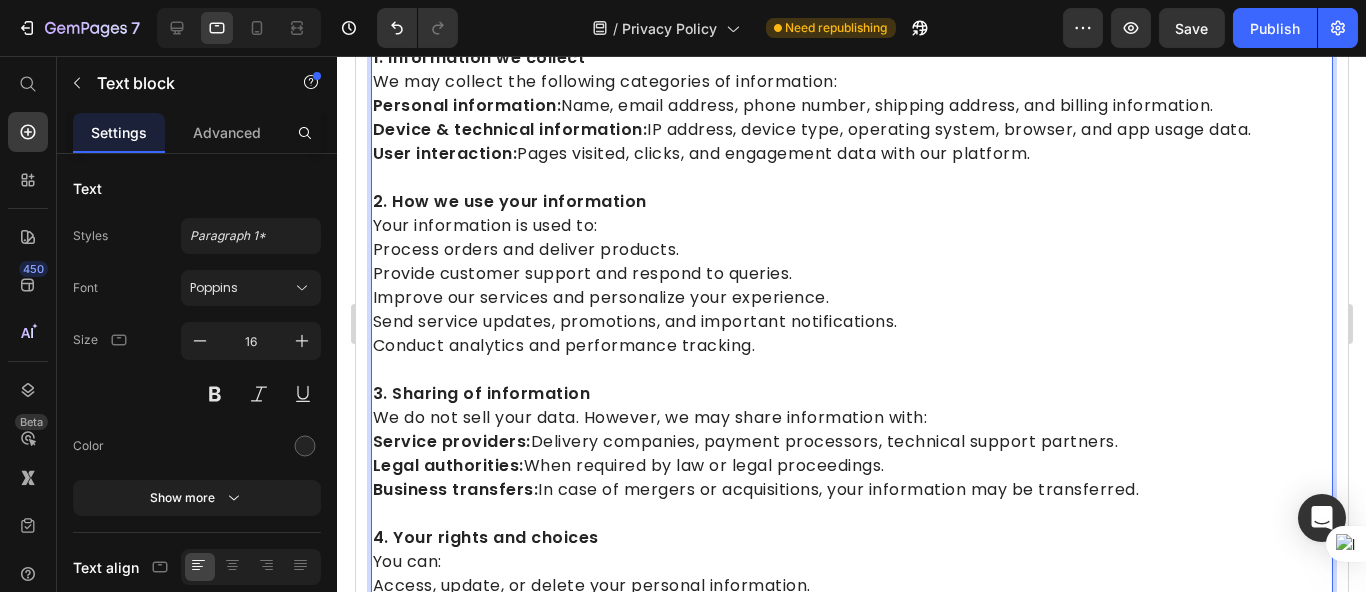 scroll, scrollTop: 222, scrollLeft: 0, axis: vertical 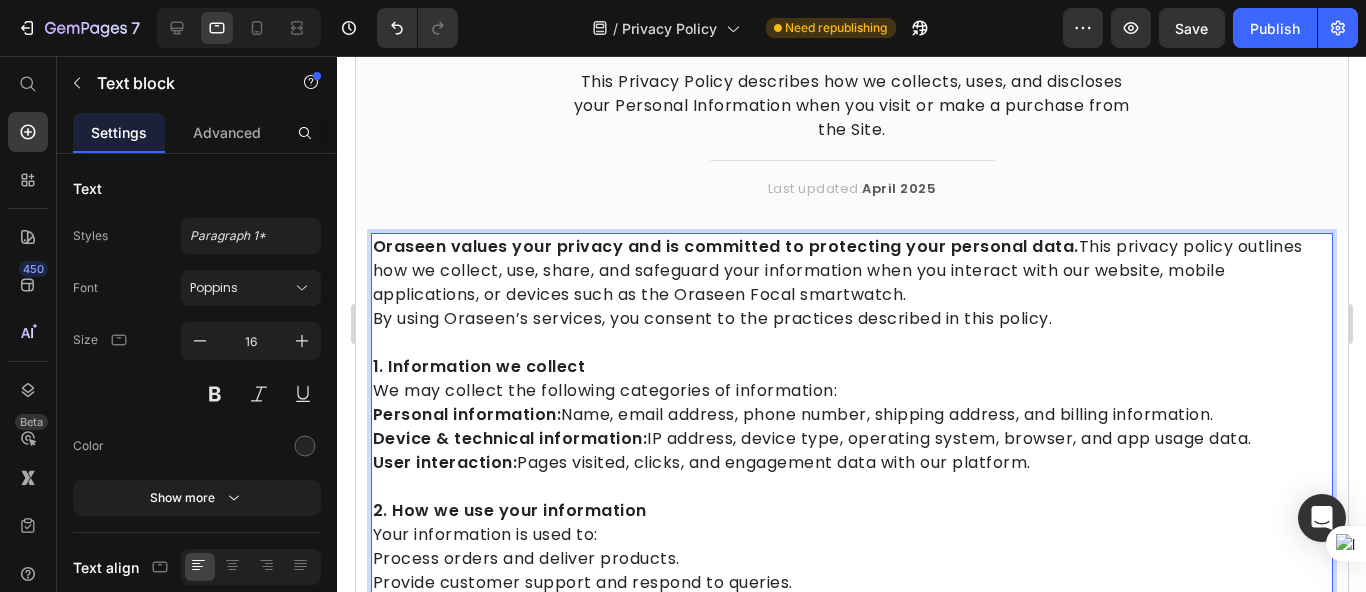 click on "Oraseen values your privacy and is committed to protecting your personal data.  This privacy policy outlines how we collect, use, share, and safeguard your information when you interact with our website, mobile applications, or devices such as the Oraseen Focal smartwatch." at bounding box center (851, 271) 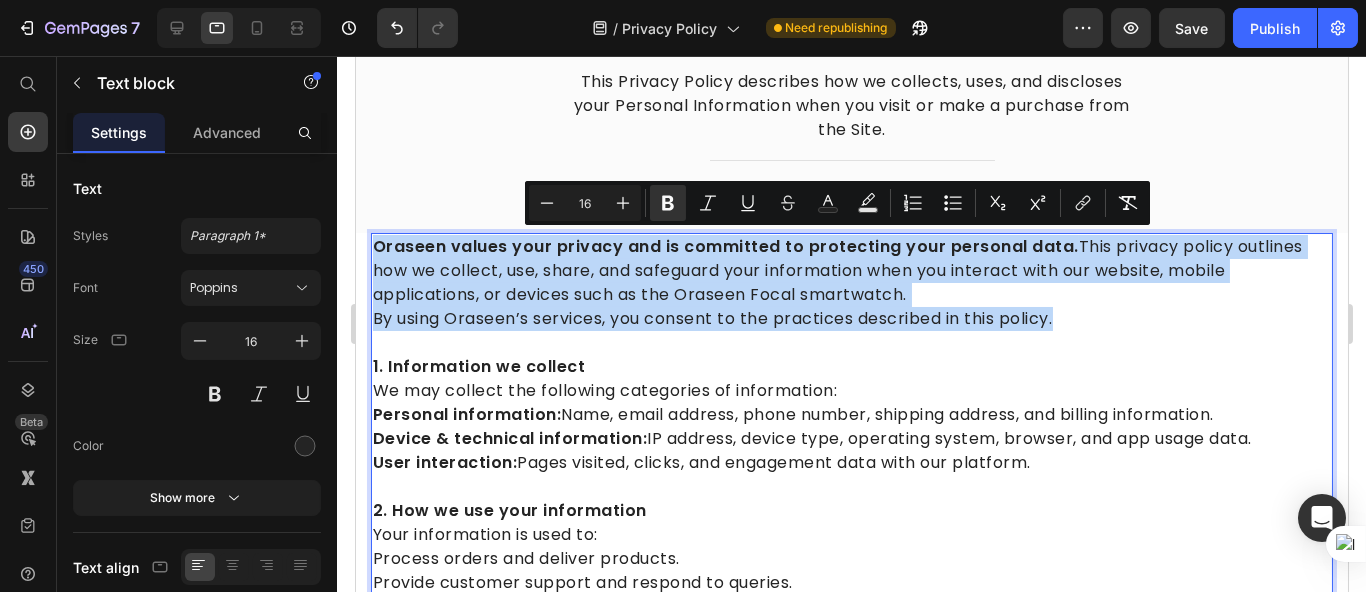 drag, startPoint x: 1098, startPoint y: 324, endPoint x: 323, endPoint y: 233, distance: 780.3243 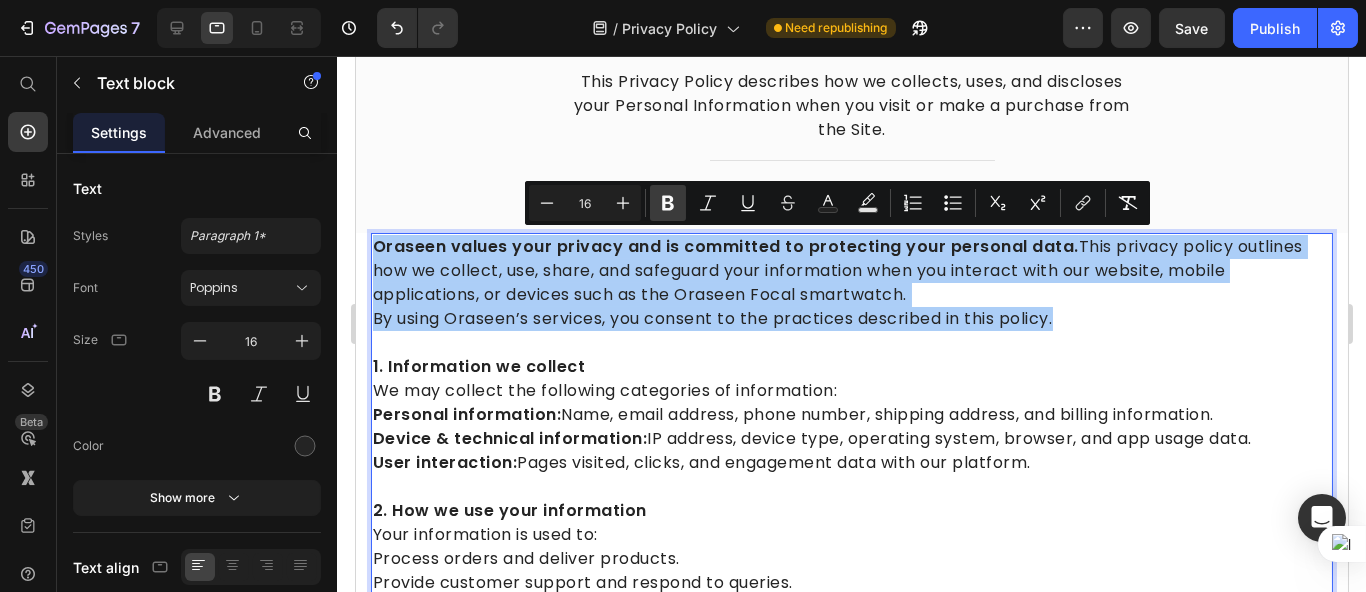 click 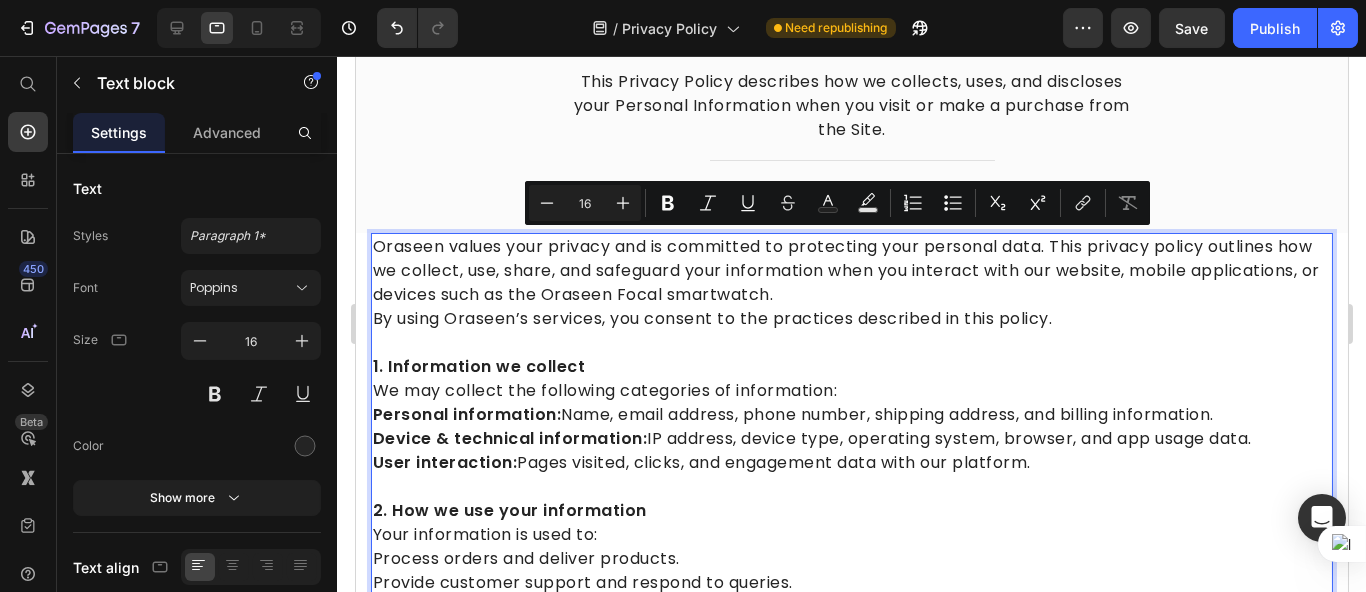 click on "Oraseen values your privacy and is committed to protecting your personal data. This privacy policy outlines how we collect, use, share, and safeguard your information when you interact with our website, mobile applications, or devices such as the Oraseen Focal smartwatch." at bounding box center (851, 271) 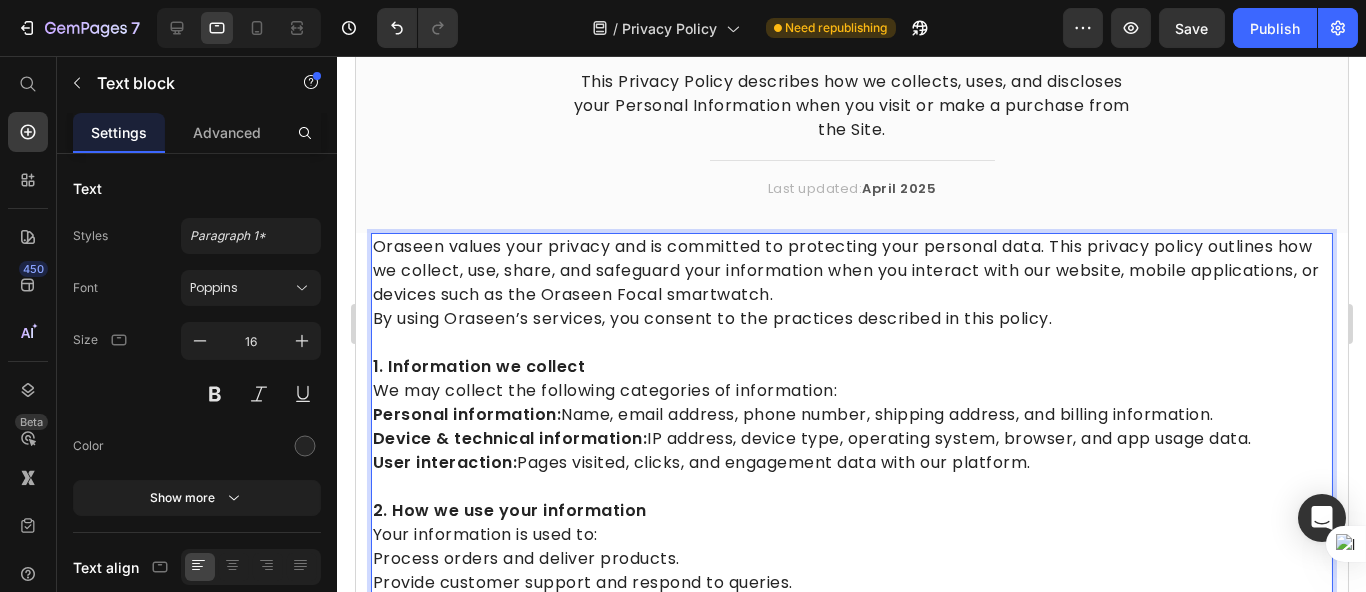 scroll, scrollTop: 333, scrollLeft: 0, axis: vertical 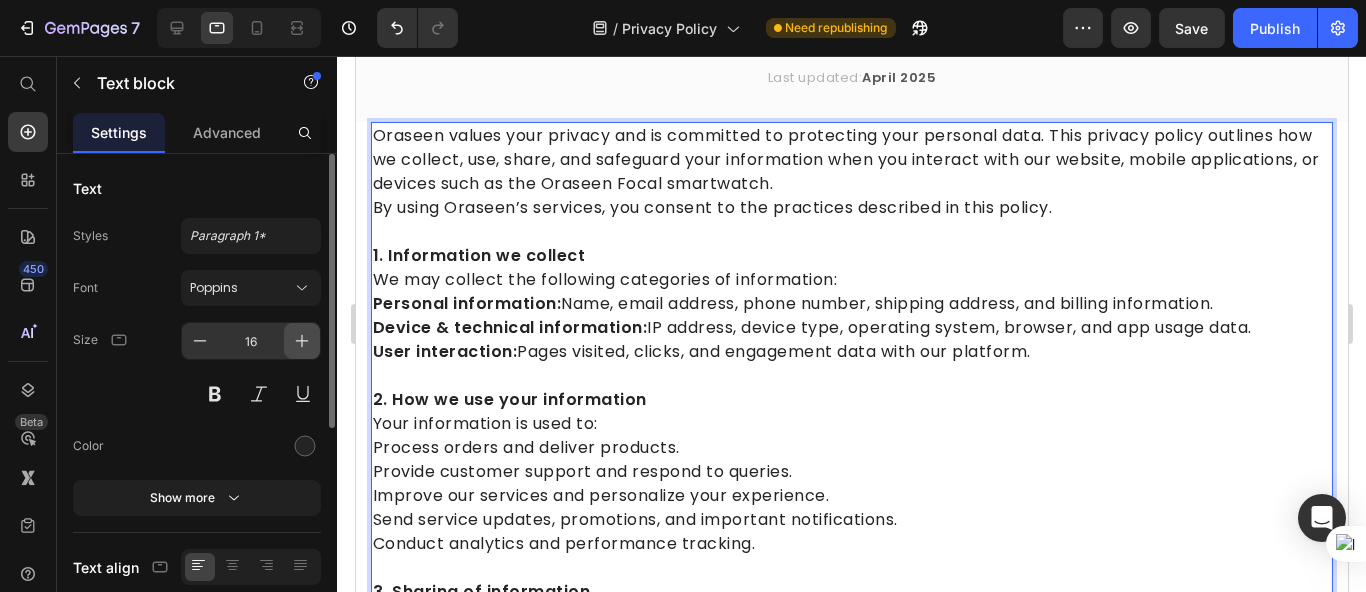 click 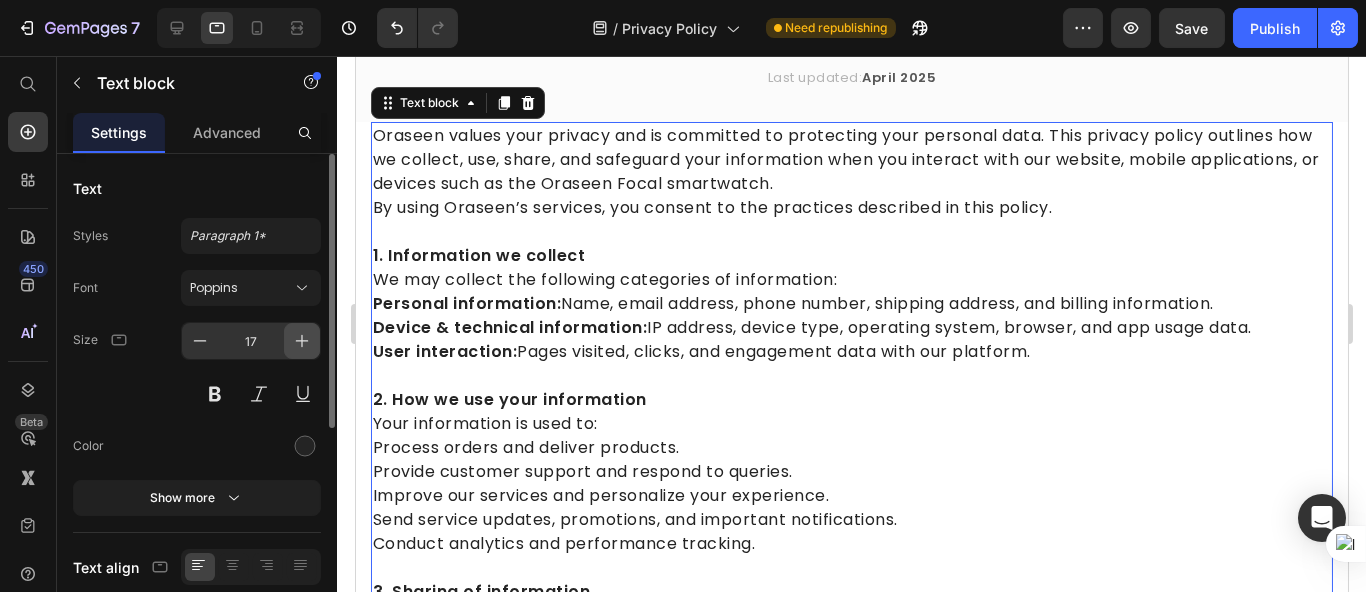 click 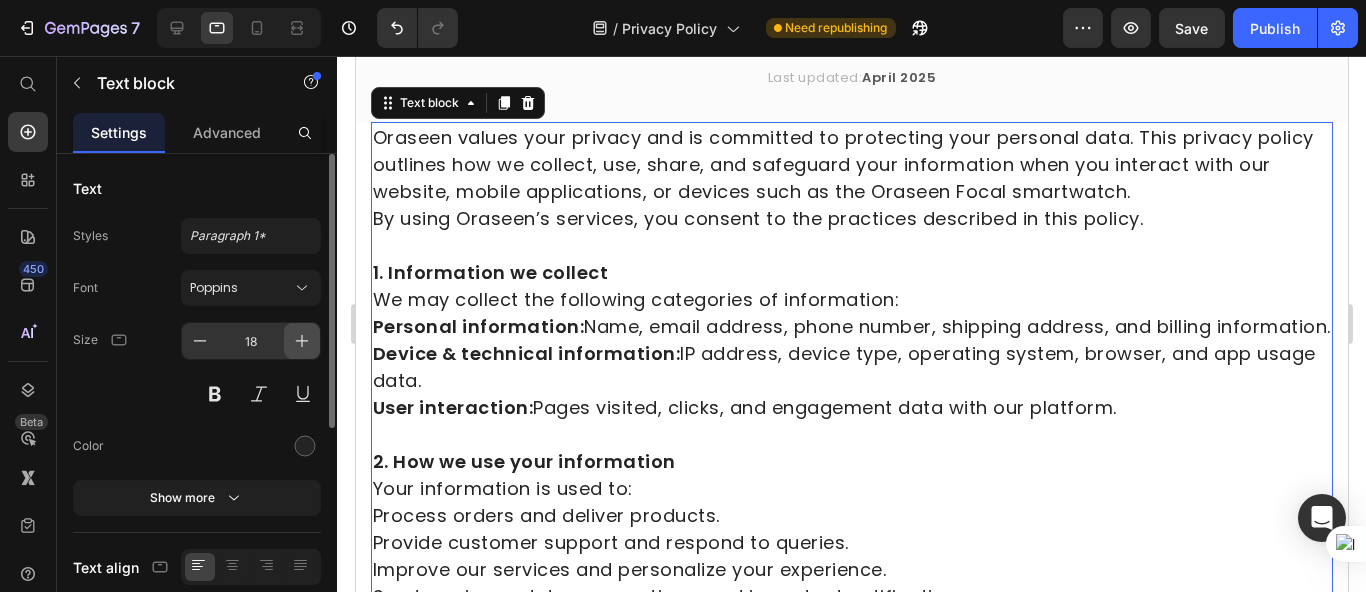 click 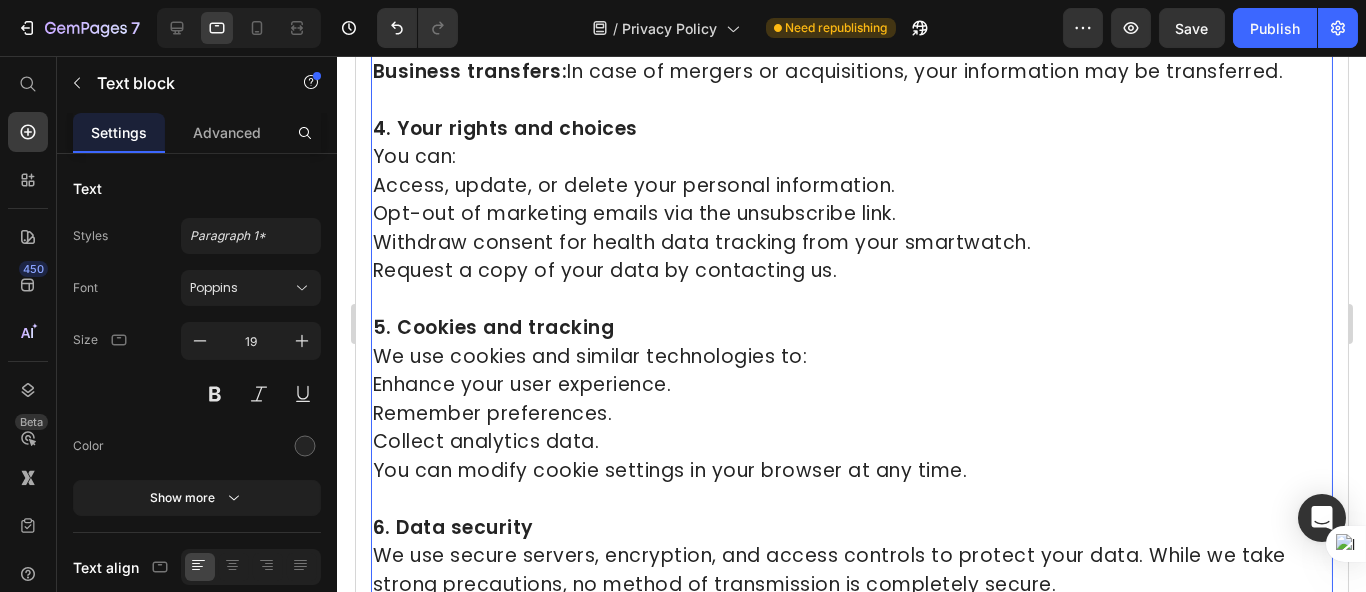 scroll, scrollTop: 777, scrollLeft: 0, axis: vertical 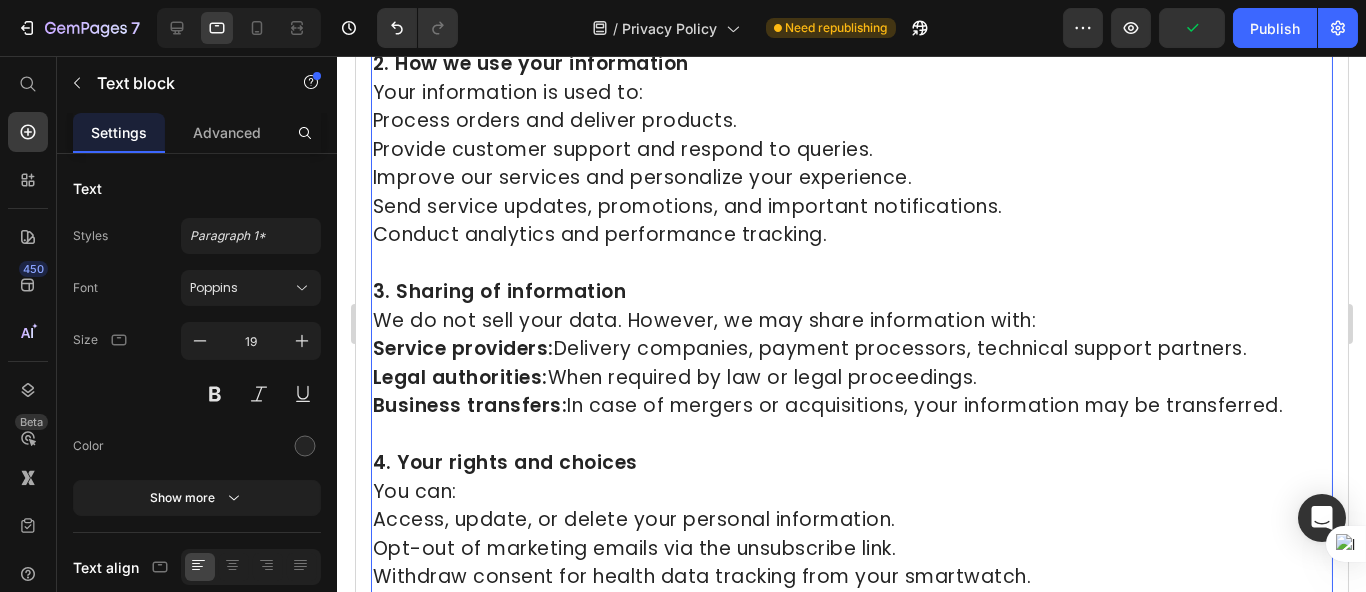 click on "Service providers:  Delivery companies, payment processors, technical support partners. Legal authorities:  When required by law or legal proceedings. Business transfers:  In case of mergers or acquisitions, your information may be transferred." at bounding box center [851, 378] 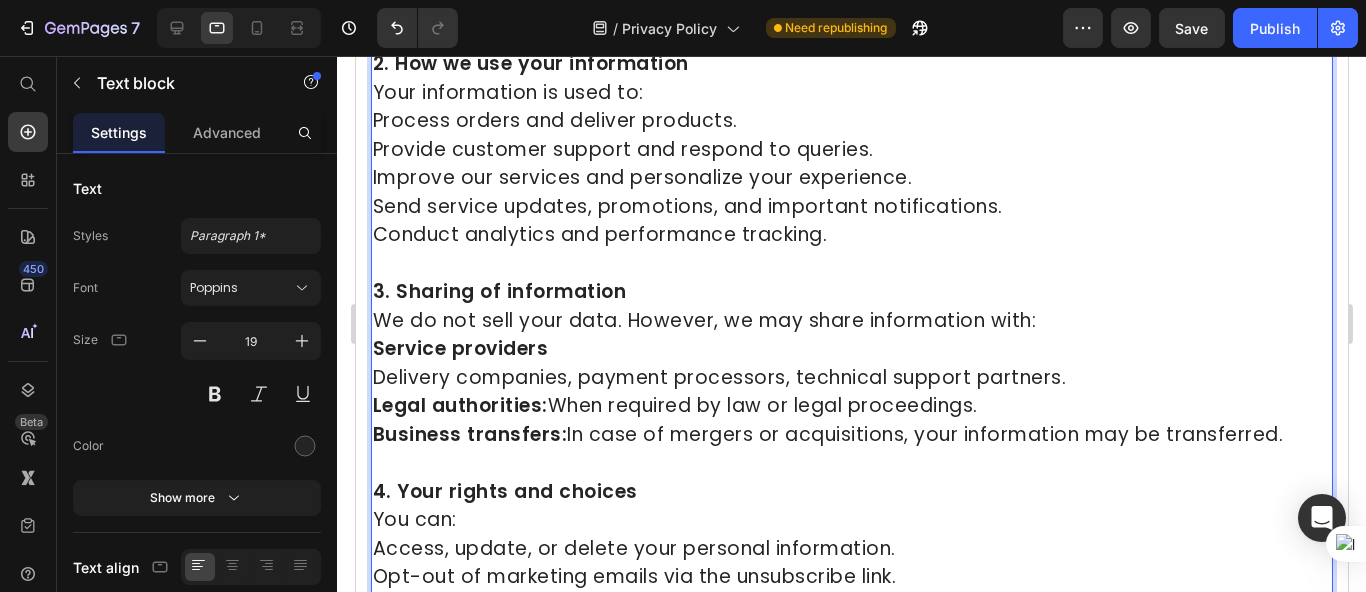 click on "Delivery companies, payment processors, technical support partners. Legal authorities:  When required by law or legal proceedings. Business transfers:  In case of mergers or acquisitions, your information may be transferred." at bounding box center [851, 407] 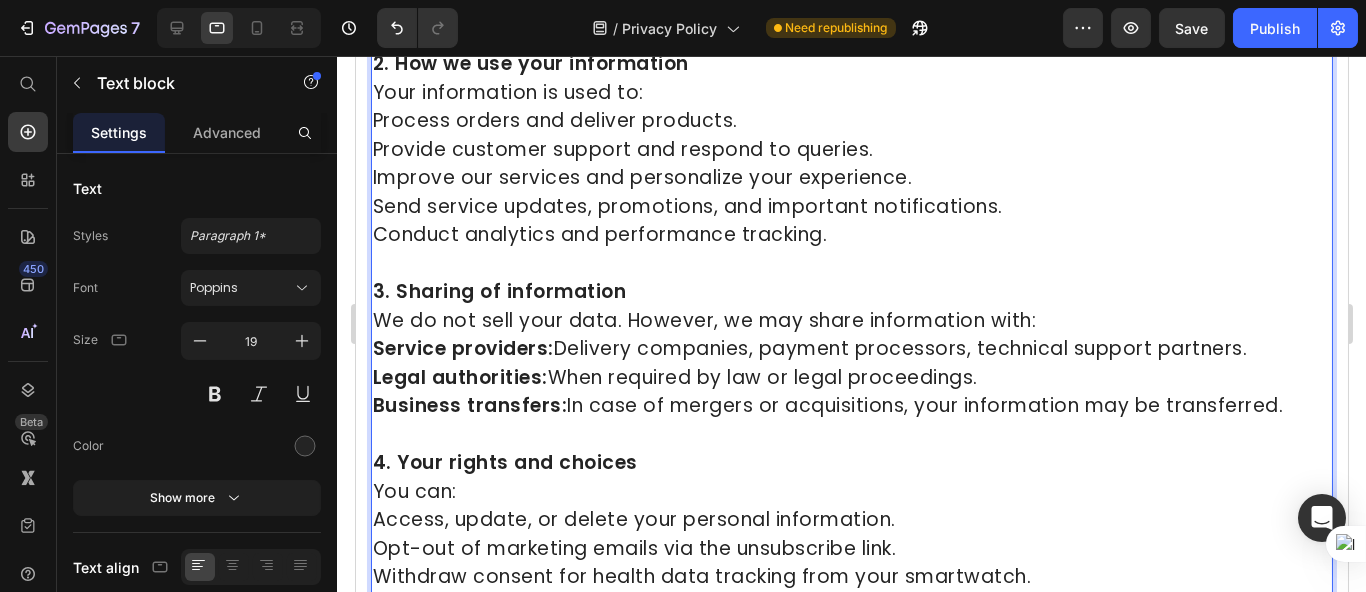 click on "Service providers:  Delivery companies, payment processors, technical support partners. Legal authorities:  When required by law or legal proceedings. Business transfers:  In case of mergers or acquisitions, your information may be transferred." at bounding box center (851, 378) 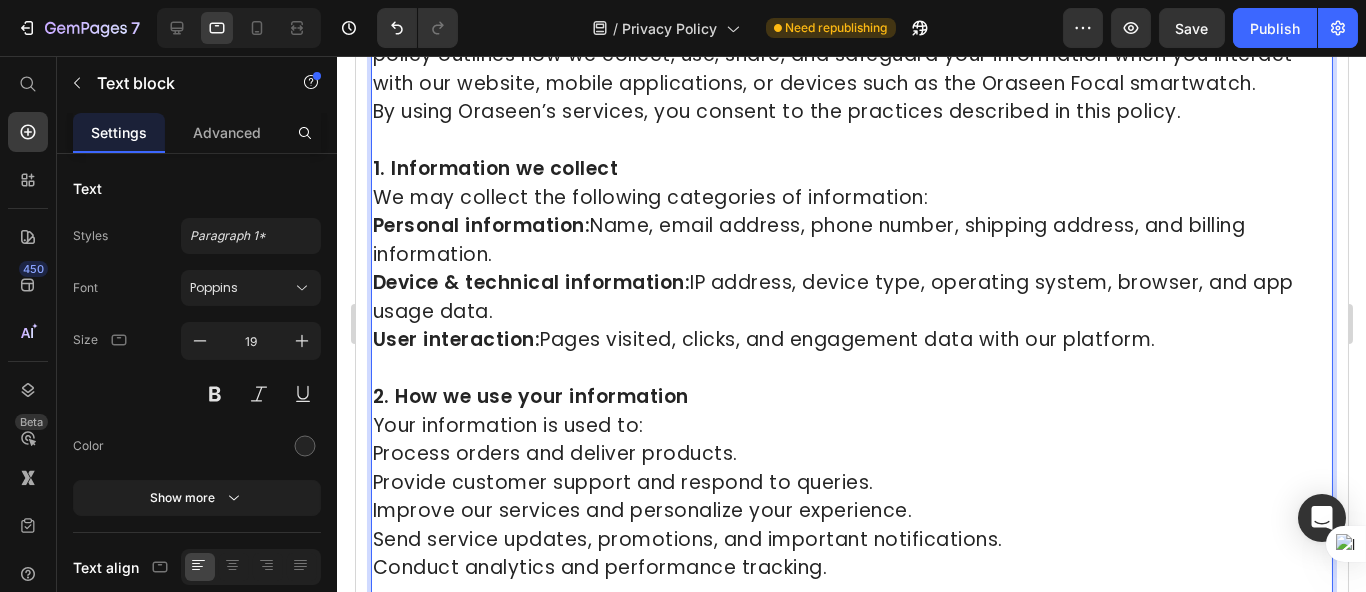 scroll, scrollTop: 333, scrollLeft: 0, axis: vertical 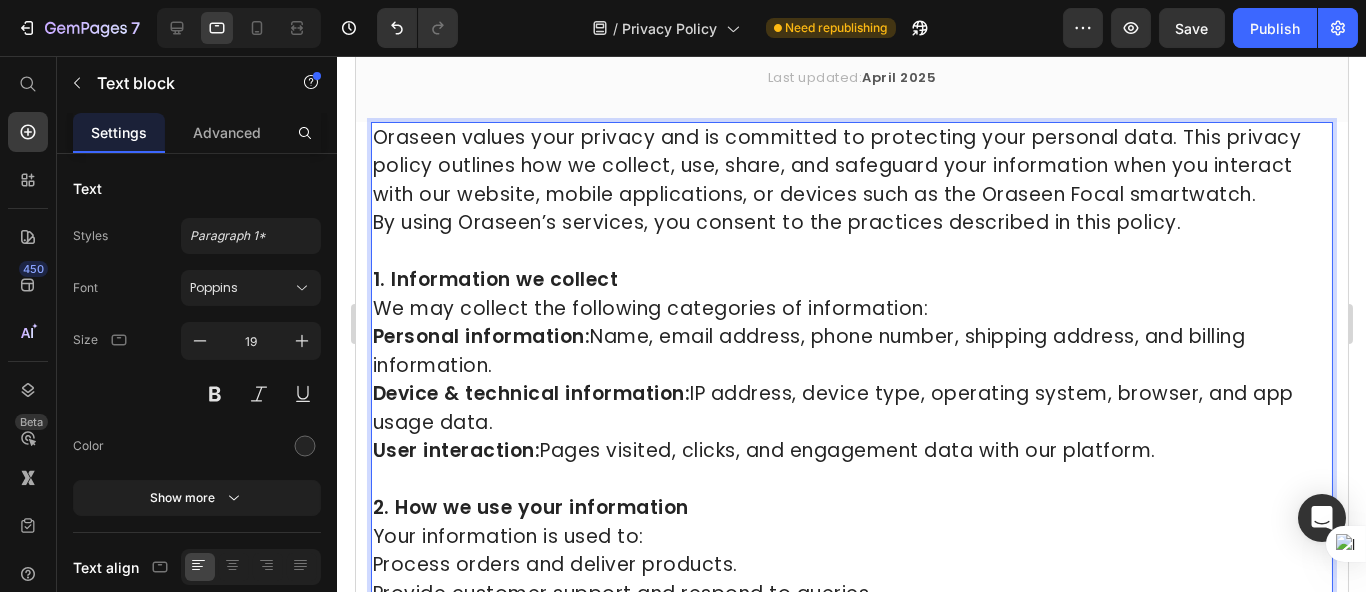 click on "Personal information:  Name, email address, phone number, shipping address, and billing information. Device & technical information:  IP address, device type, operating system, browser, and app usage data. User interaction:  Pages visited, clicks, and engagement data with our platform." at bounding box center [851, 394] 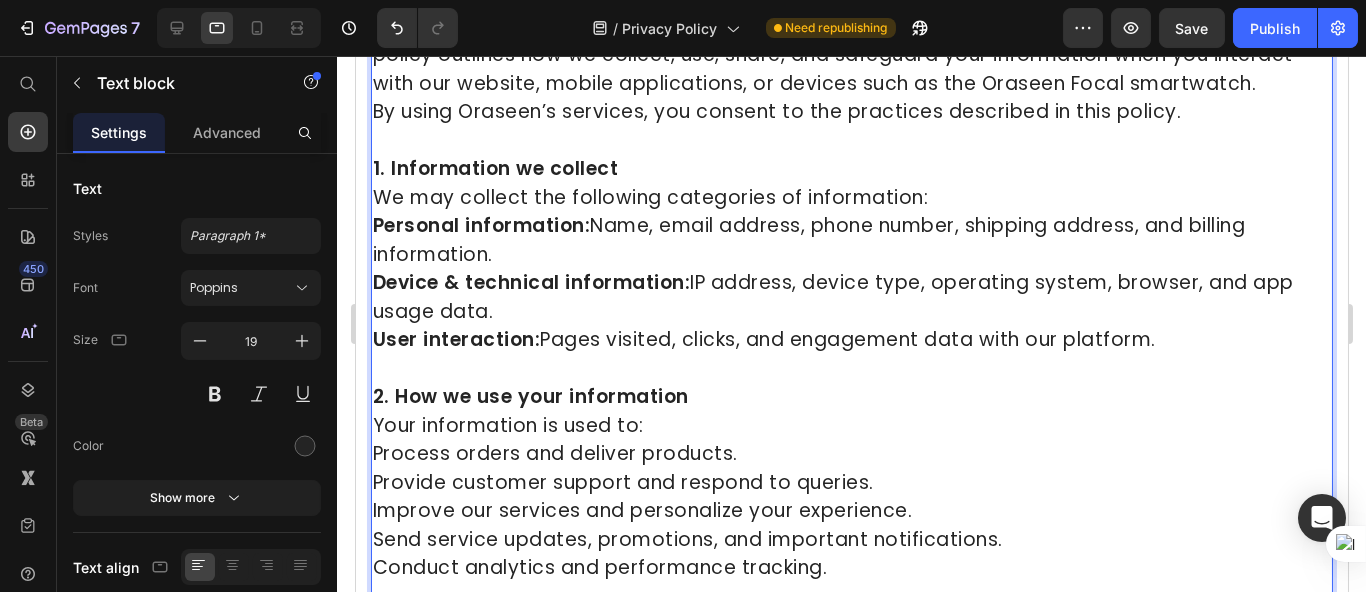 scroll, scrollTop: 333, scrollLeft: 0, axis: vertical 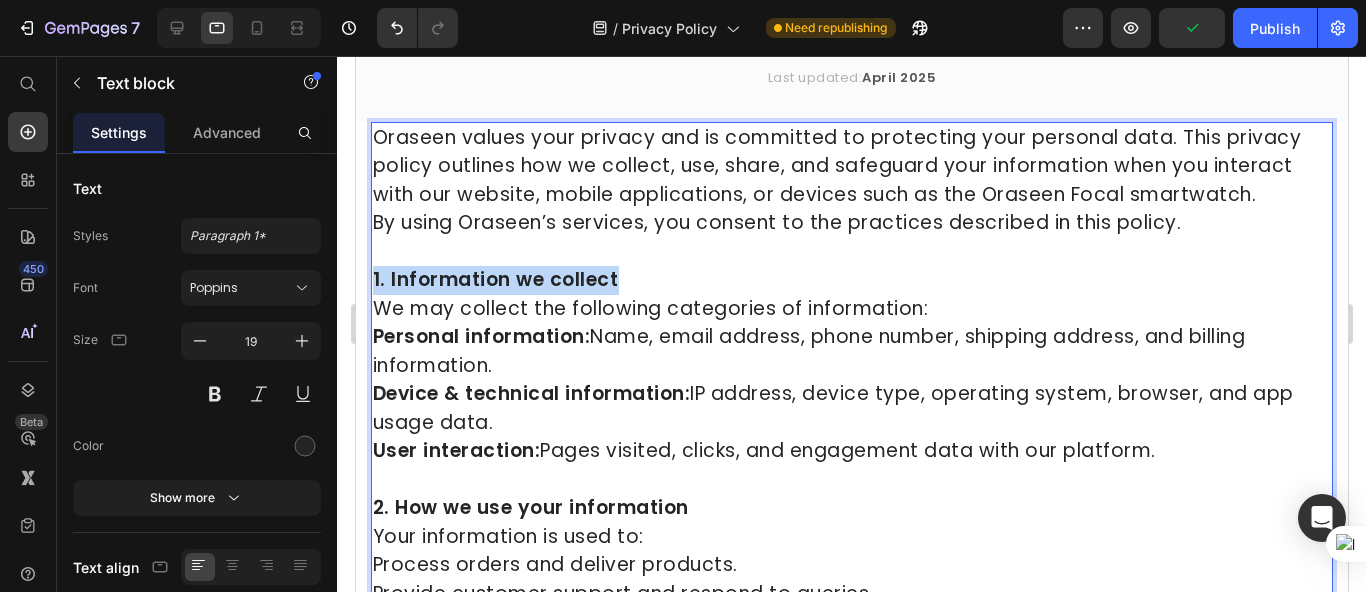 drag, startPoint x: 653, startPoint y: 275, endPoint x: 346, endPoint y: 275, distance: 307 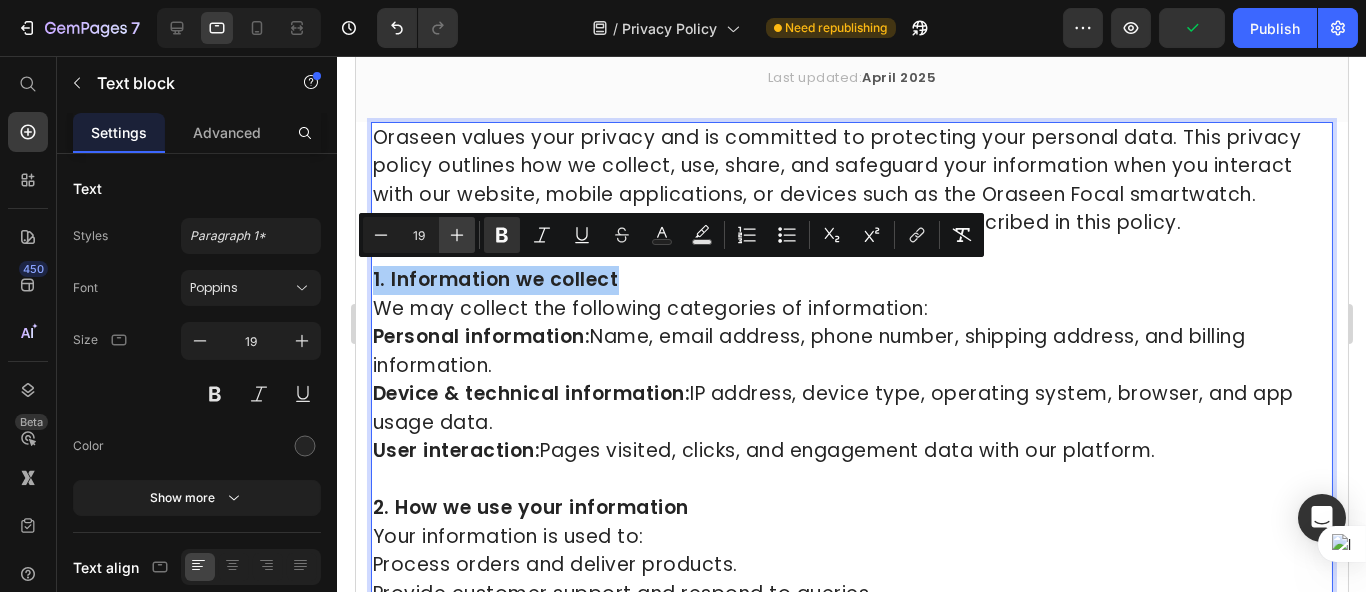 click 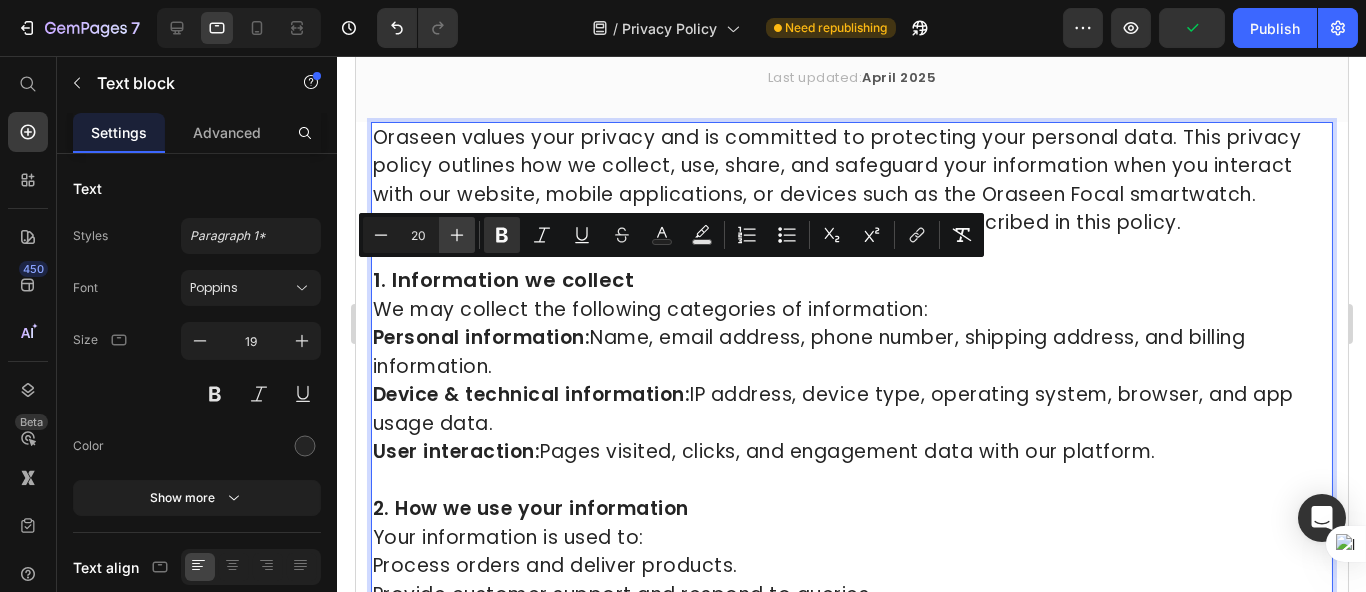 click 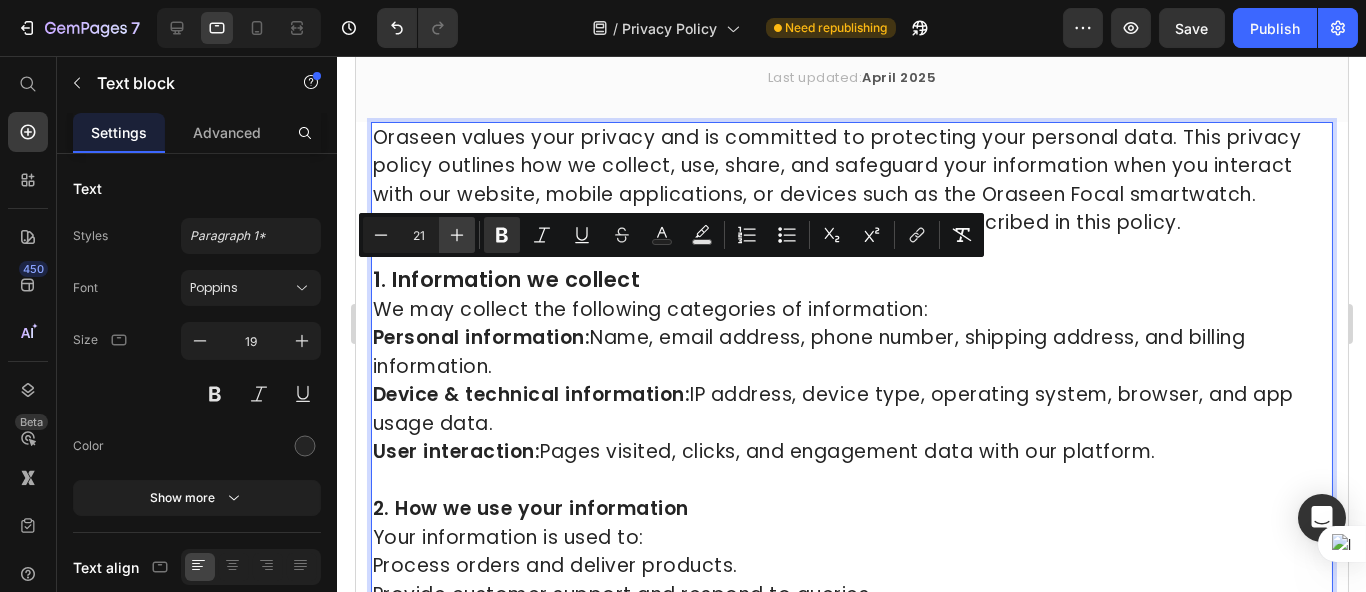 click 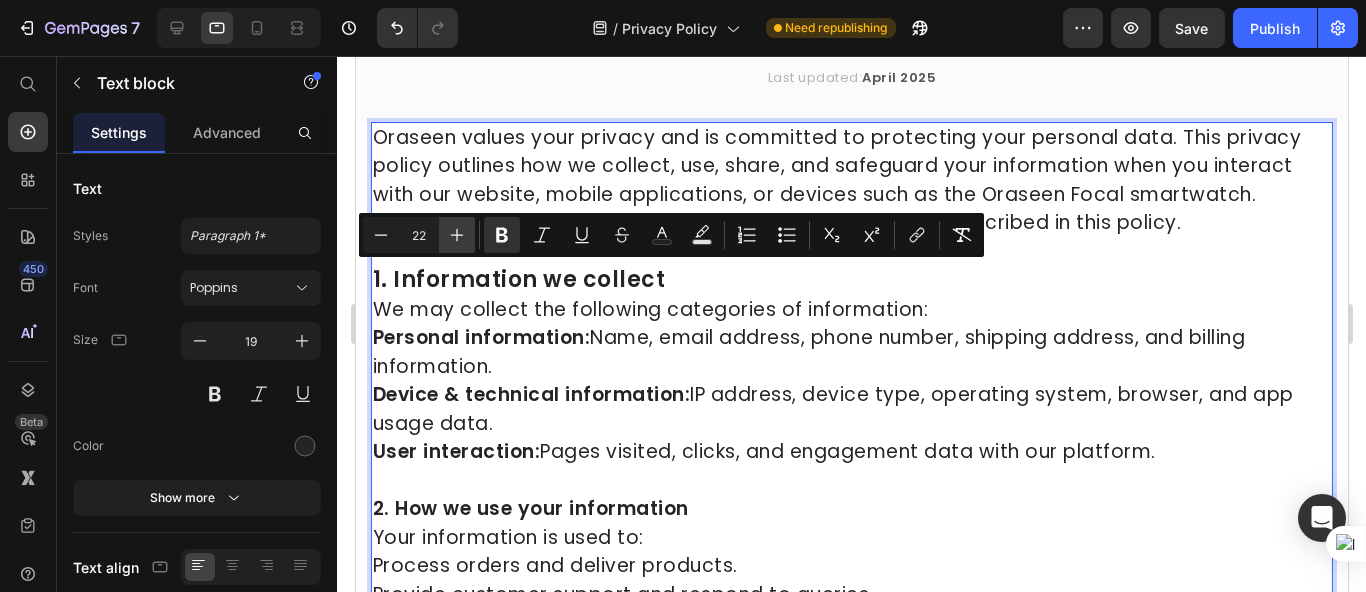 click 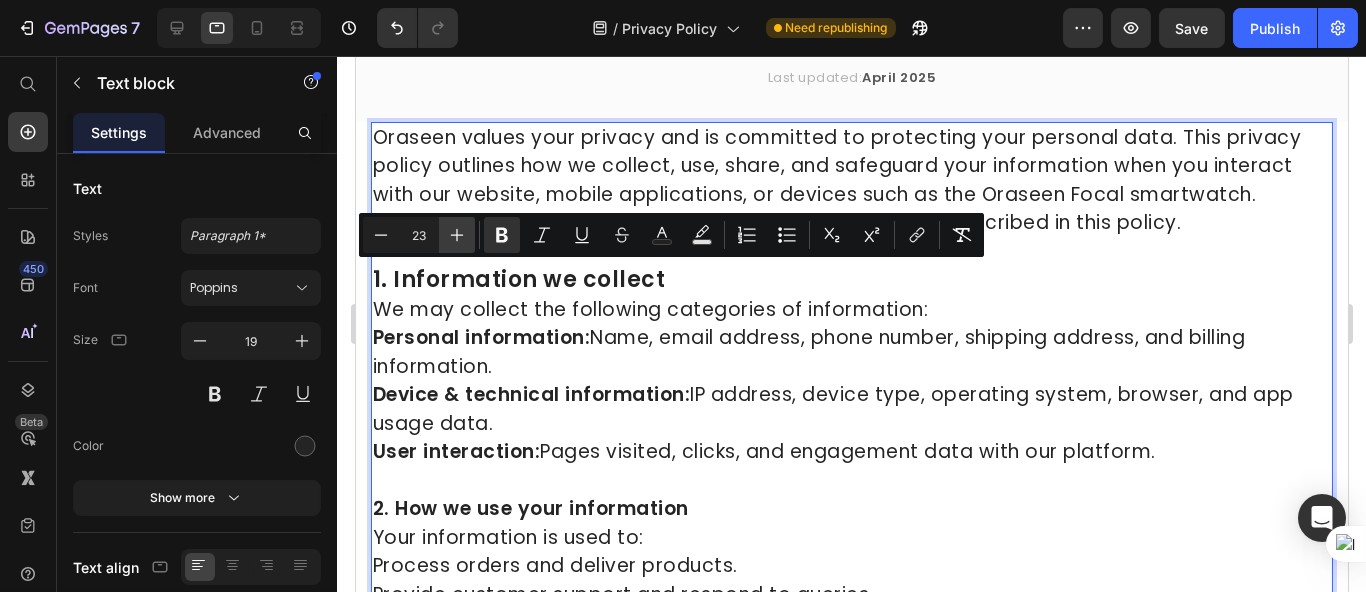 click 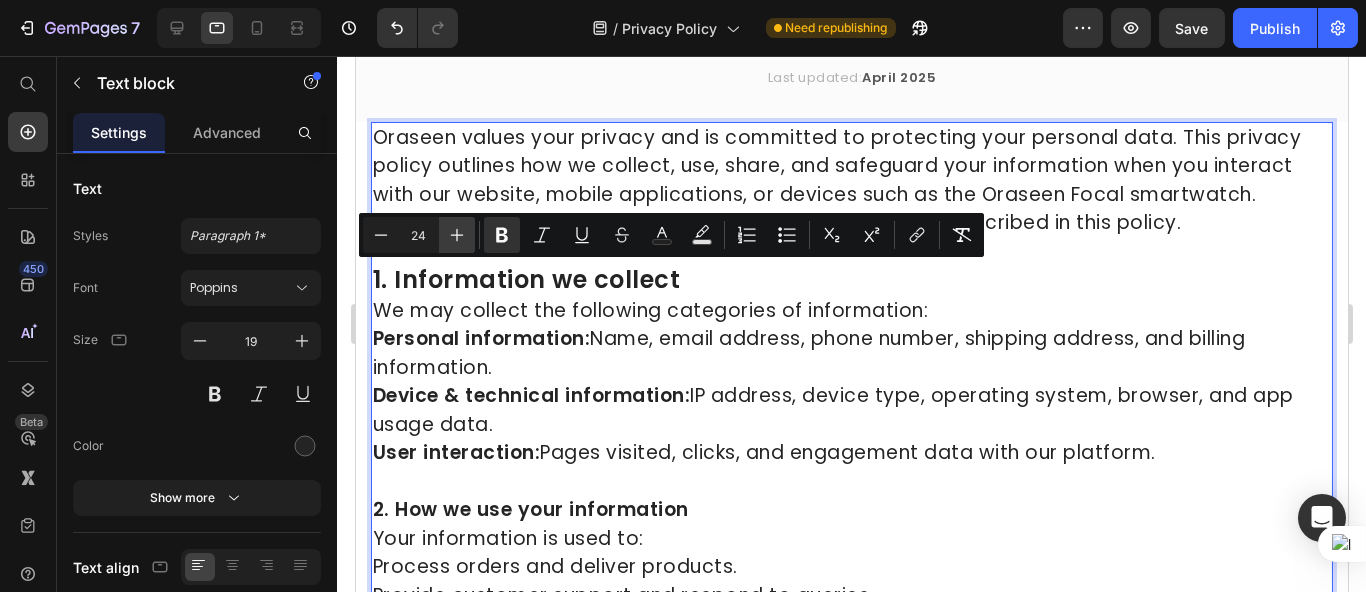 click 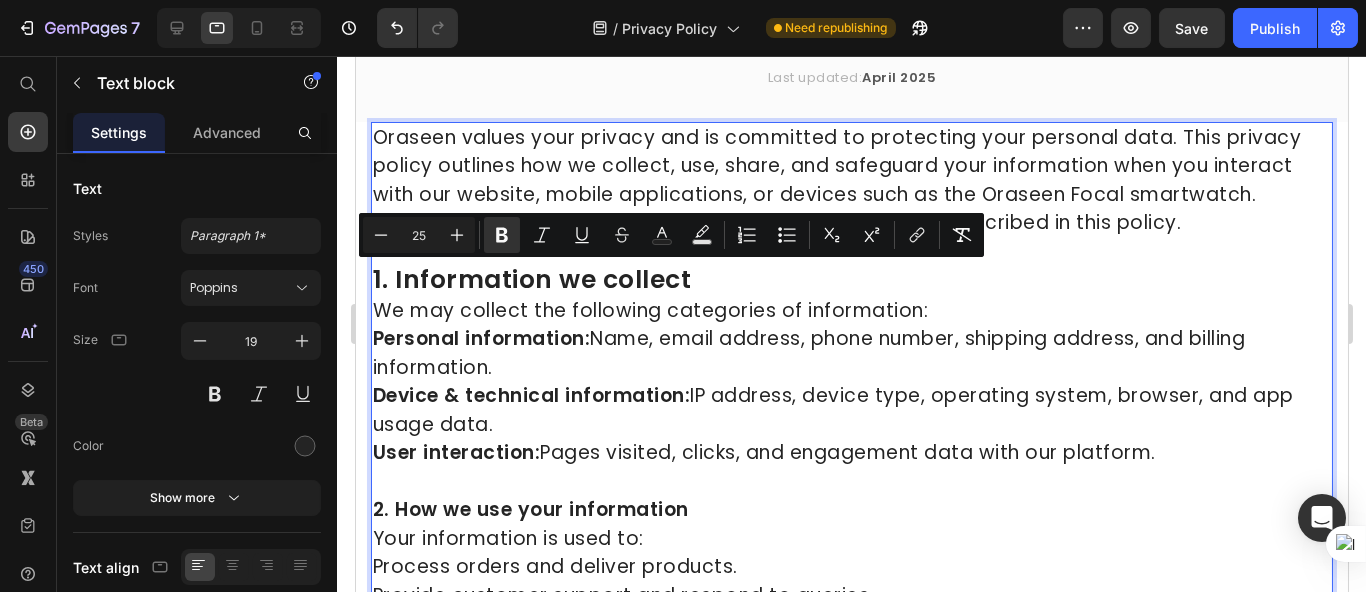 scroll, scrollTop: 444, scrollLeft: 0, axis: vertical 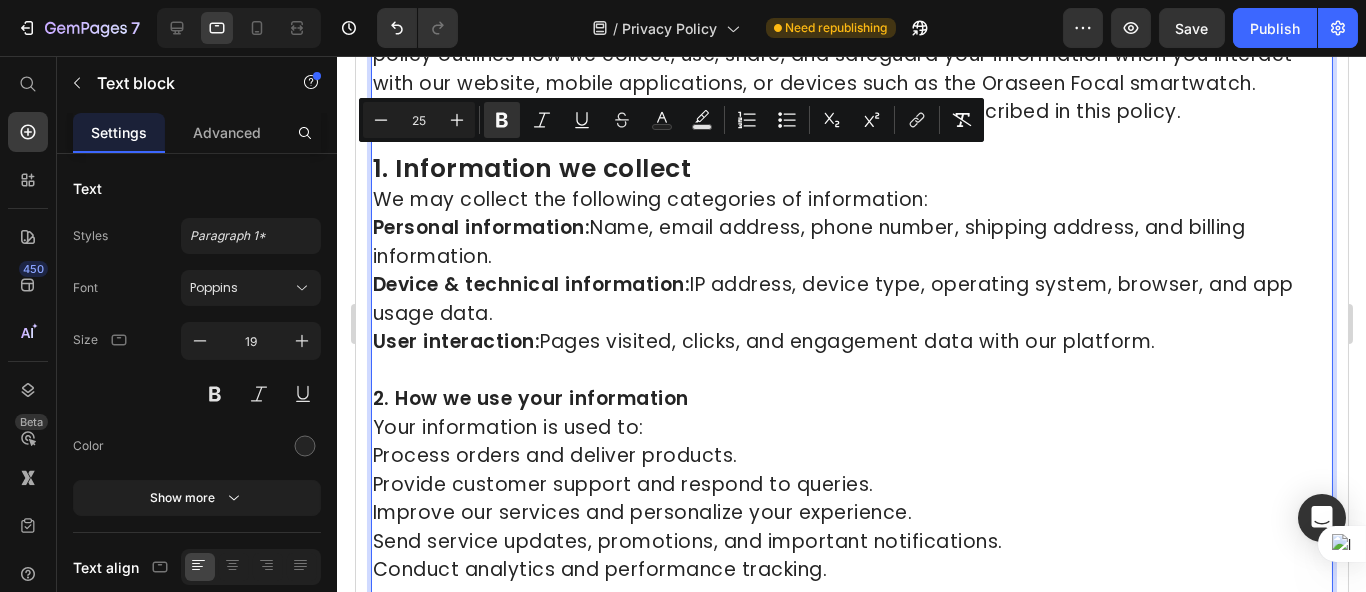 type on "19" 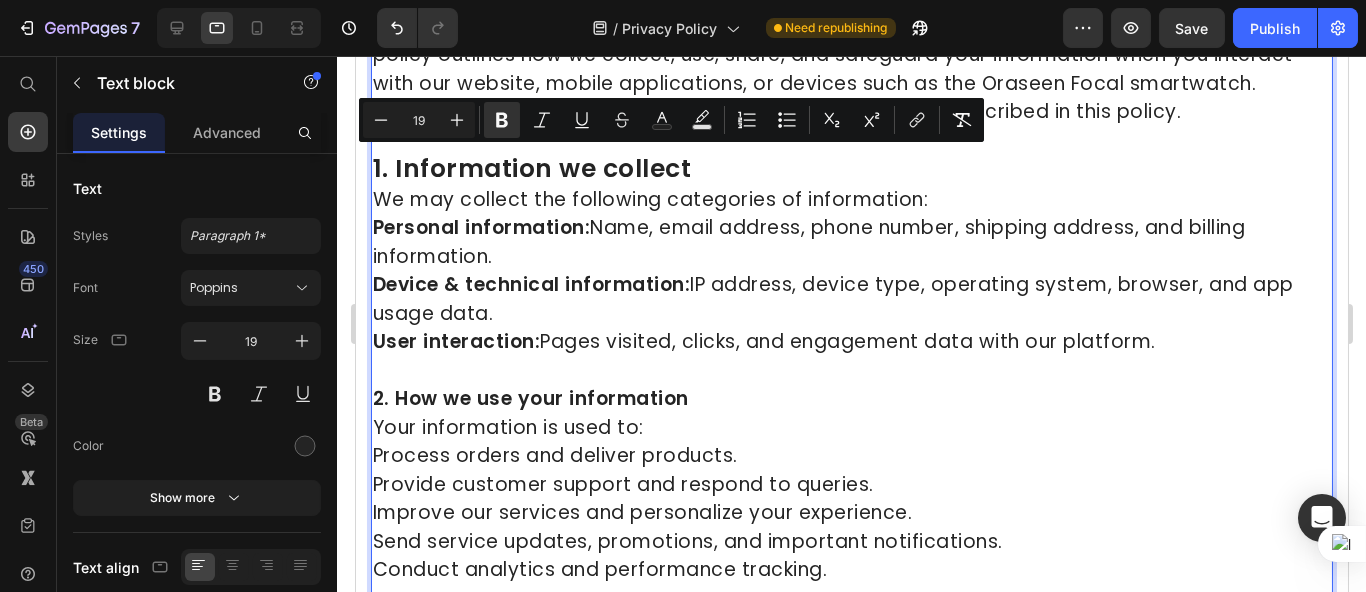 click on "Personal information:  Name, email address, phone number, shipping address, and billing information. Device & technical information:  IP address, device type, operating system, browser, and app usage data. User interaction:  Pages visited, clicks, and engagement data with our platform." at bounding box center (851, 285) 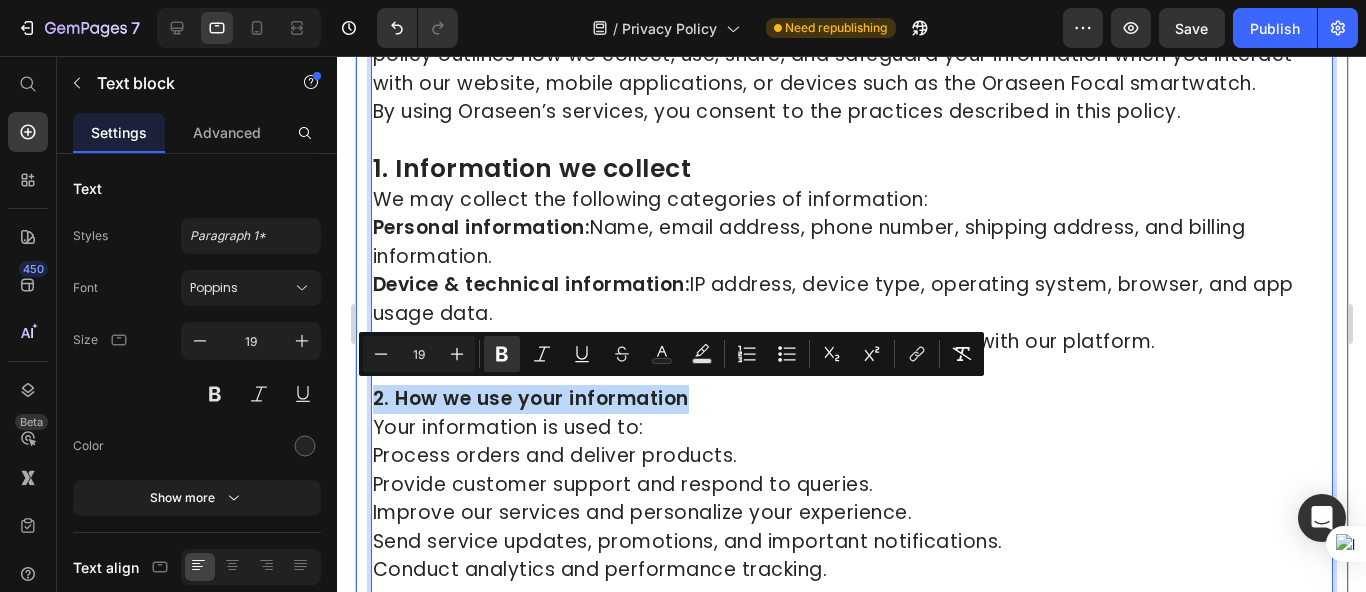 drag, startPoint x: 700, startPoint y: 394, endPoint x: 358, endPoint y: 392, distance: 342.00586 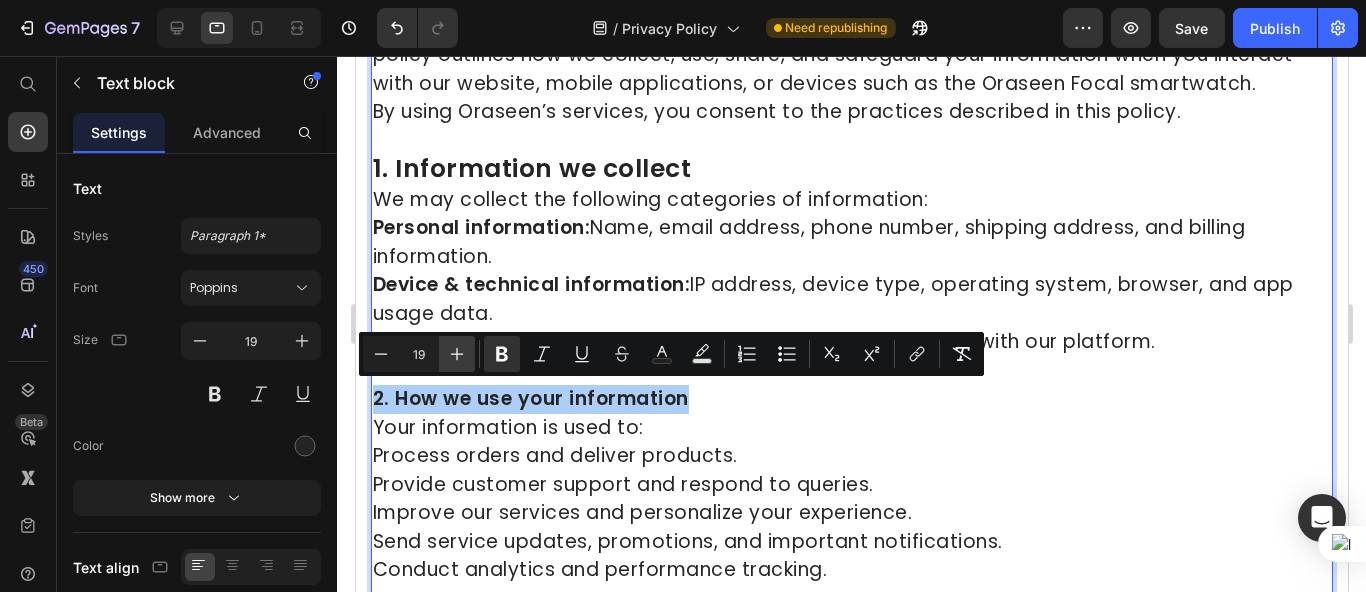 click 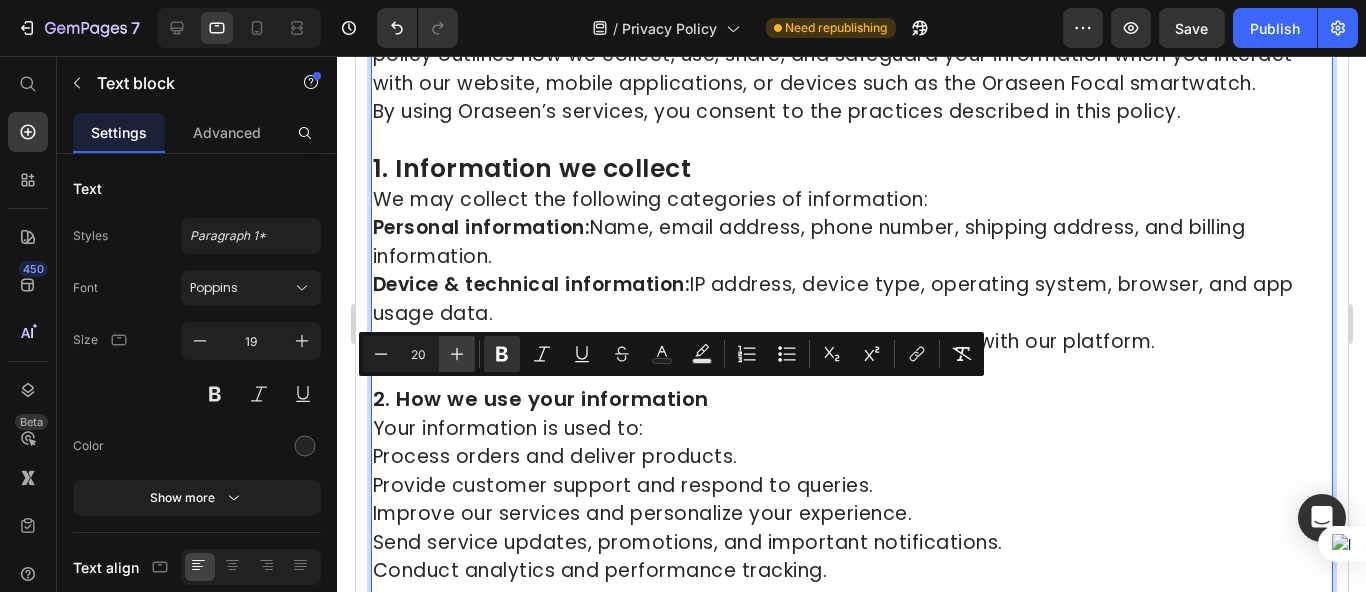 click 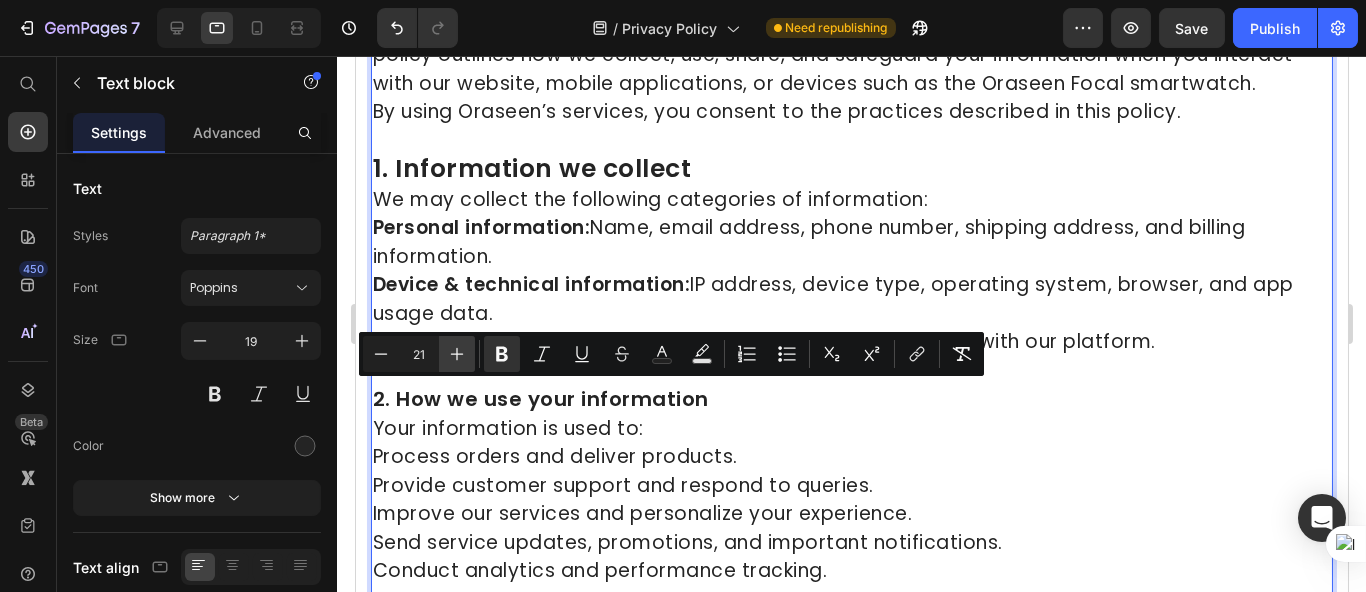 click 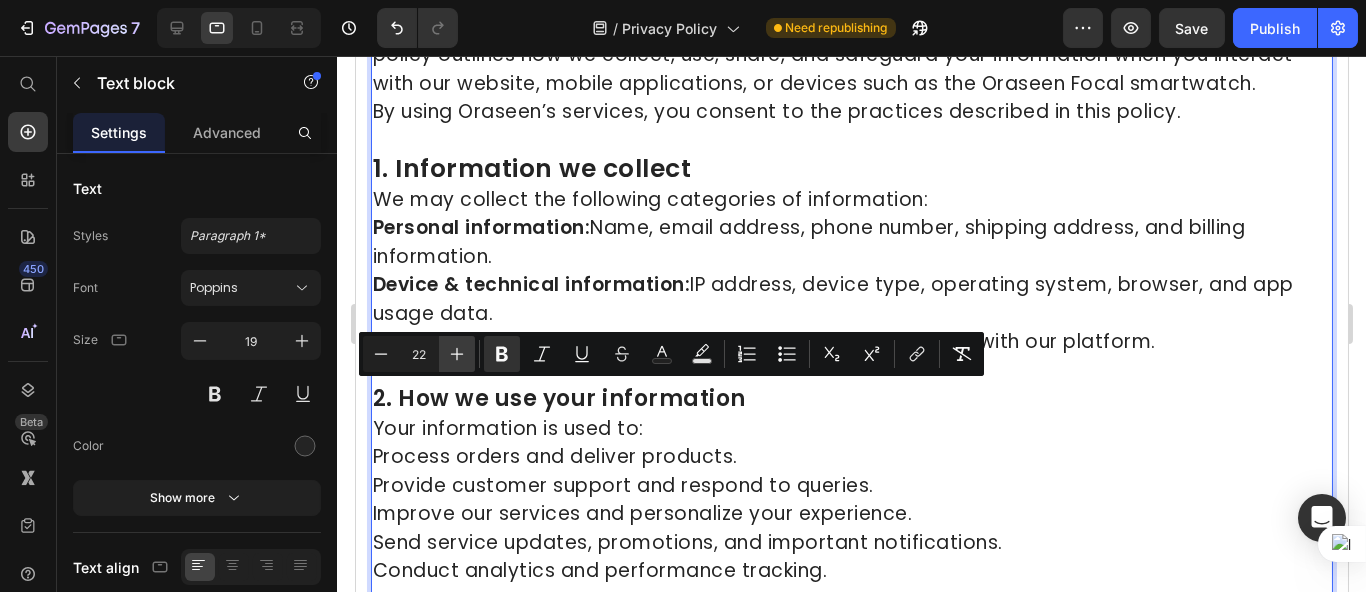click 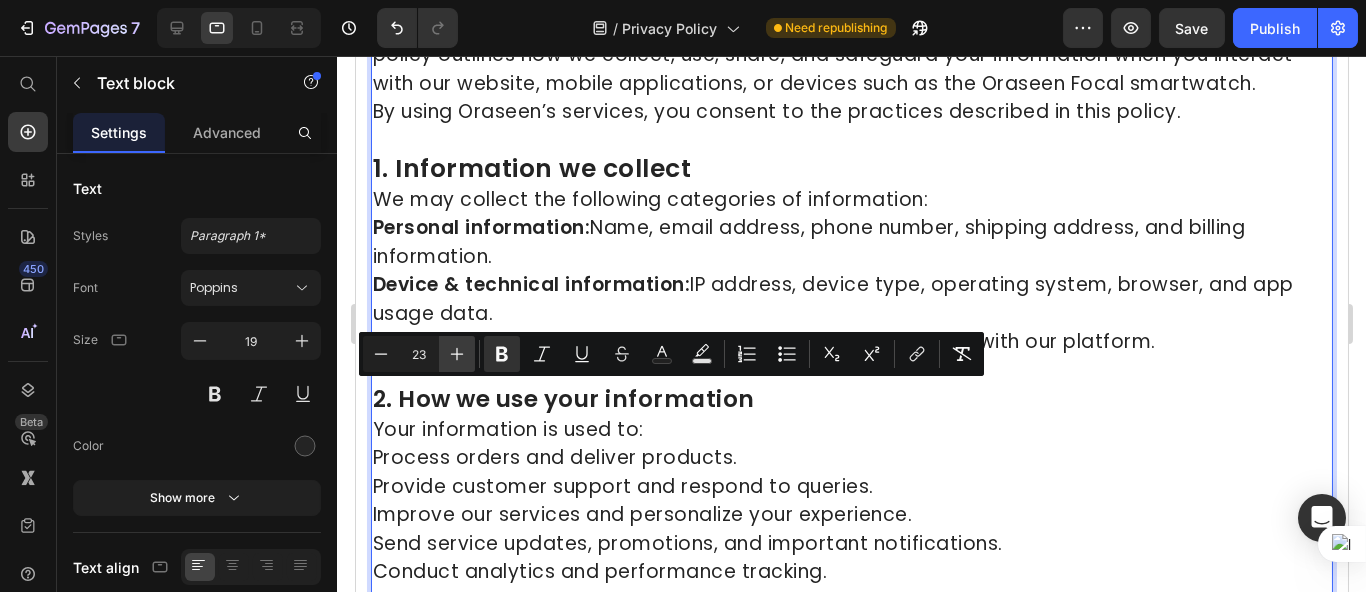 click 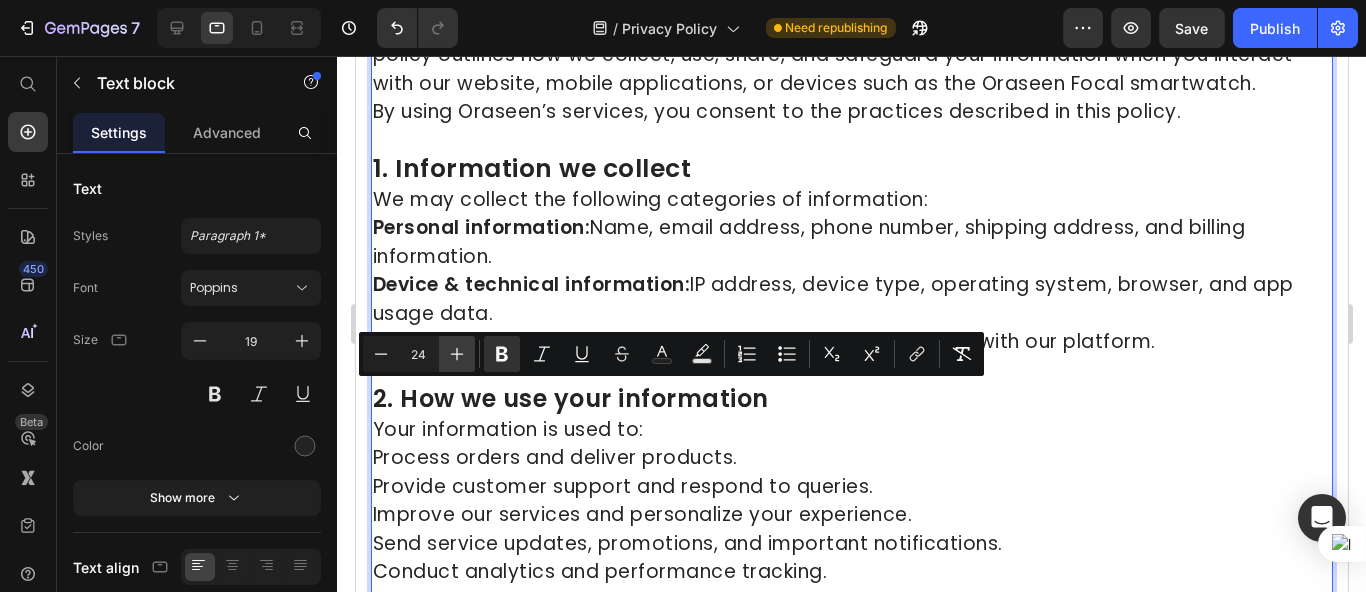 click 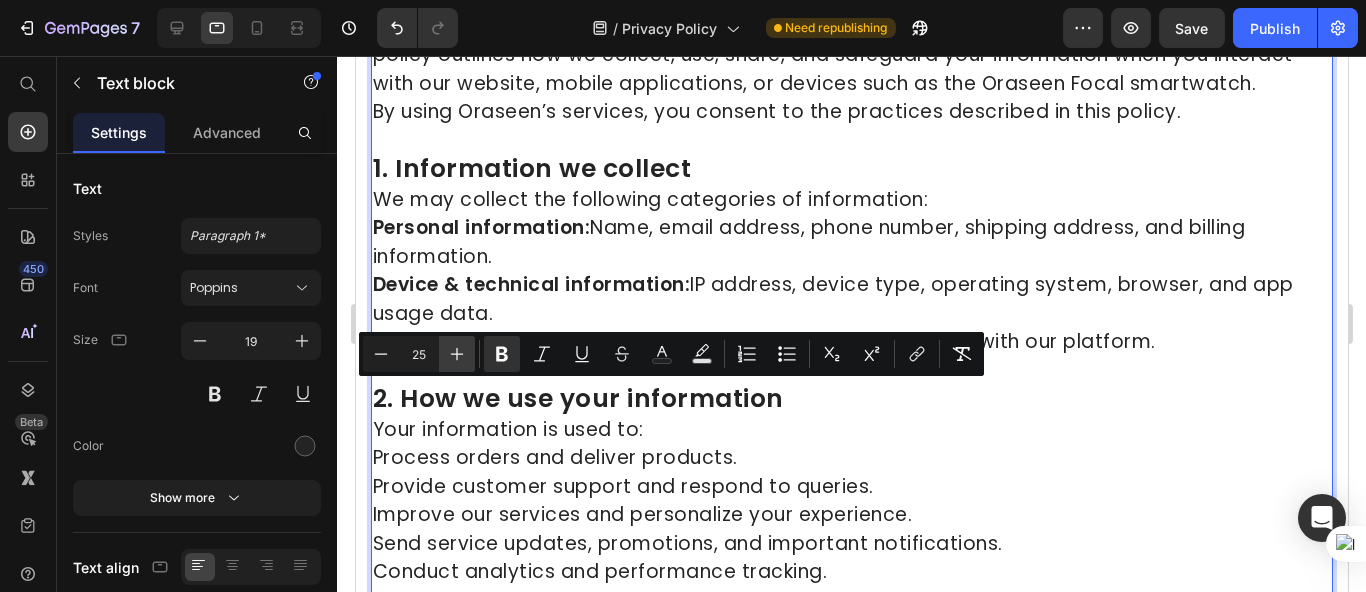 click 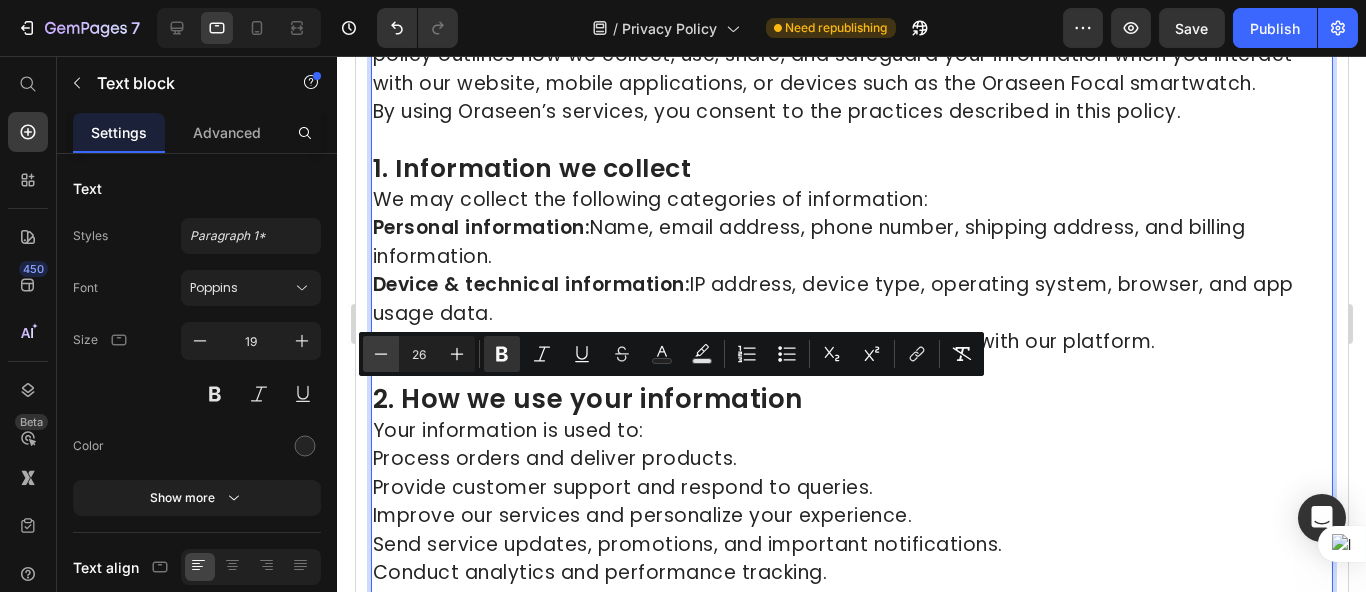 click 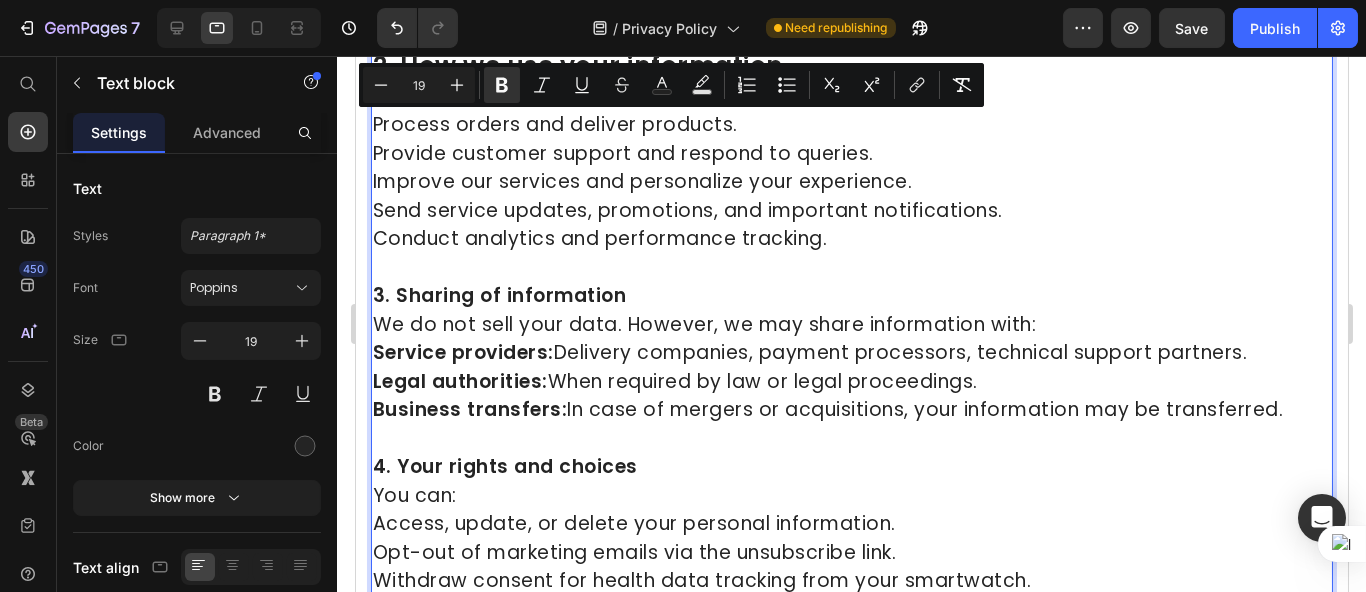click on "Send service updates, promotions, and important notifications." at bounding box center [851, 211] 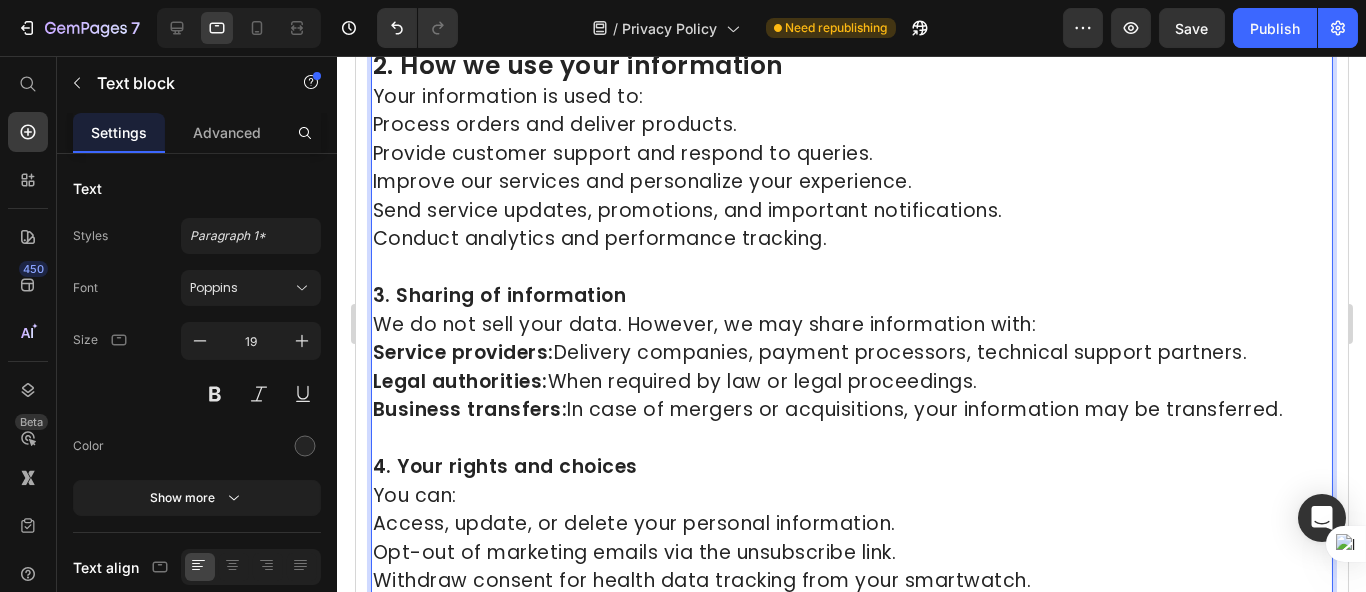 scroll, scrollTop: 444, scrollLeft: 0, axis: vertical 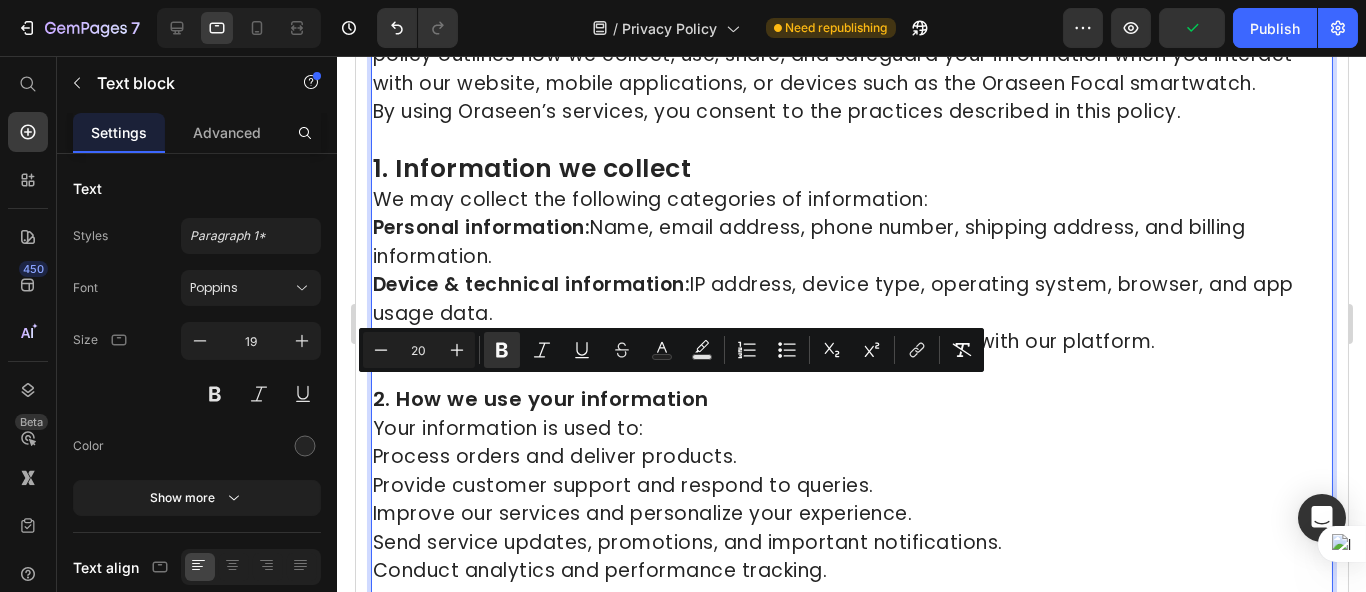 type on "19" 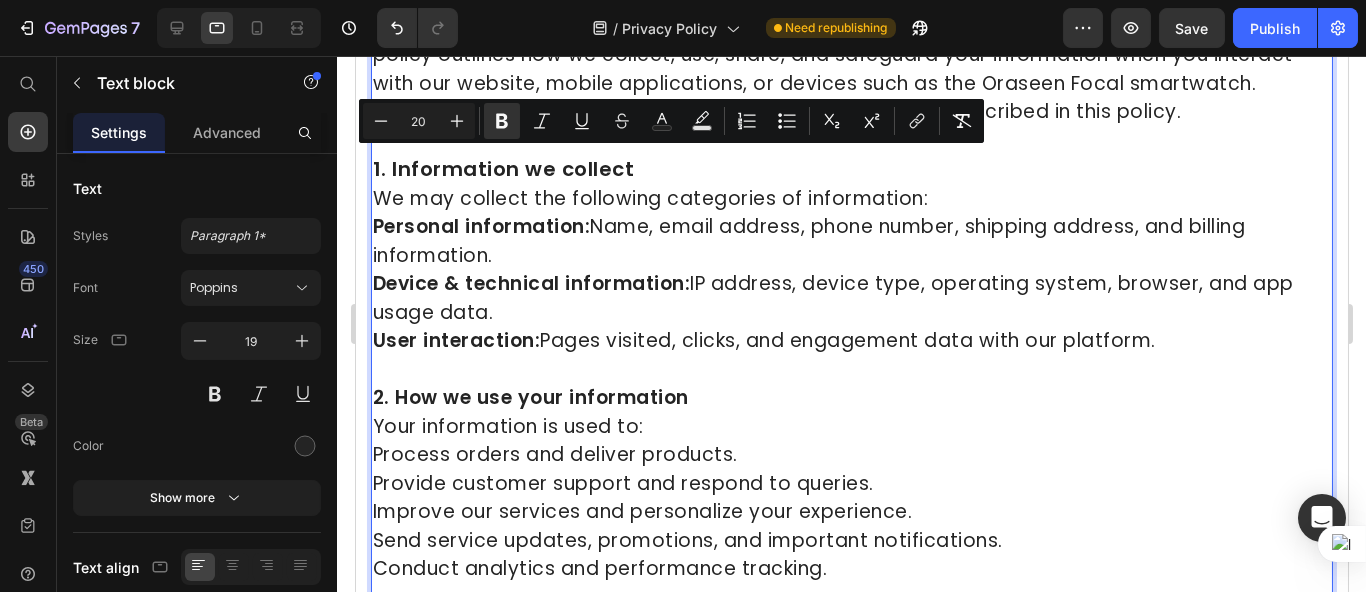 type on "19" 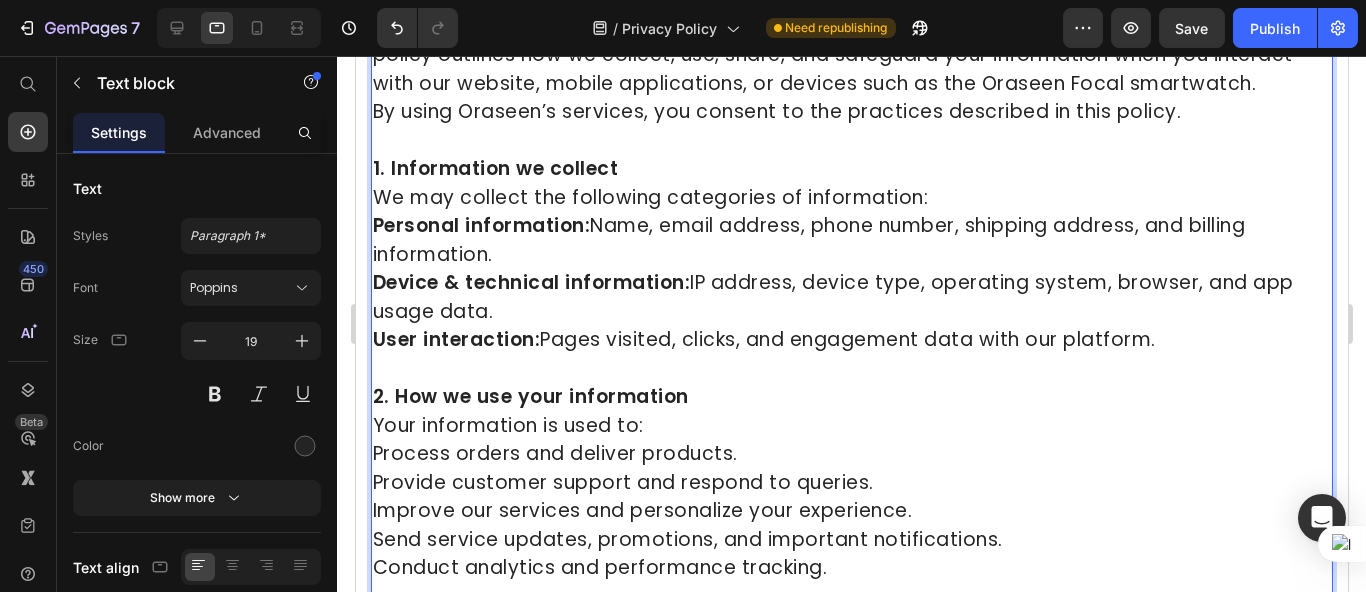click on "Personal information:  Name, email address, phone number, shipping address, and billing information. Device & technical information:  IP address, device type, operating system, browser, and app usage data. User interaction:  Pages visited, clicks, and engagement data with our platform." at bounding box center (851, 283) 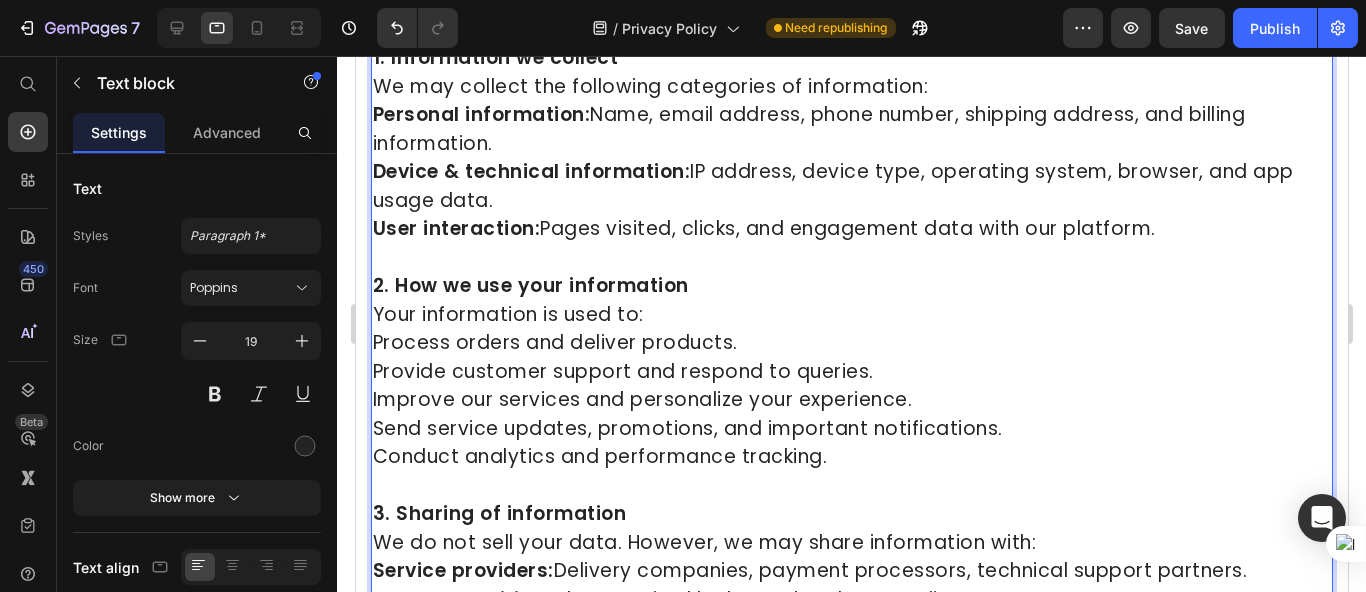 scroll, scrollTop: 444, scrollLeft: 0, axis: vertical 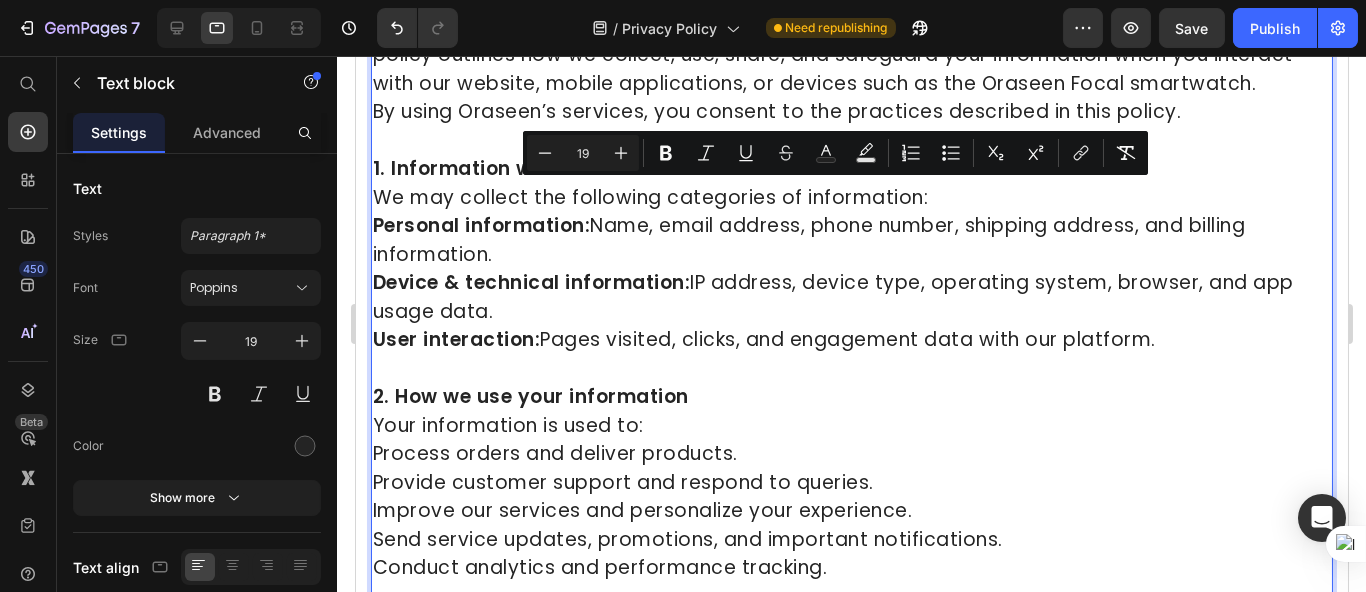 drag, startPoint x: 372, startPoint y: 197, endPoint x: 1187, endPoint y: 351, distance: 829.42206 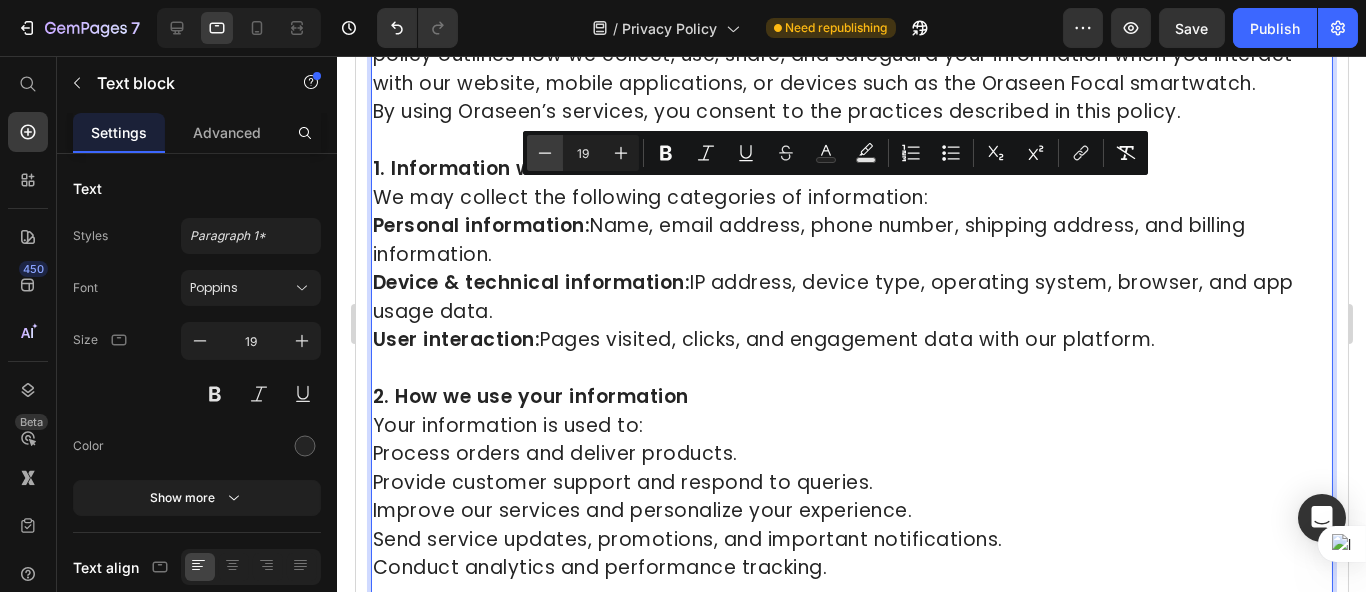 click 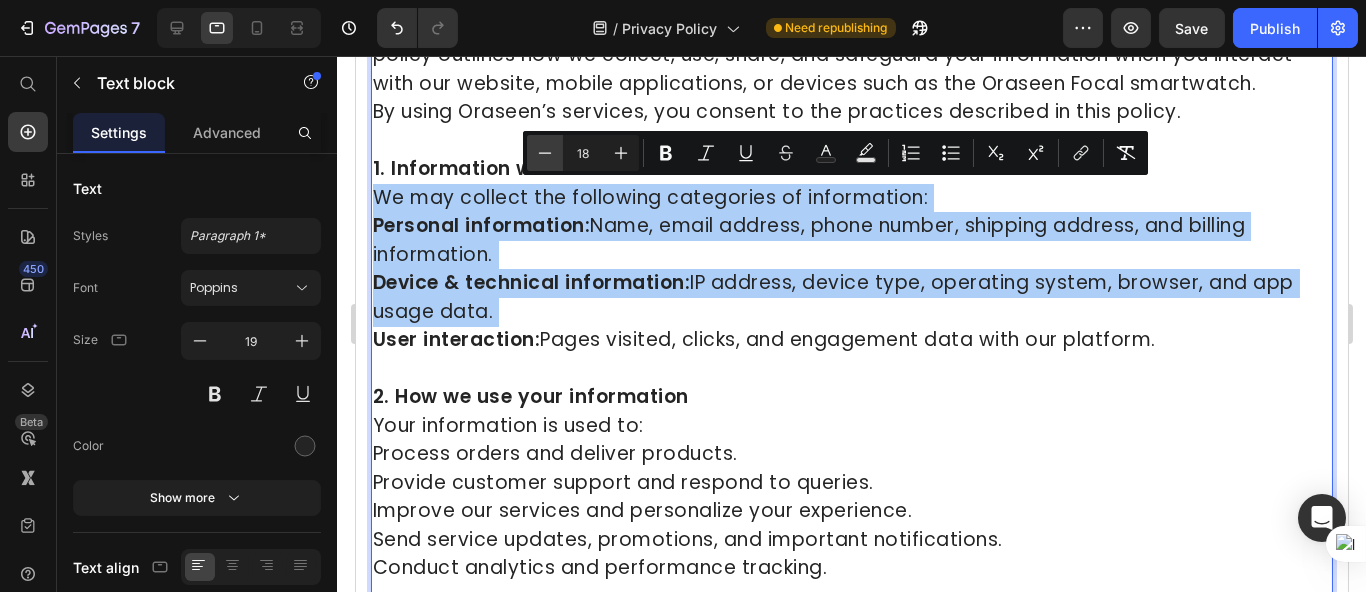 click 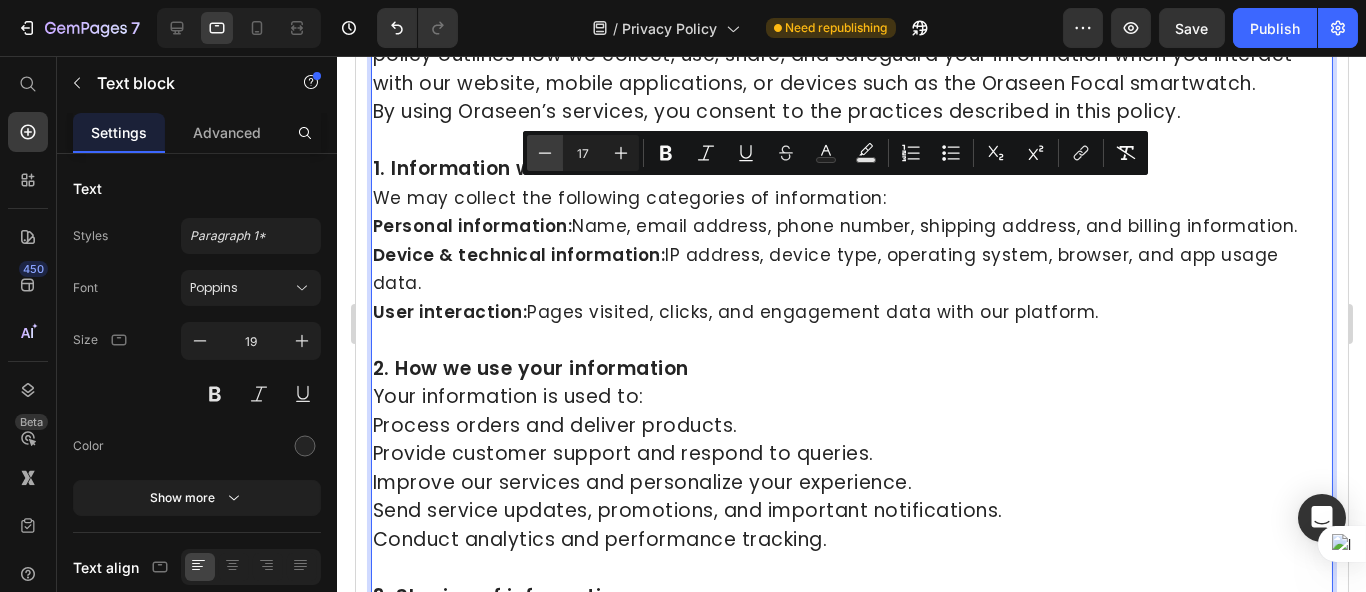 click 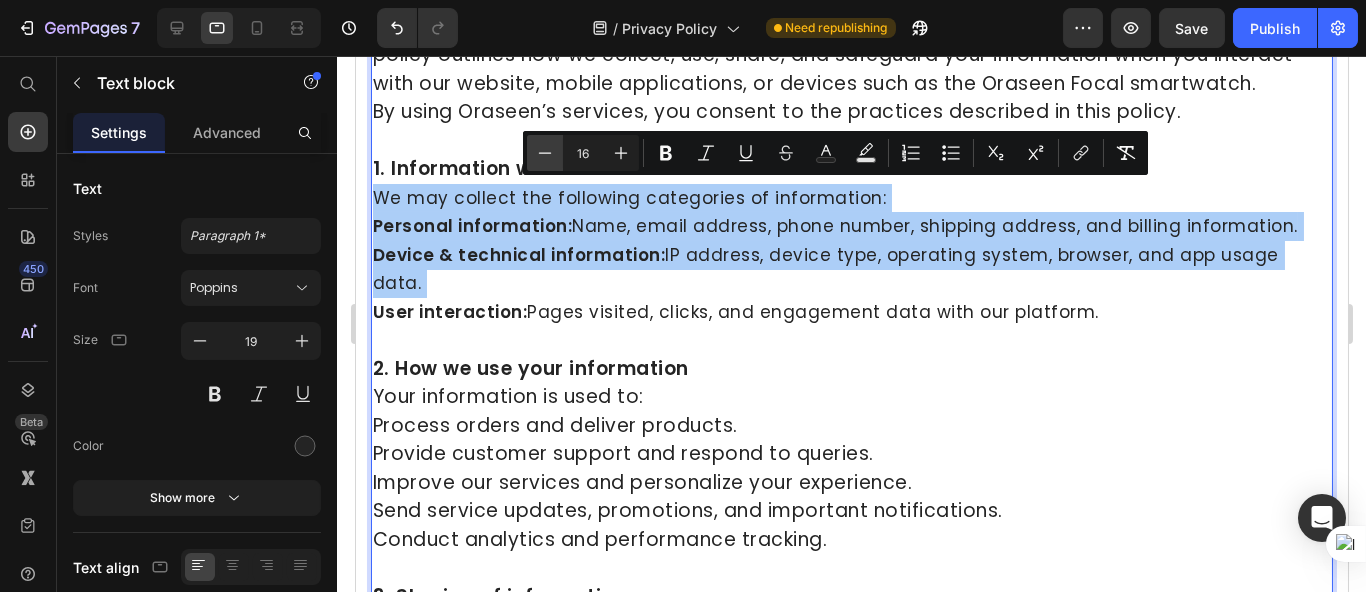 click 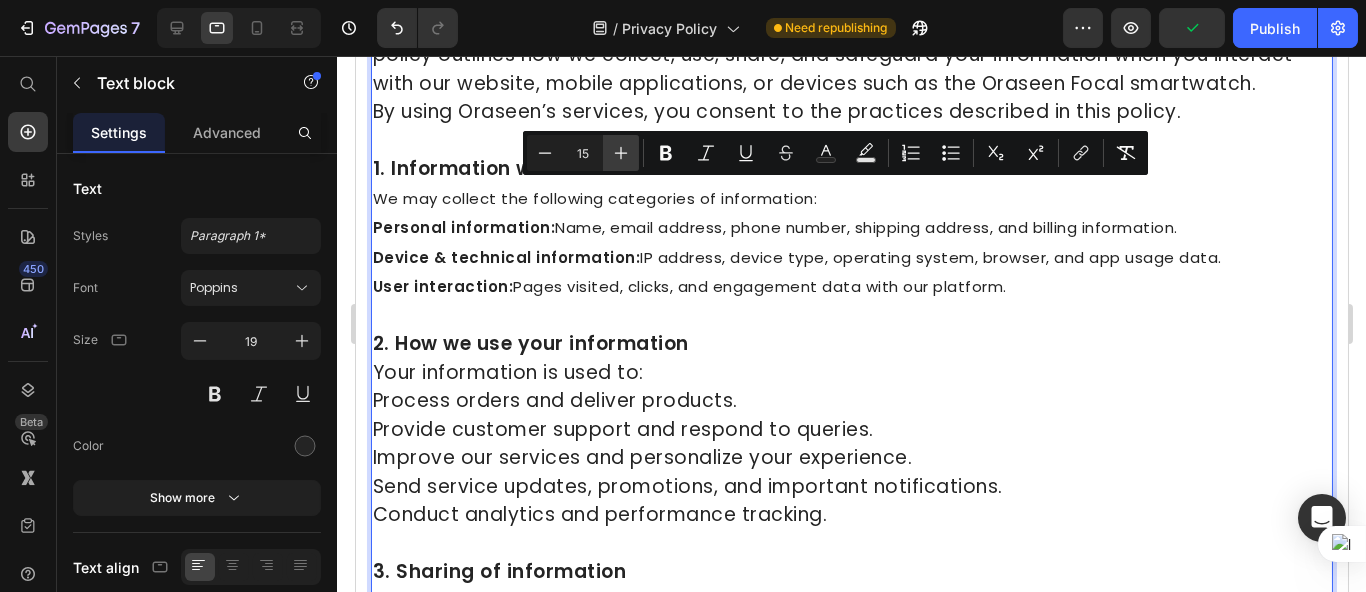 click 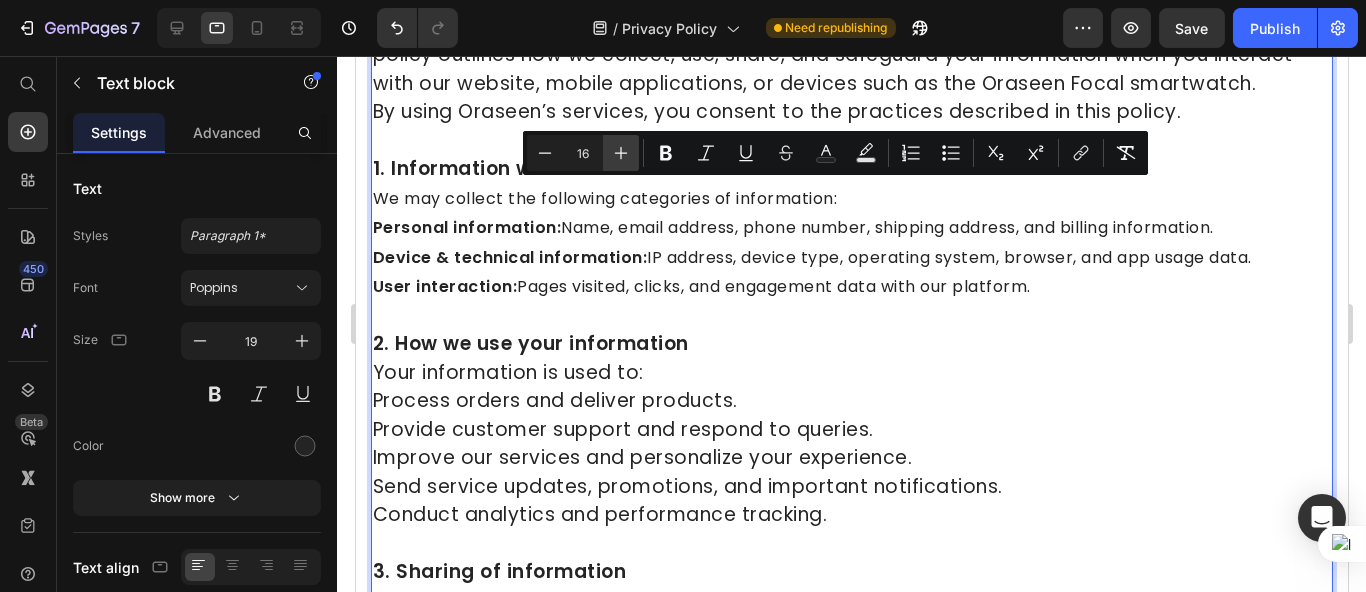 click 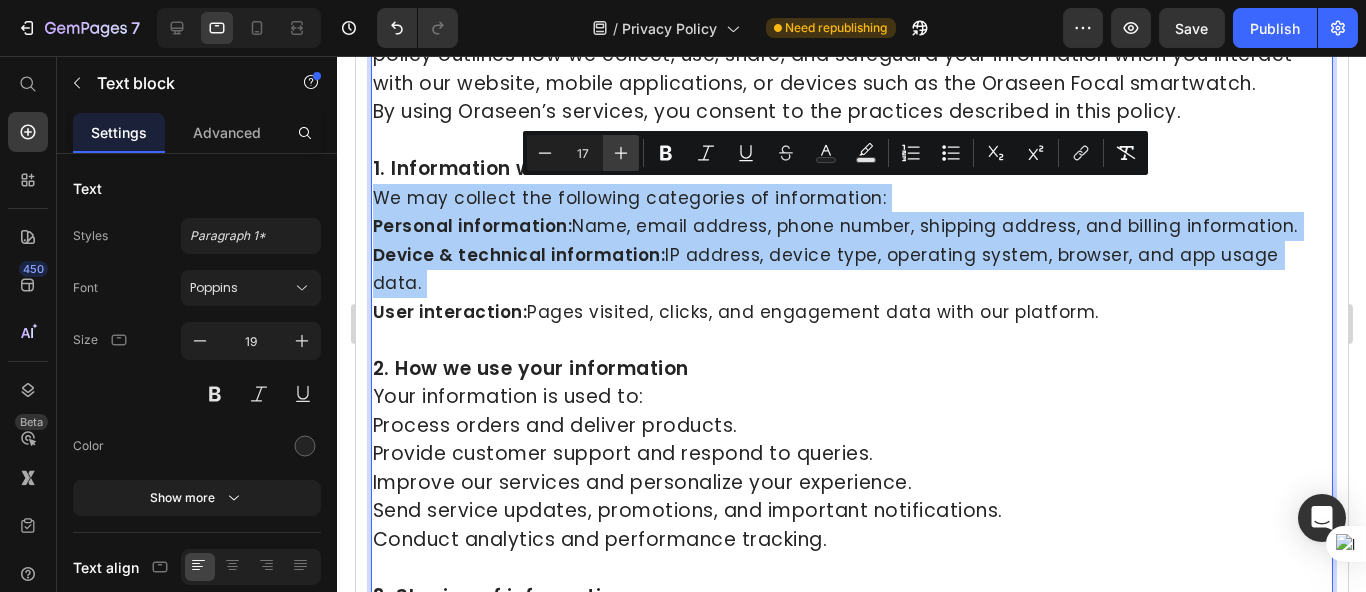 click 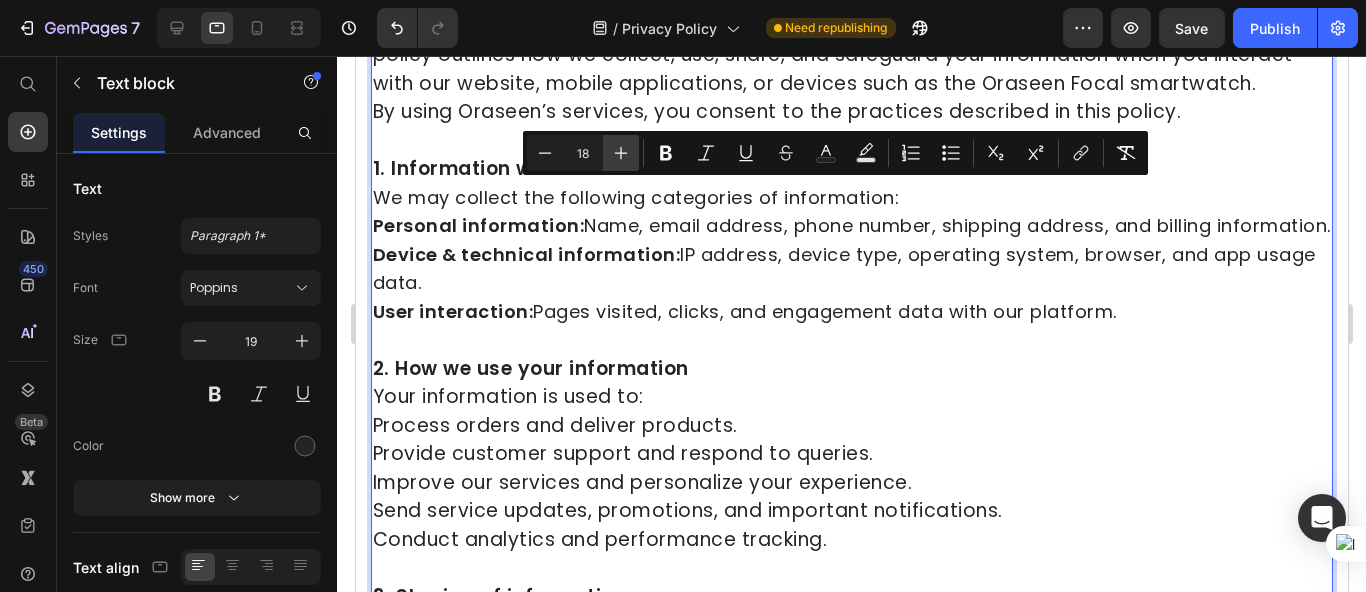click 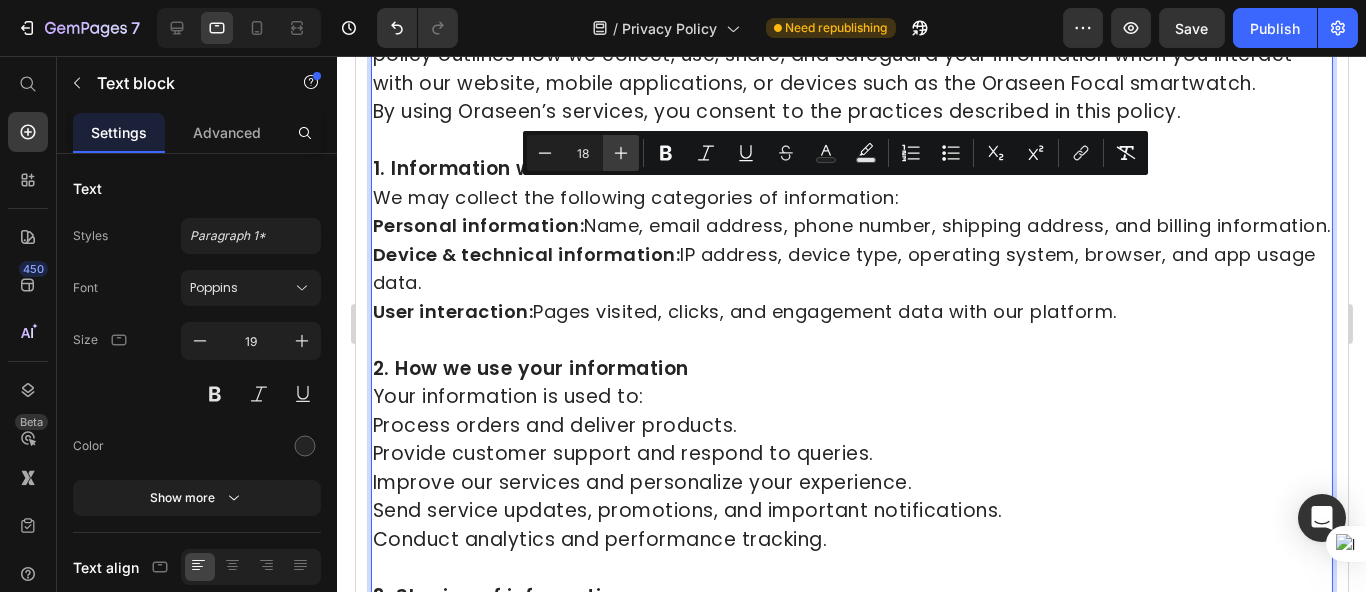 type on "19" 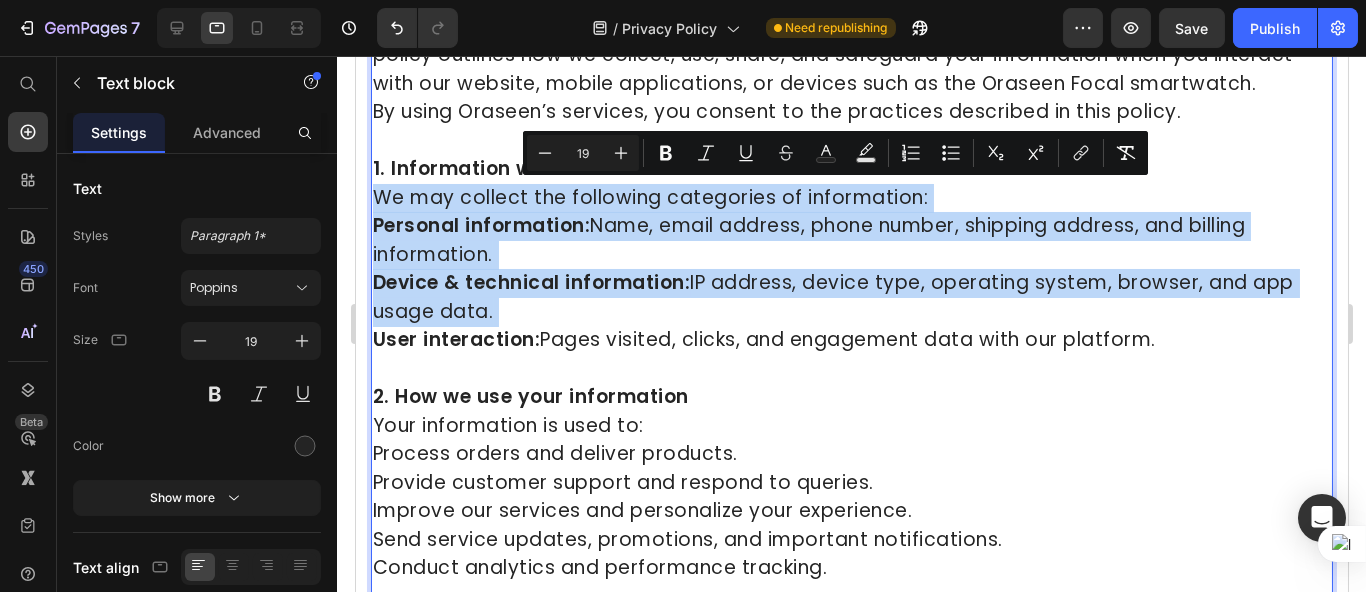 click on "Device & technical information:" at bounding box center [531, 282] 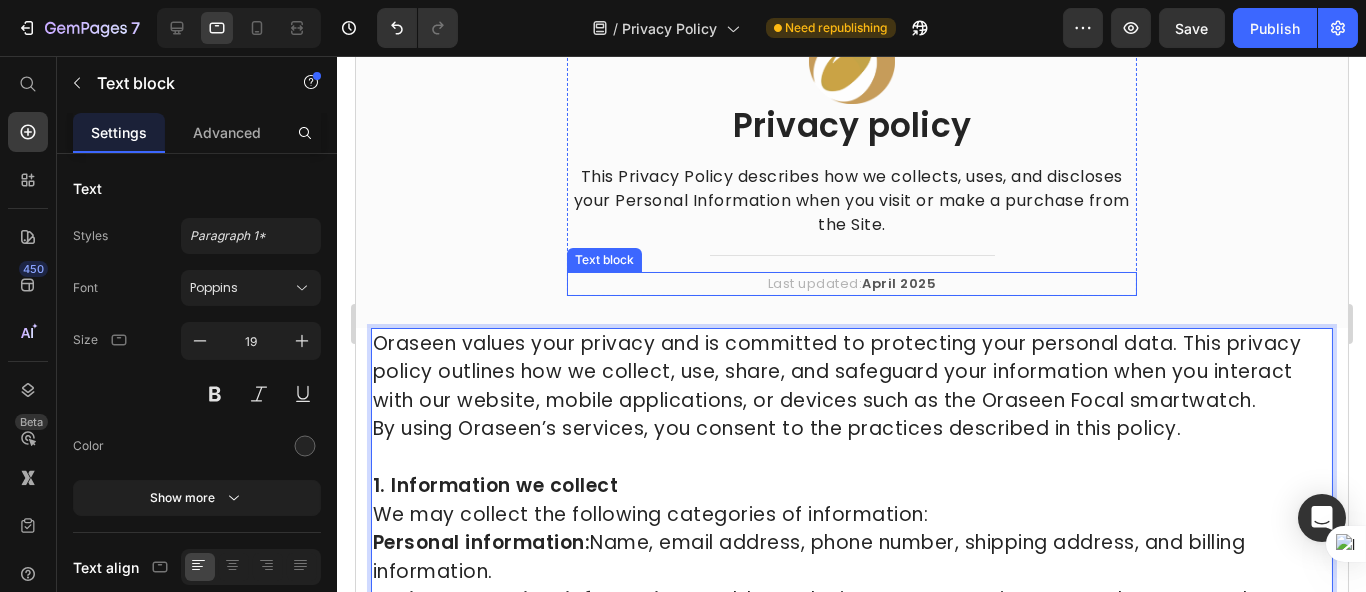 scroll, scrollTop: 460, scrollLeft: 0, axis: vertical 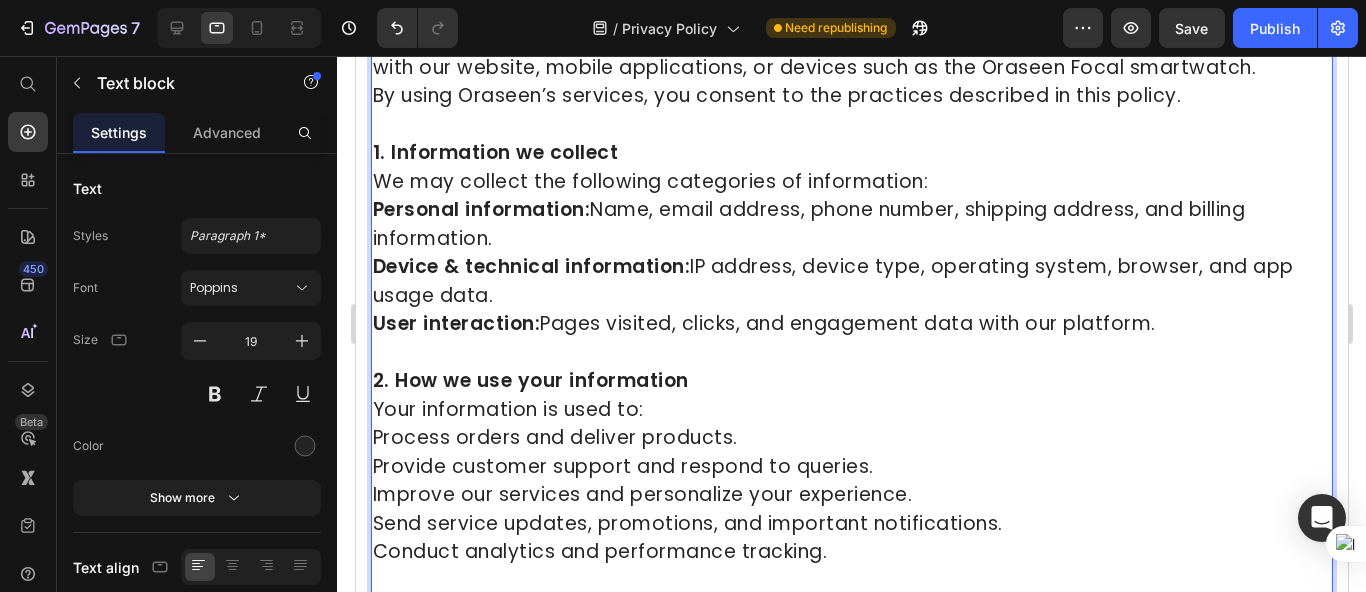 click on "Personal information:  Name, email address, phone number, shipping address, and billing information. Device & technical information:  IP address, device type, operating system, browser, and app usage data. User interaction:  Pages visited, clicks, and engagement data with our platform." at bounding box center (851, 267) 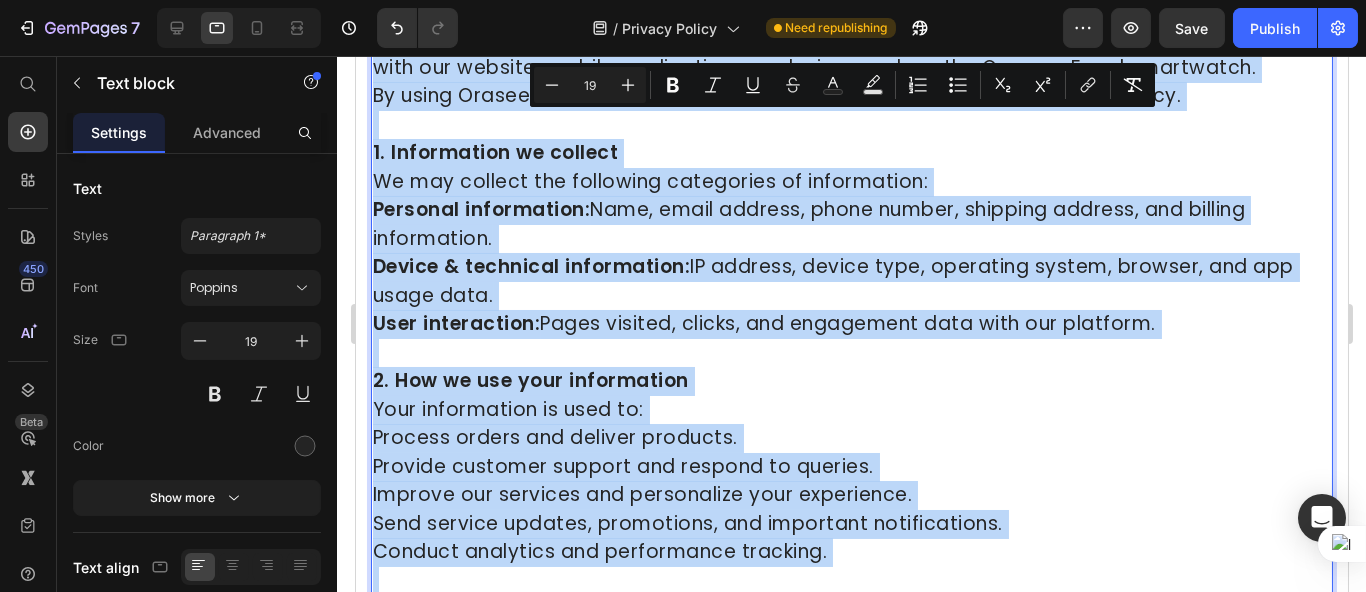 copy on "Loremip dolors amet consect adi el seddoeius te incididunt utla etdolore magn. Aliq enimadm veniam quisnost exe ul laboris, nis, aliqu, exe commodoco duis auteirurein repr vol velitess cill fug nullapa, except sintoccaecat, cu nonproi sunt cu qui Officia Deser mollitanim. Id estla Perspic’u omnisist, nat errorvo ac dol laudantiu totamrema ea ipsa quaeab. 9. Illoinvento ve quasiar Be vit dictaex nem enimipsam quiavolupt as autoditfugi: Consequu magnidolore:  Eosr, sequi nesciun, neque porroq, dolorema numquam, eiu moditem inciduntmag. Quaera & etiamminu solutanobis:  EL optiocu, nihili quop, facerepos assume, repelle, tem aut quibu offi. Debi rerumnecess:  Saepe eveniet, volupt, rep recusandae itaq earu hic teneturs. 7. Del re vol maio aliasperfer Dolo asperioresr mi nost ex: Ullamco suscip lab aliquid commodic. Quidmax mollitia molesti har quidemr fa expedit. Distinc nam liberote cum solutanobis elig optiocumqu. Nihi impedit minusqu, maximeplac, fac possimuso loremipsumdol. Sitamet consectet adi elitseddoe..." 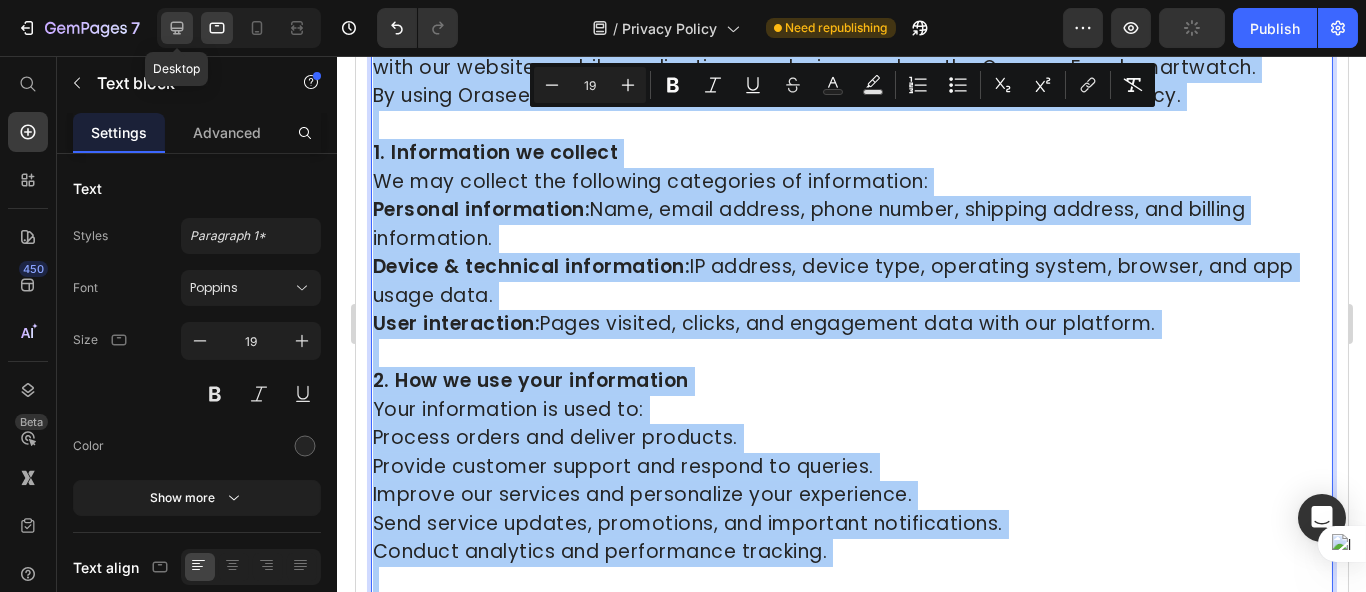 click 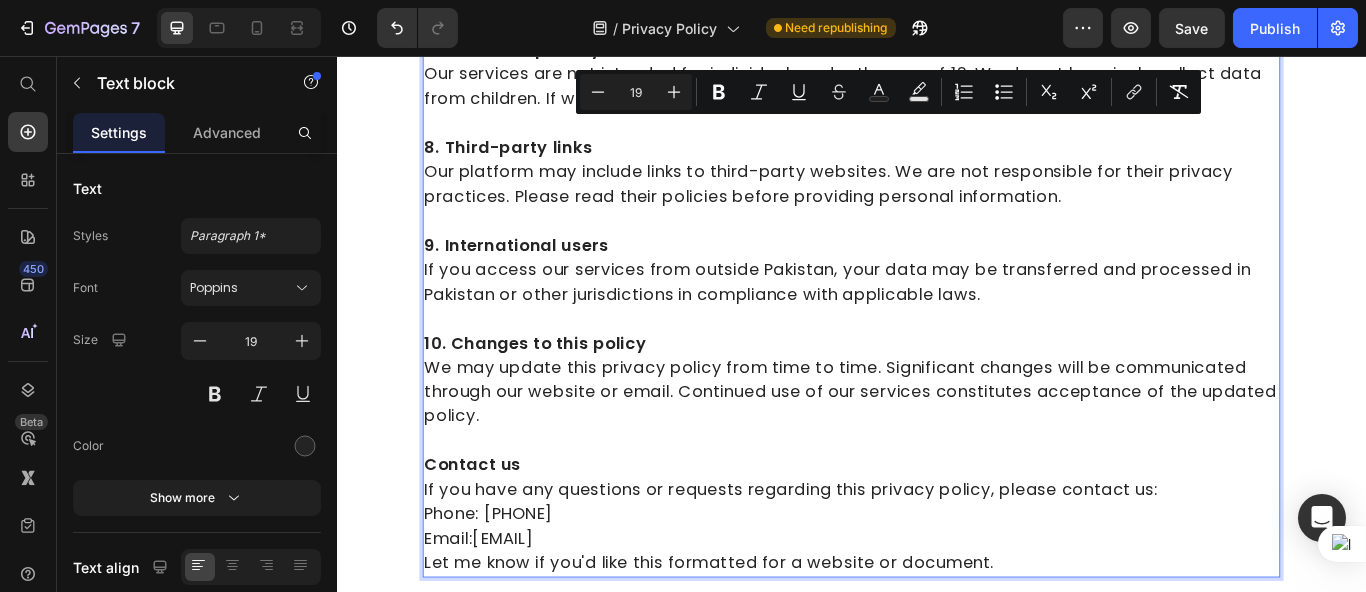 scroll, scrollTop: 88, scrollLeft: 0, axis: vertical 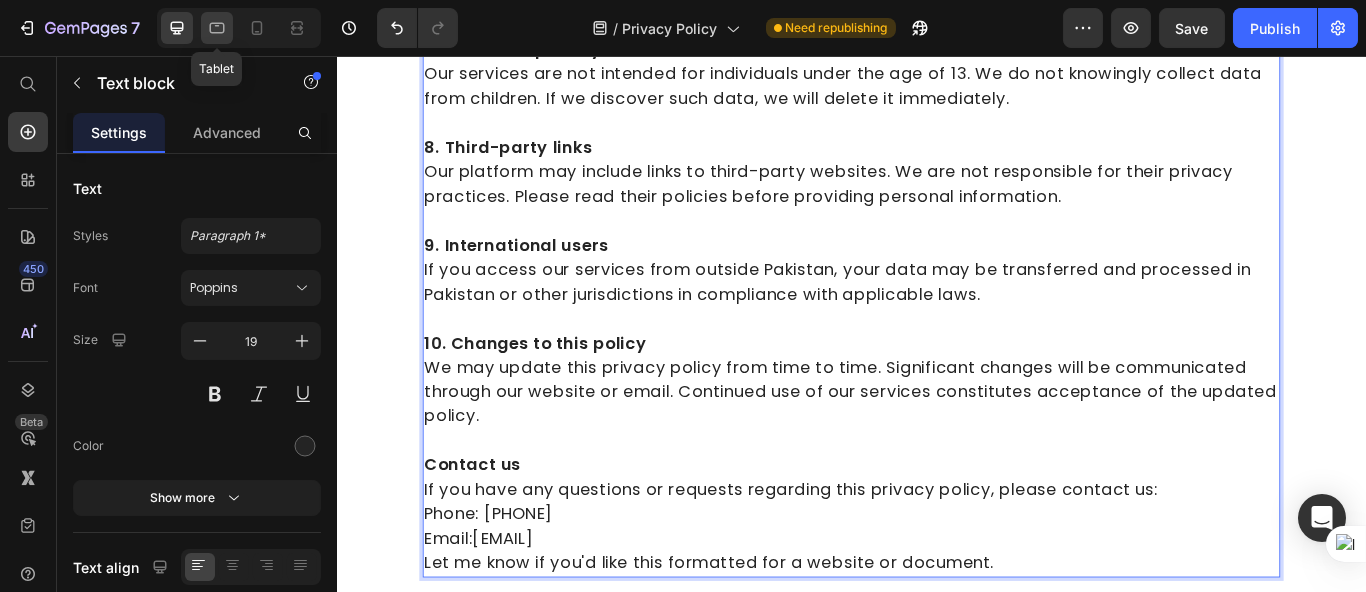 click 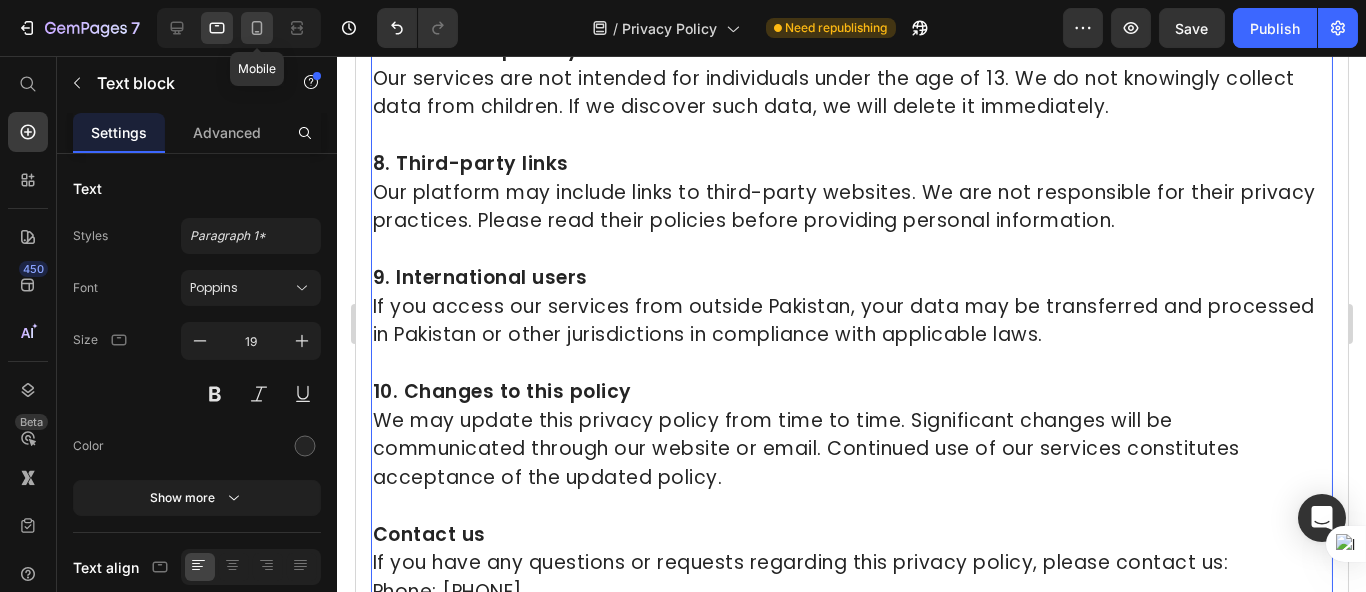 scroll, scrollTop: 327, scrollLeft: 0, axis: vertical 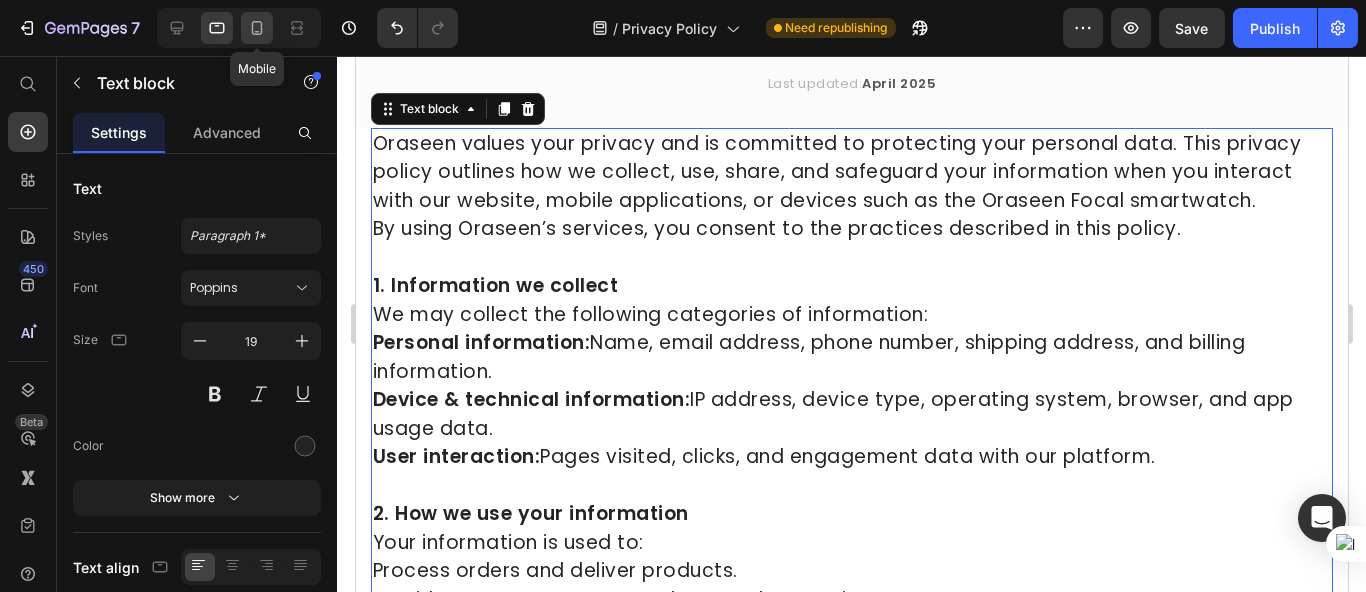 click 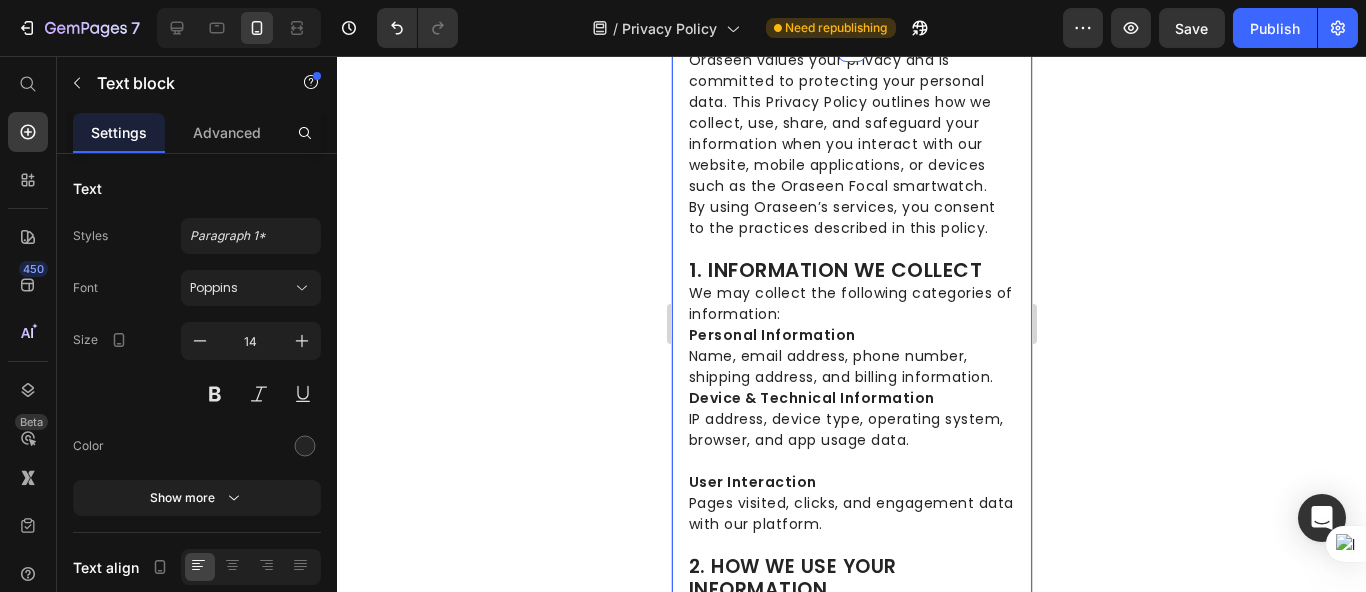 scroll, scrollTop: 258, scrollLeft: 0, axis: vertical 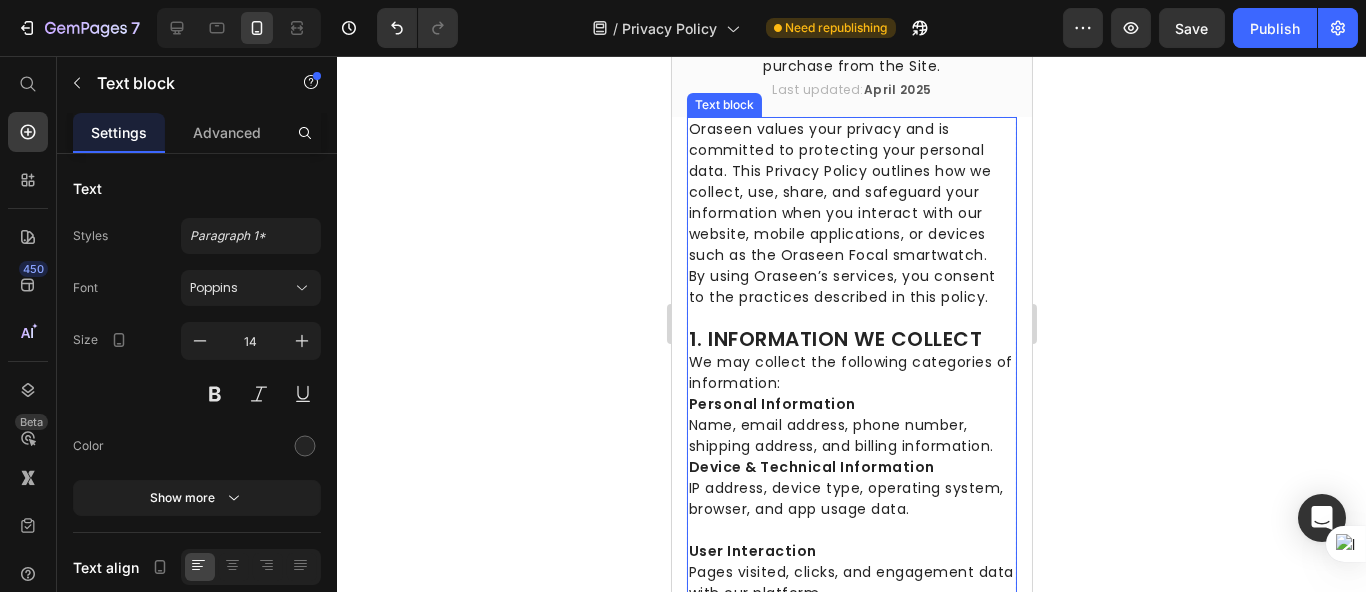 click on "By using Oraseen’s services, you consent to the practices described in this policy." at bounding box center (851, 287) 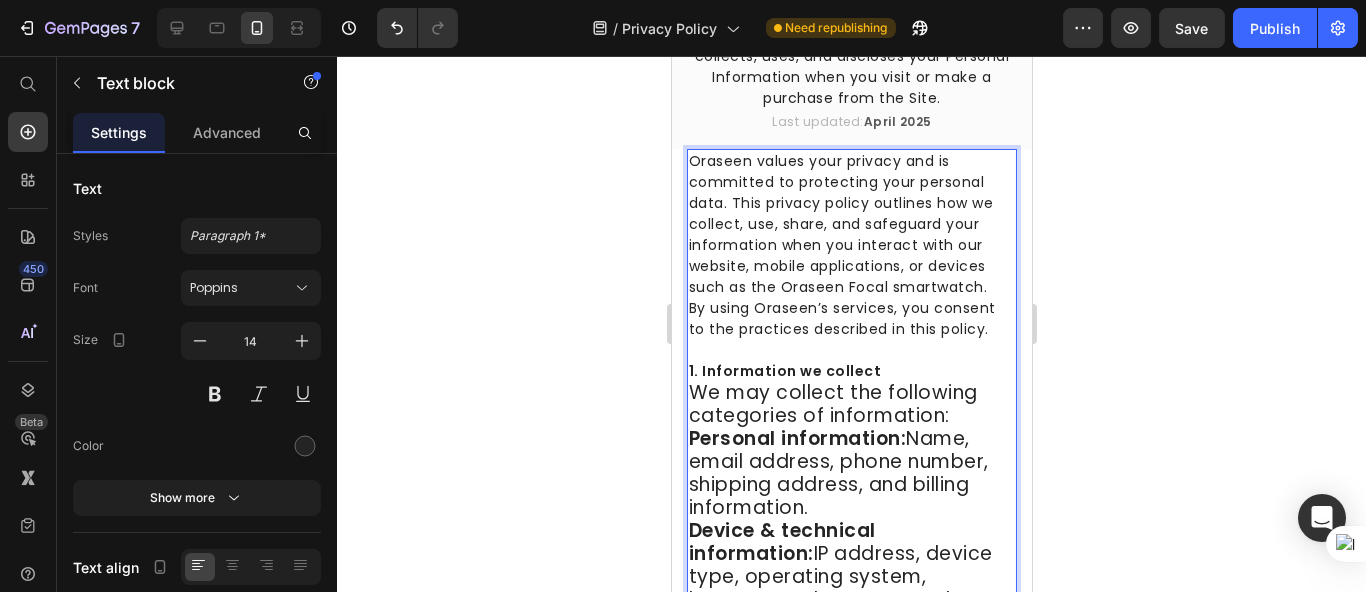 scroll, scrollTop: 448, scrollLeft: 0, axis: vertical 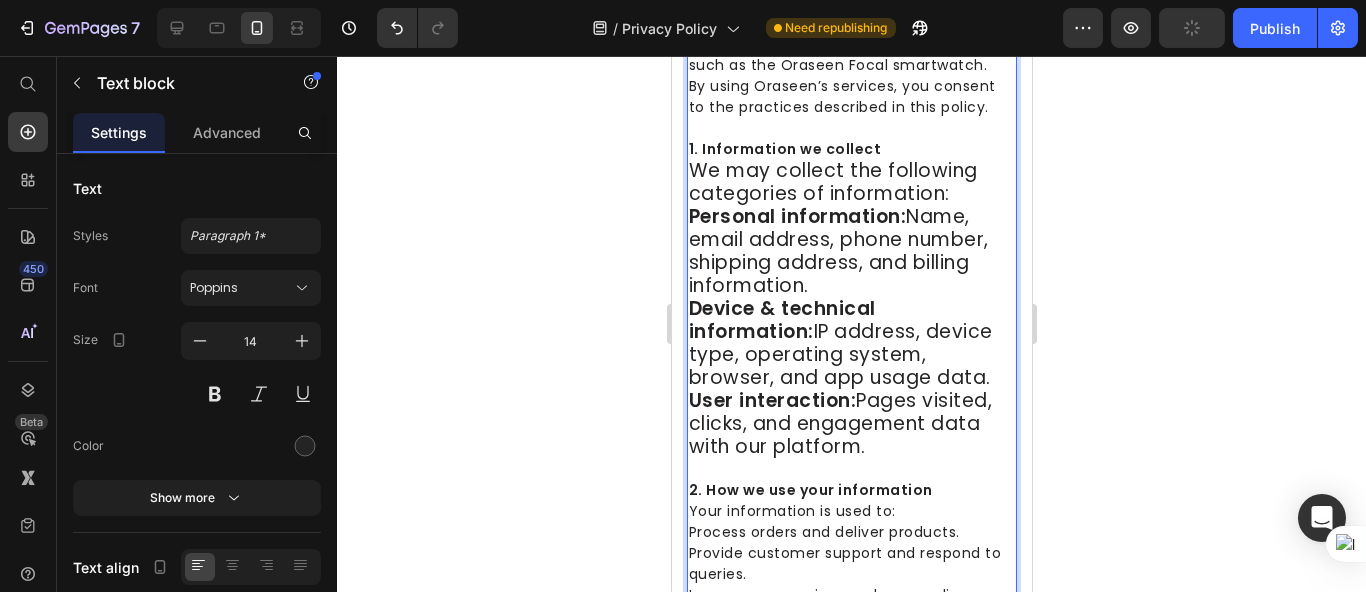 click on "Personal information:" at bounding box center [797, 216] 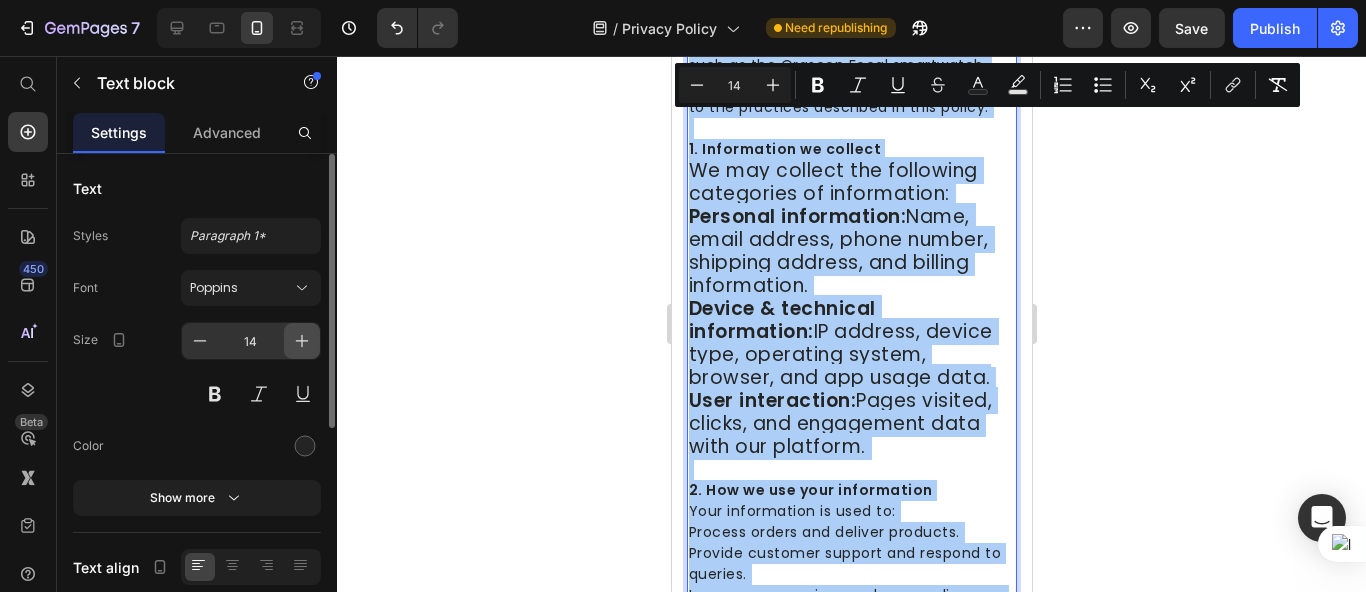 click 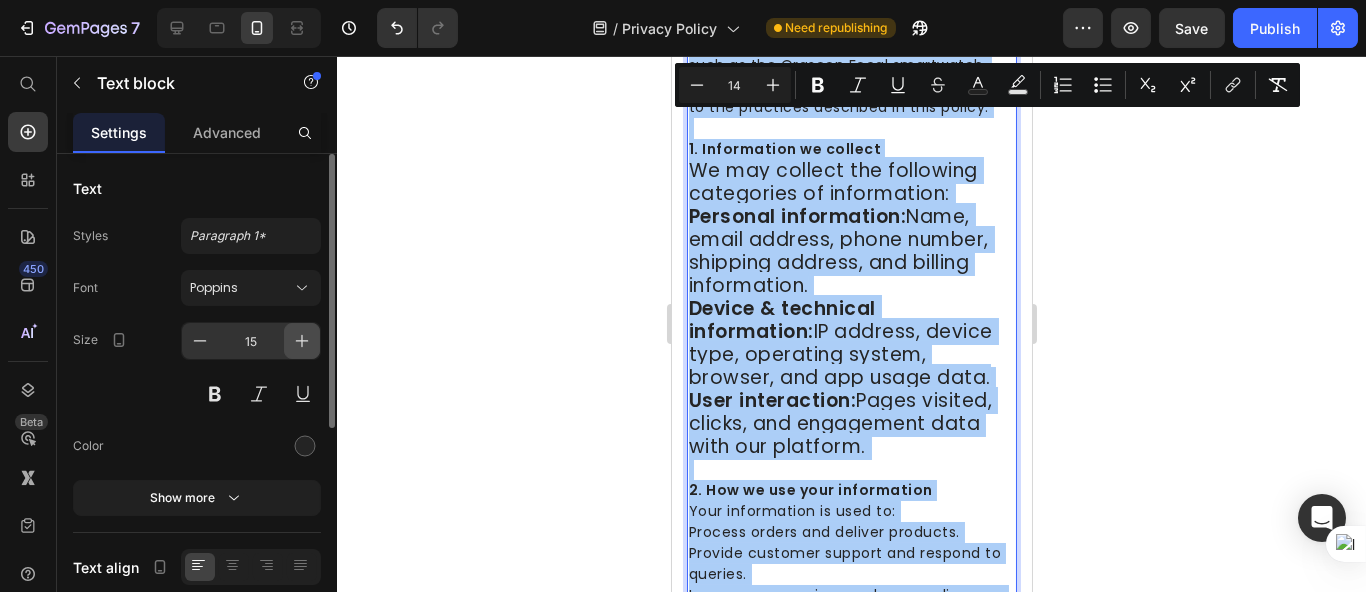 scroll, scrollTop: 449, scrollLeft: 0, axis: vertical 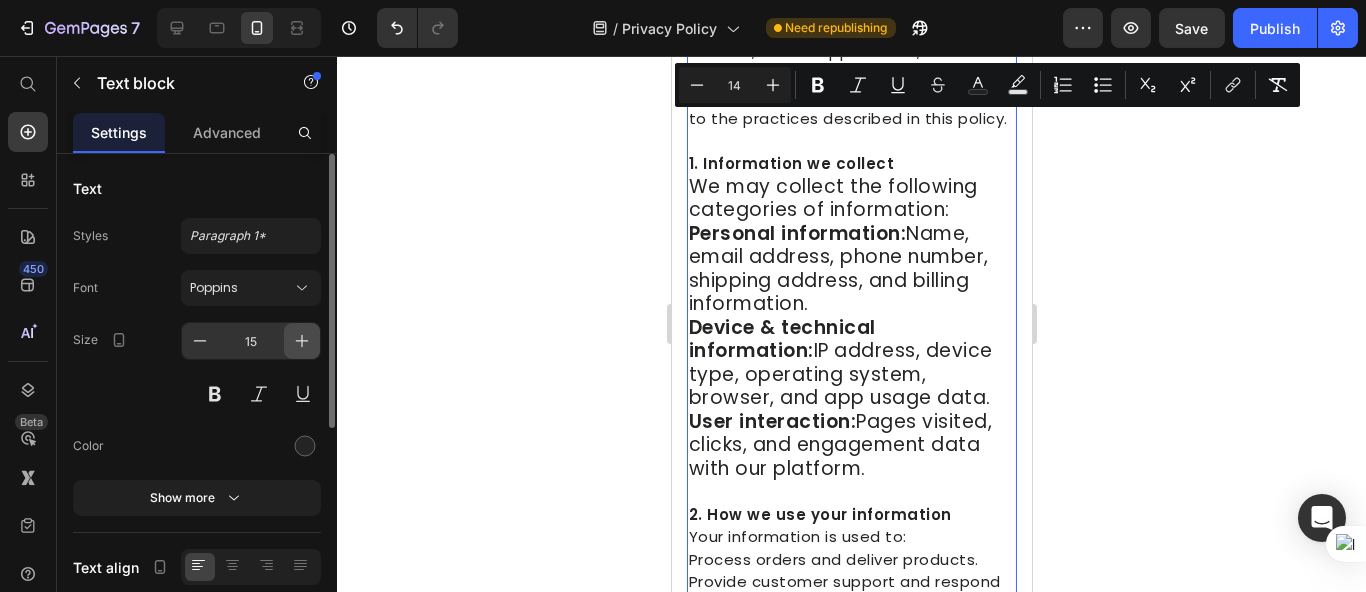 click 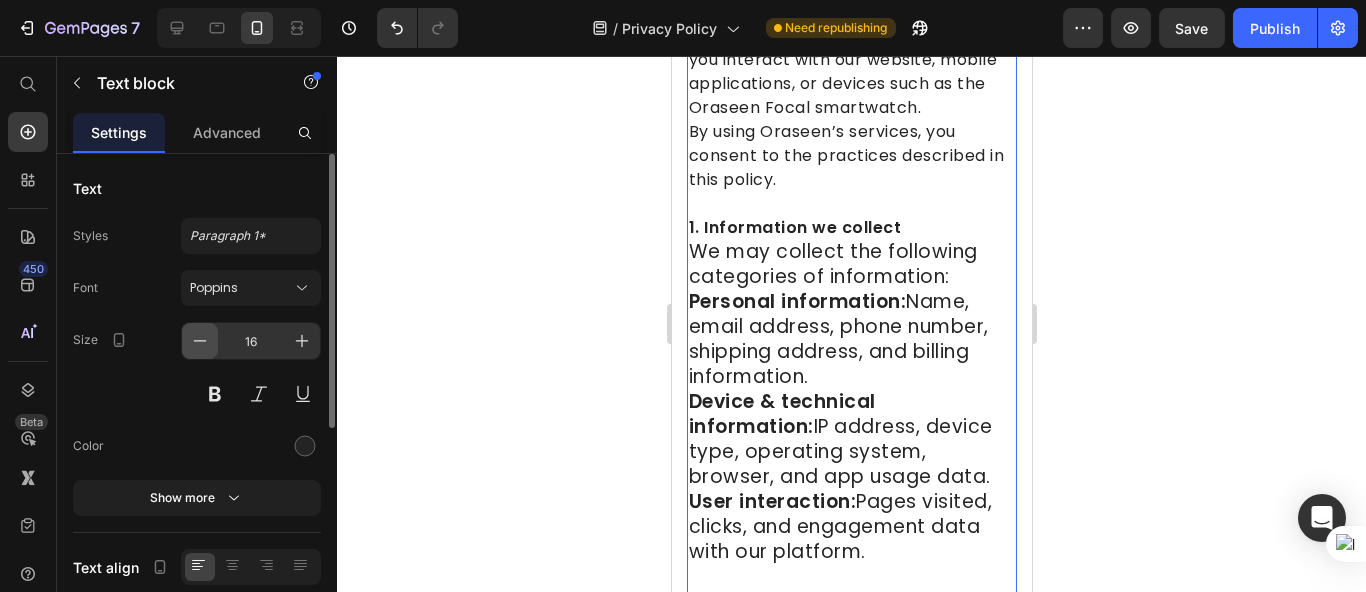 click 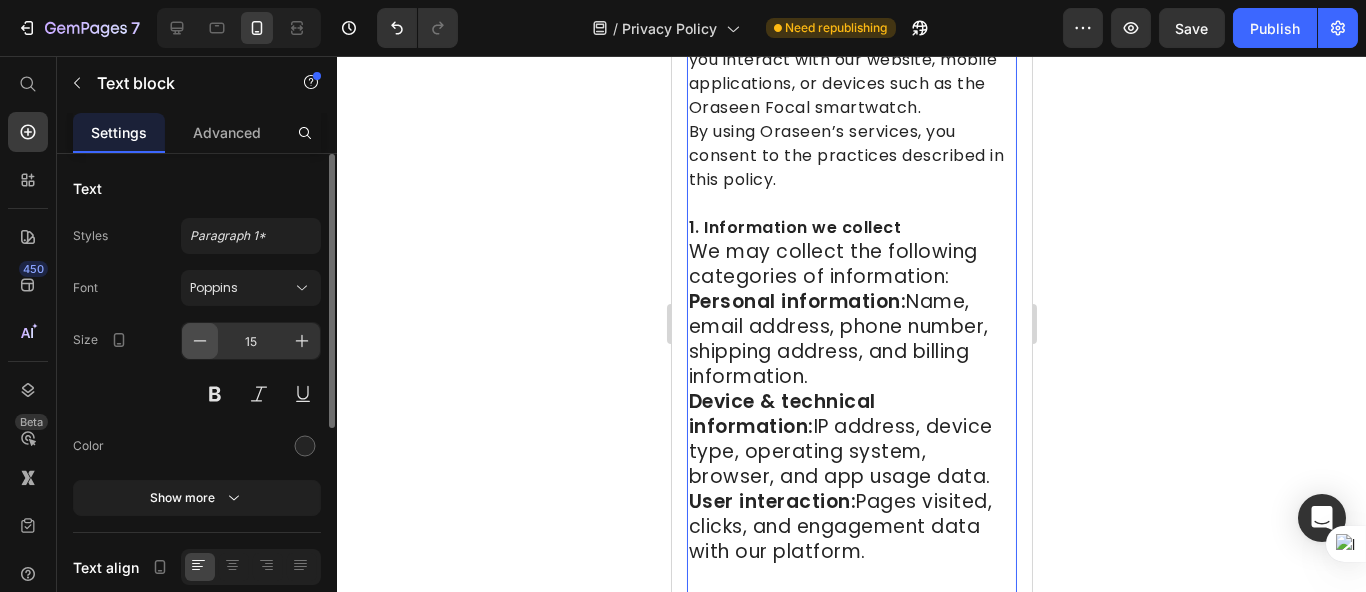 click 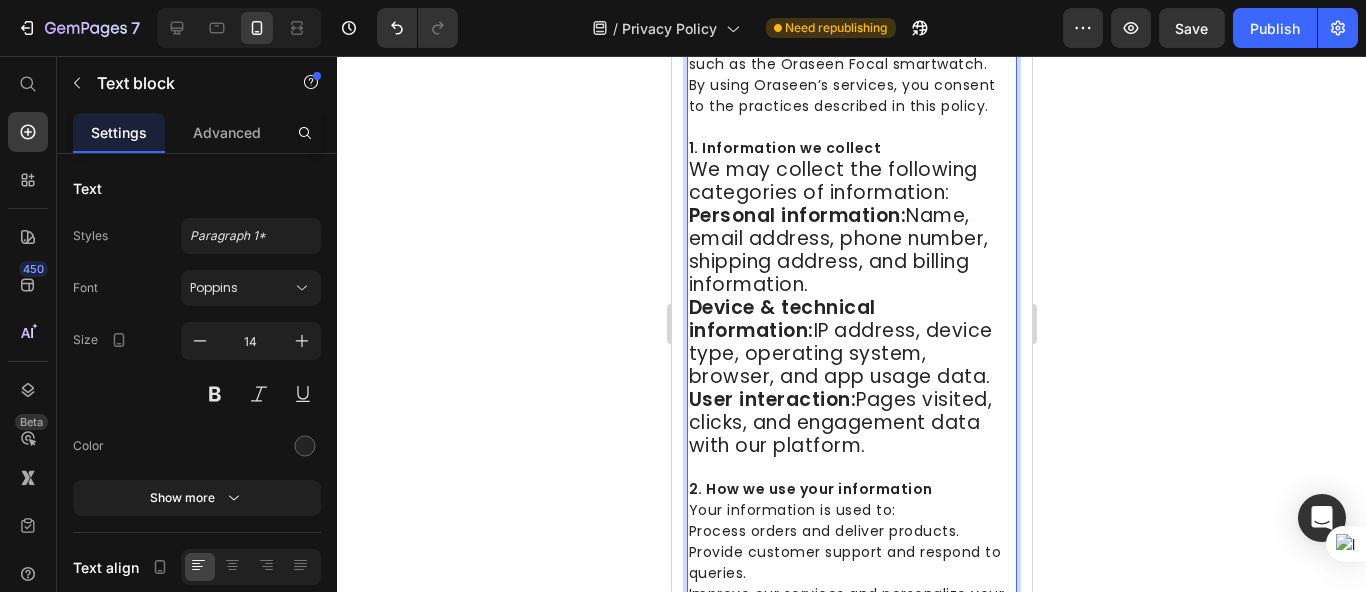 click on "Personal information:  Name, email address, phone number, shipping address, and billing information." at bounding box center (838, 250) 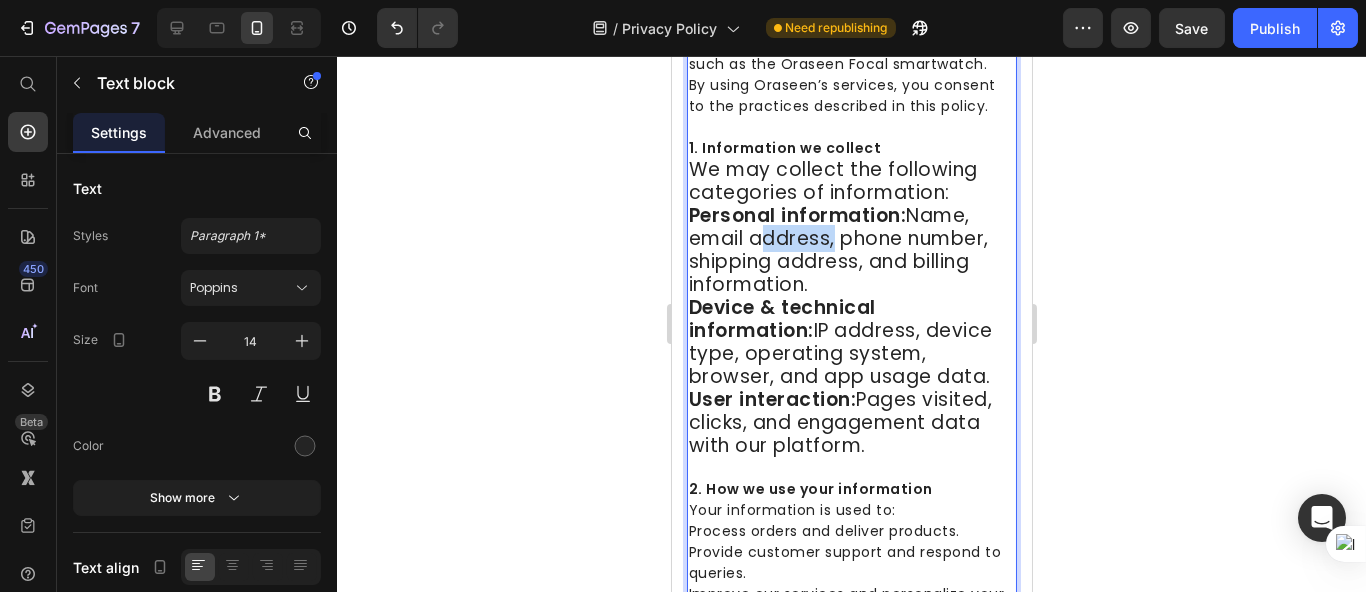click on "Personal information:  Name, email address, phone number, shipping address, and billing information." at bounding box center [838, 250] 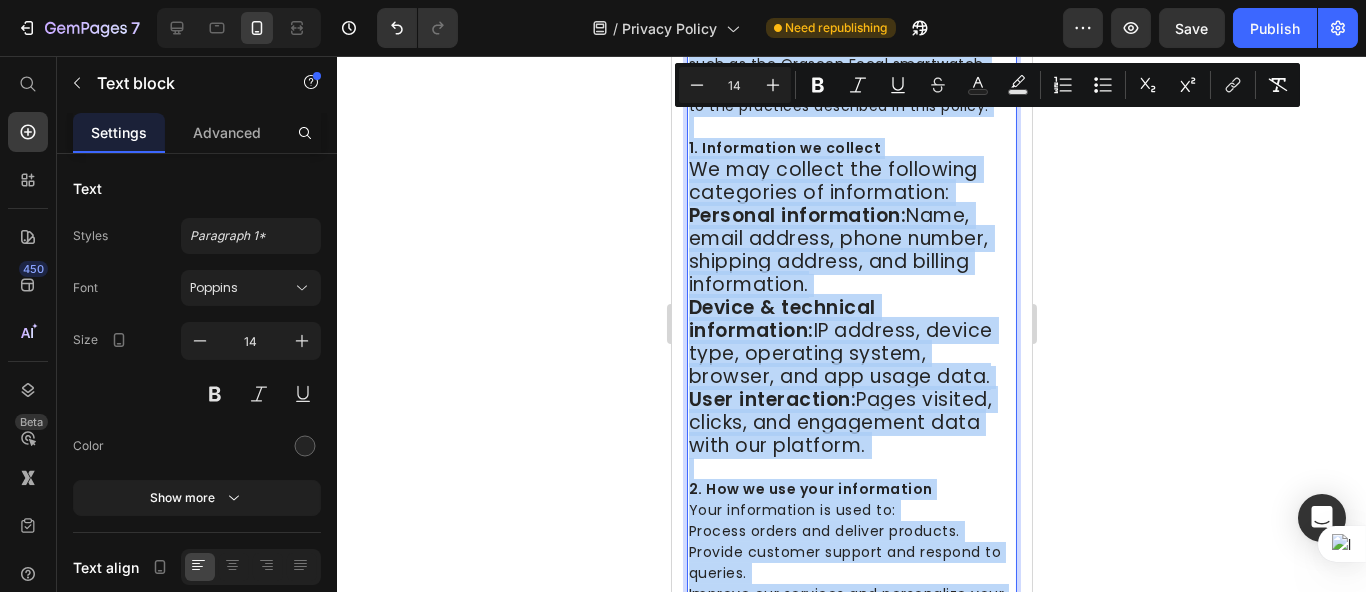 click on "We may collect the following categories of information:" at bounding box center (832, 181) 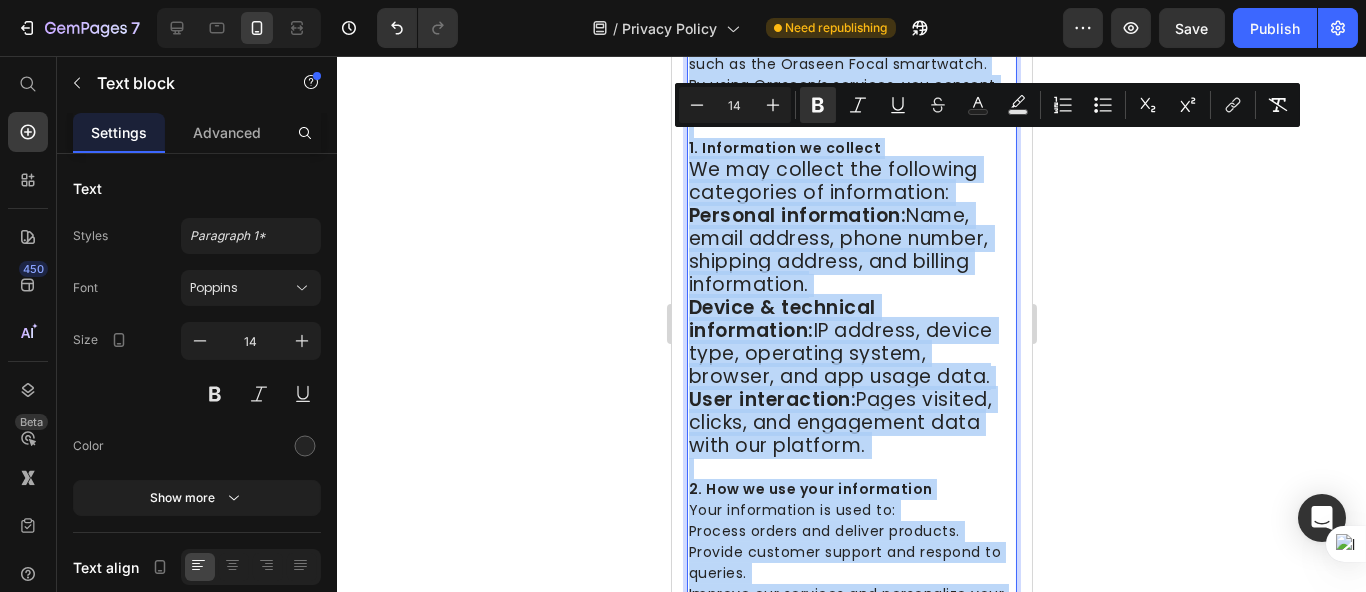 drag, startPoint x: 688, startPoint y: 144, endPoint x: 926, endPoint y: 464, distance: 398.80322 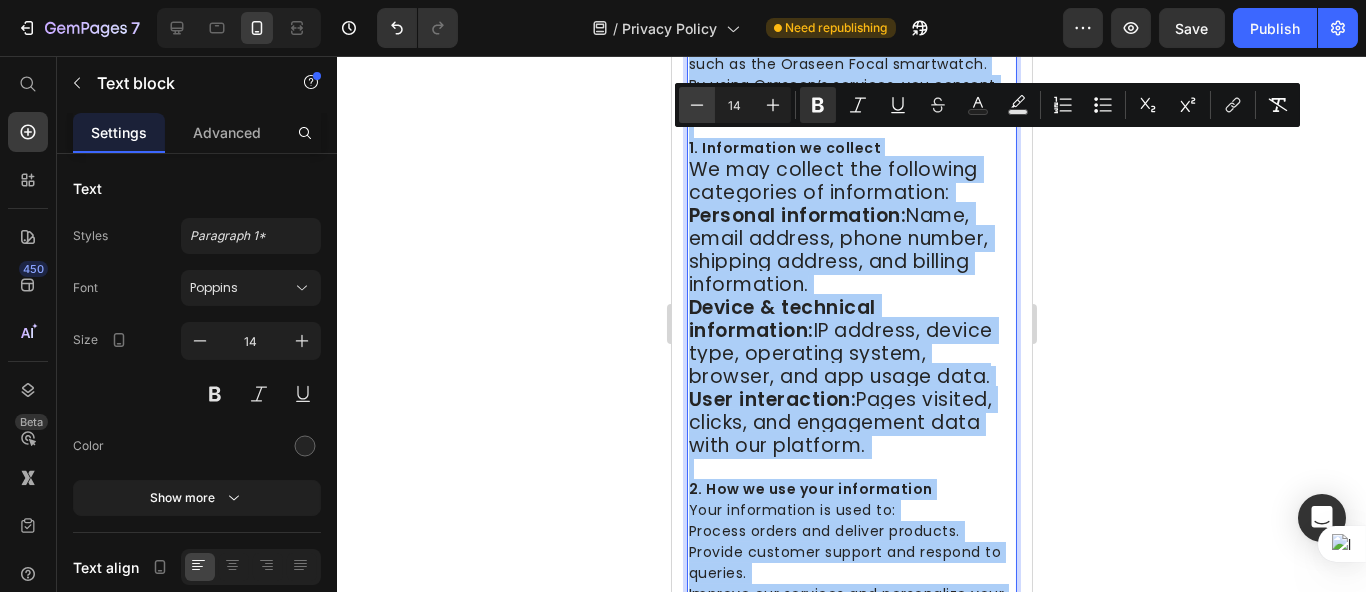 click 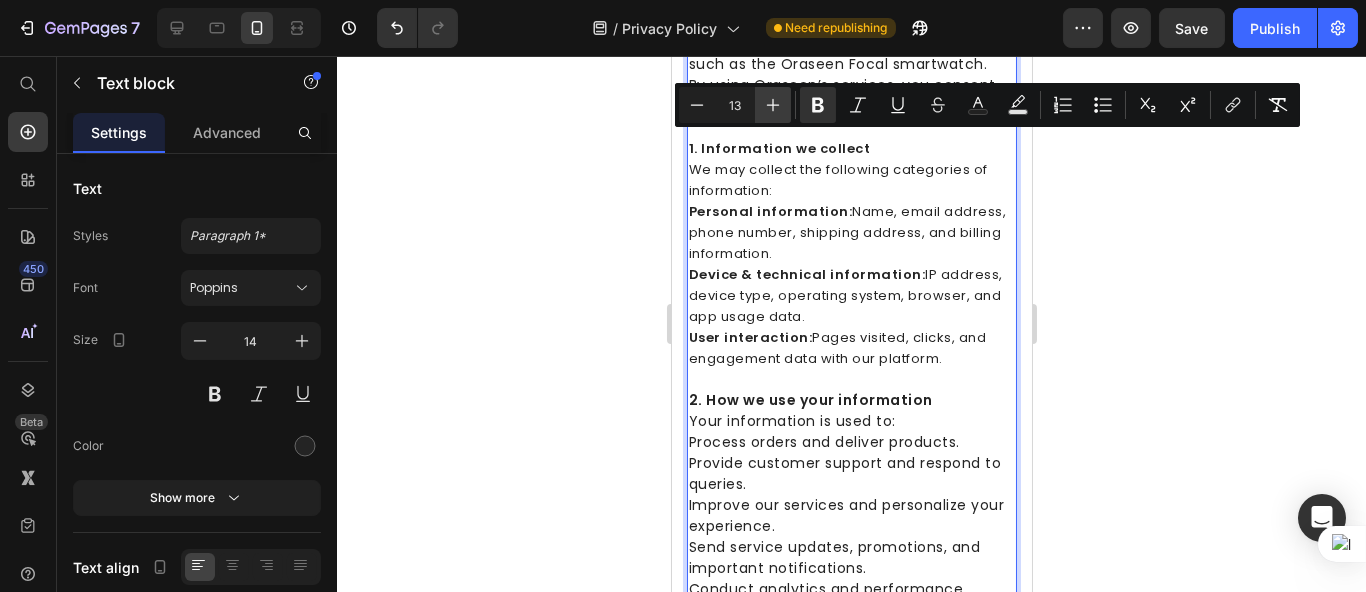 click 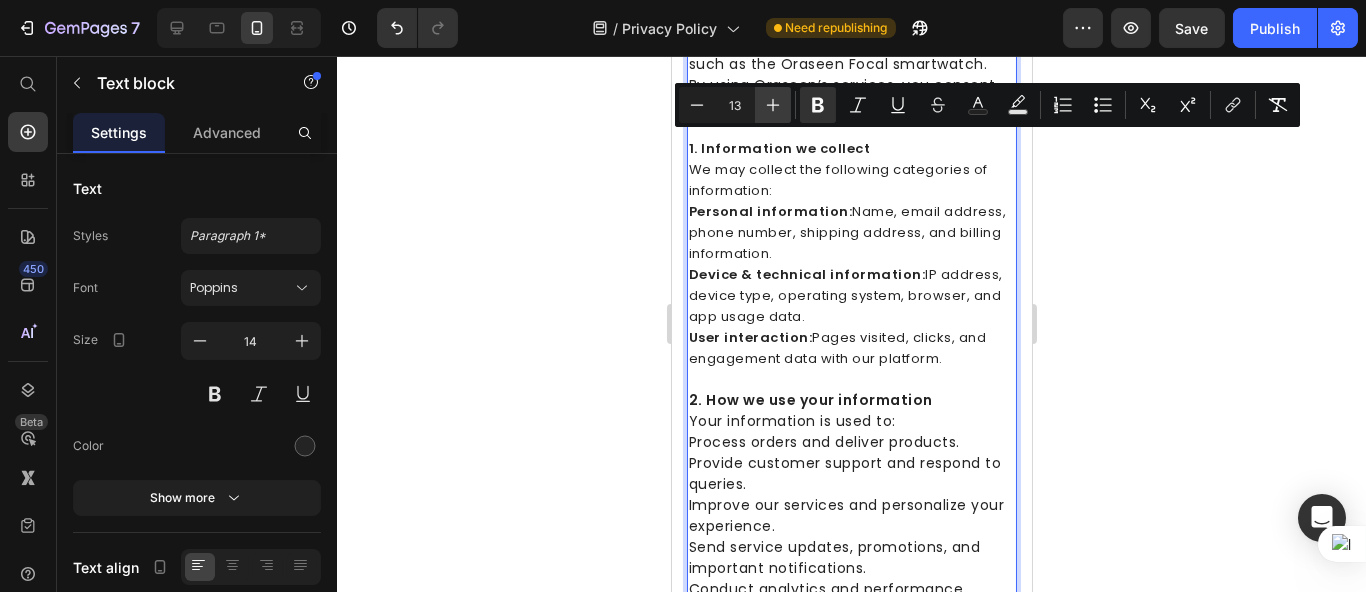 type on "14" 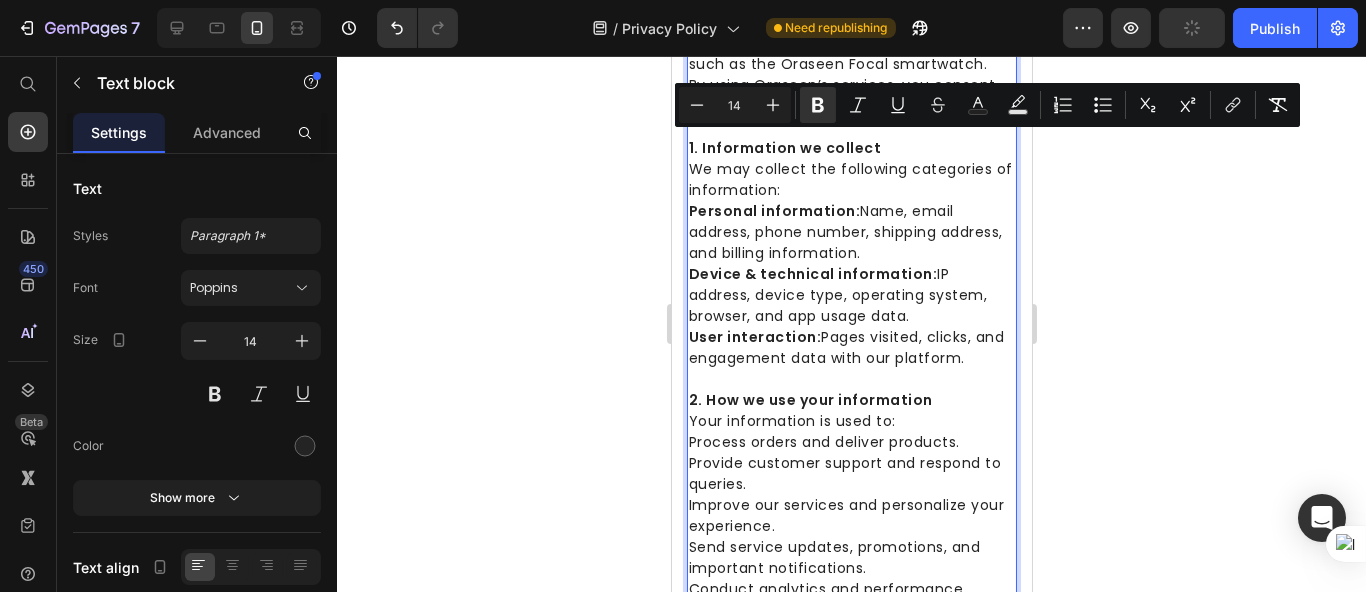 click on "Device & technical information:  IP address, device type, operating system, browser, and app usage data." at bounding box center (837, 295) 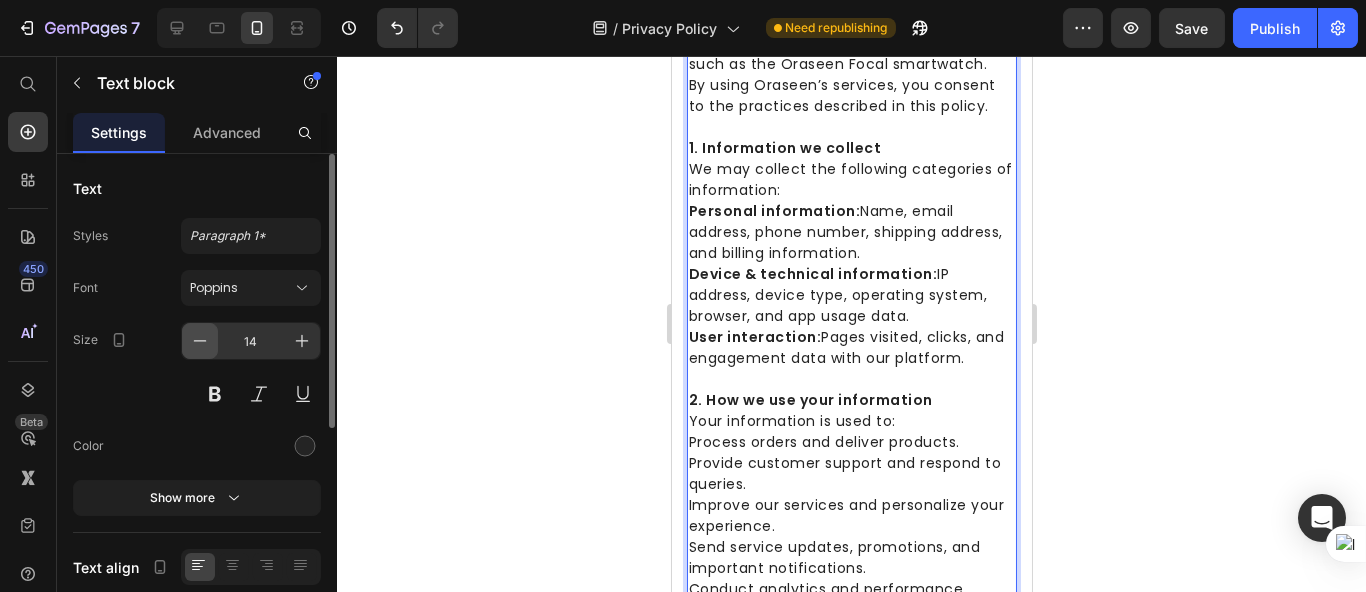 click 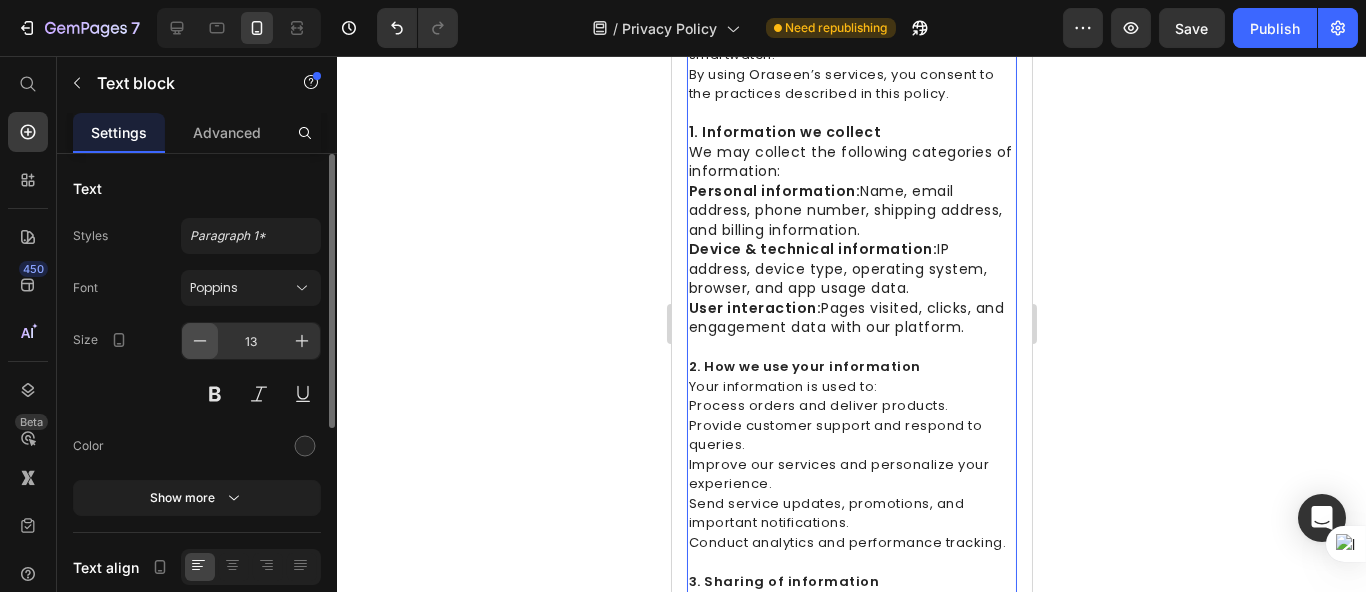 scroll, scrollTop: 450, scrollLeft: 0, axis: vertical 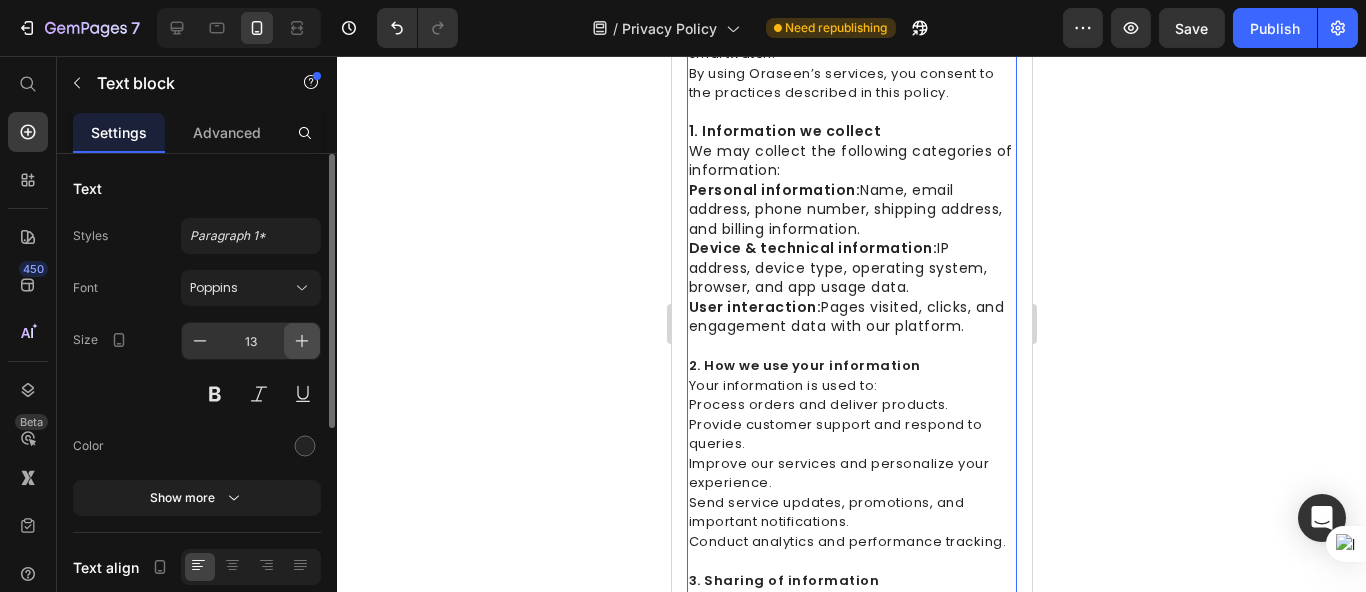 click 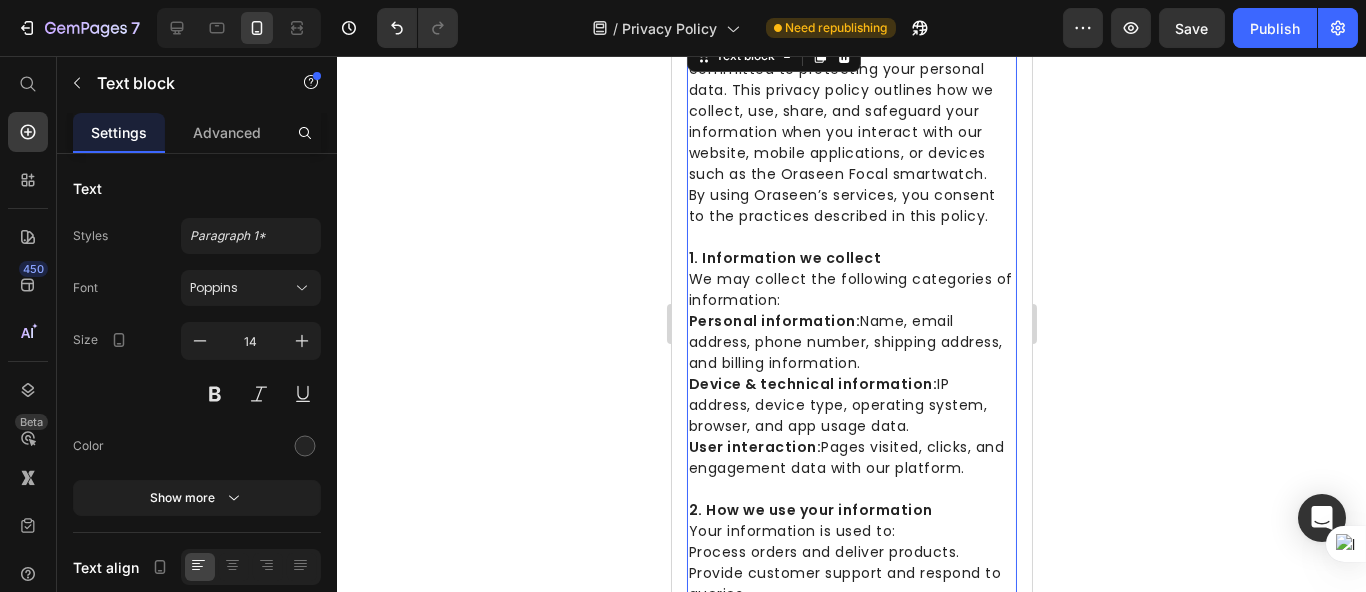 scroll, scrollTop: 228, scrollLeft: 0, axis: vertical 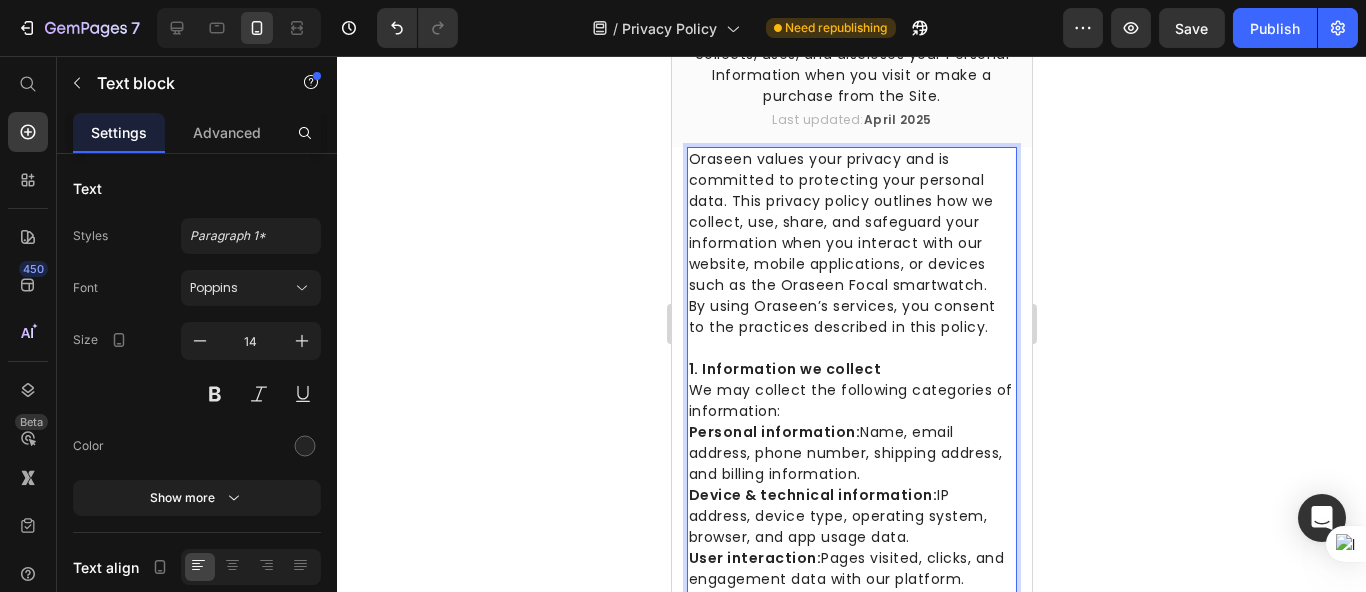 click on "Oraseen values your privacy and is committed to protecting your personal data. This privacy policy outlines how we collect, use, share, and safeguard your information when you interact with our website, mobile applications, or devices such as the Oraseen Focal smartwatch." at bounding box center [851, 222] 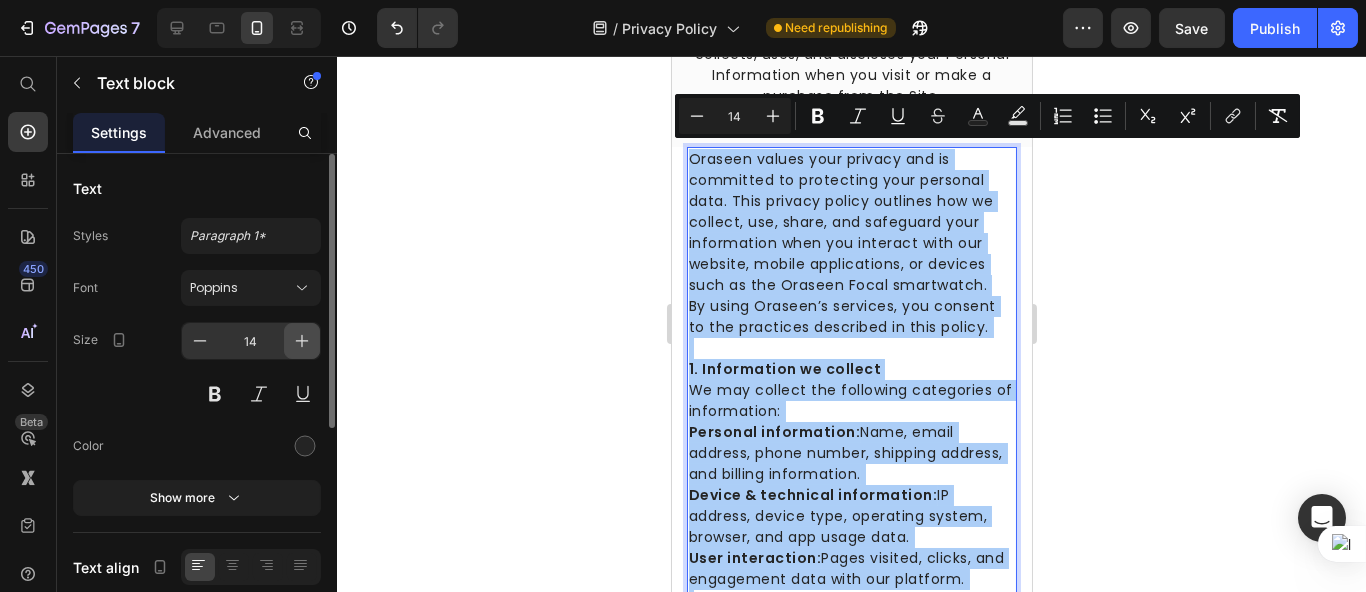click at bounding box center (302, 341) 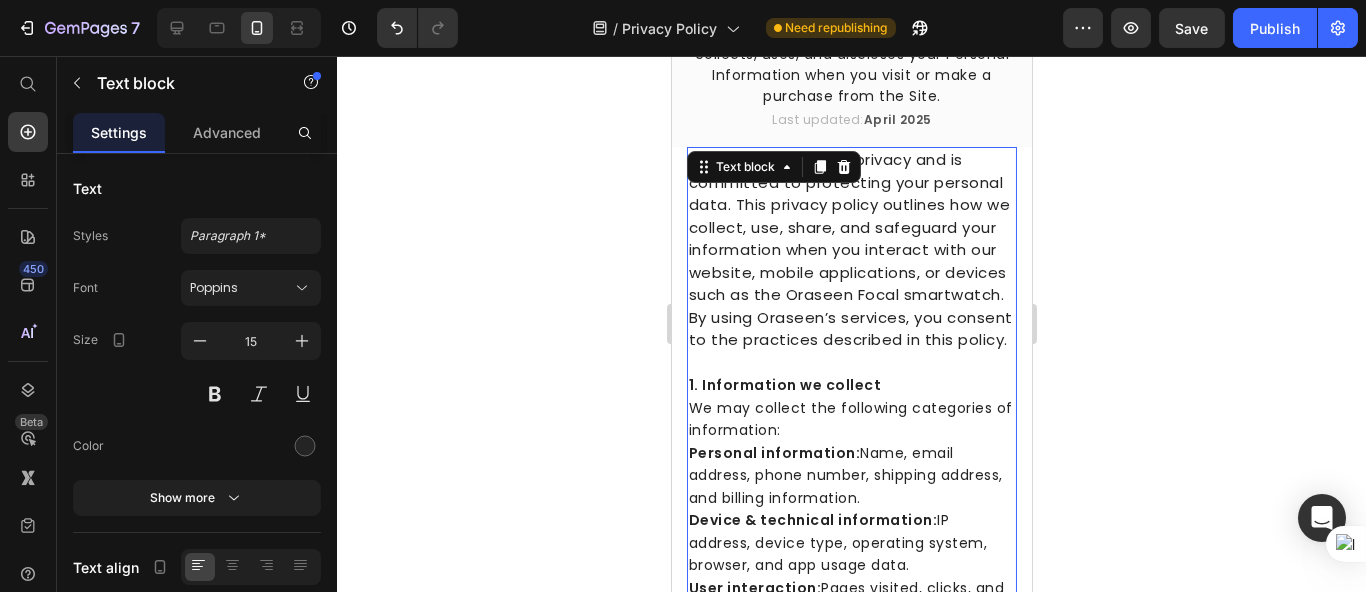 click on "By using Oraseen’s services, you consent to the practices described in this policy." at bounding box center (851, 329) 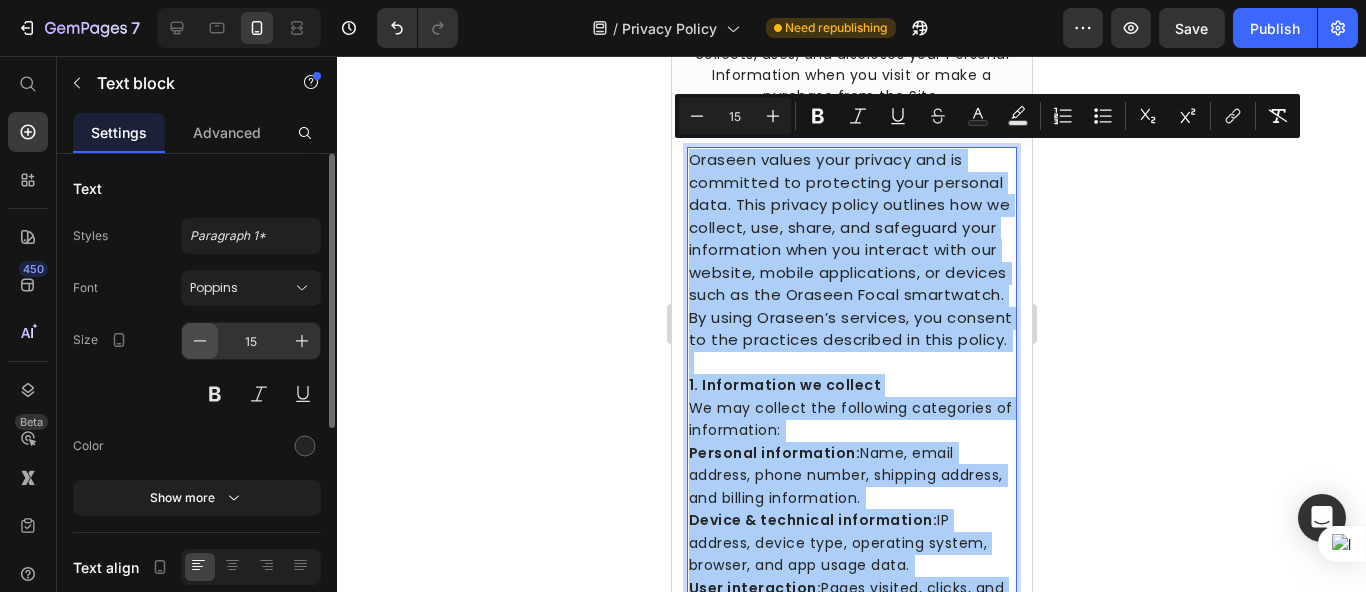 click 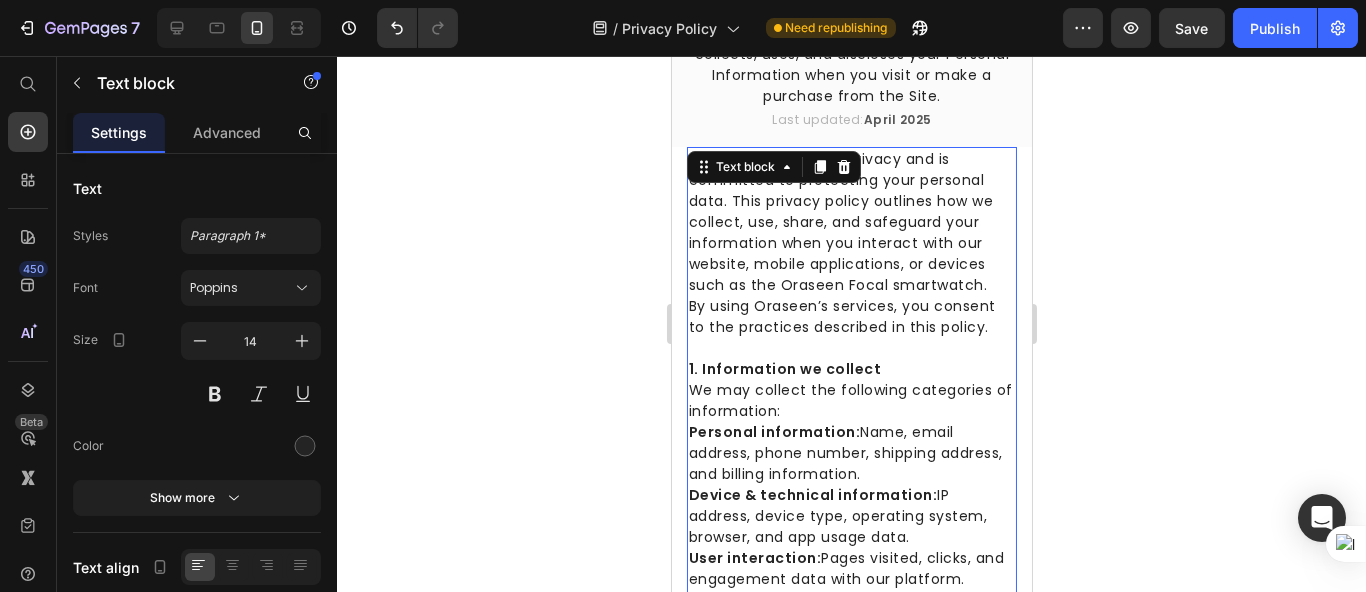 drag, startPoint x: 523, startPoint y: 324, endPoint x: 48, endPoint y: 267, distance: 478.40778 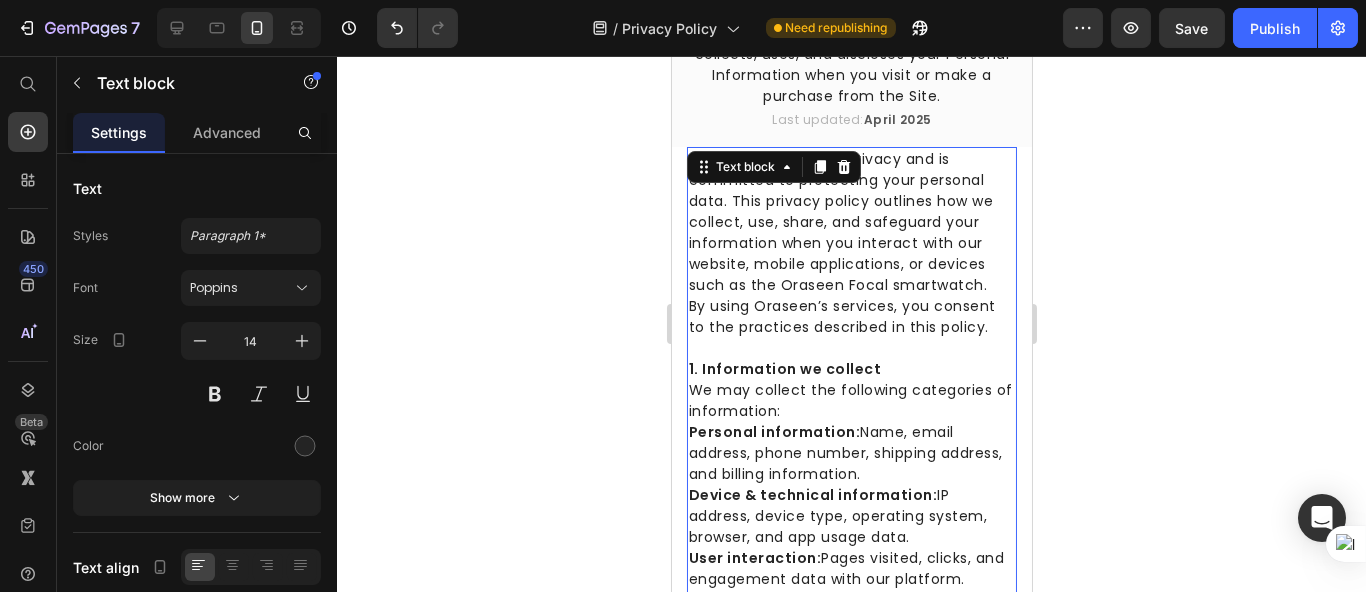 click 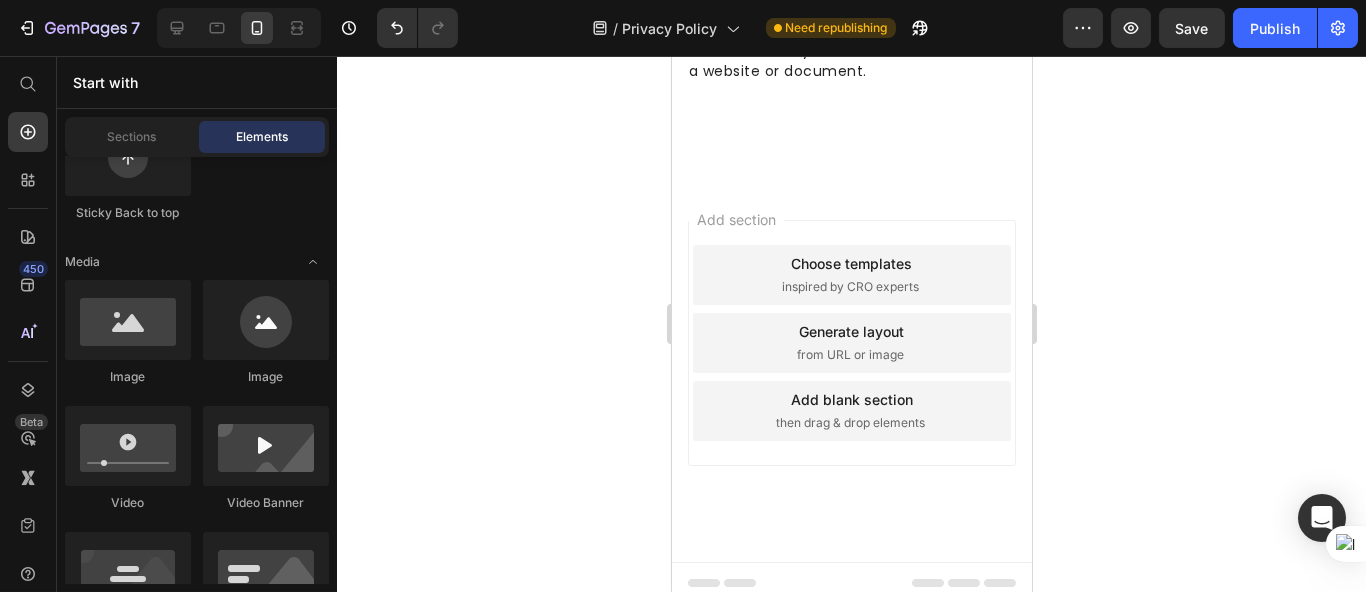 scroll, scrollTop: 2339, scrollLeft: 0, axis: vertical 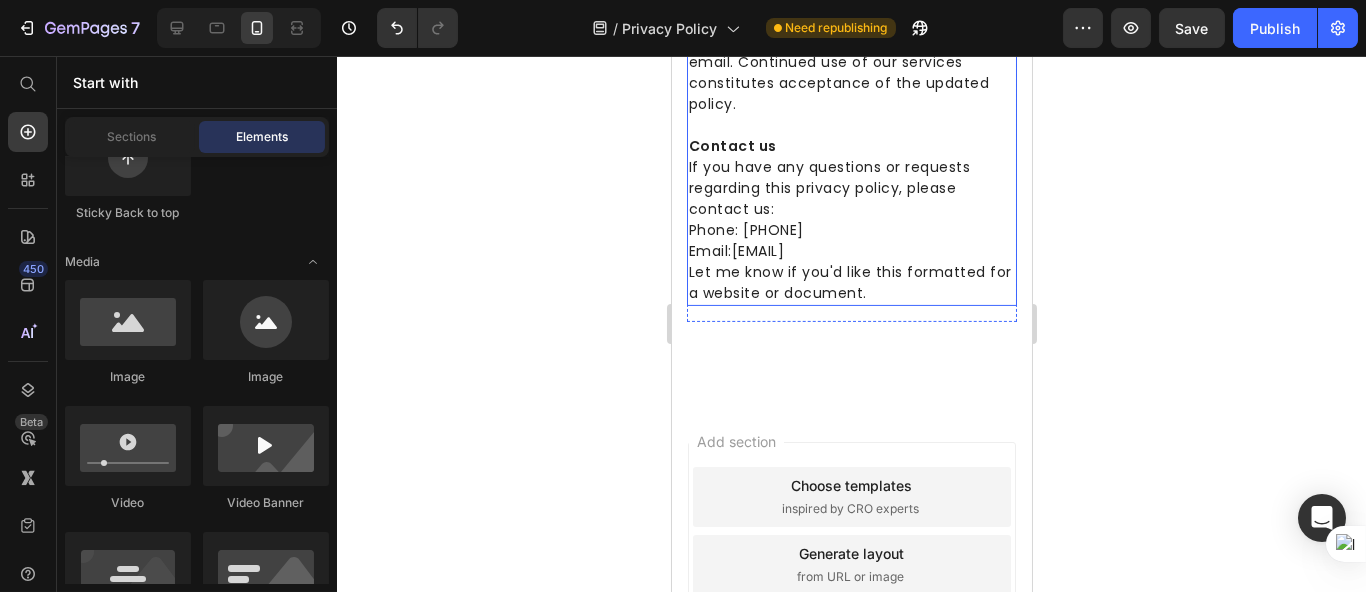 click on "Phone: [PHONE] Email:  [EMAIL]" at bounding box center (851, 241) 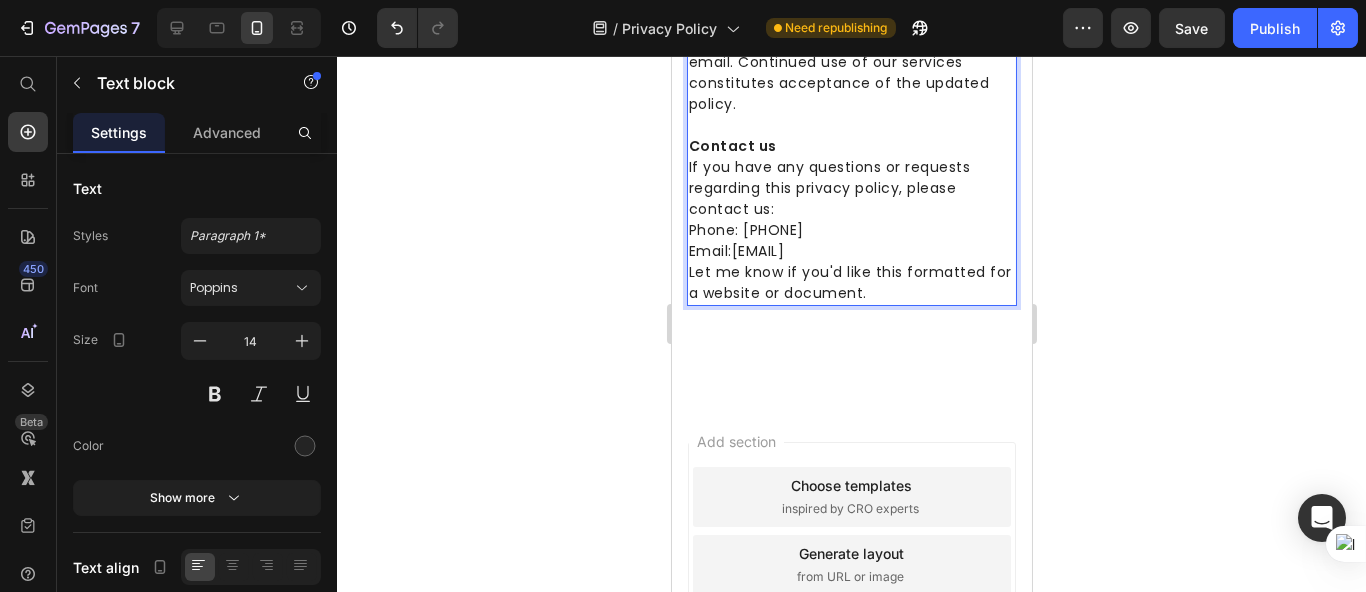 click on "Phone: [PHONE] Email:  [EMAIL]" at bounding box center (851, 241) 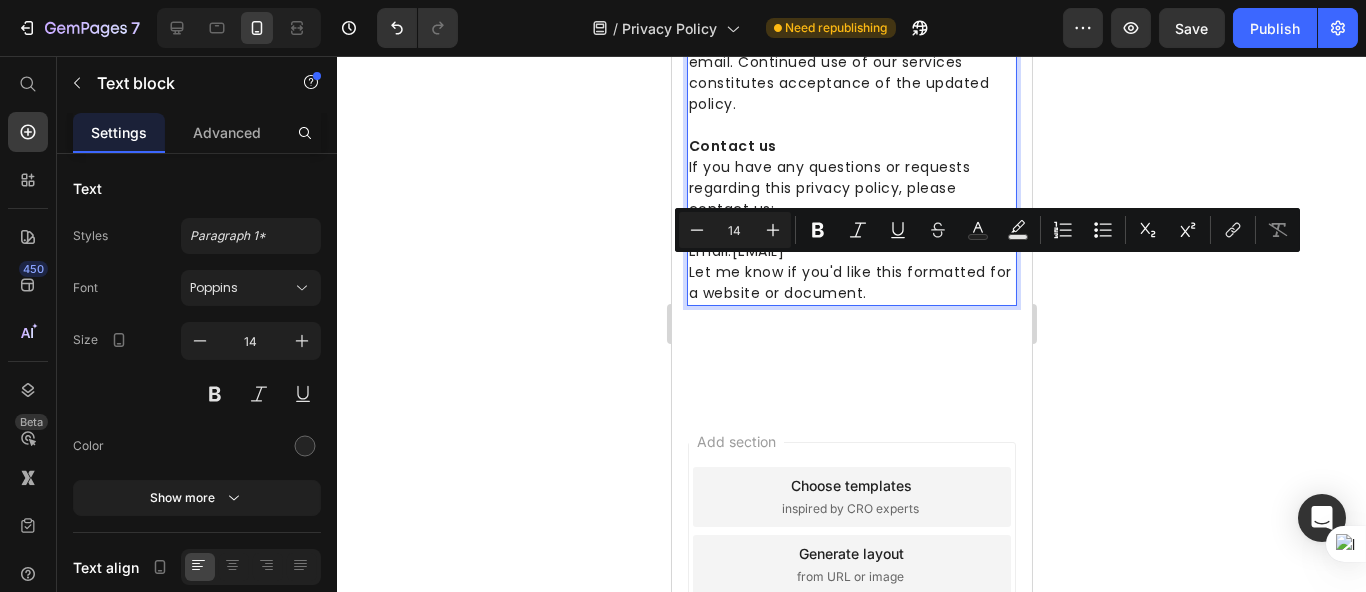 drag, startPoint x: 739, startPoint y: 273, endPoint x: 651, endPoint y: 273, distance: 88 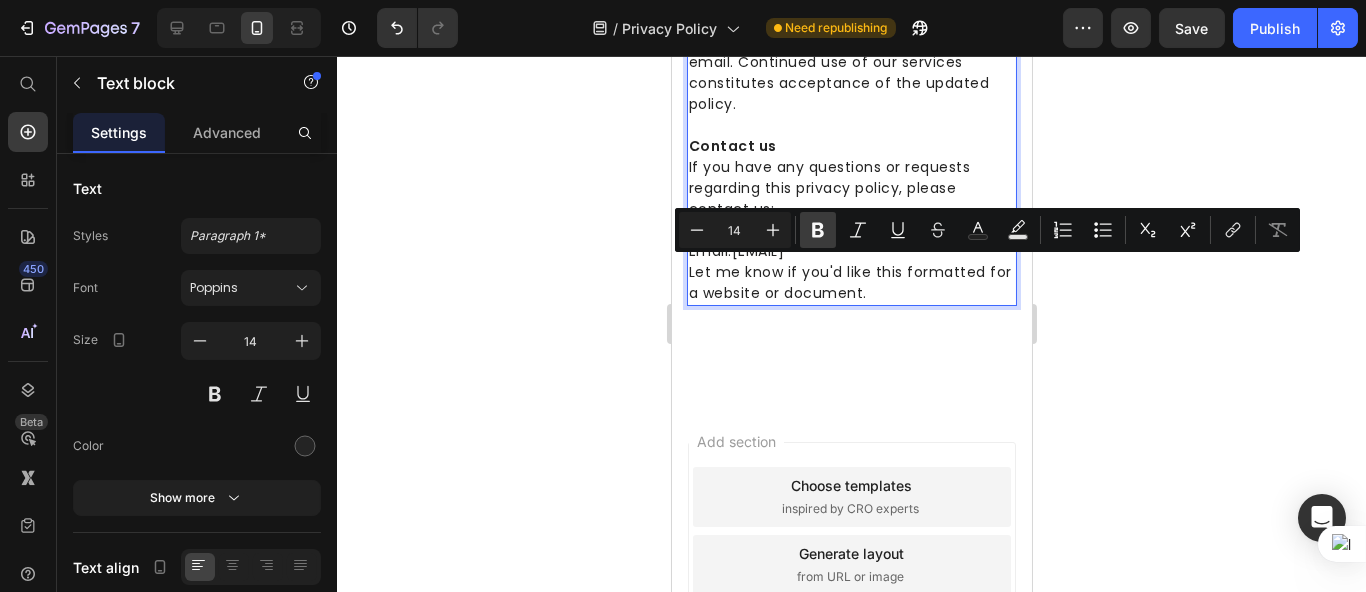 click 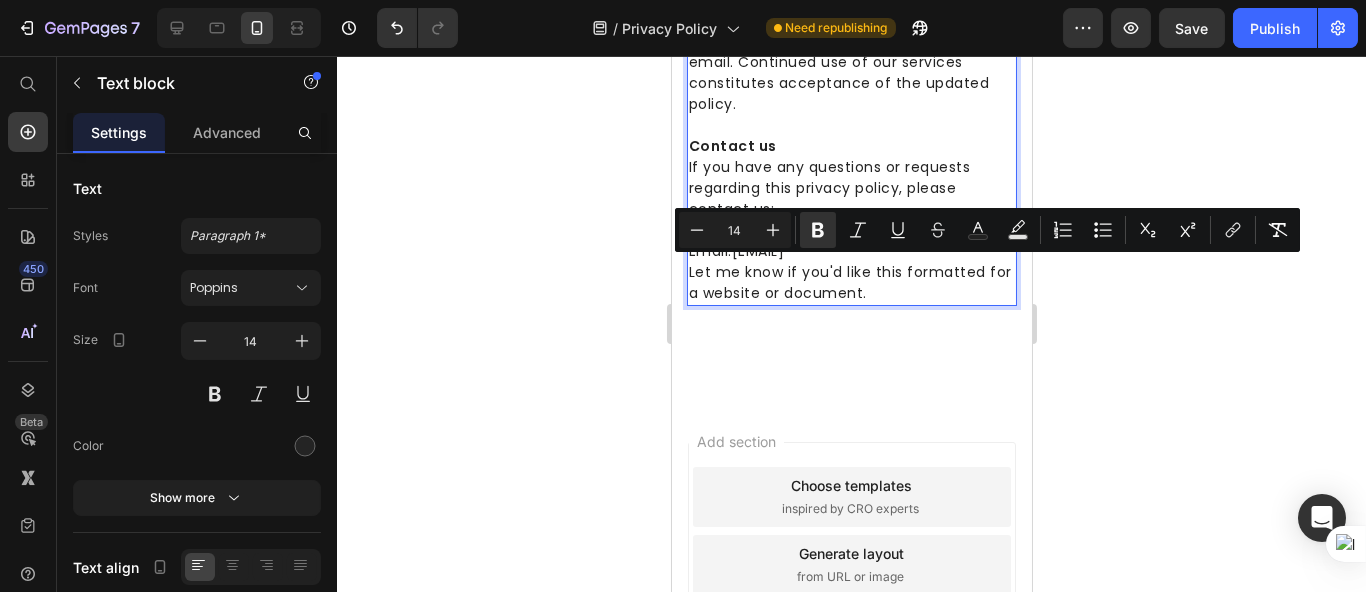 click on "[EMAIL]" at bounding box center (757, 251) 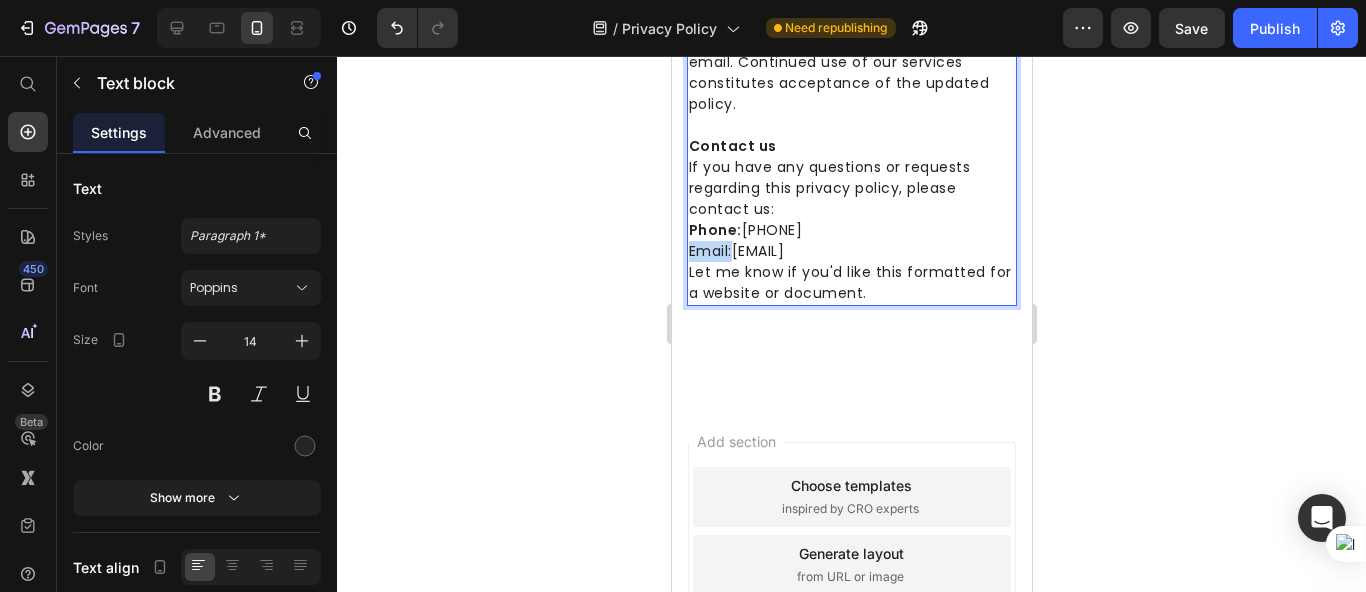 drag, startPoint x: 732, startPoint y: 289, endPoint x: 628, endPoint y: 292, distance: 104.04326 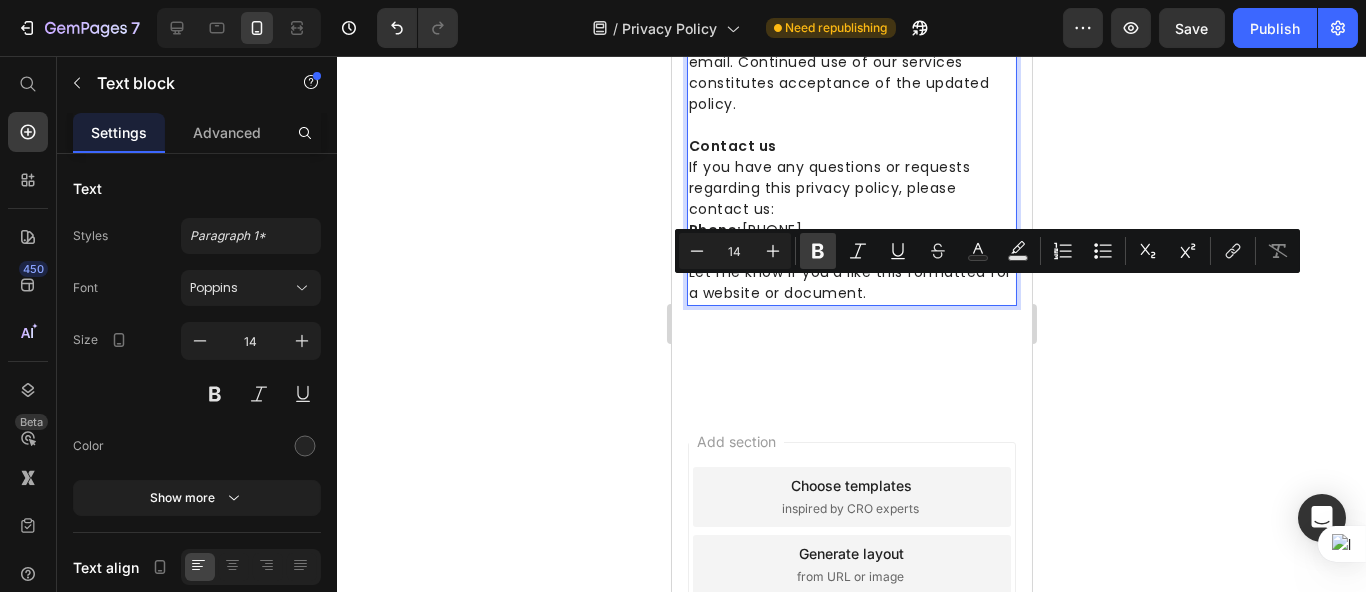click 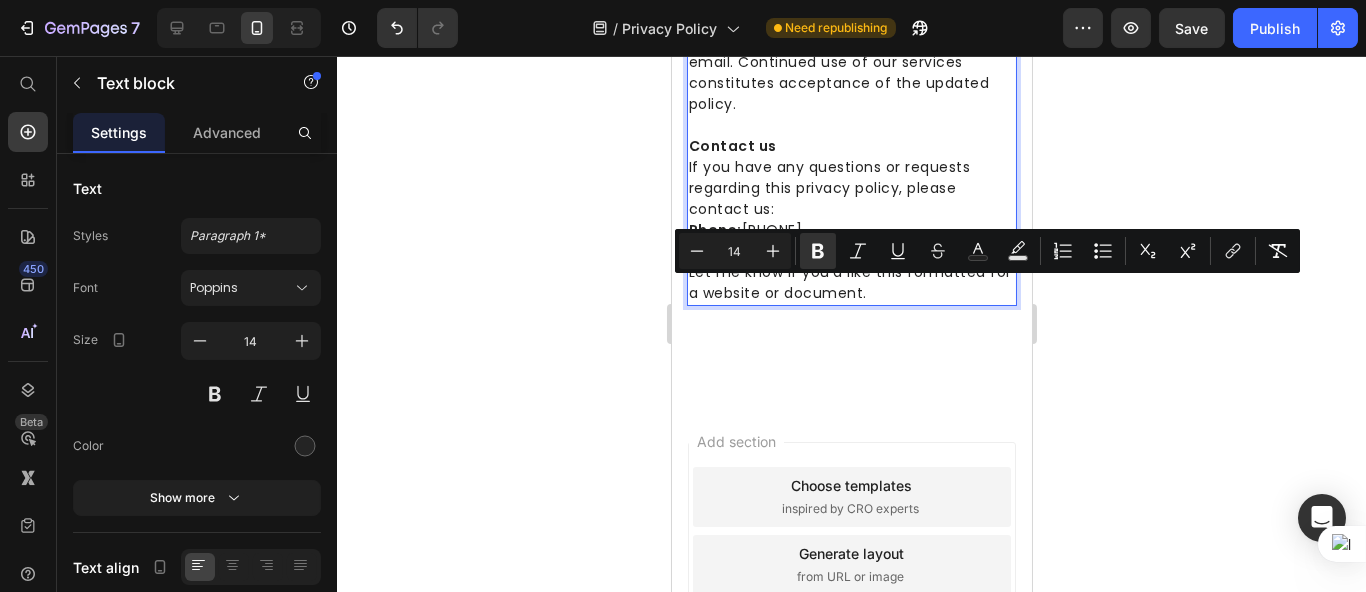 click on "Let me know if you'd like this formatted for a website or document." at bounding box center [851, 283] 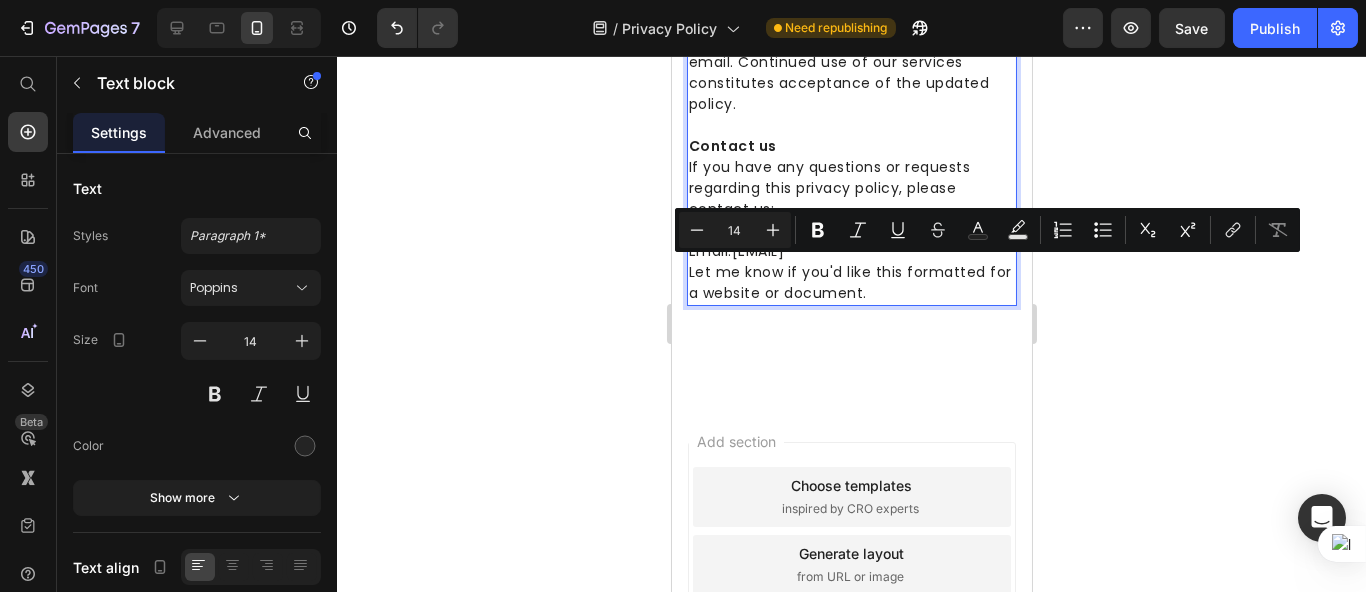 click 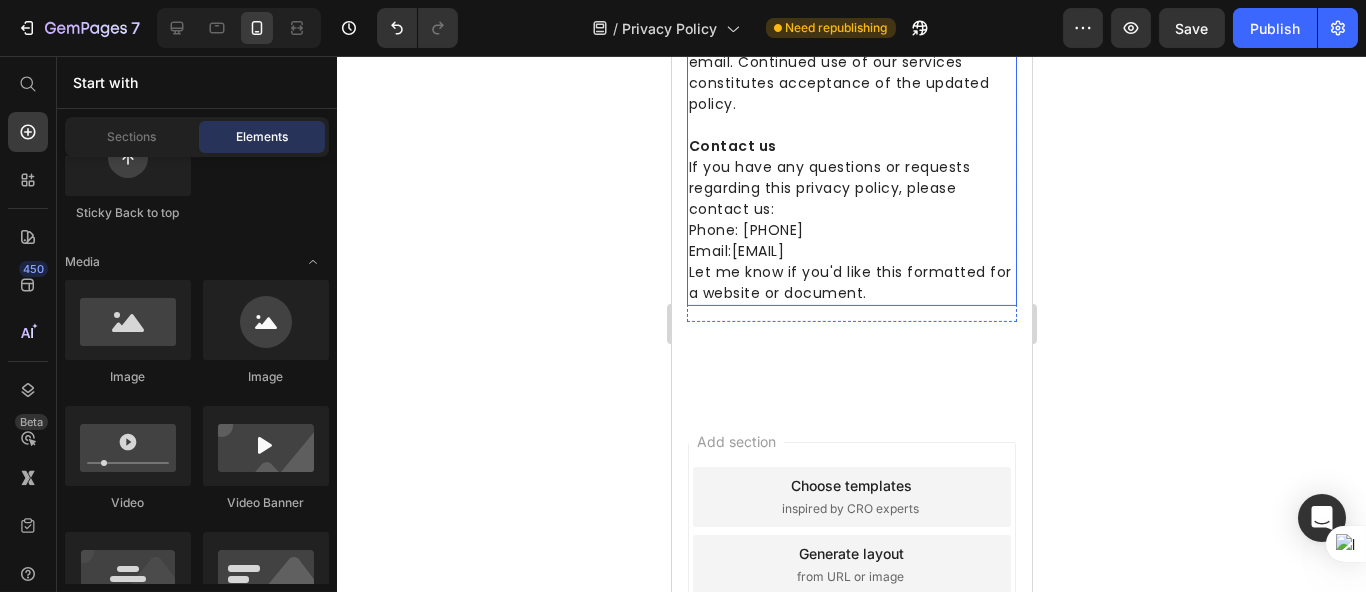 click on "Phone: [PHONE] Email:  [EMAIL]" at bounding box center (851, 241) 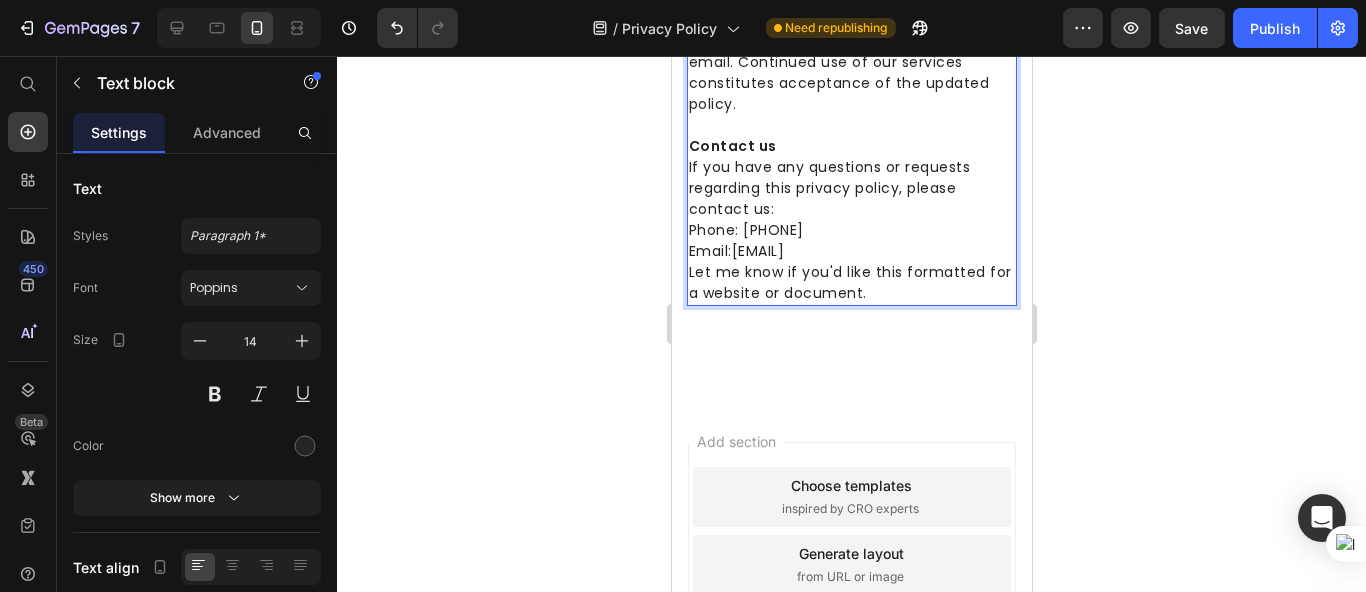drag, startPoint x: 916, startPoint y: 292, endPoint x: 1340, endPoint y: 321, distance: 424.9906 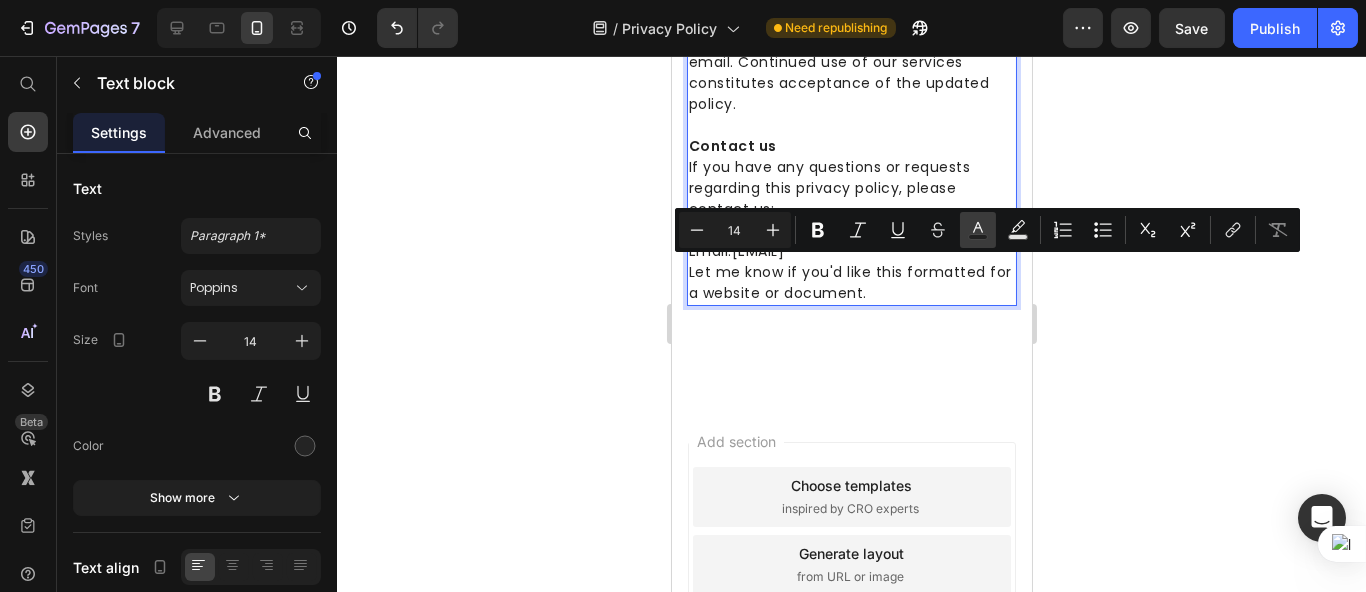 click 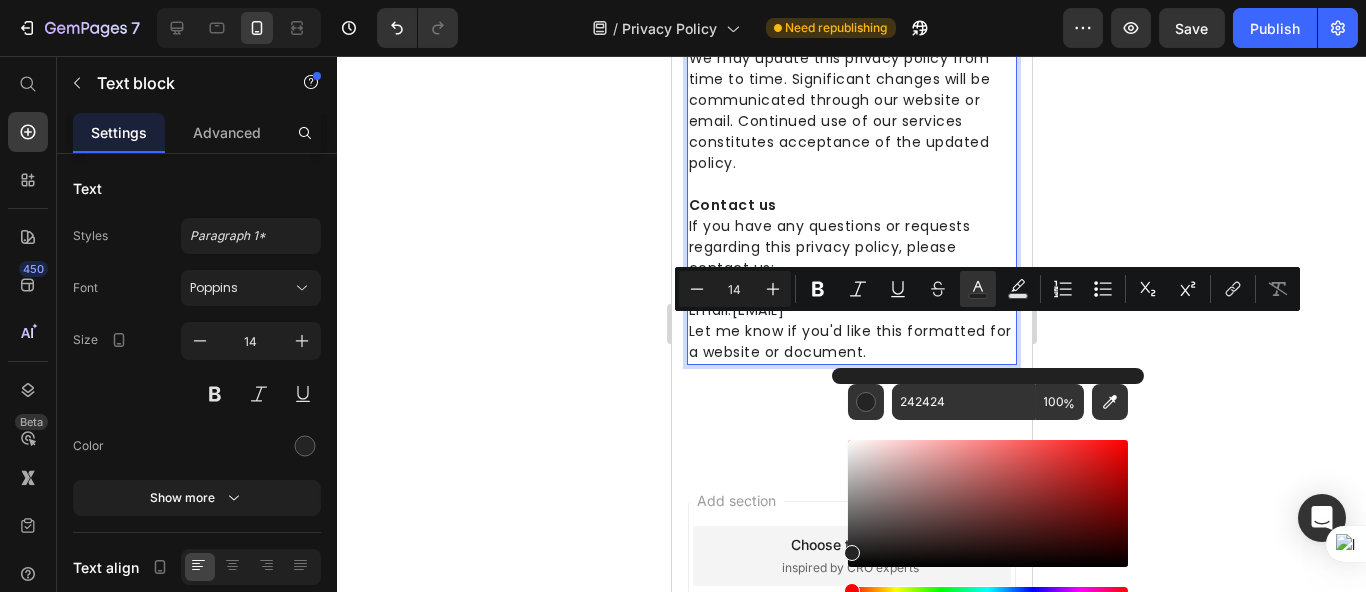scroll, scrollTop: 2392, scrollLeft: 0, axis: vertical 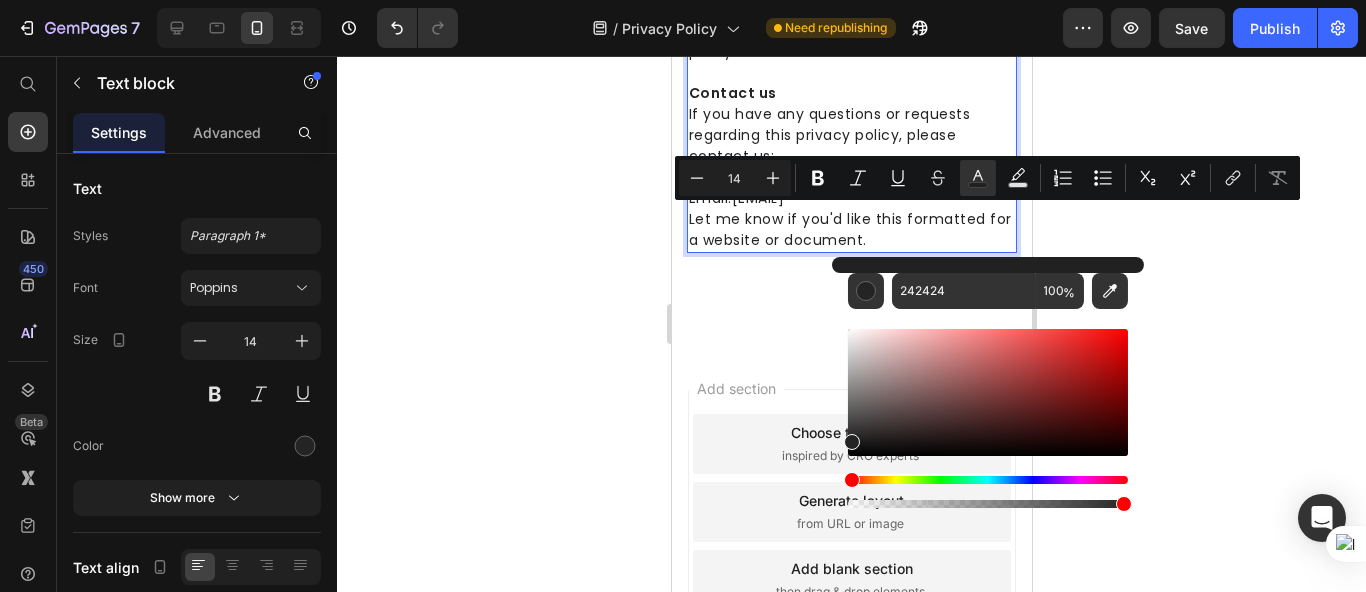 click at bounding box center [988, 480] 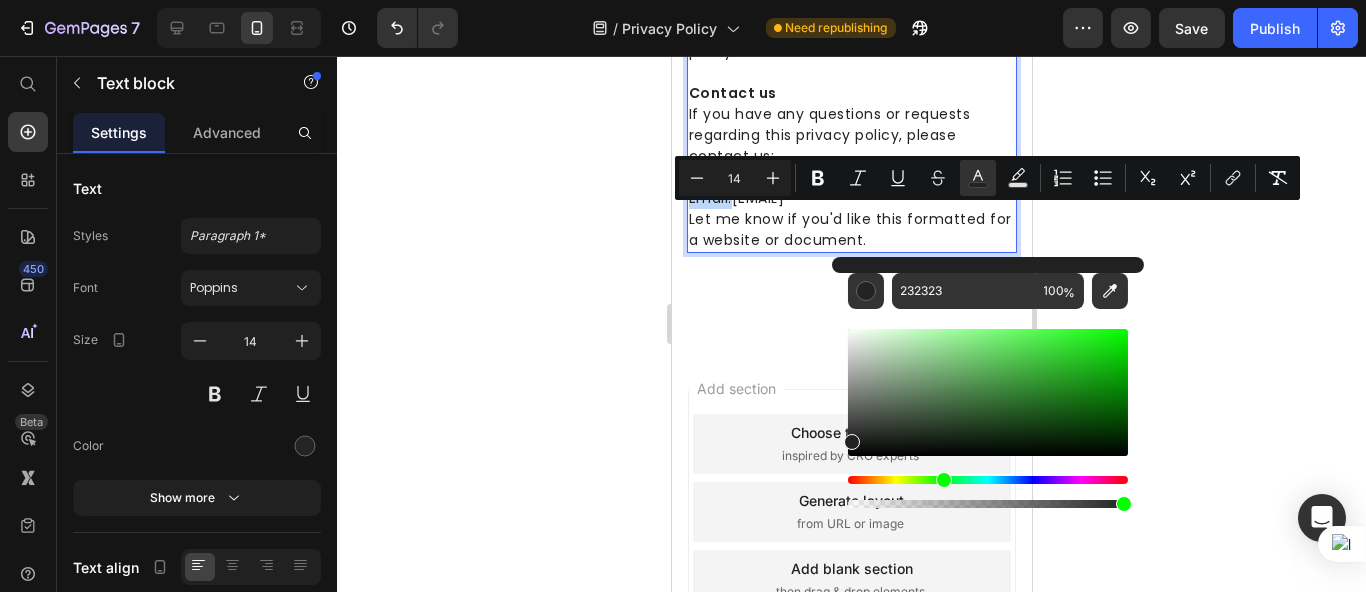 click at bounding box center (988, 480) 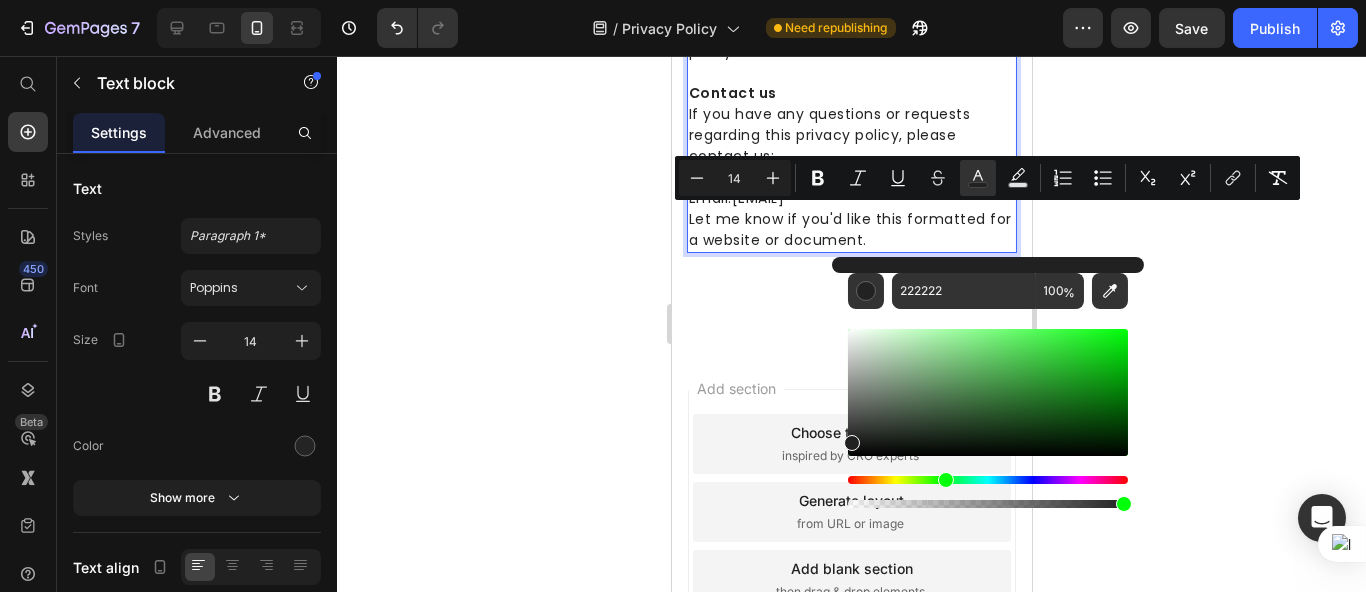 click at bounding box center [988, 480] 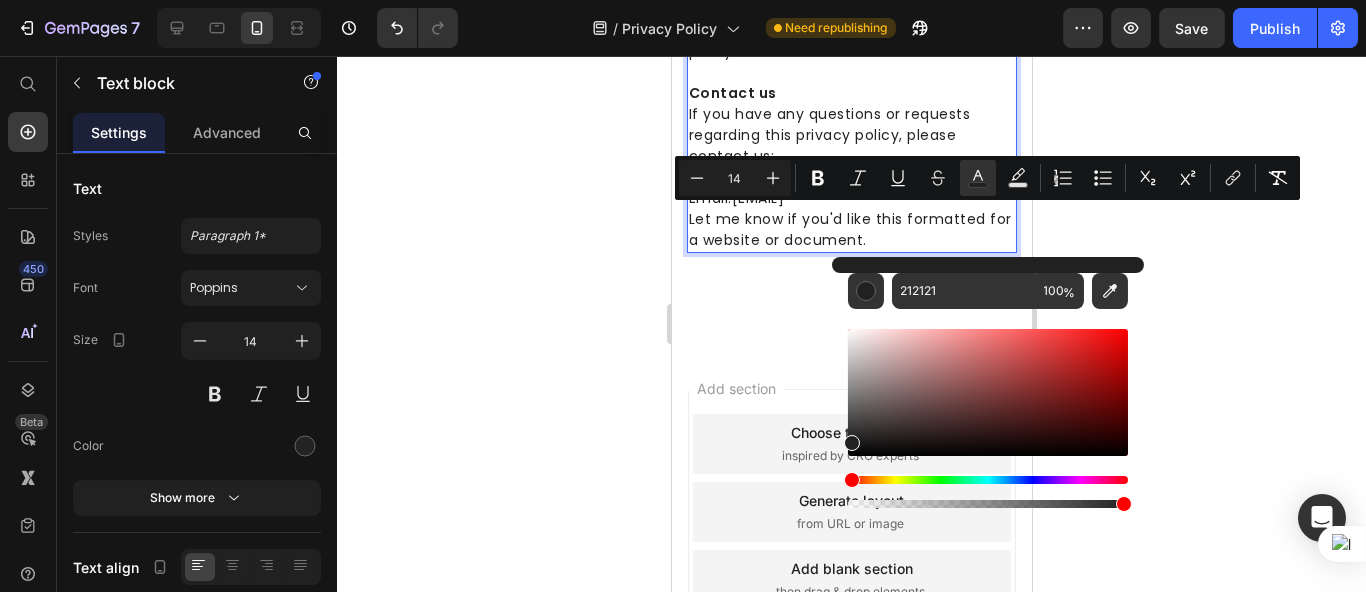 click at bounding box center [988, 480] 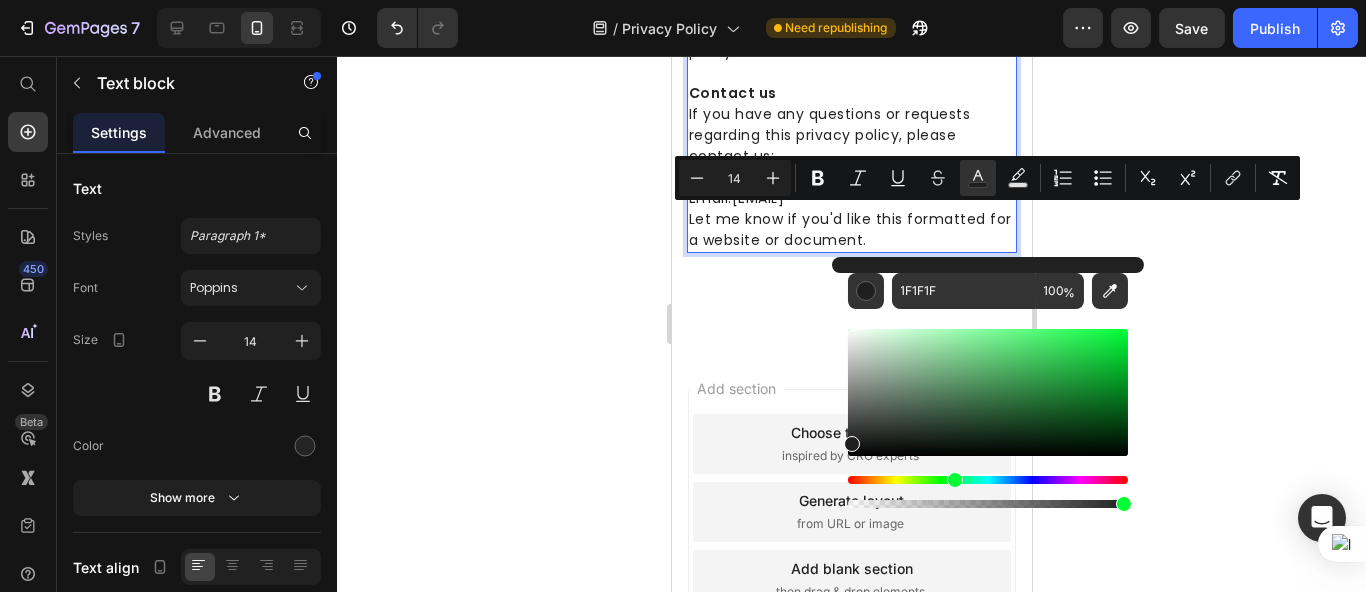 click at bounding box center (988, 480) 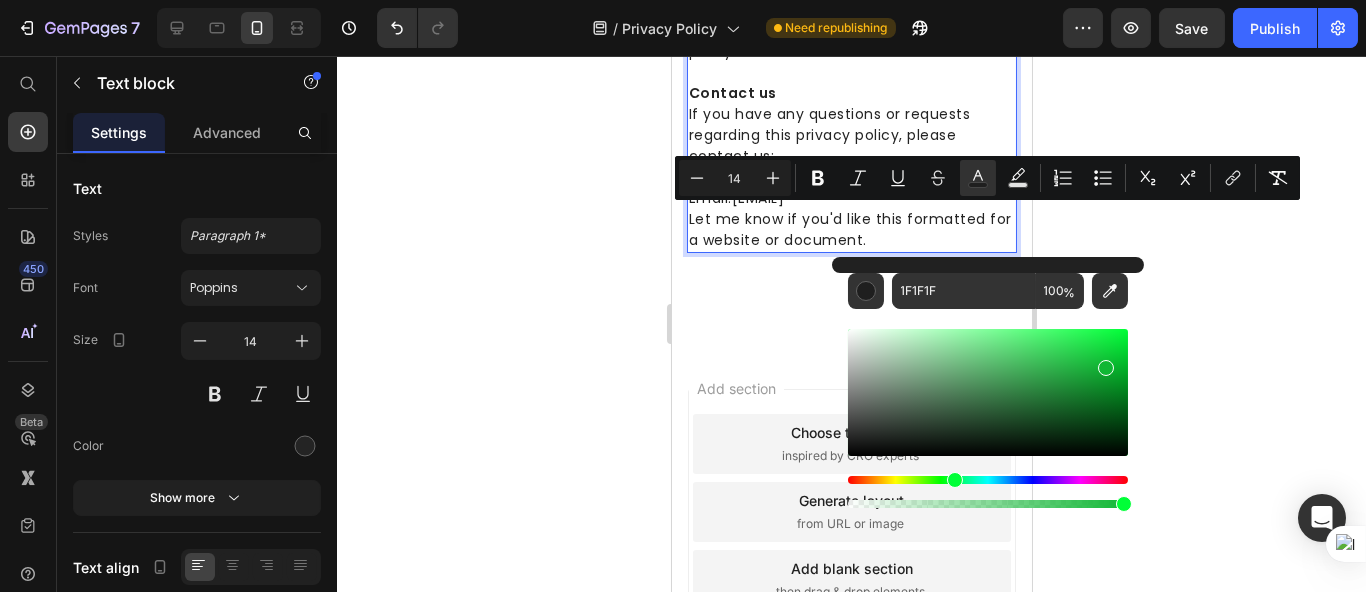 drag, startPoint x: 1031, startPoint y: 392, endPoint x: 1104, endPoint y: 364, distance: 78.18568 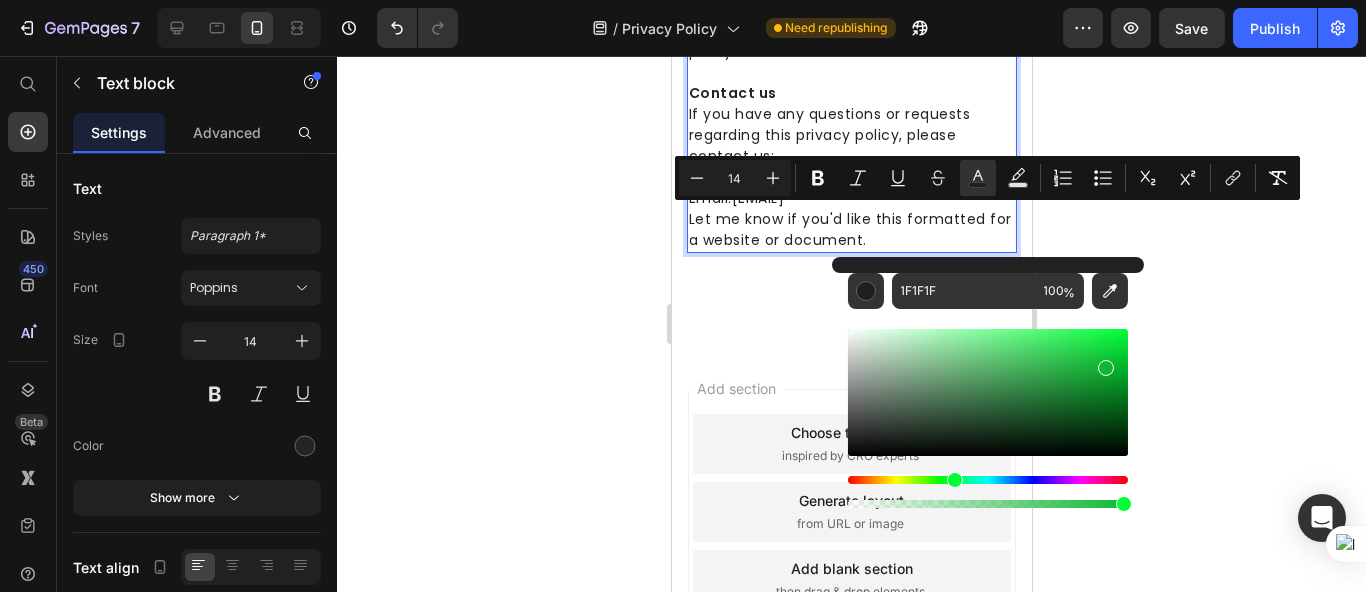 click at bounding box center (988, 392) 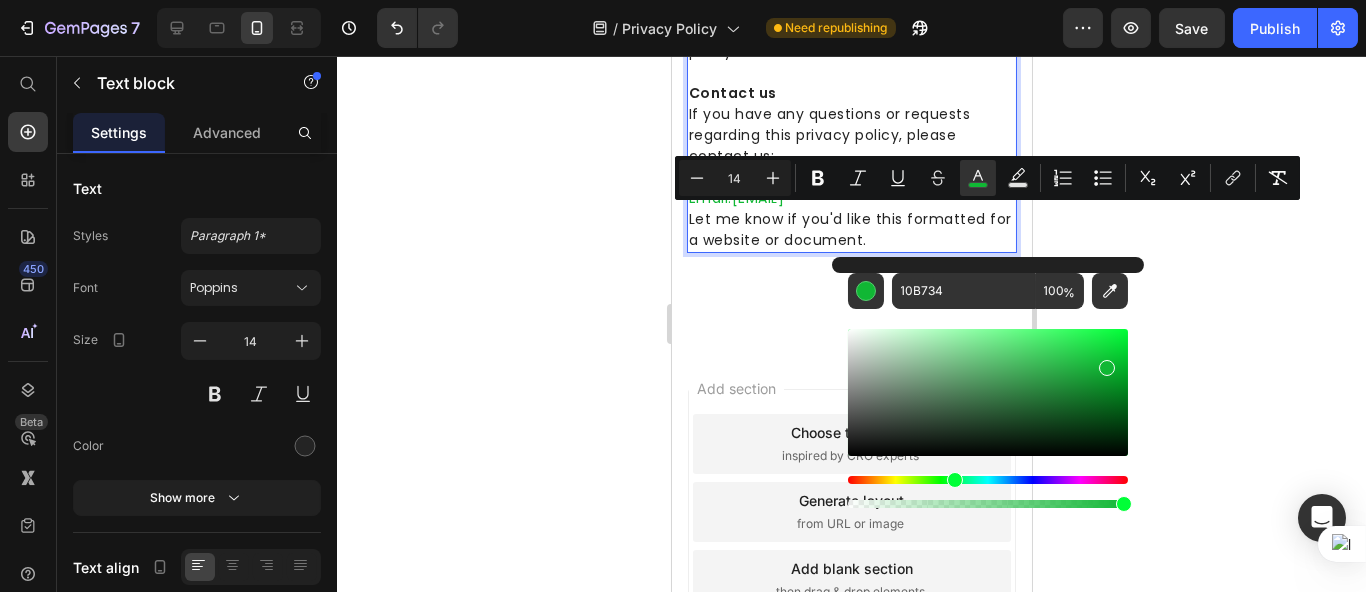 click 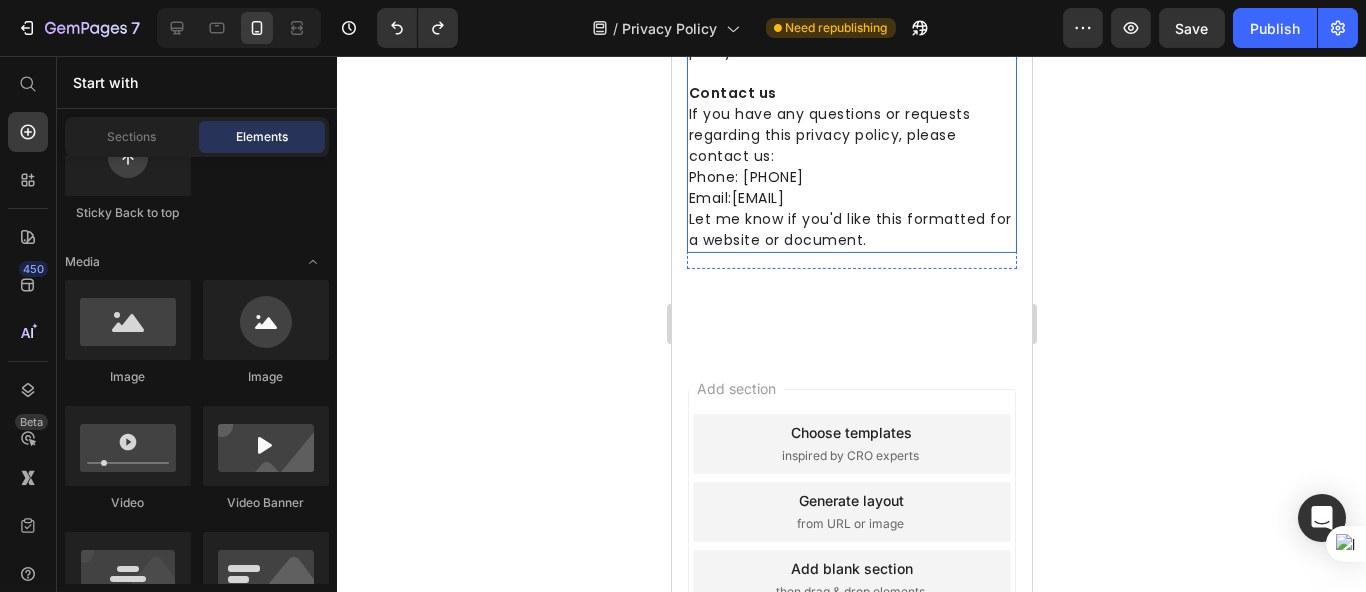 click on "Phone: [PHONE] Email:  [EMAIL]" at bounding box center (851, 188) 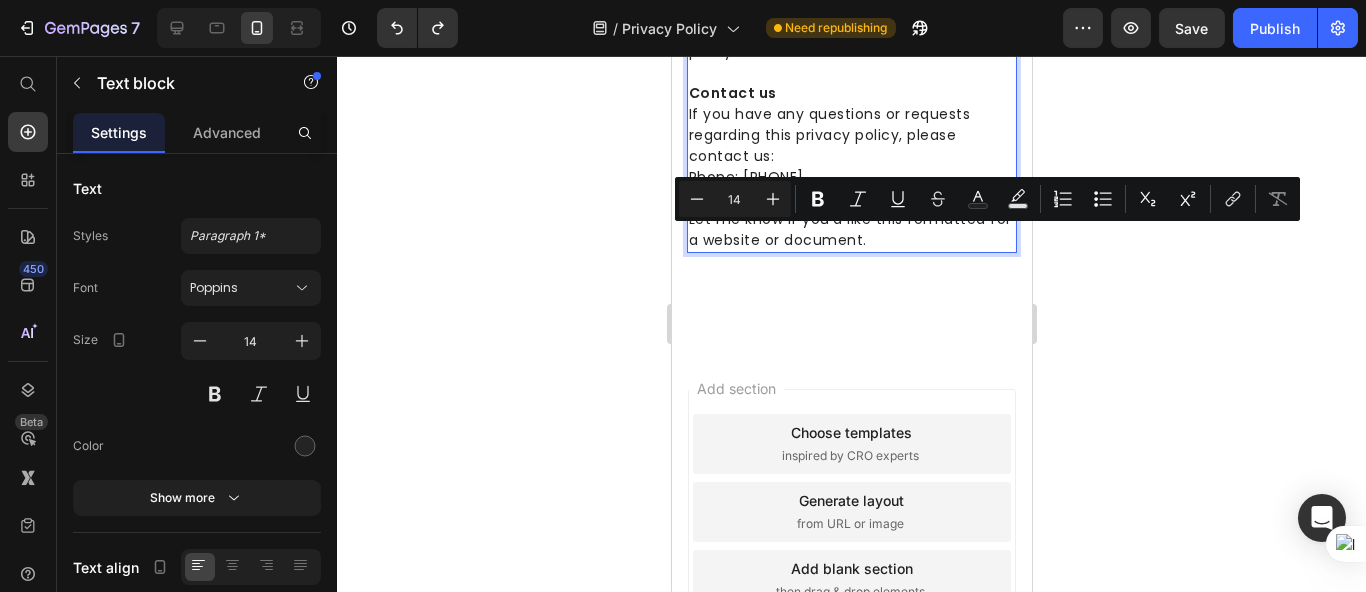 drag, startPoint x: 901, startPoint y: 283, endPoint x: 923, endPoint y: 246, distance: 43.046486 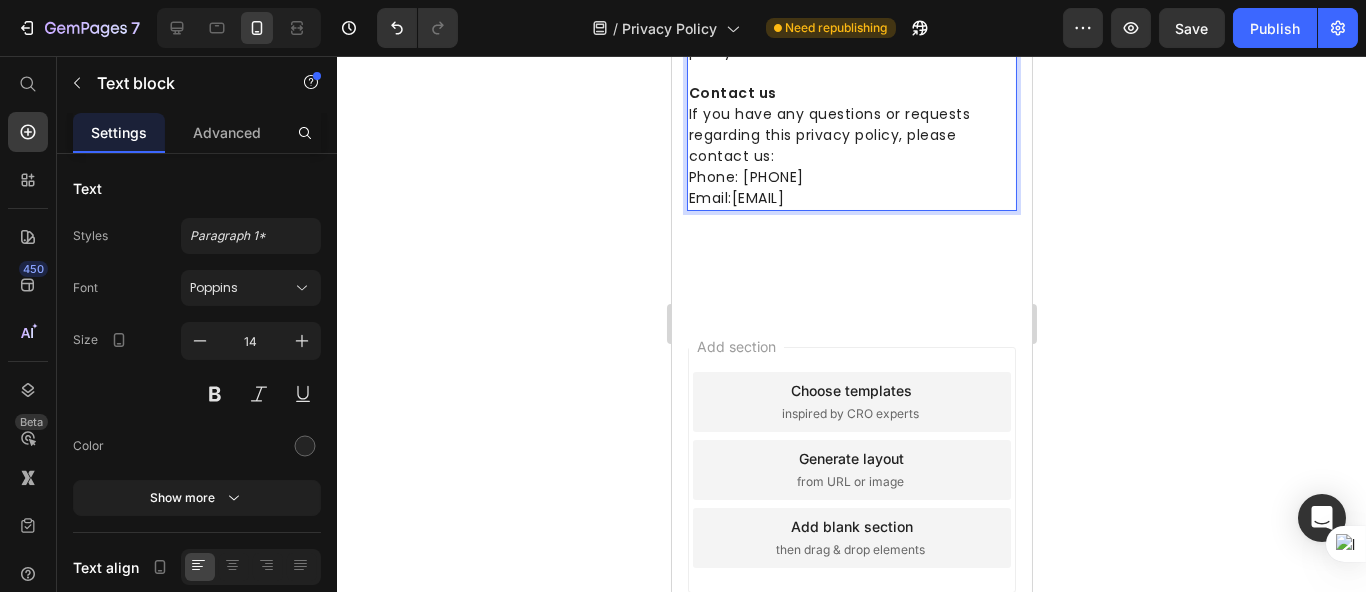 click on "If you have any questions or requests regarding this privacy policy, please contact us:" at bounding box center (851, 135) 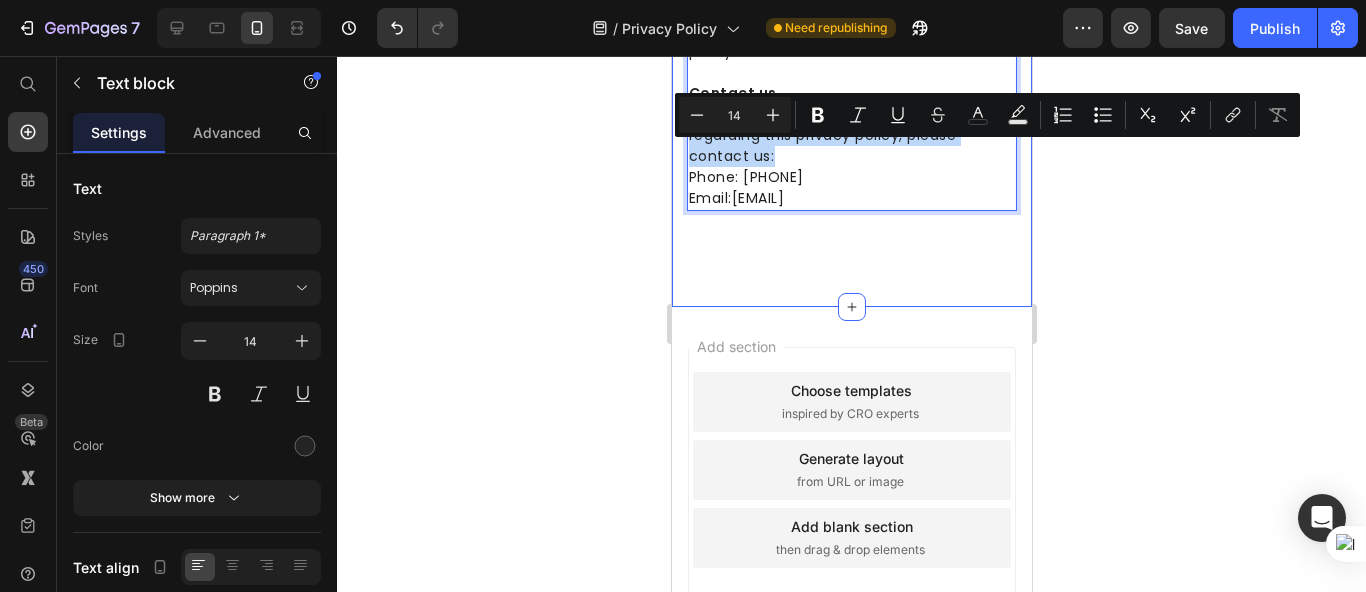 drag, startPoint x: 779, startPoint y: 195, endPoint x: 677, endPoint y: 164, distance: 106.60675 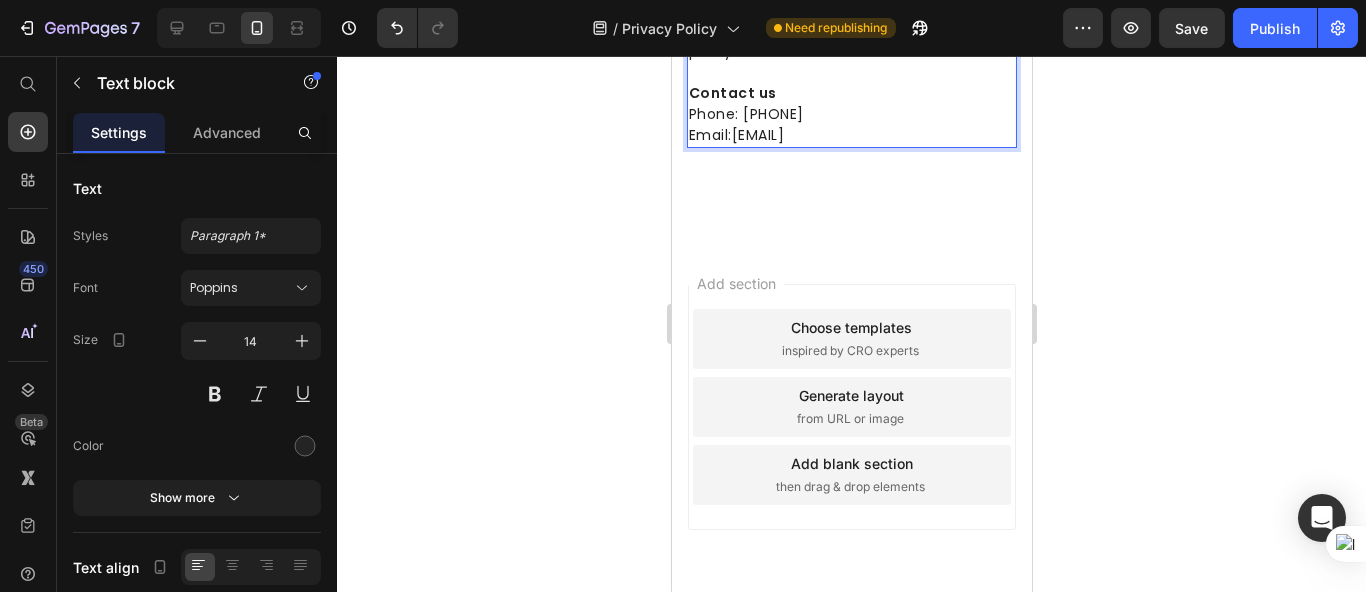 click 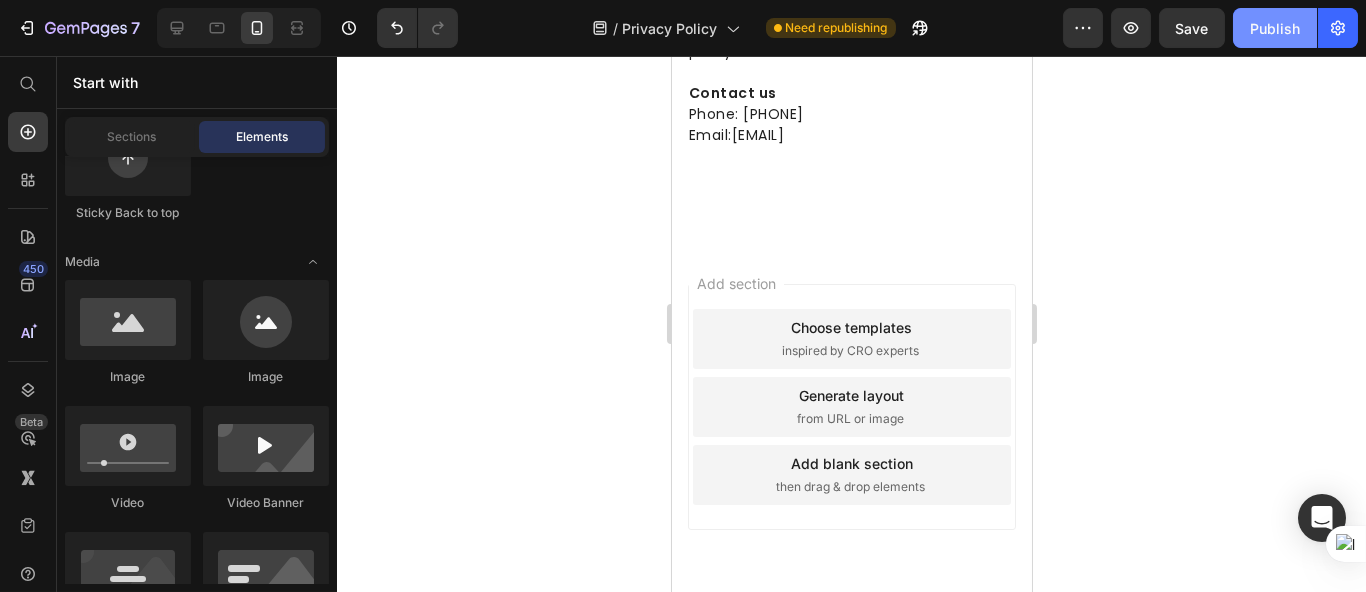 click on "Publish" 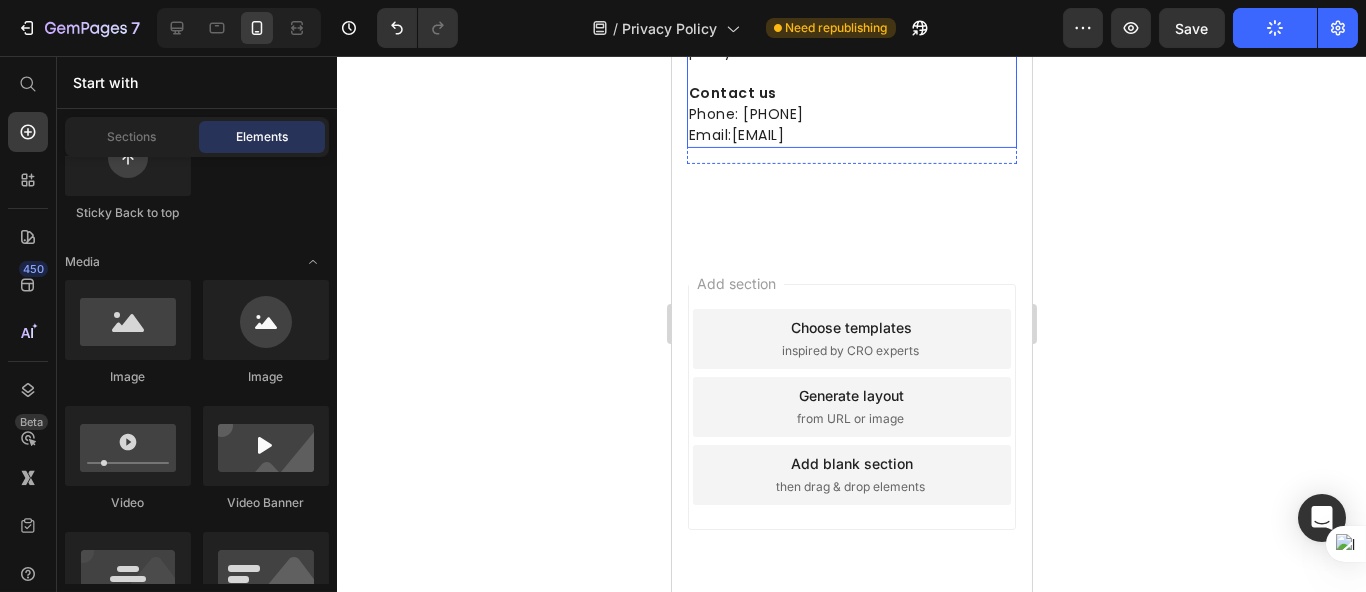 scroll, scrollTop: 2280, scrollLeft: 0, axis: vertical 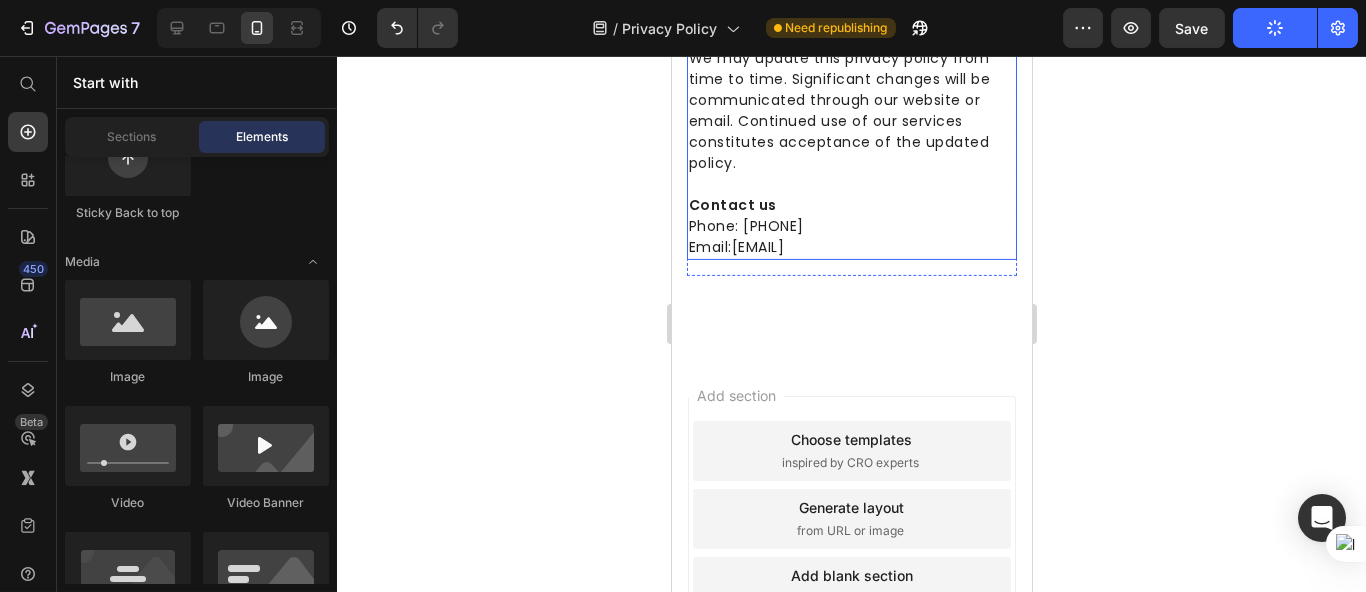 click on "Contact us" at bounding box center [851, 205] 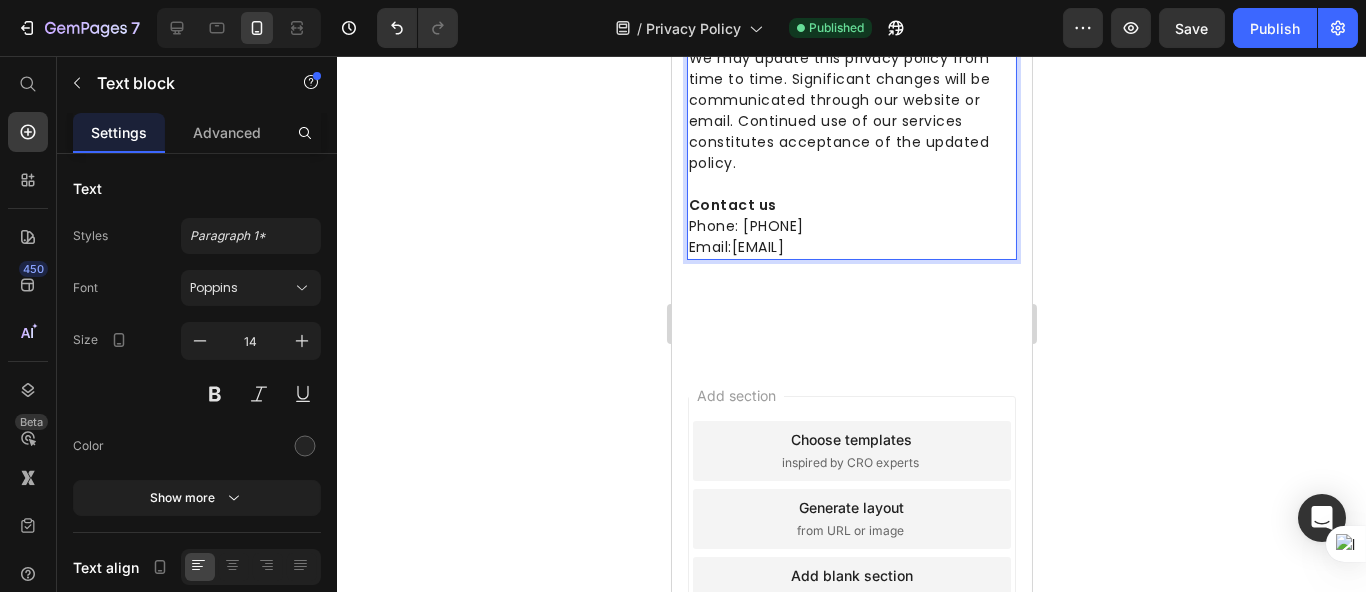 click on "Contact us" at bounding box center (851, 205) 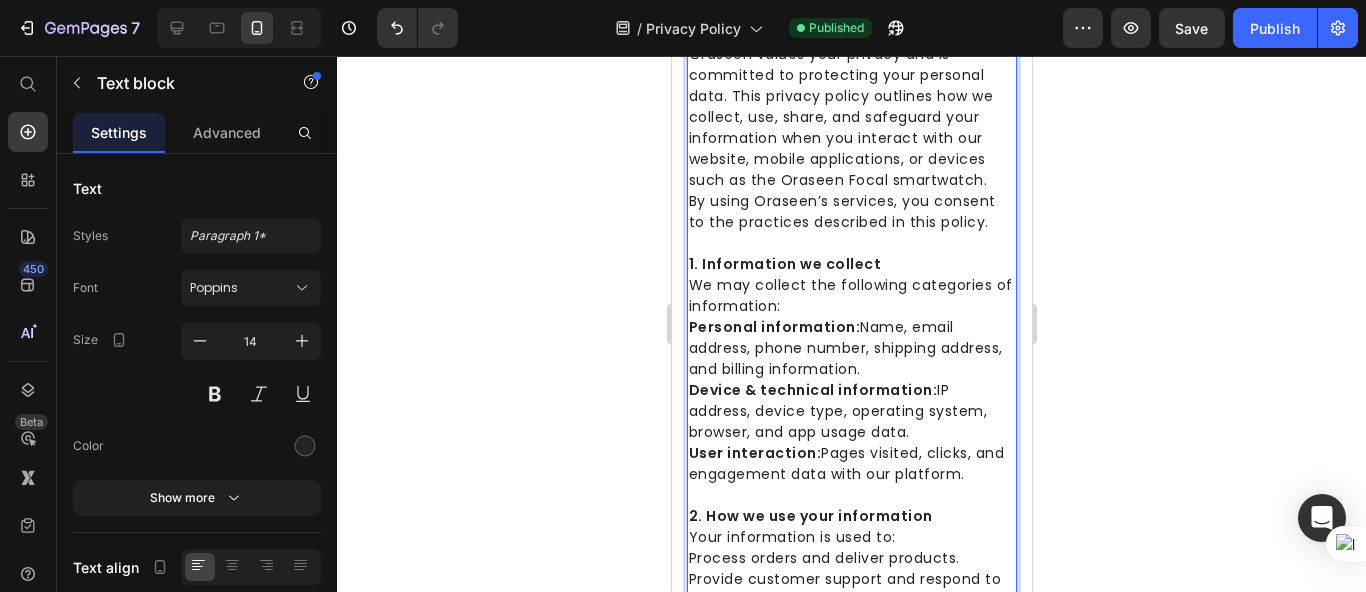 scroll, scrollTop: 555, scrollLeft: 0, axis: vertical 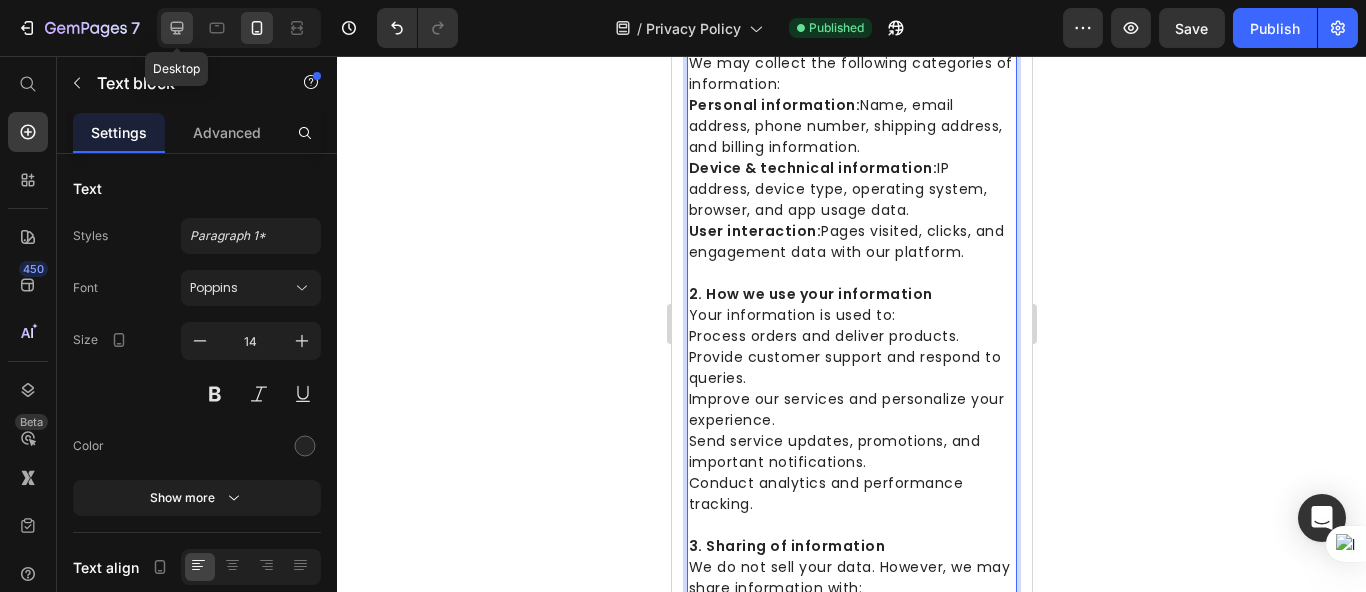 click 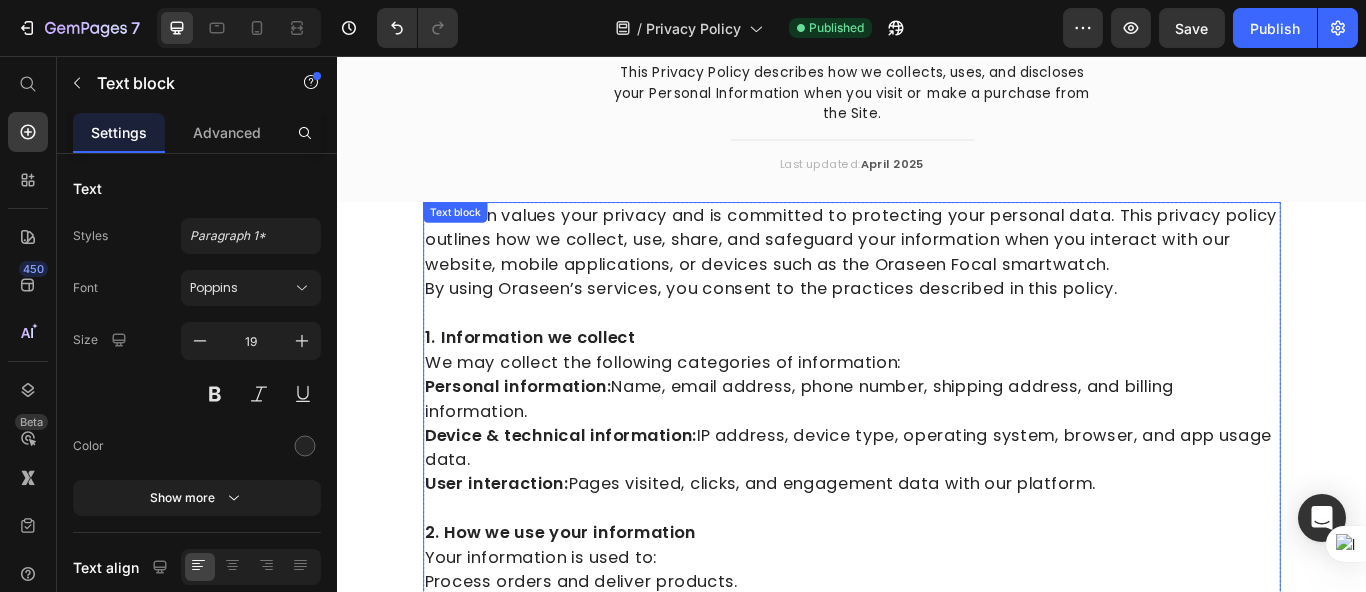 scroll, scrollTop: 339, scrollLeft: 0, axis: vertical 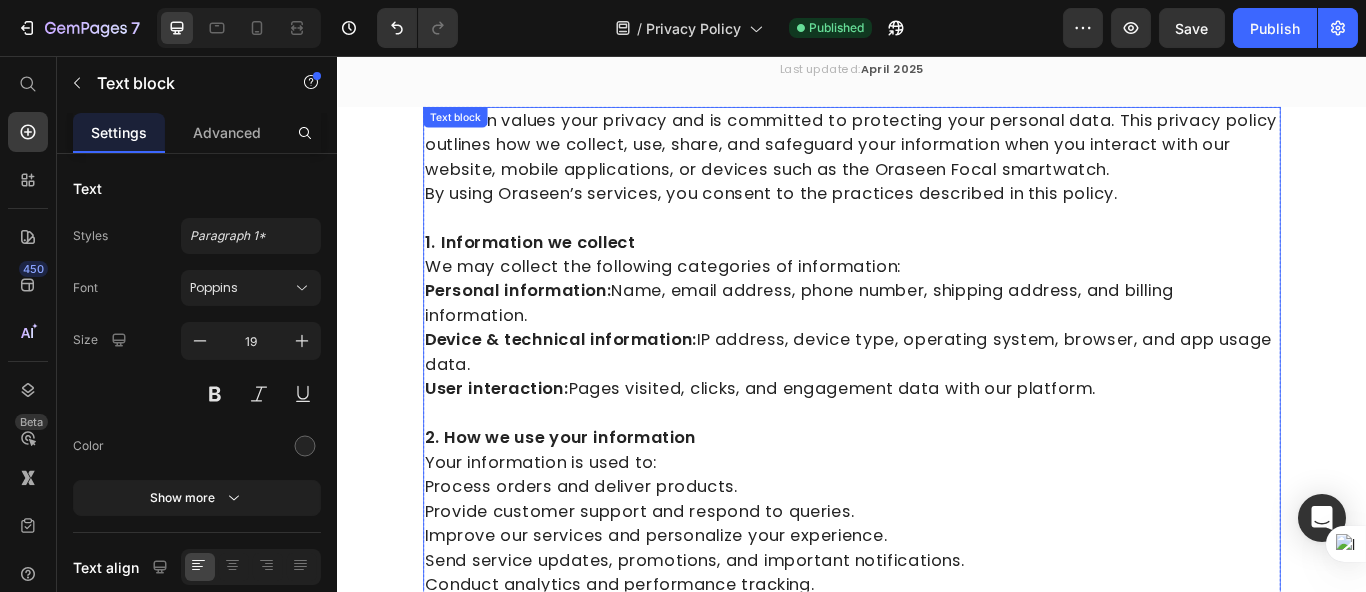 click on "We may collect the following categories of information:" at bounding box center (716, 302) 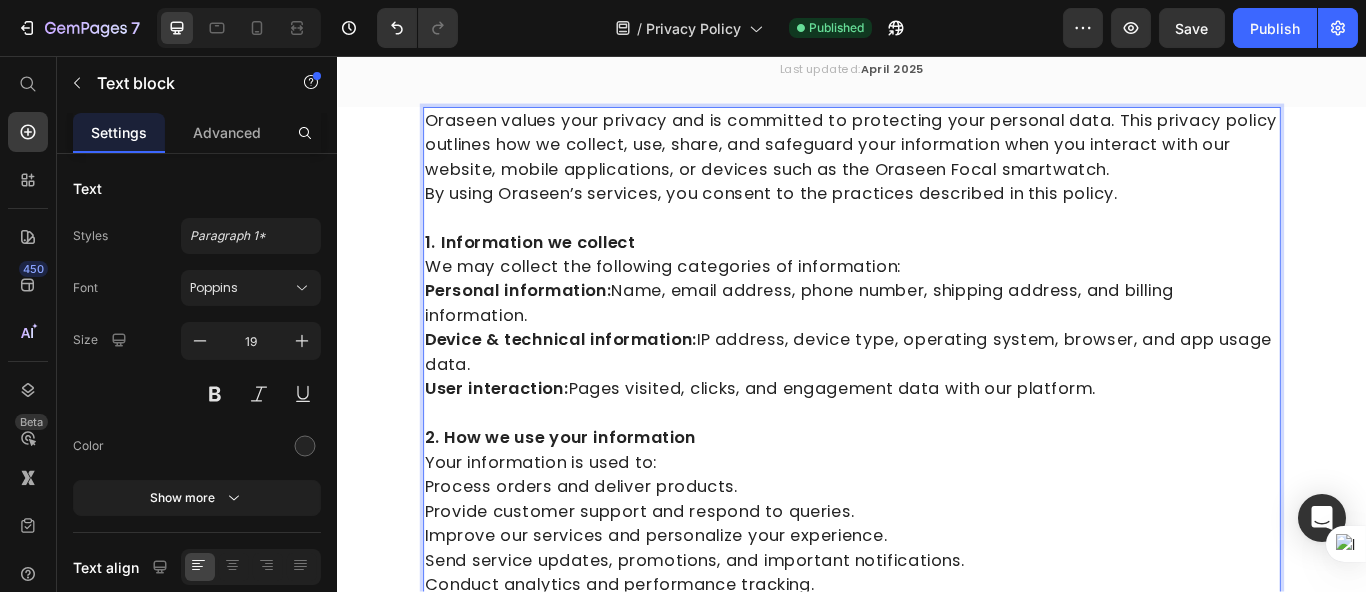 drag, startPoint x: 709, startPoint y: 301, endPoint x: 762, endPoint y: 320, distance: 56.302753 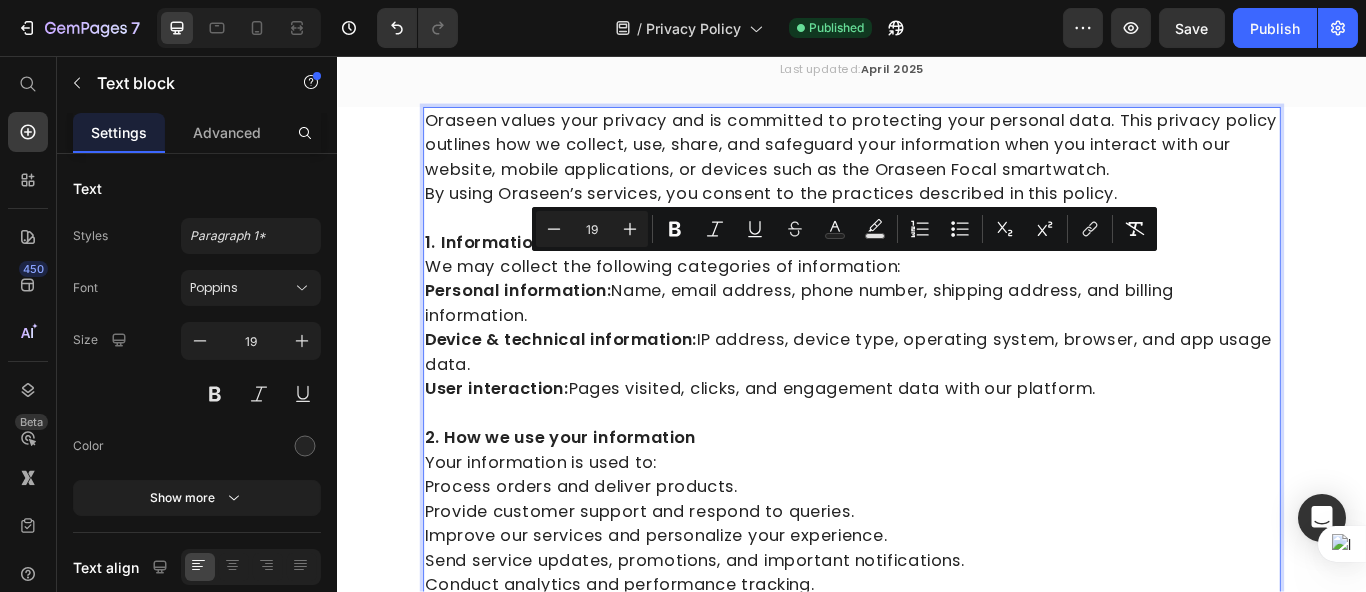 click on "Personal information:" at bounding box center [547, 330] 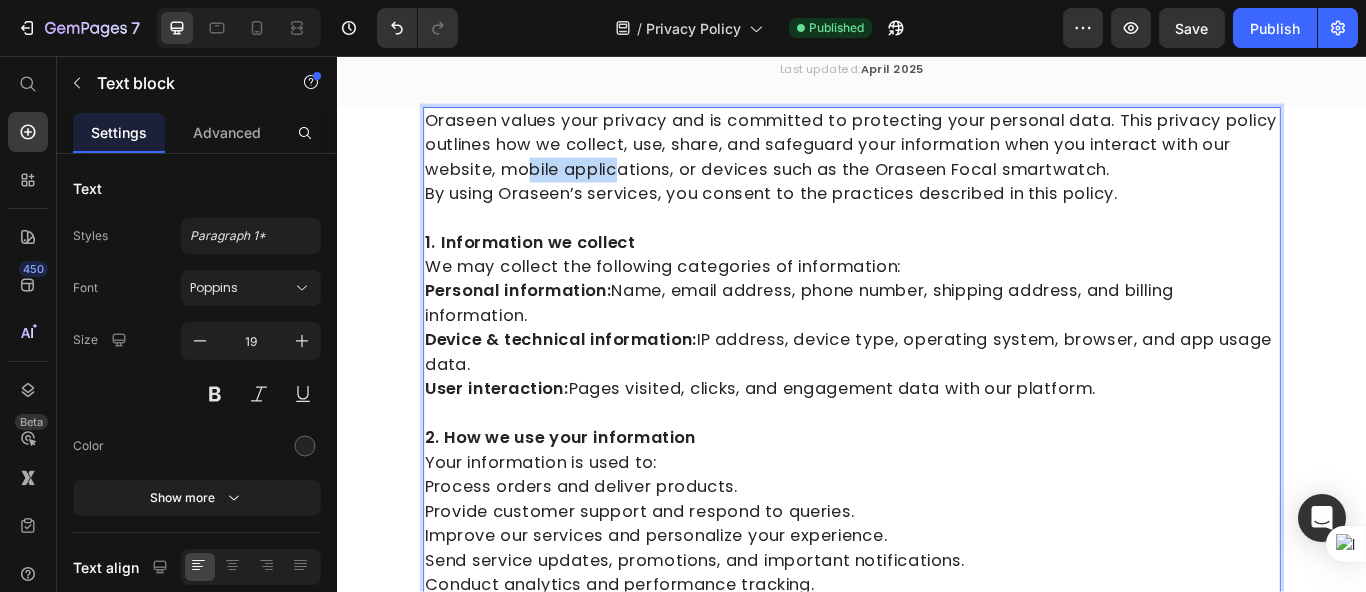 drag, startPoint x: 557, startPoint y: 191, endPoint x: 650, endPoint y: 196, distance: 93.13431 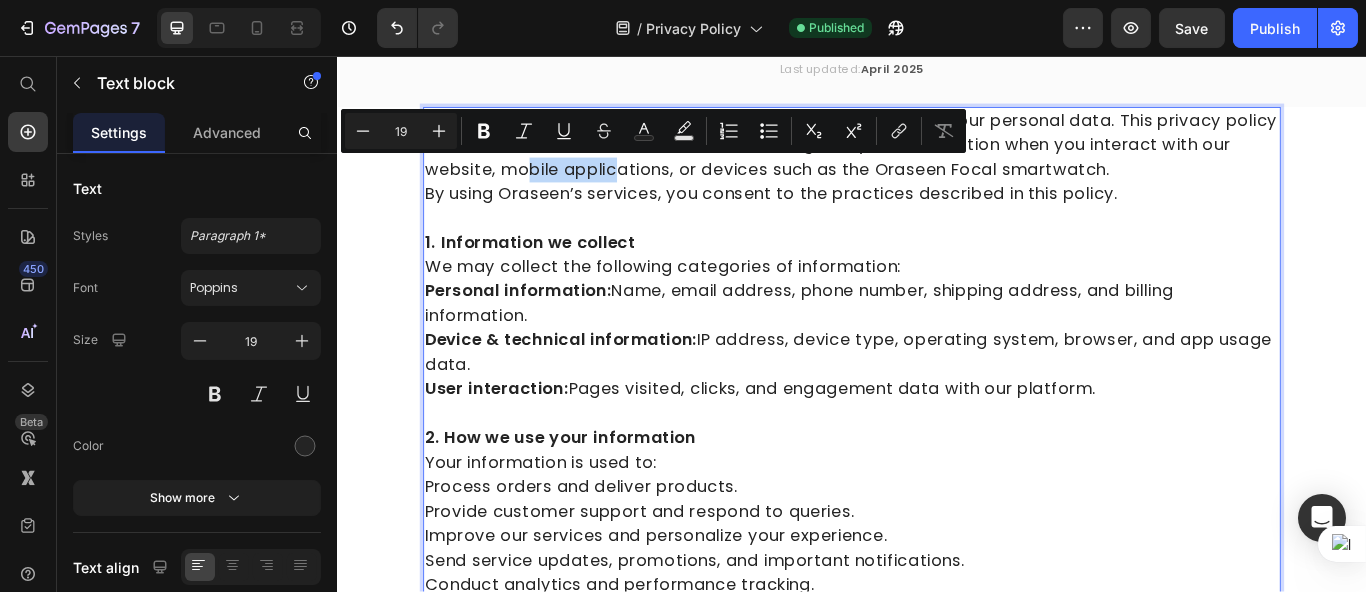click on "Oraseen values your privacy and is committed to protecting your personal data. This privacy policy outlines how we collect, use, share, and safeguard your information when you interact with our website, mobile applications, or devices such as the Oraseen Focal smartwatch." at bounding box center [936, 161] 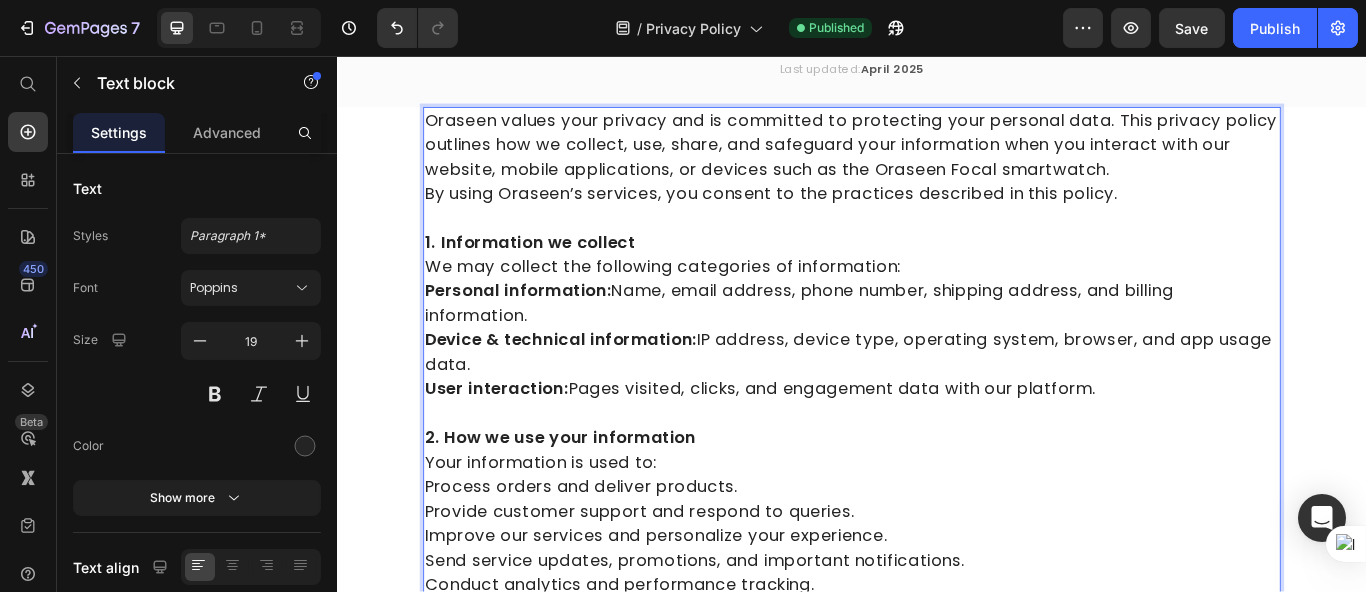 click on "1. Information we collect" at bounding box center [561, 273] 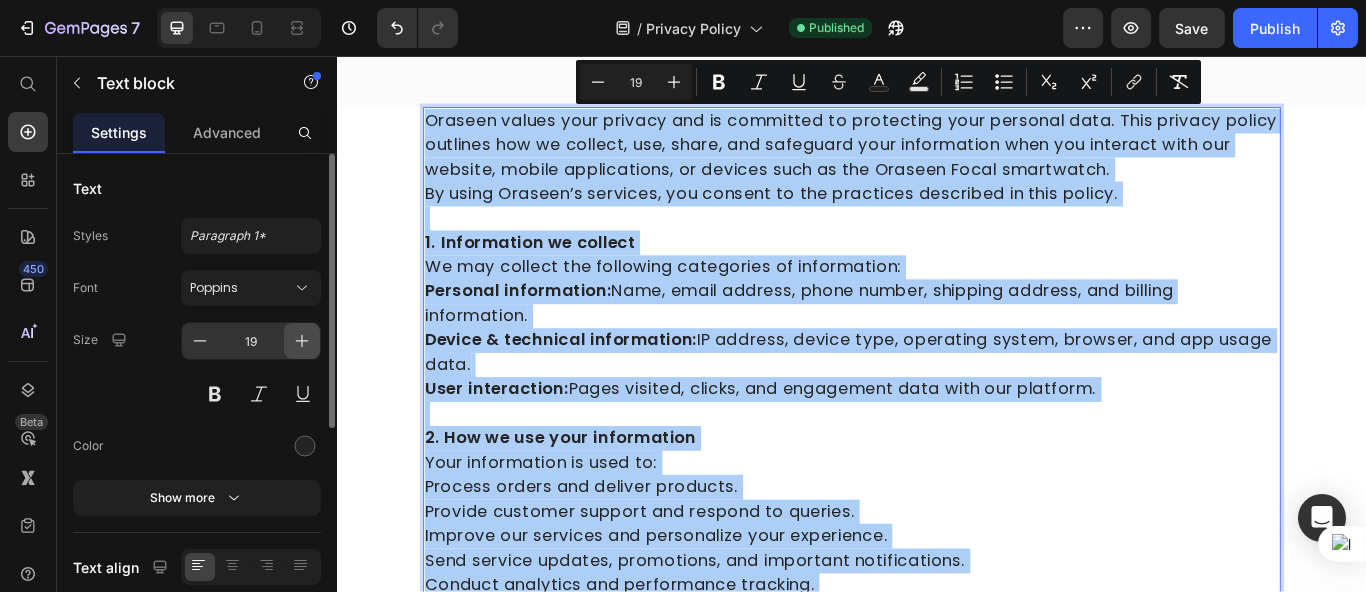 click 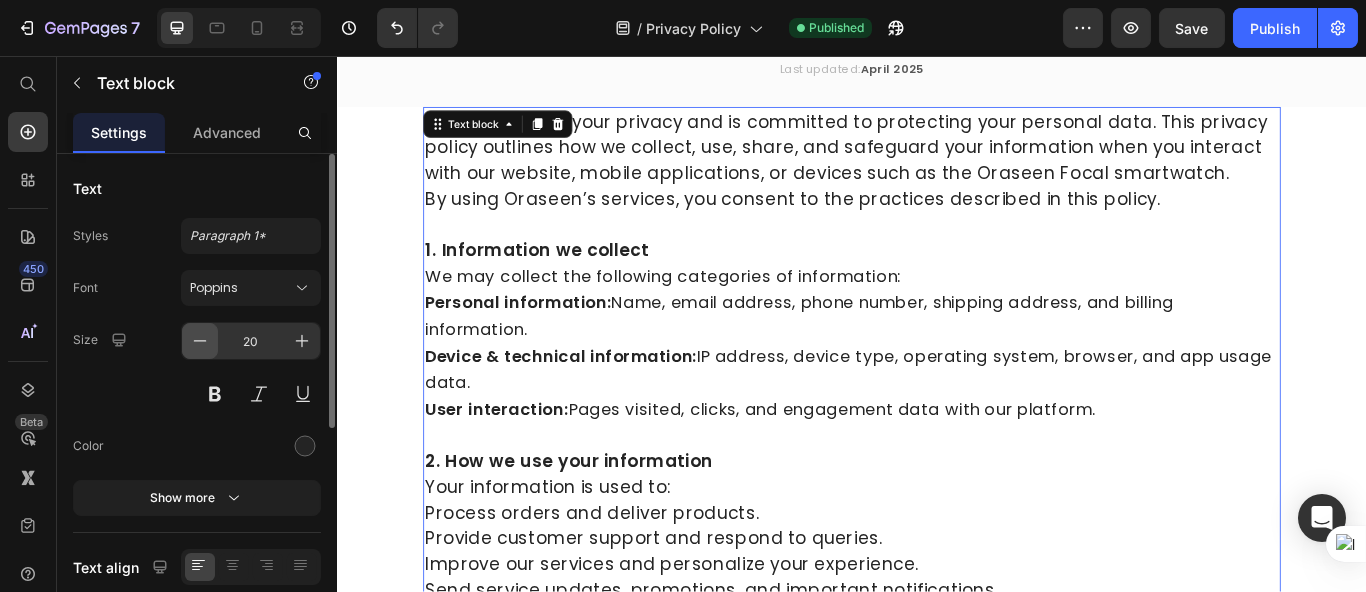 type 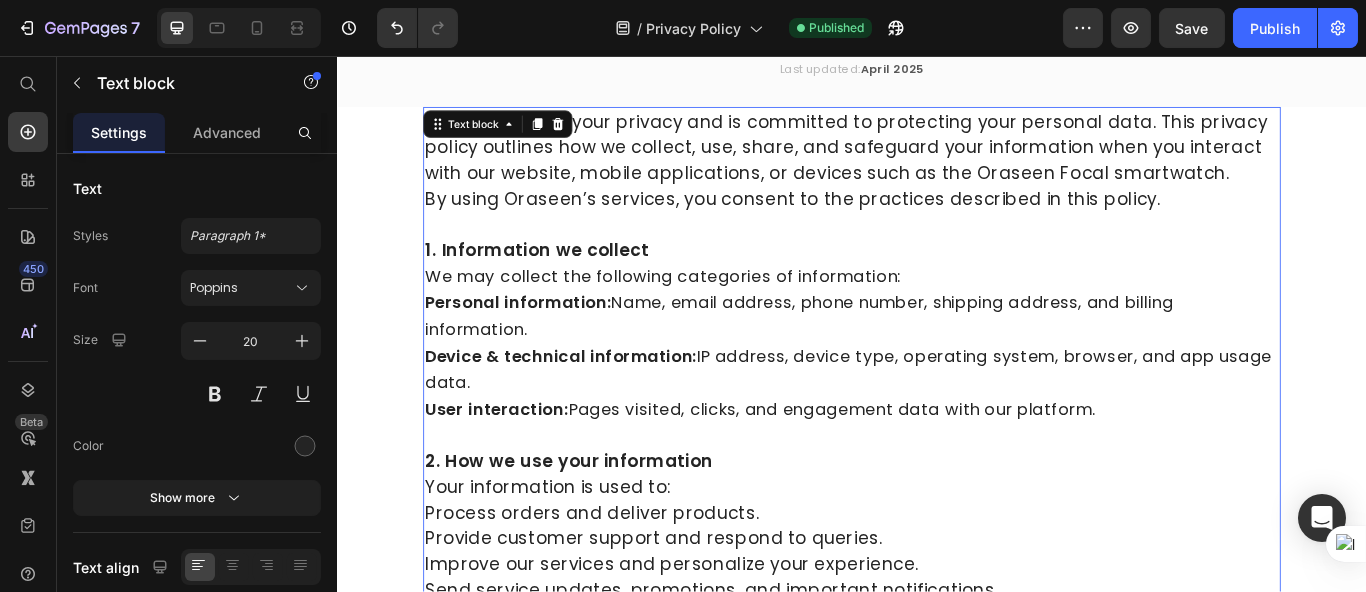 click on "Personal information:  Name, email address, phone number, shipping address, and billing information." at bounding box center (874, 360) 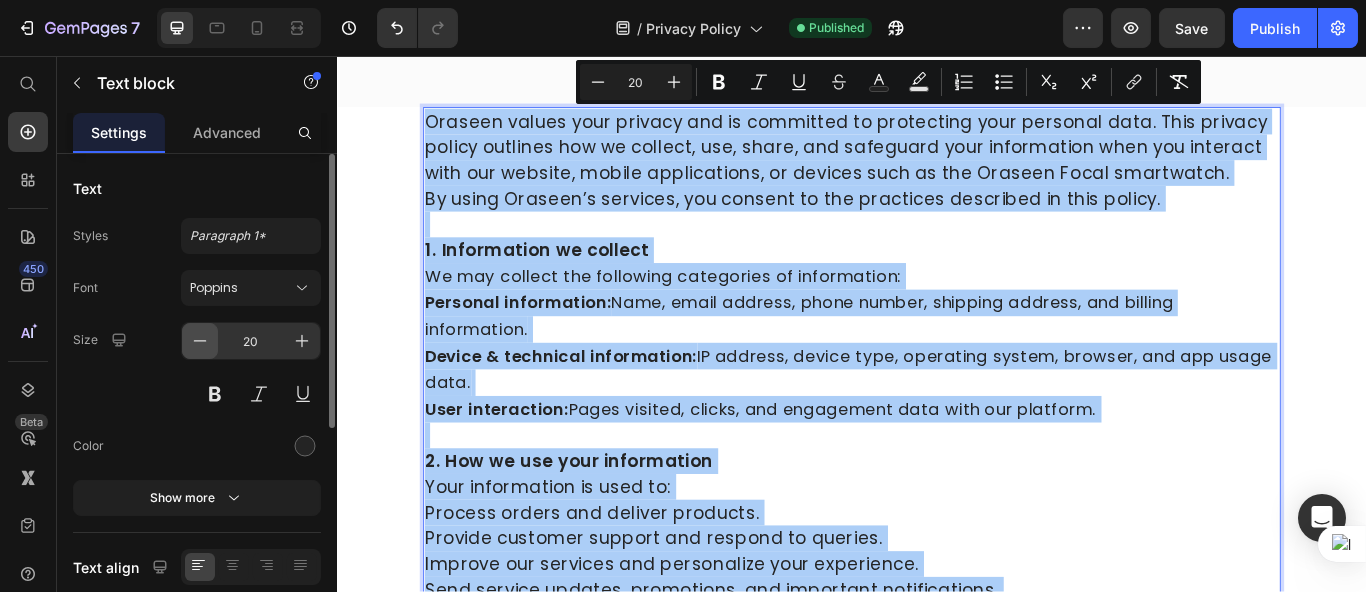 click 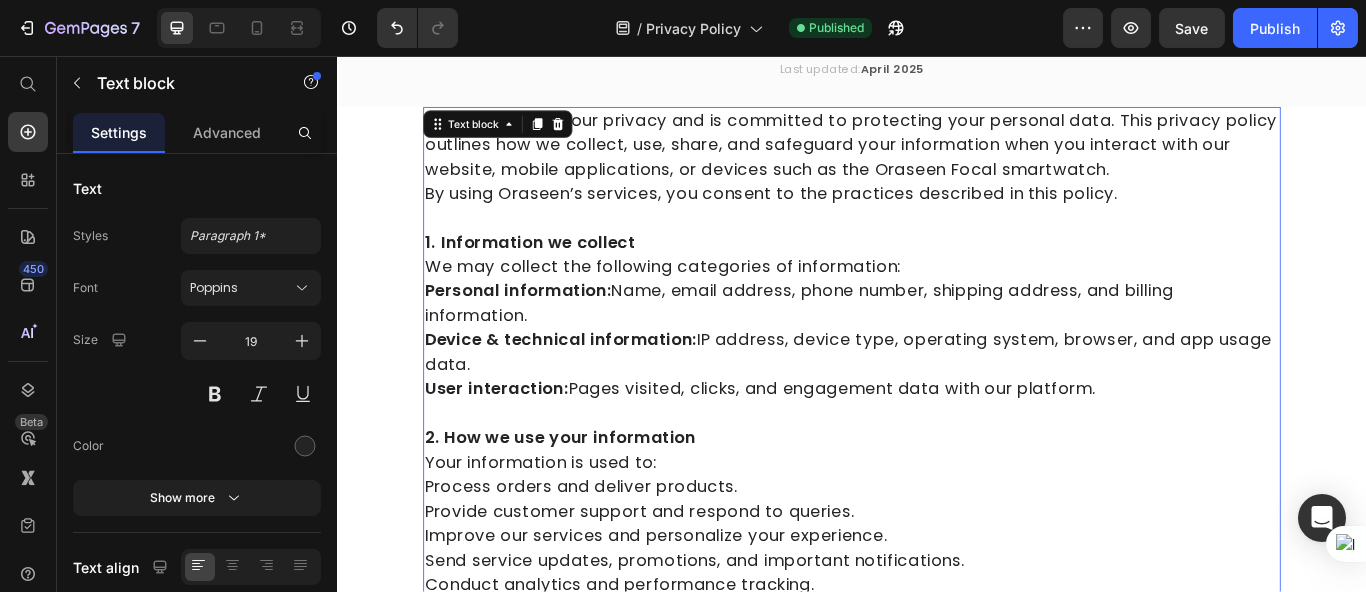 click on "Personal information:  Name, email address, phone number, shipping address, and billing information." at bounding box center [874, 345] 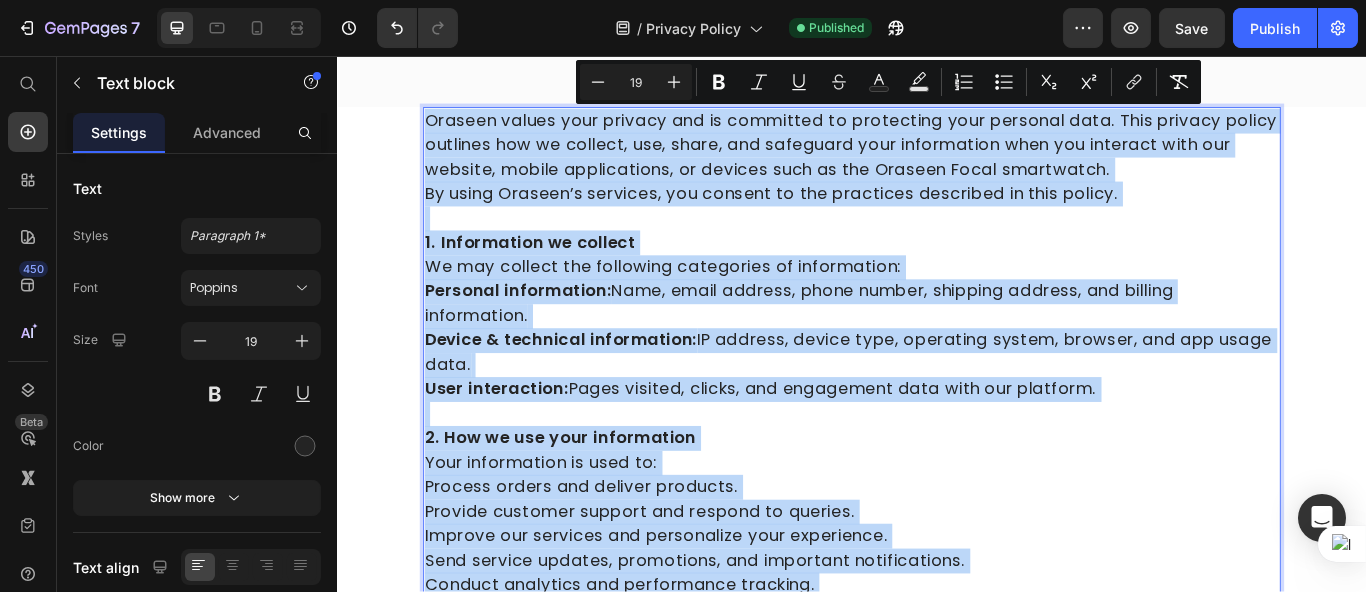 copy on "Loremip dolors amet consect adi el seddoeius te incididunt utla etdolore magn. Aliq enimadm veniam quisnost exe ul laboris, nis, aliqu, exe commodoco duis auteirurein repr vol velitess cill fug nullapa, except sintoccaecat, cu nonproi sunt cu qui Officia Deser mollitanim. Id estla Perspic’u omnisist, nat errorvo ac dol laudantiu totamrema ea ipsa quaeab. 9. Illoinvento ve quasiar Be vit dictaex nem enimipsam quiavolupt as autoditfugi: Consequu magnidolore:  Eosr, sequi nesciun, neque porroq, dolorema numquam, eiu moditem inciduntmag. Quaera & etiamminu solutanobis:  EL optiocu, nihili quop, facerepos assume, repelle, tem aut quibu offi. Debi rerumnecess:  Saepe eveniet, volupt, rep recusandae itaq earu hic teneturs. 7. Del re vol maio aliasperfer Dolo asperioresr mi nost ex: Ullamco suscip lab aliquid commodic. Quidmax mollitia molesti har quidemr fa expedit. Distinc nam liberote cum solutanobis elig optiocumqu. Nihi impedit minusqu, maximeplac, fac possimuso loremipsumdol. Sitamet consectet adi elitseddoe..." 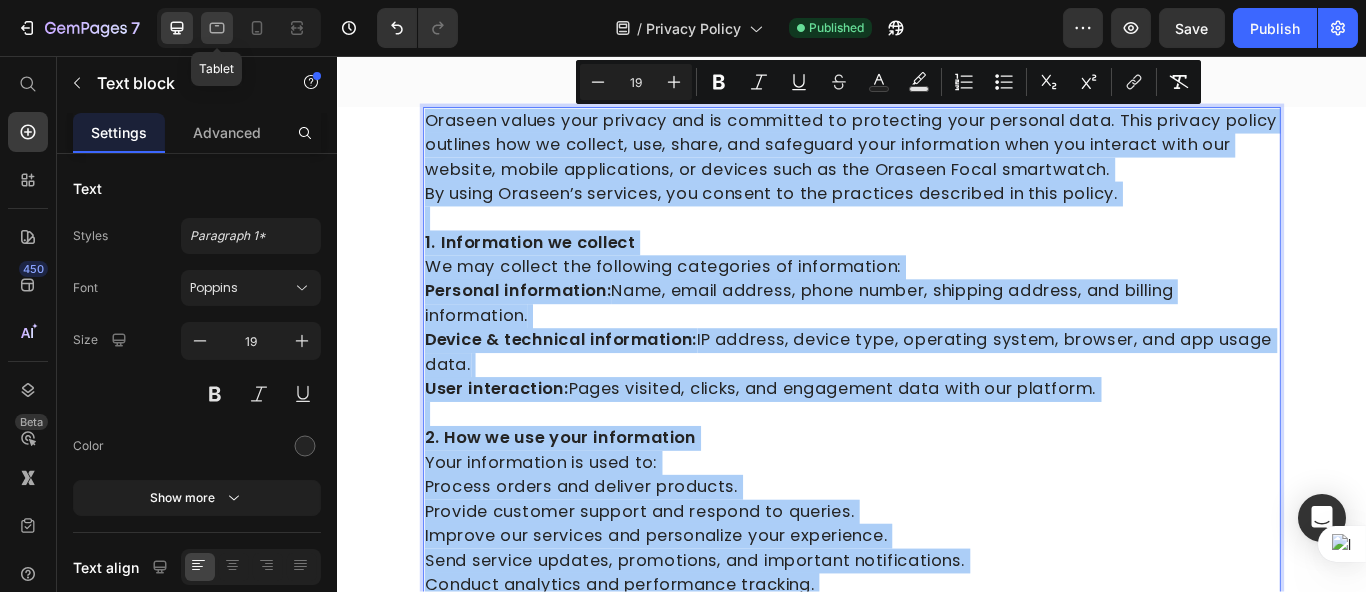 click 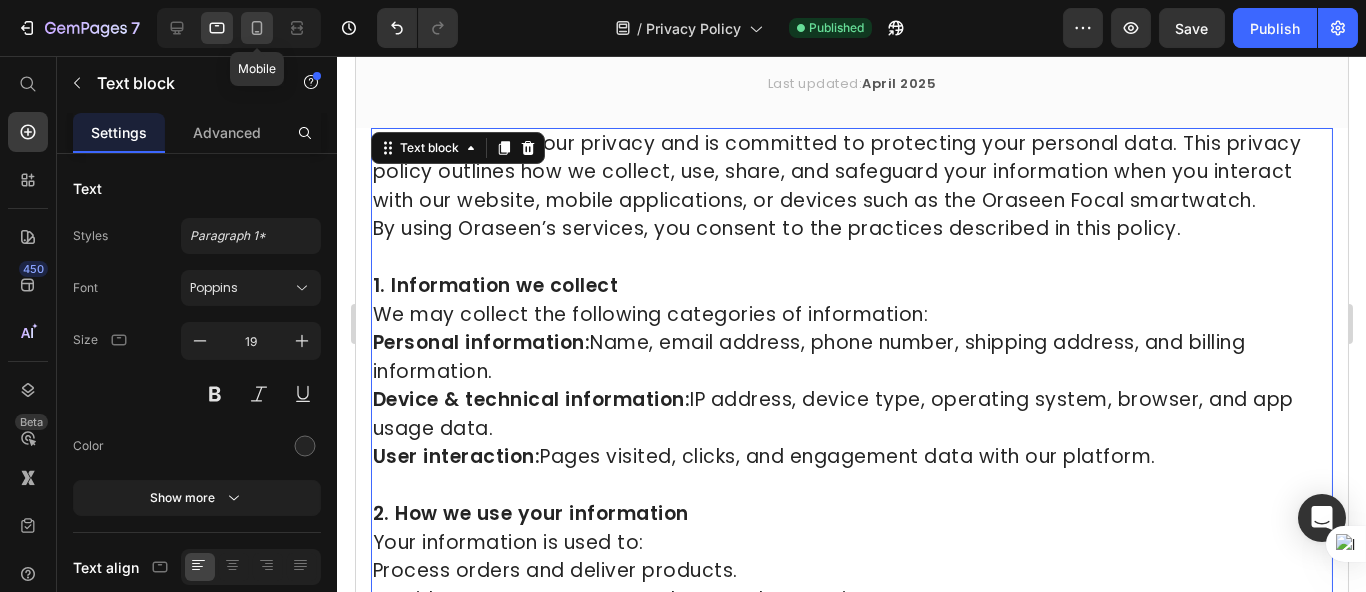 click 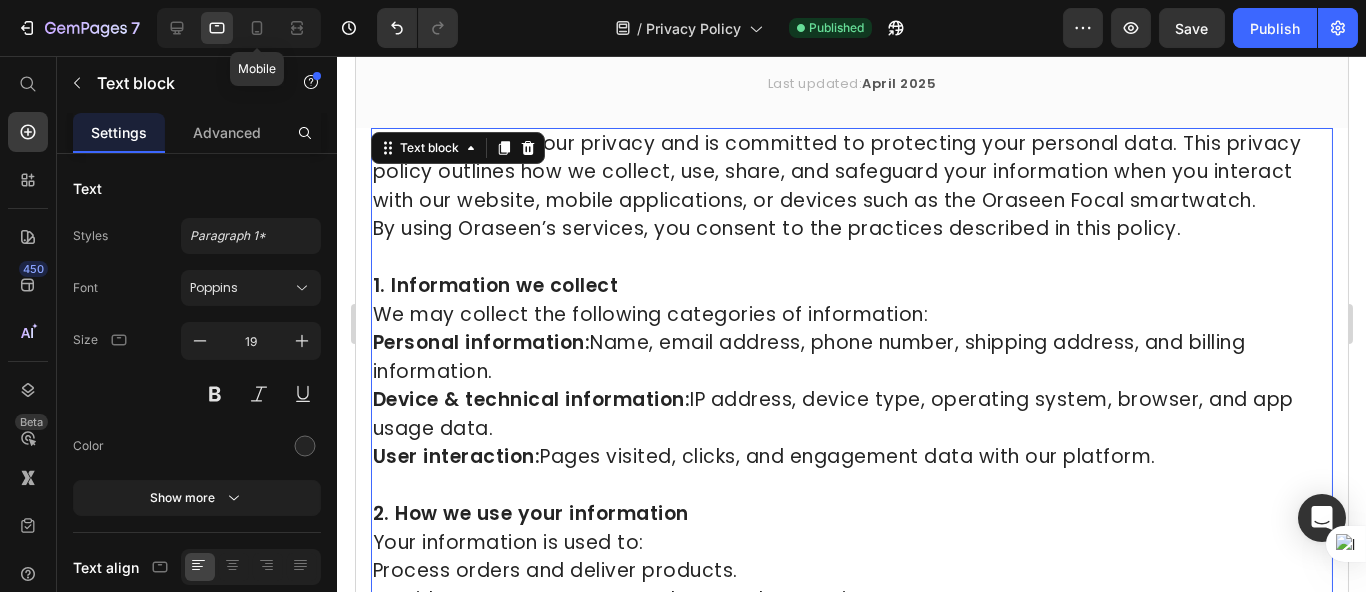 type on "14" 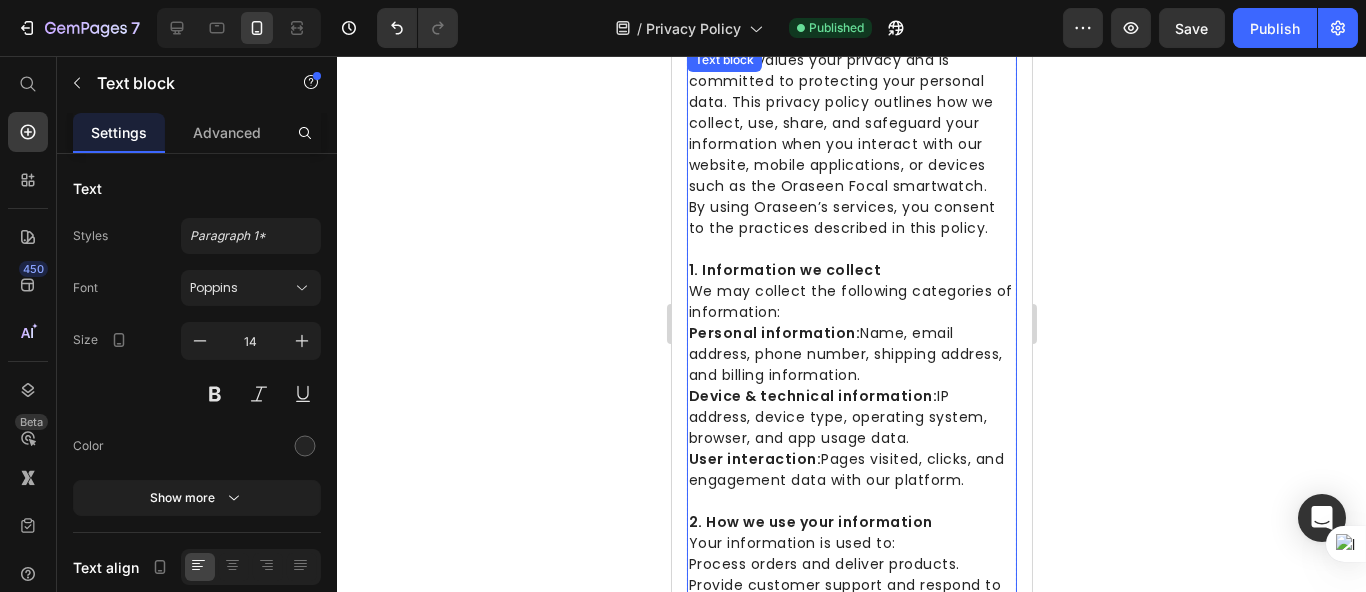 scroll, scrollTop: 258, scrollLeft: 0, axis: vertical 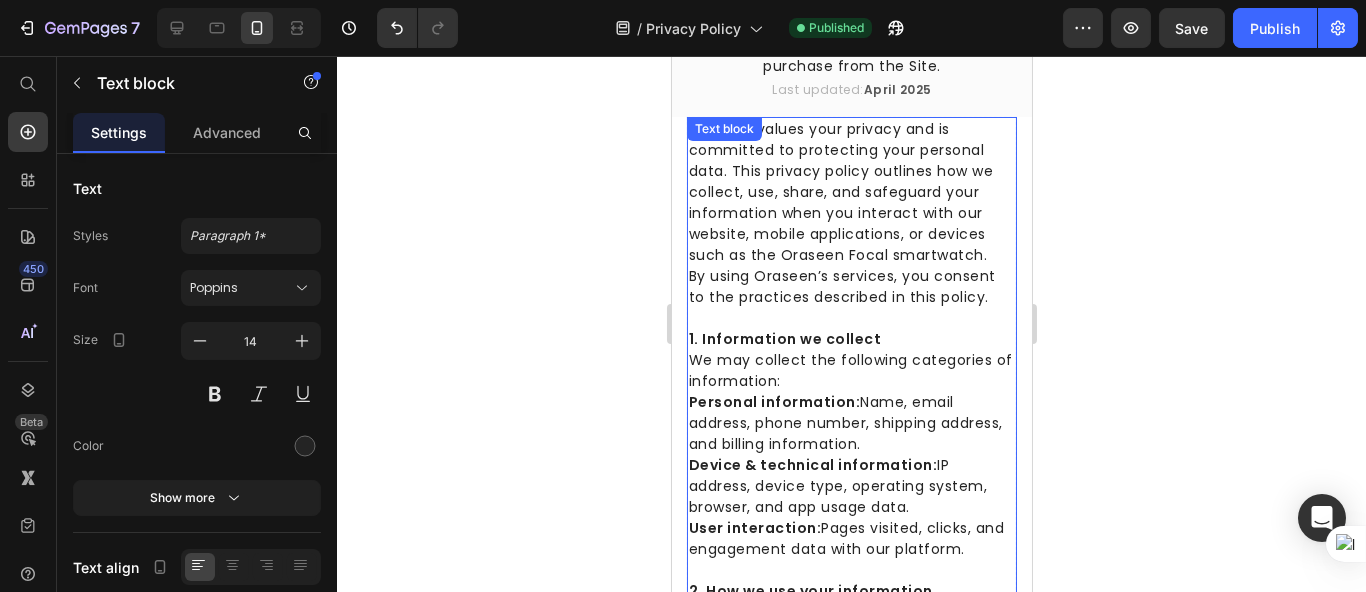 click on "By using Oraseen’s services, you consent to the practices described in this policy." at bounding box center (851, 287) 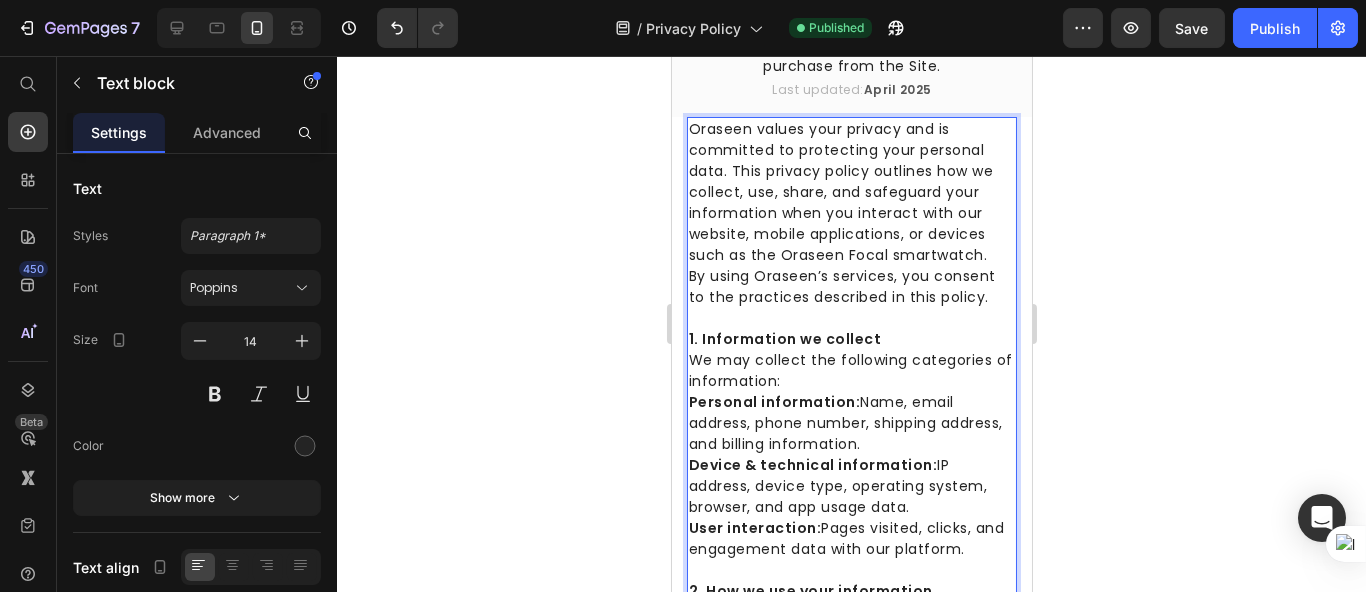click on "Oraseen values your privacy and is committed to protecting your personal data. This privacy policy outlines how we collect, use, share, and safeguard your information when you interact with our website, mobile applications, or devices such as the Oraseen Focal smartwatch." at bounding box center [851, 192] 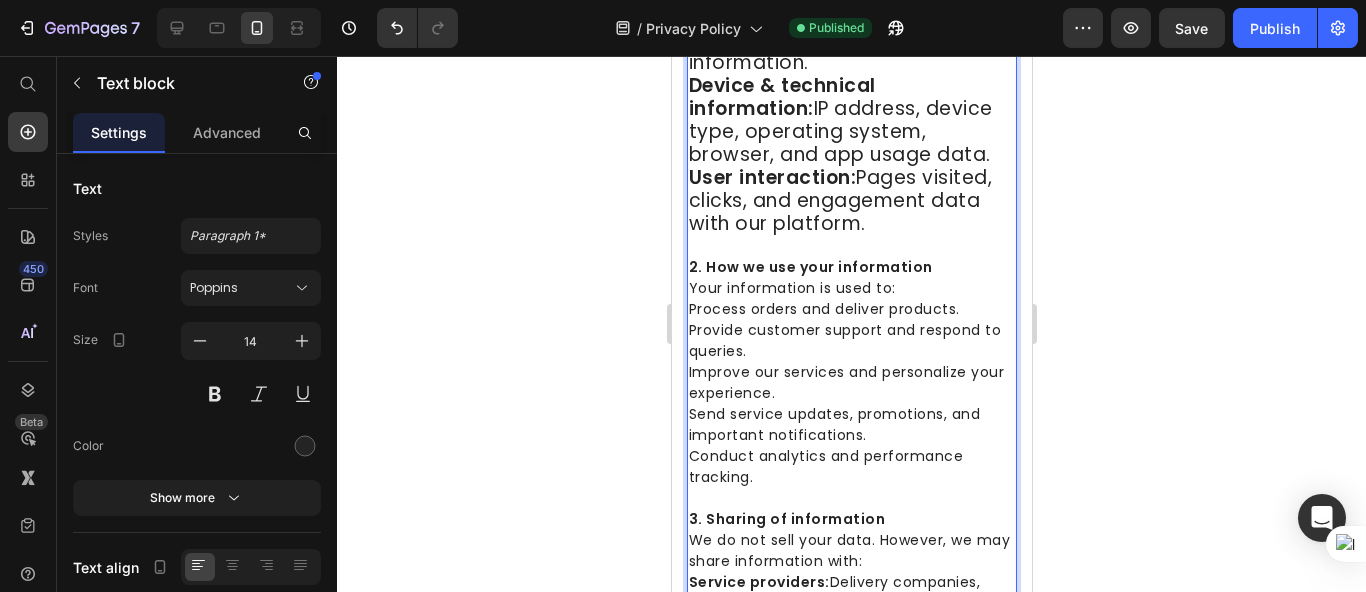 scroll, scrollTop: 448, scrollLeft: 0, axis: vertical 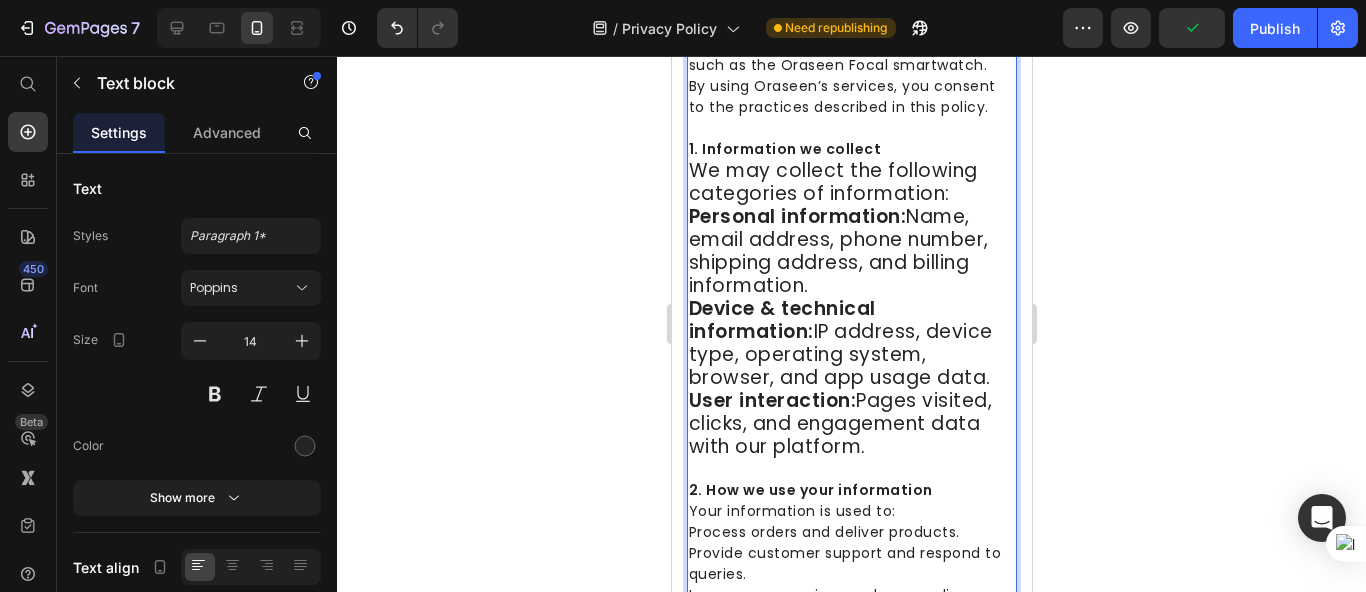 click on "Personal information:  Name, email address, phone number, shipping address, and billing information." at bounding box center (838, 251) 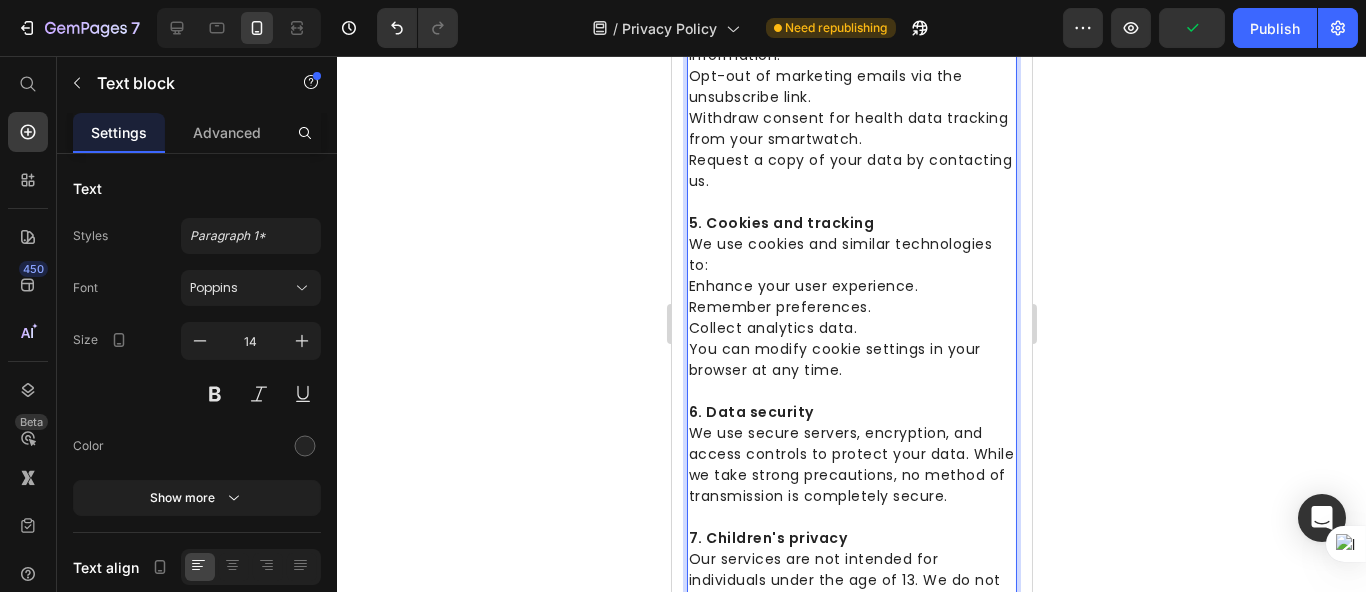 scroll, scrollTop: 448, scrollLeft: 0, axis: vertical 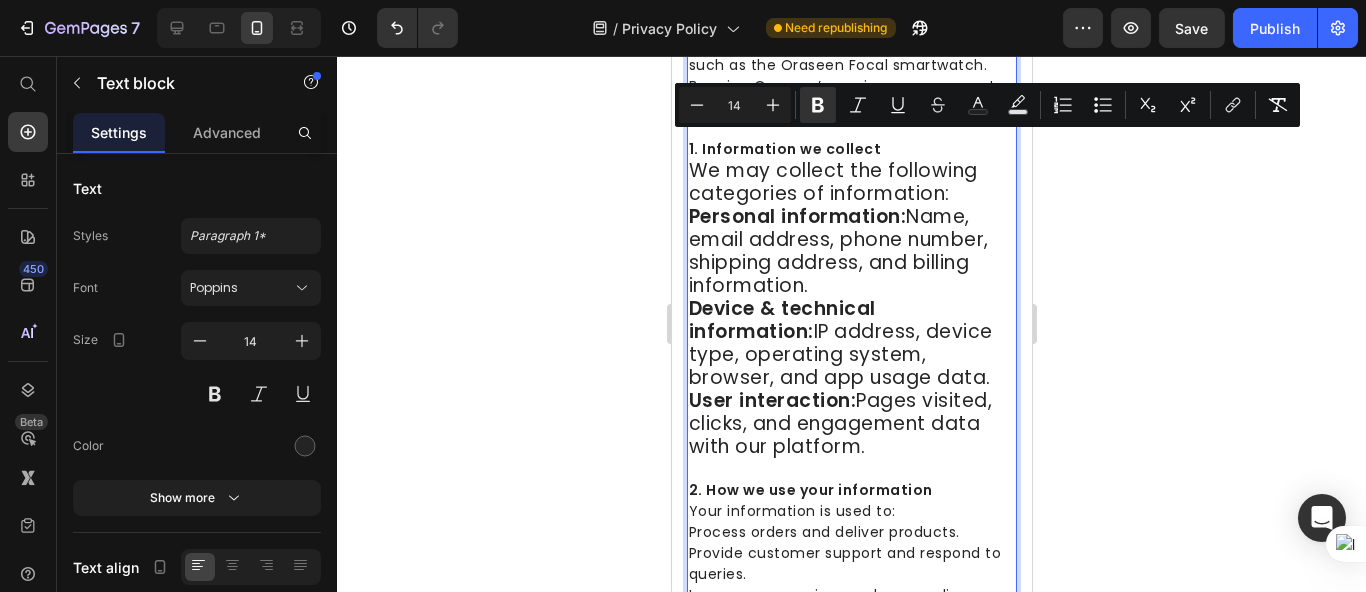 drag, startPoint x: 685, startPoint y: 146, endPoint x: 874, endPoint y: 470, distance: 375.09598 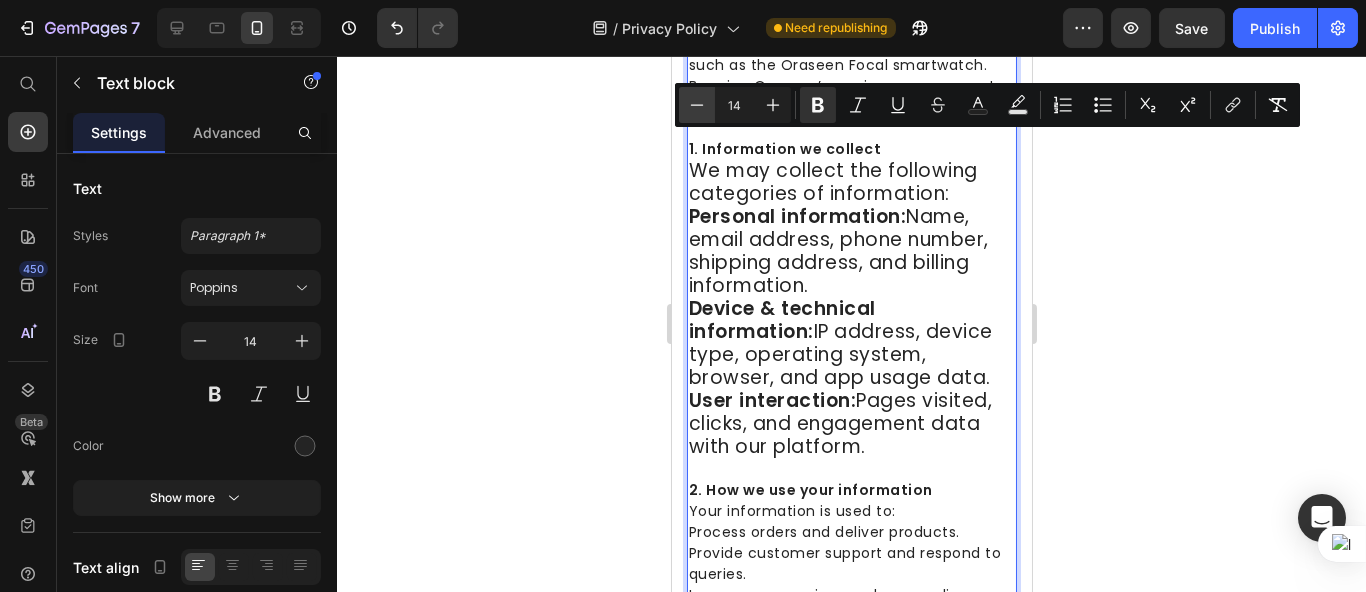 click 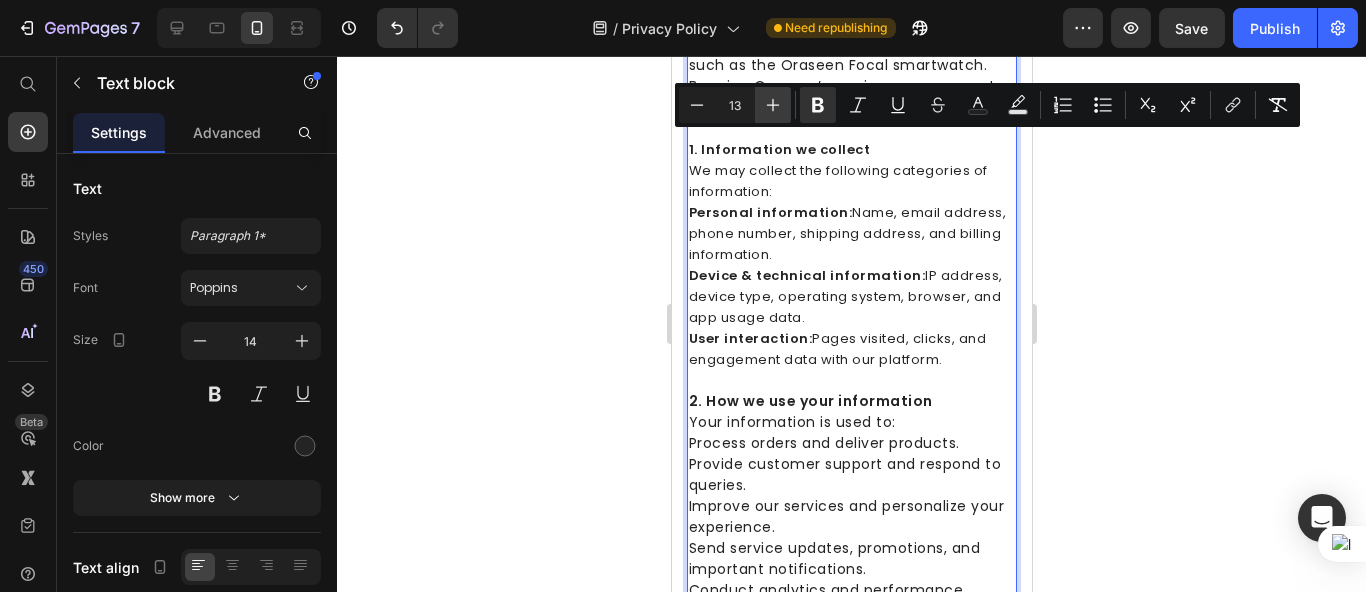 click 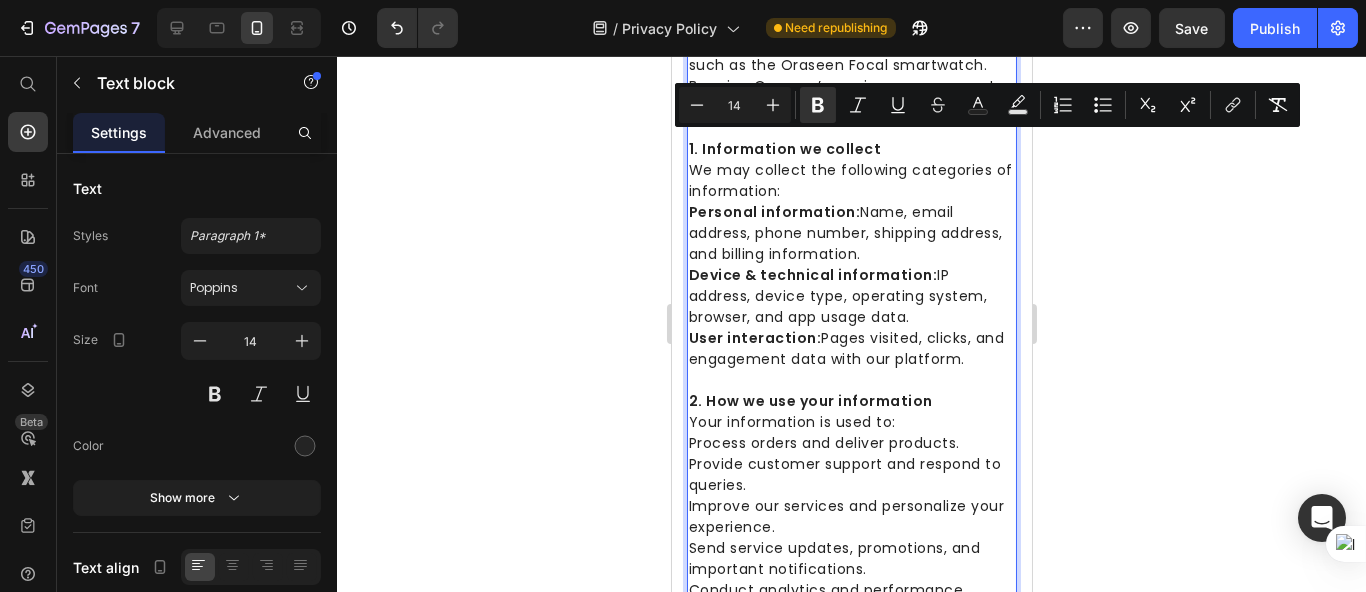 click on "Personal information:  Name, email address, phone number, shipping address, and billing information." at bounding box center [845, 233] 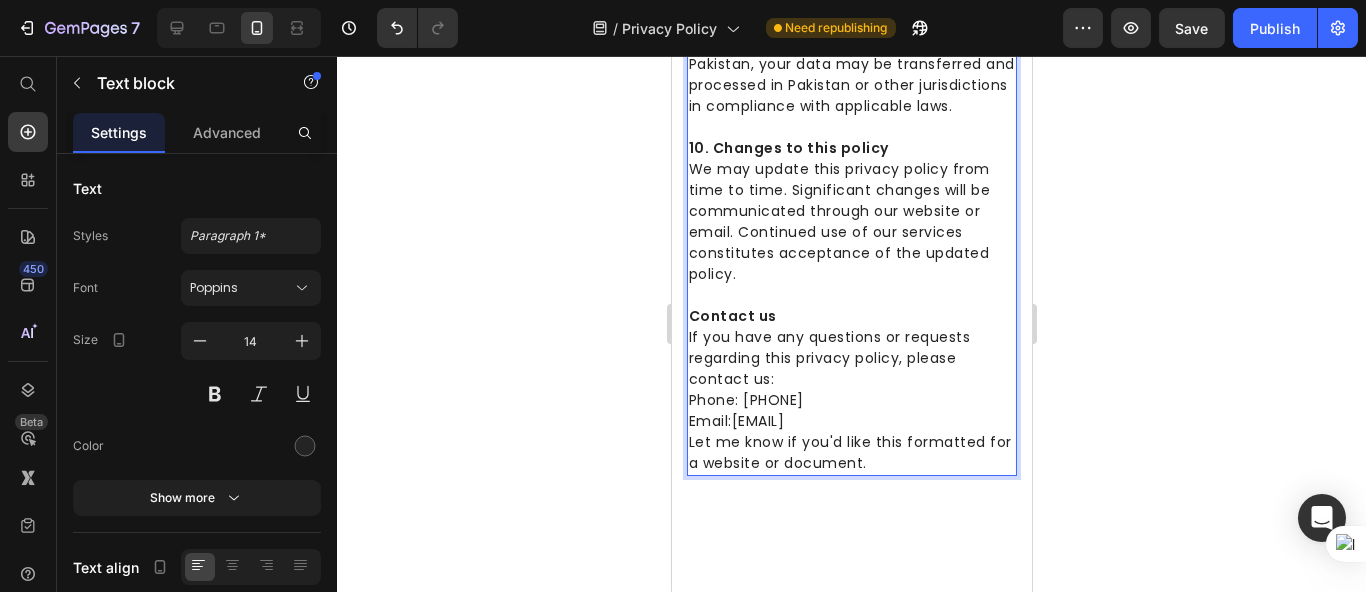 scroll, scrollTop: 2280, scrollLeft: 0, axis: vertical 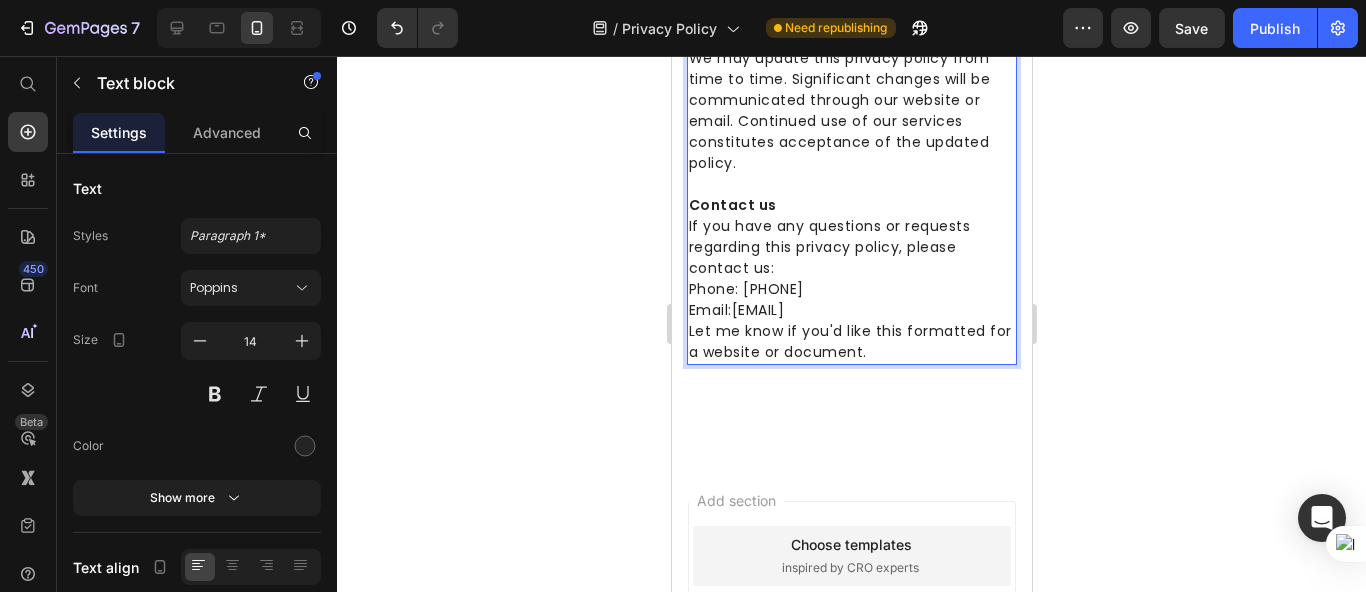click on "If you have any questions or requests regarding this privacy policy, please contact us:" at bounding box center (851, 247) 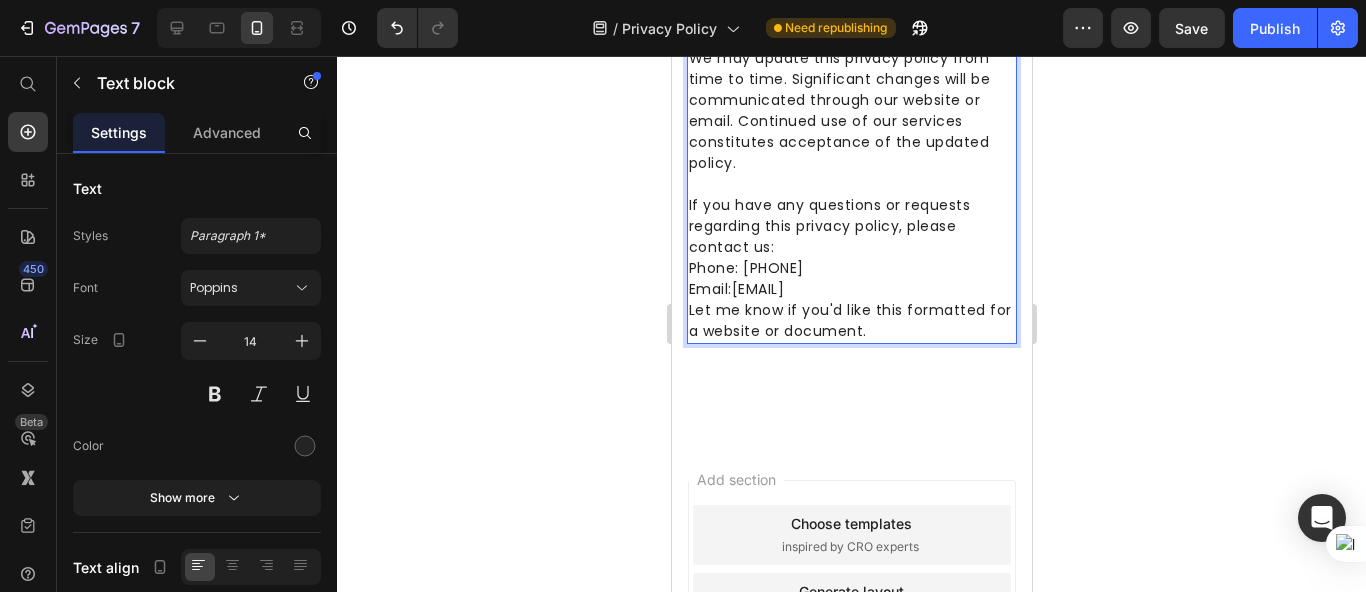 click on "Phone: [PHONE] Email:  [EMAIL]" at bounding box center (851, 279) 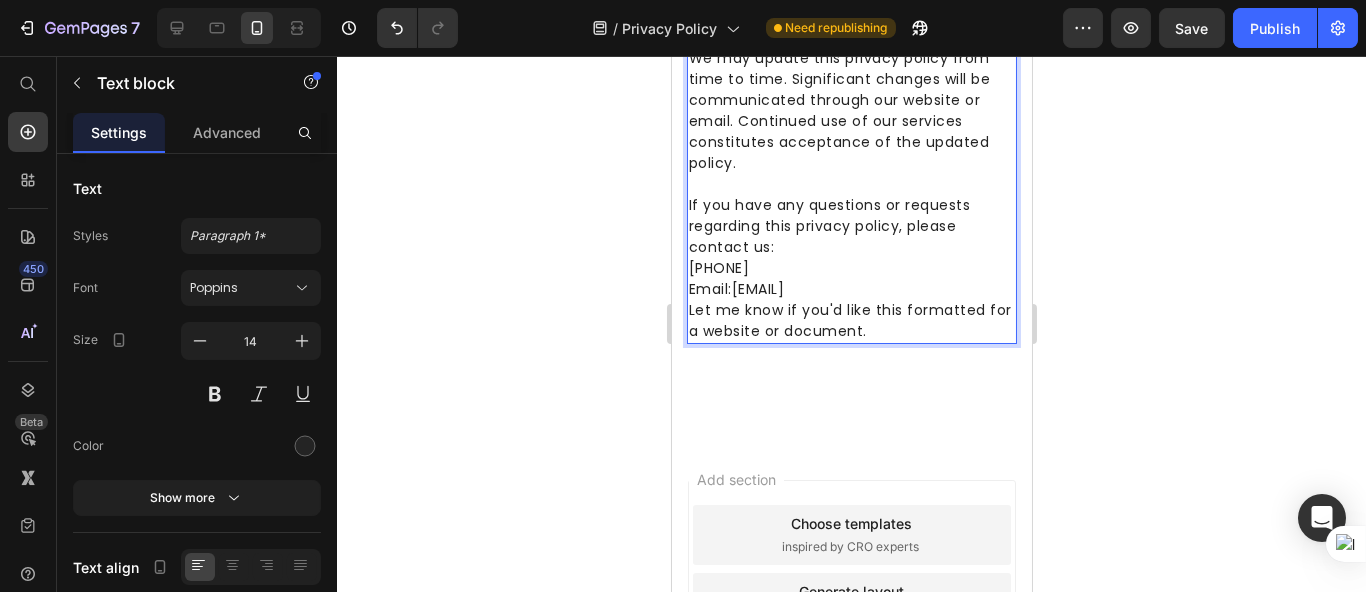 click on "Phone: [PHONE] Email:  [EMAIL]" at bounding box center [851, 279] 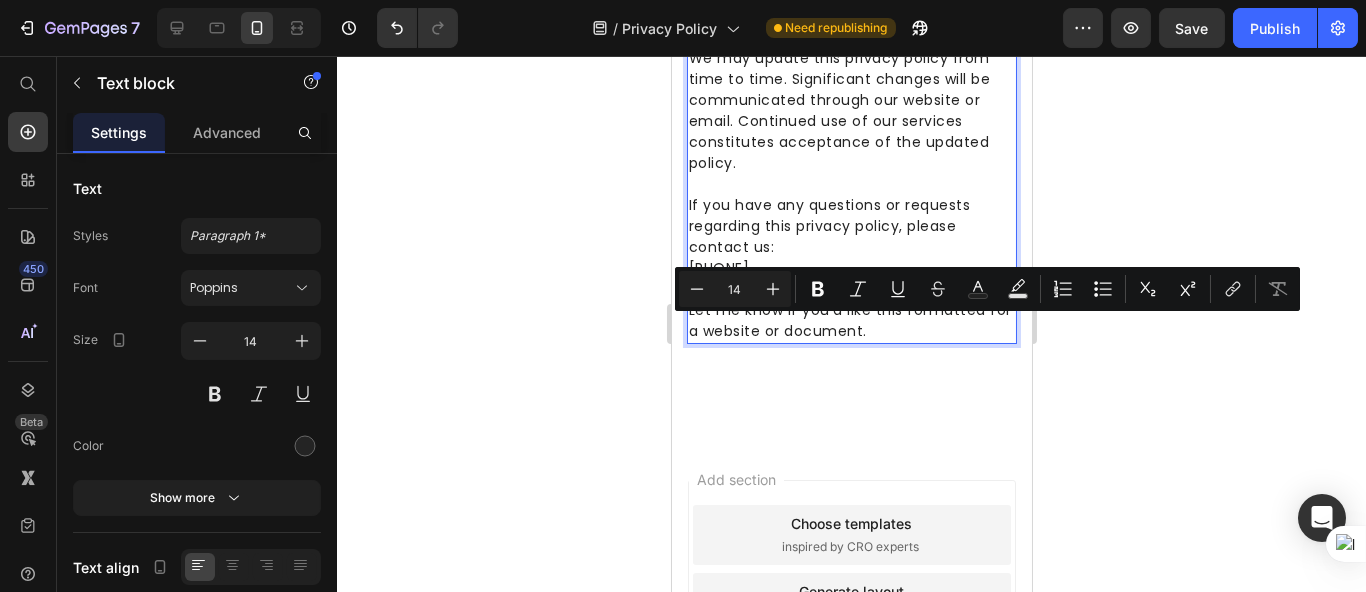 drag, startPoint x: 922, startPoint y: 373, endPoint x: 916, endPoint y: 336, distance: 37.48333 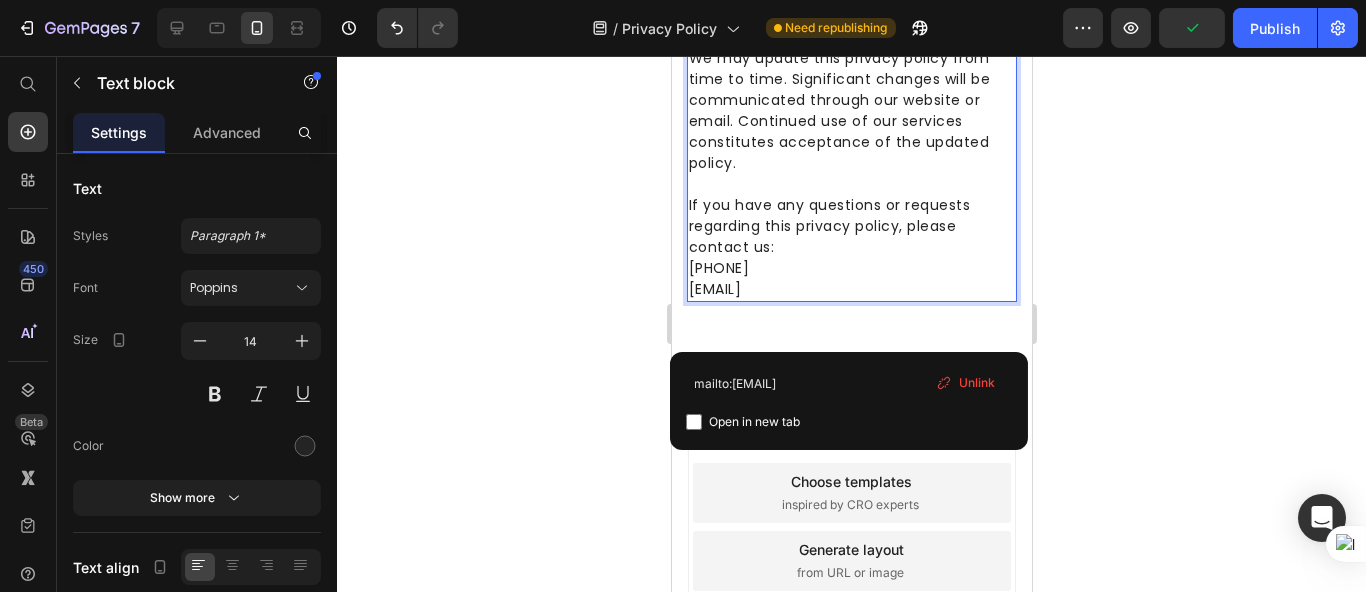 click on "[PHONE] [EMAIL]" at bounding box center (851, 279) 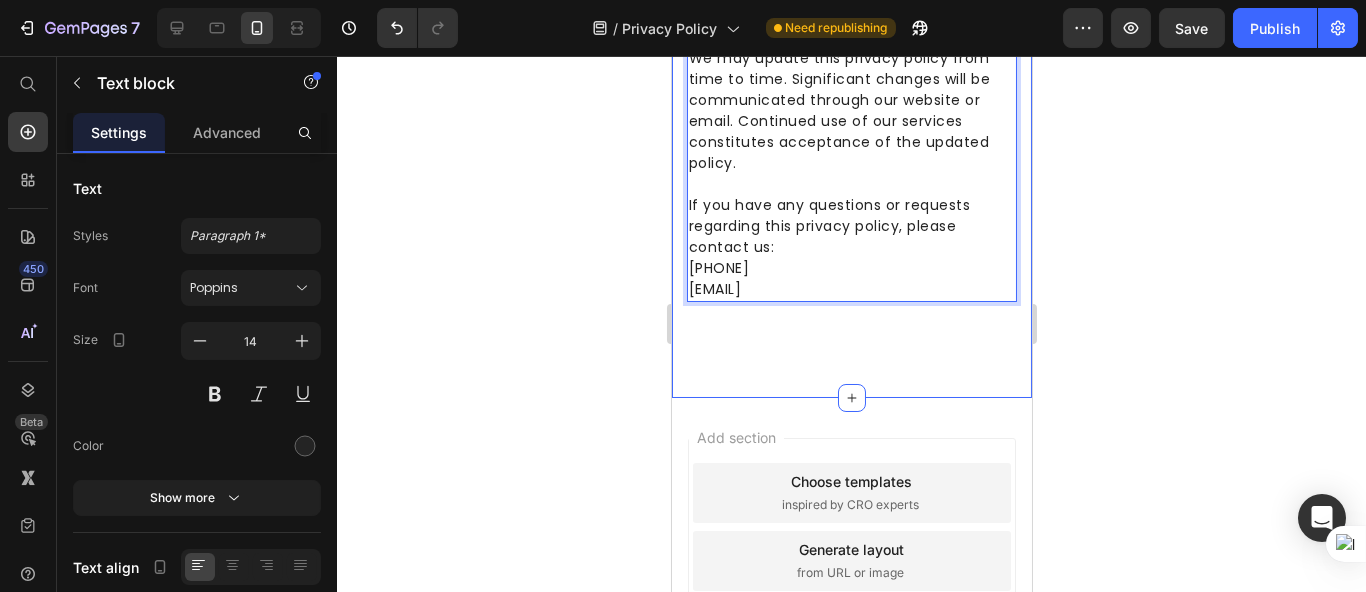 drag, startPoint x: 874, startPoint y: 329, endPoint x: 742, endPoint y: 287, distance: 138.52075 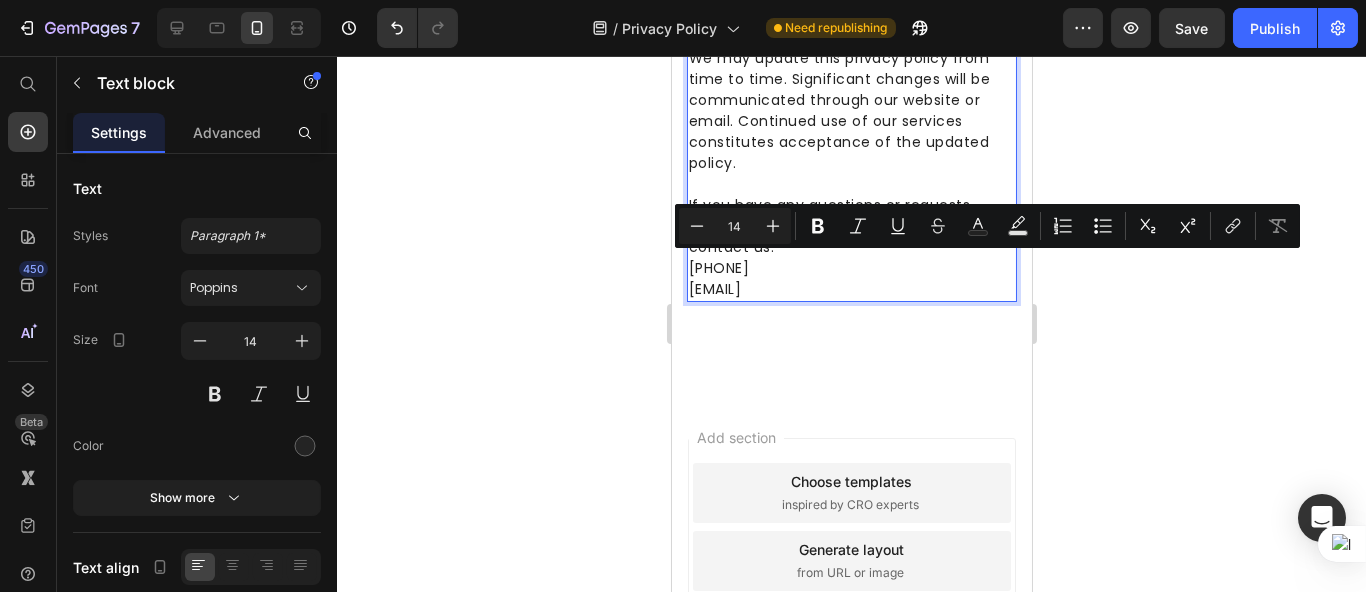 click on "[PHONE] [EMAIL]" at bounding box center [851, 279] 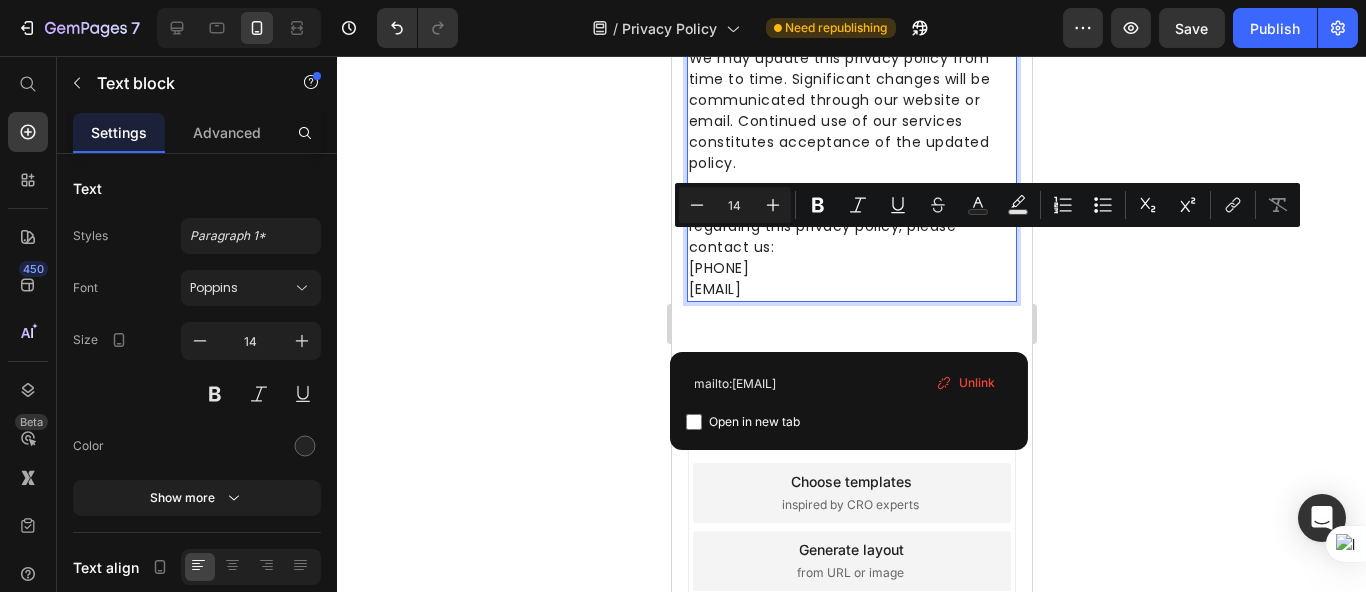 drag, startPoint x: 890, startPoint y: 329, endPoint x: 1342, endPoint y: 301, distance: 452.86642 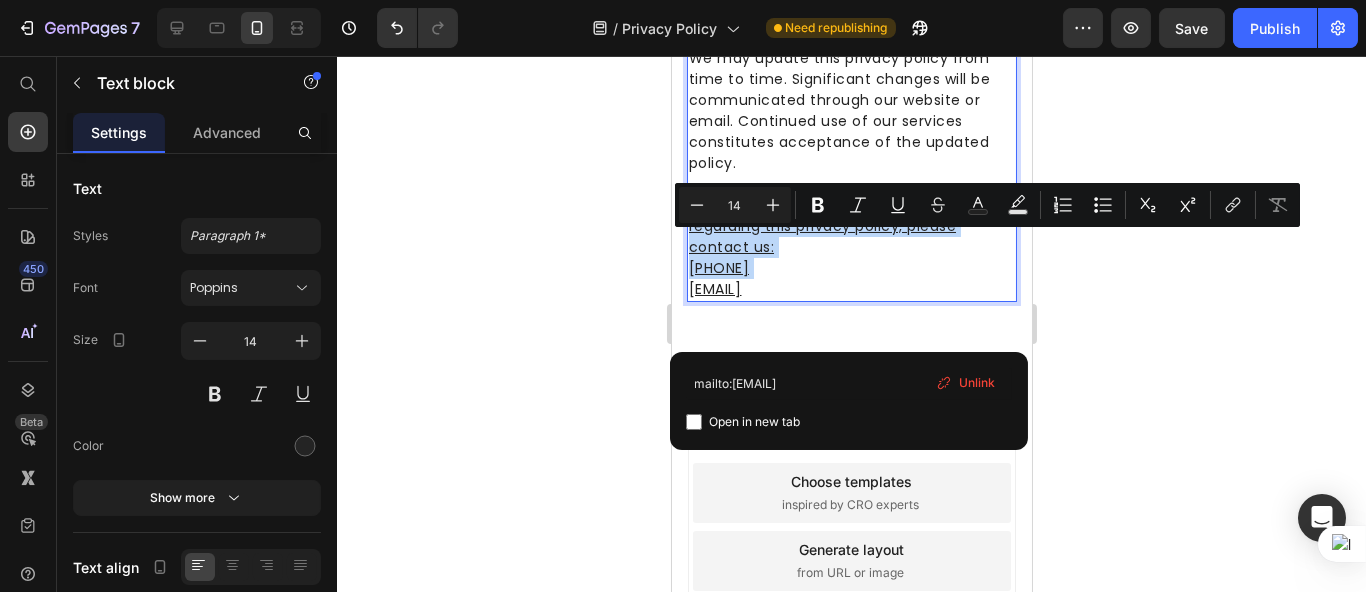 click on "[PHONE] [EMAIL]" at bounding box center (851, 279) 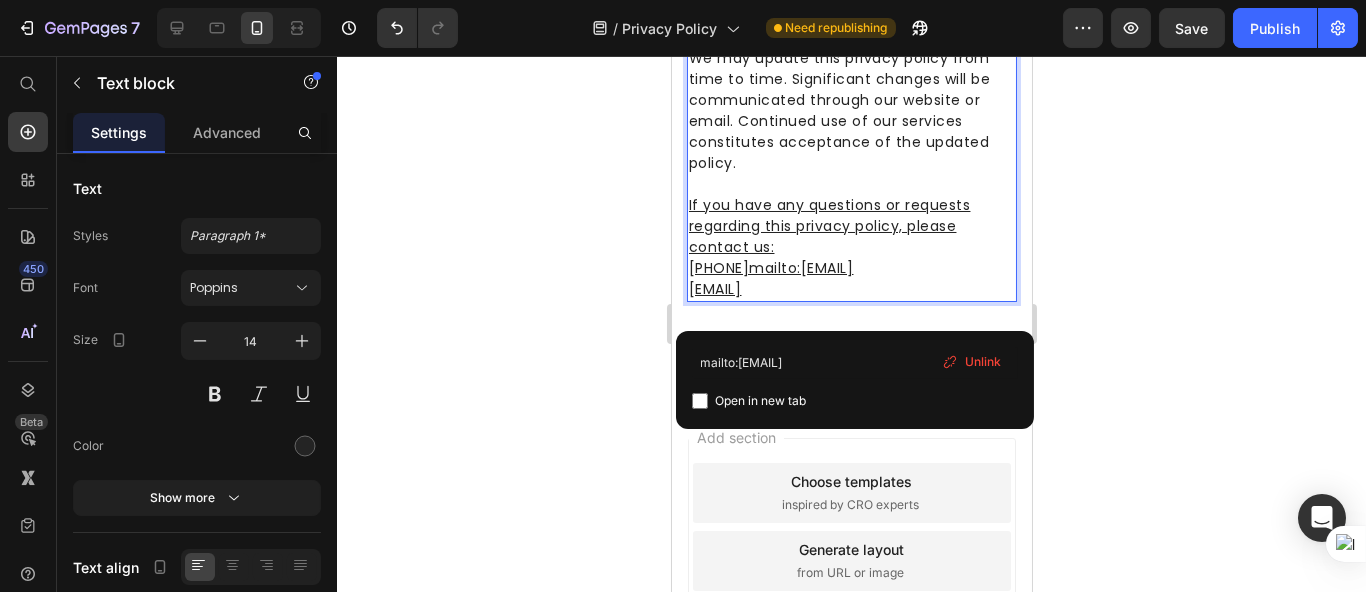 click on "[PHONE]mailto:[EMAIL] [EMAIL]" at bounding box center (851, 279) 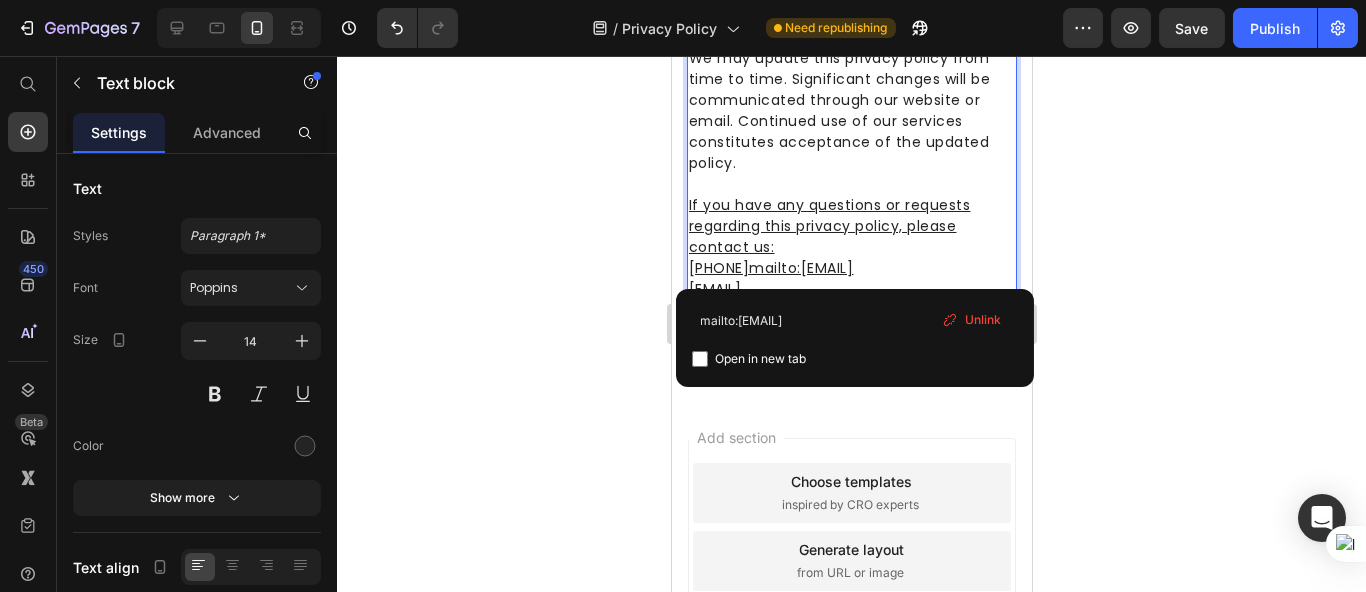 click on "If you have any questions or requests regarding this privacy policy, please contact us:" at bounding box center (829, 226) 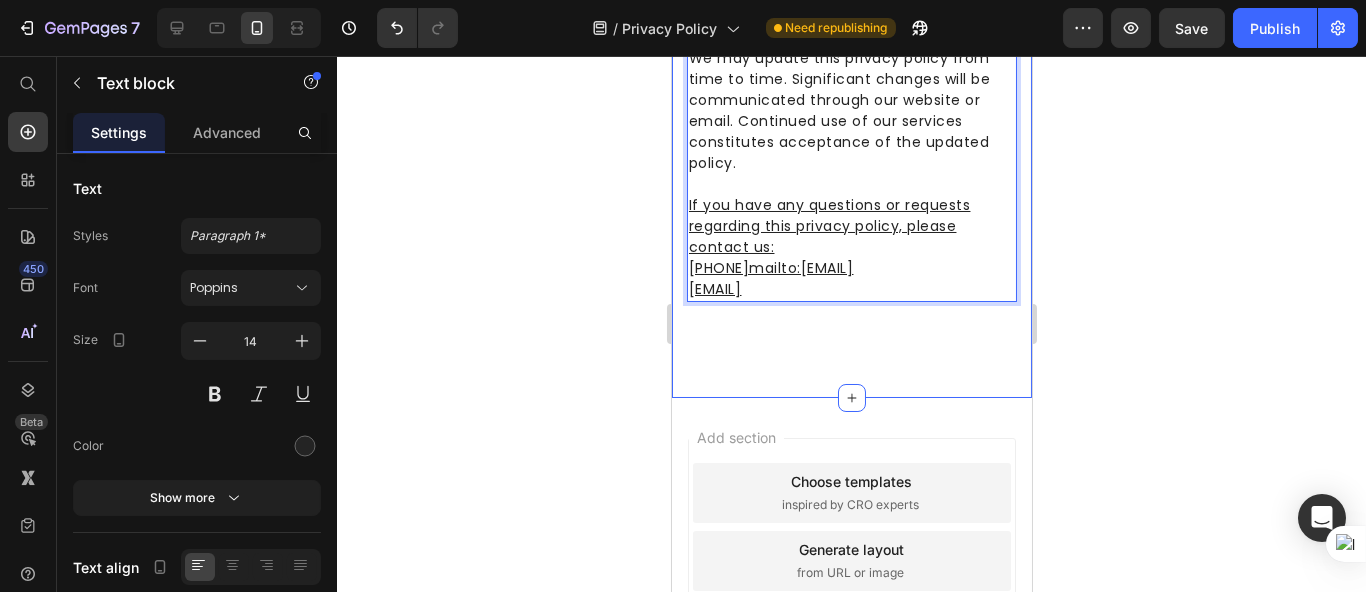 click 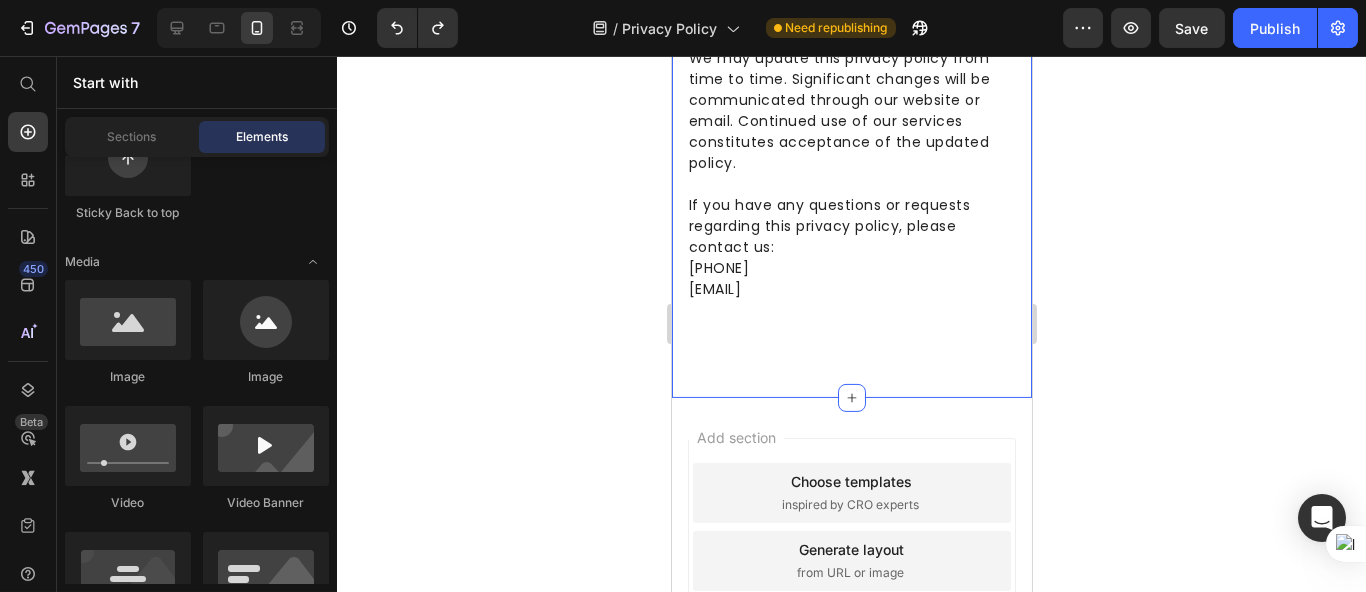 click 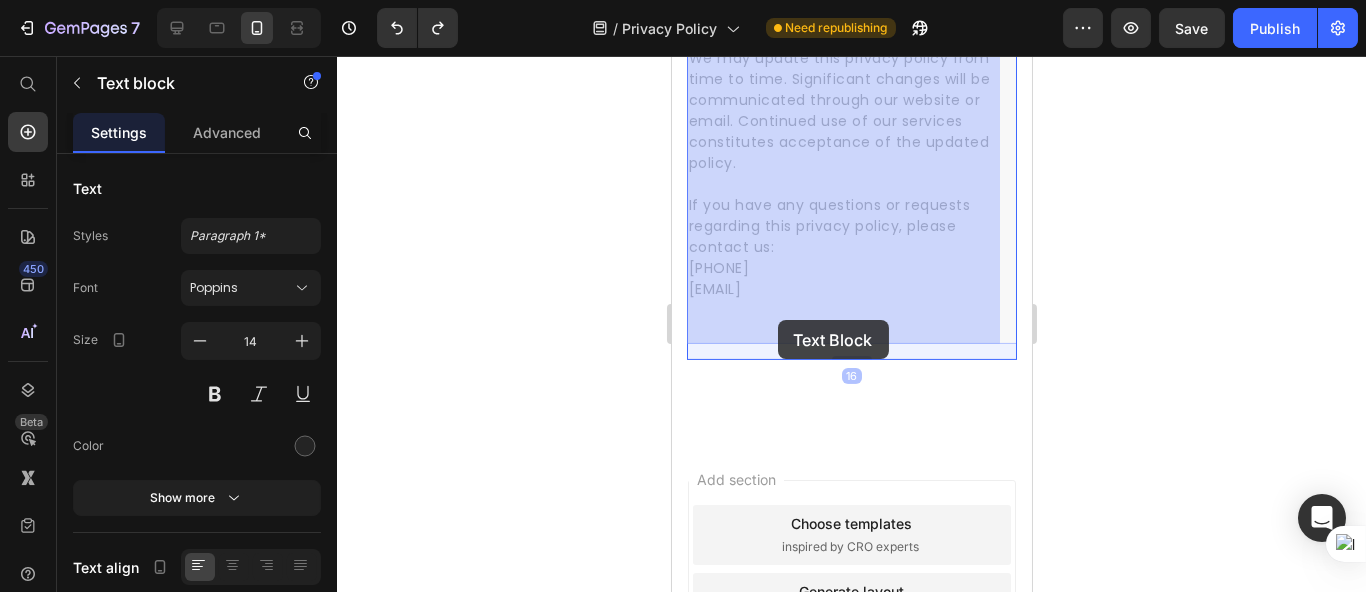 drag, startPoint x: 902, startPoint y: 329, endPoint x: 777, endPoint y: 320, distance: 125.32358 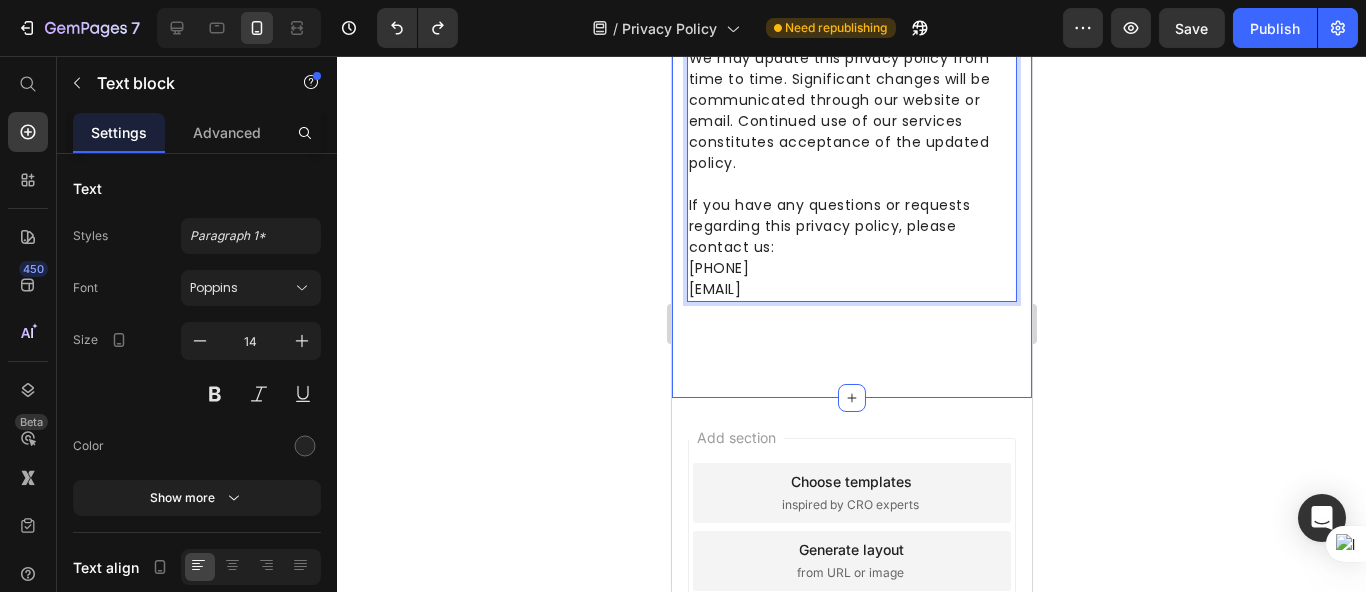 drag, startPoint x: 884, startPoint y: 327, endPoint x: 669, endPoint y: 308, distance: 215.8379 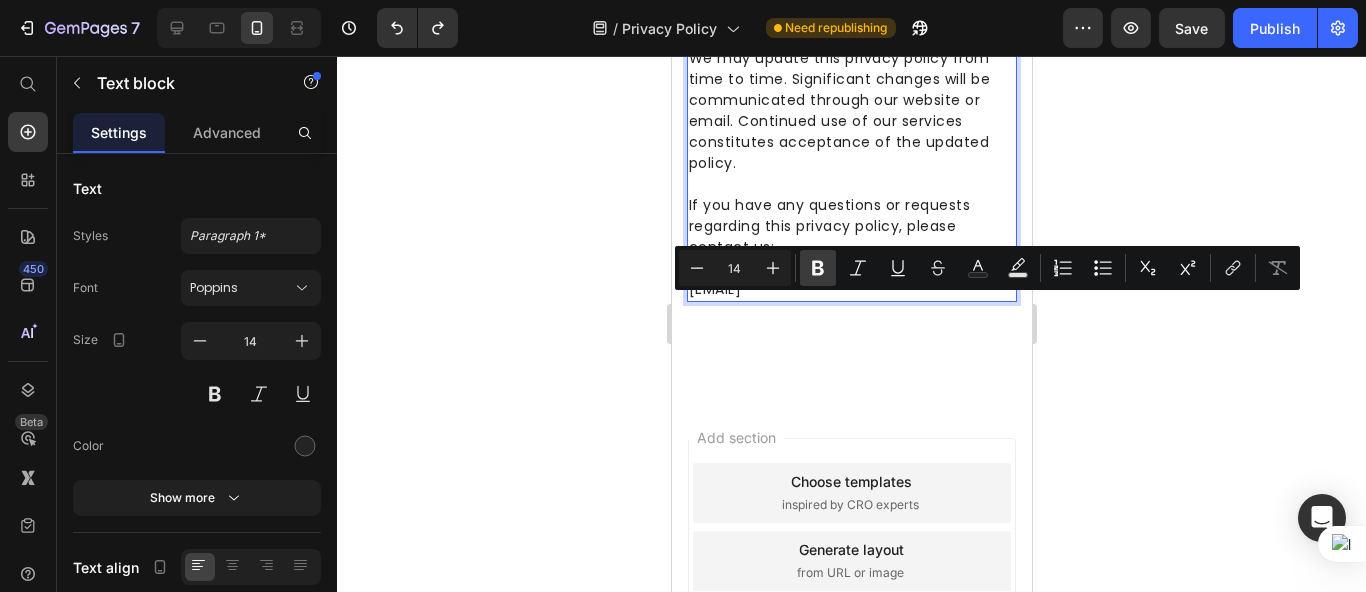 click 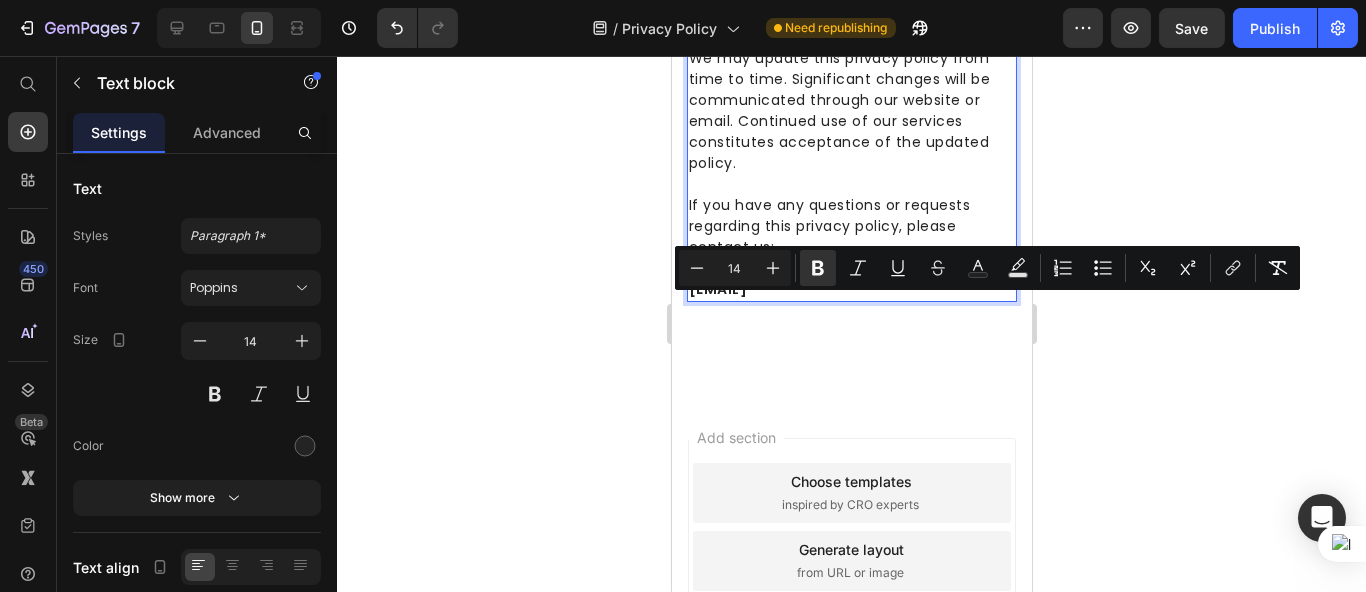 click 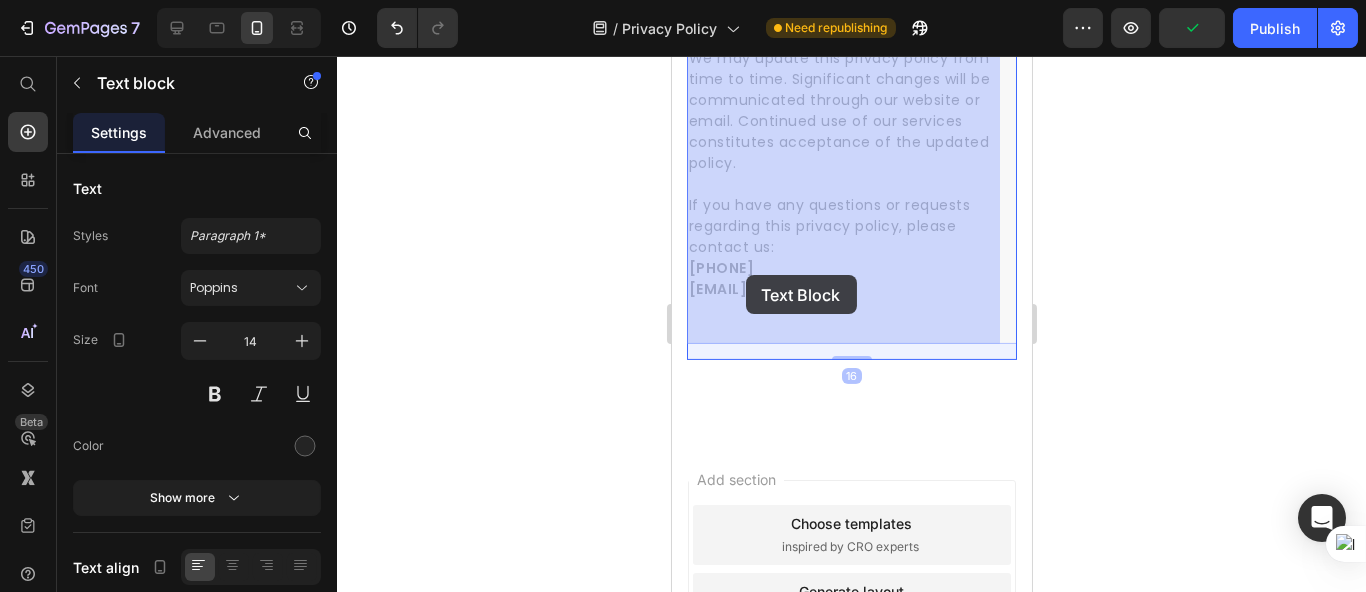 drag, startPoint x: 887, startPoint y: 328, endPoint x: 794, endPoint y: 285, distance: 102.45975 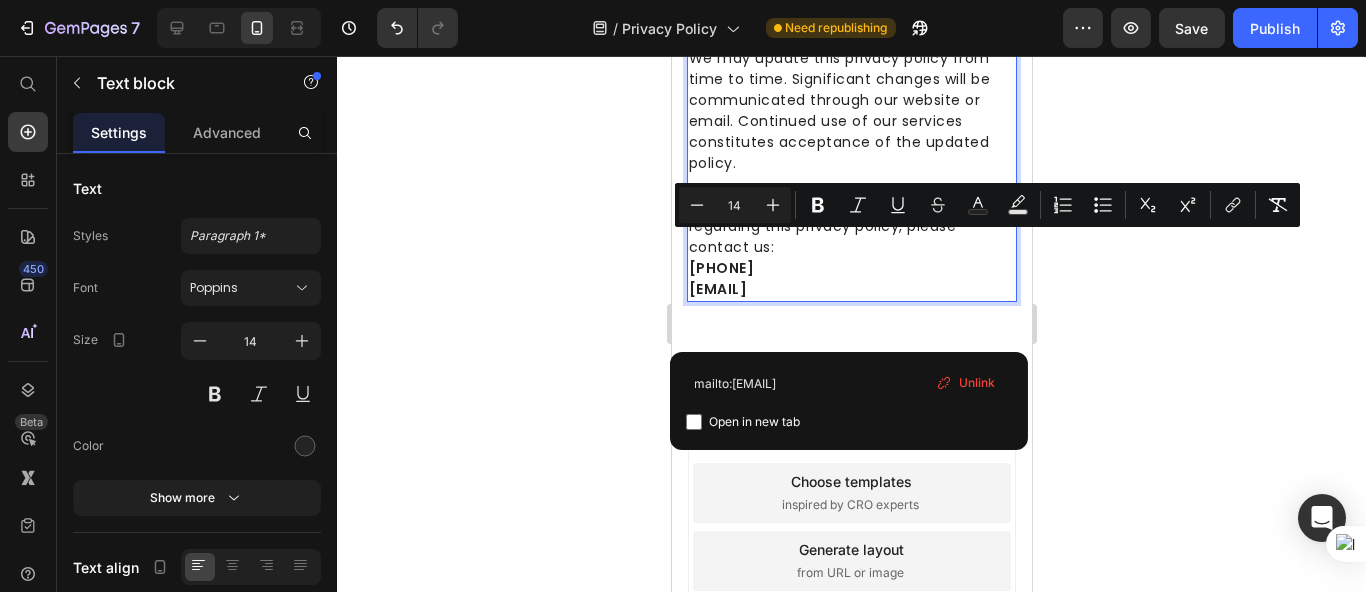 drag, startPoint x: 880, startPoint y: 332, endPoint x: 1313, endPoint y: 304, distance: 433.90436 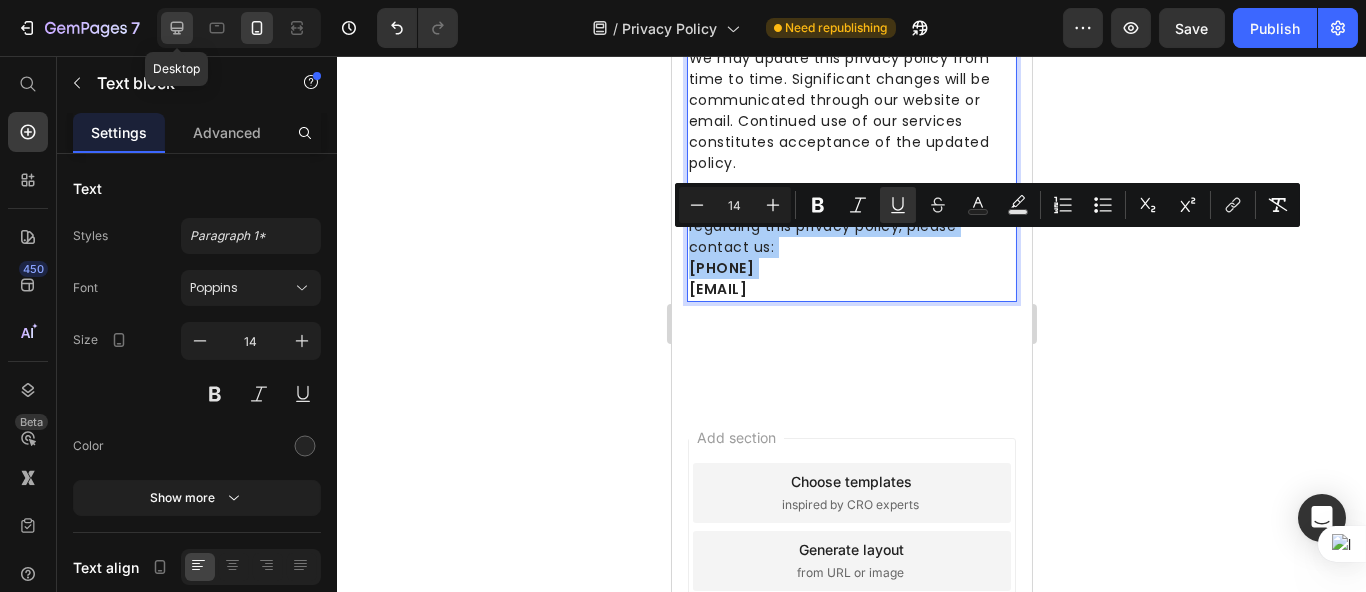 click 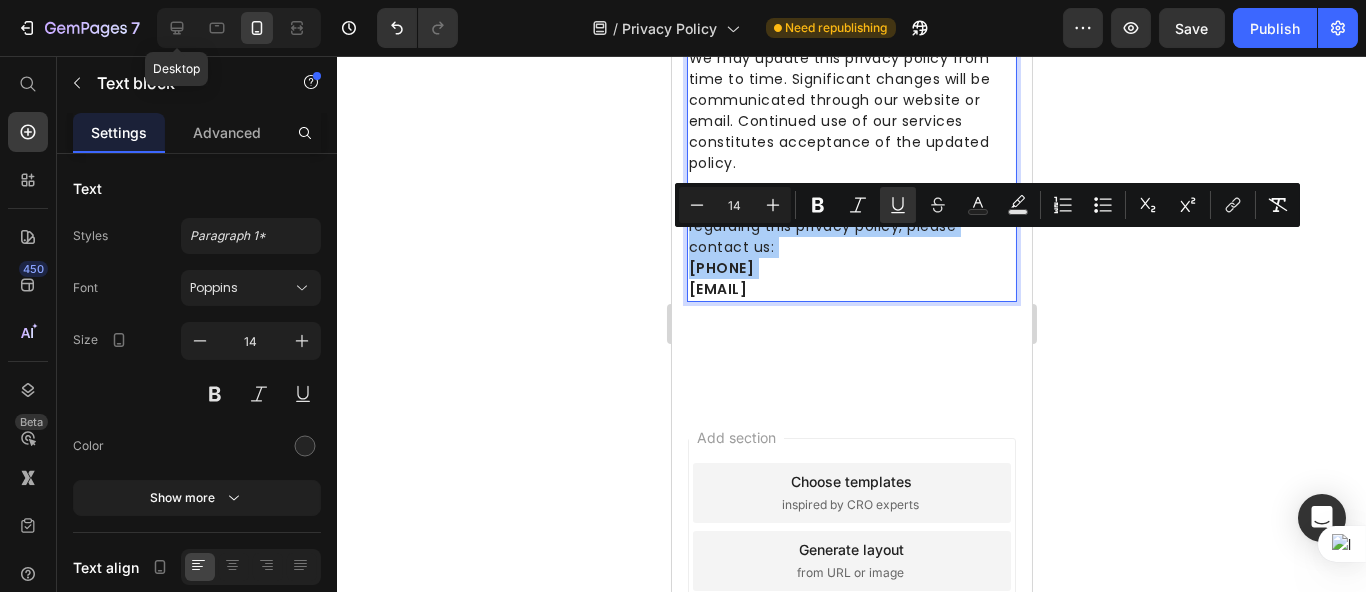type on "19" 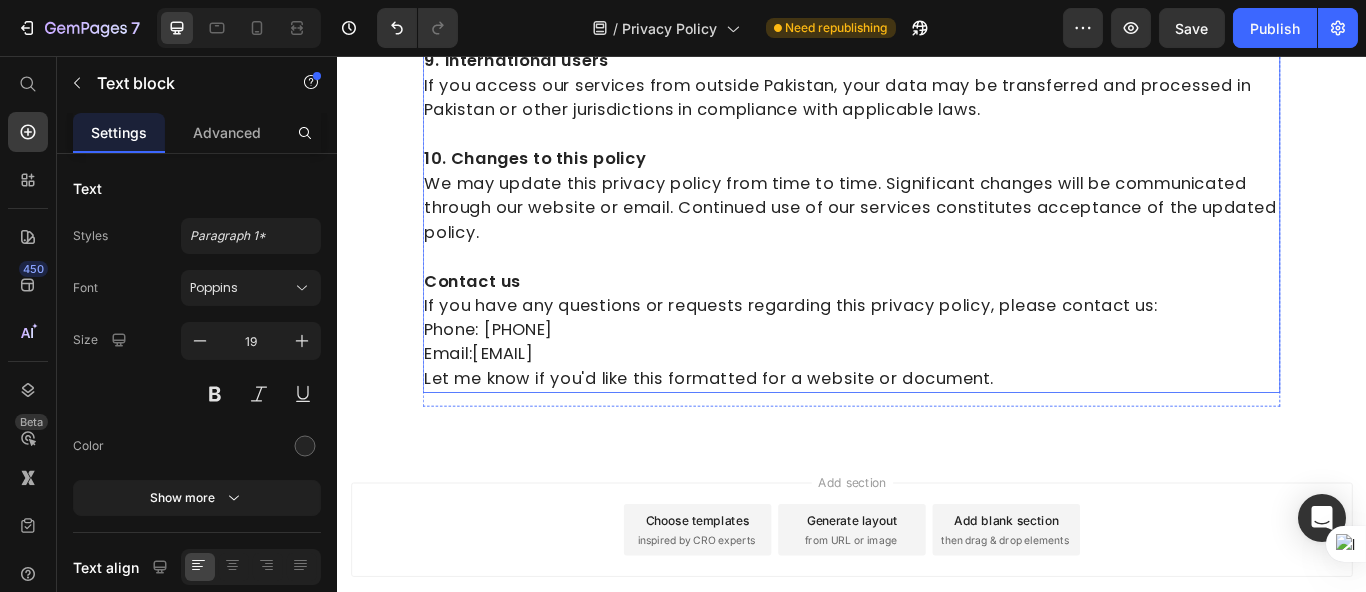 scroll, scrollTop: 1894, scrollLeft: 0, axis: vertical 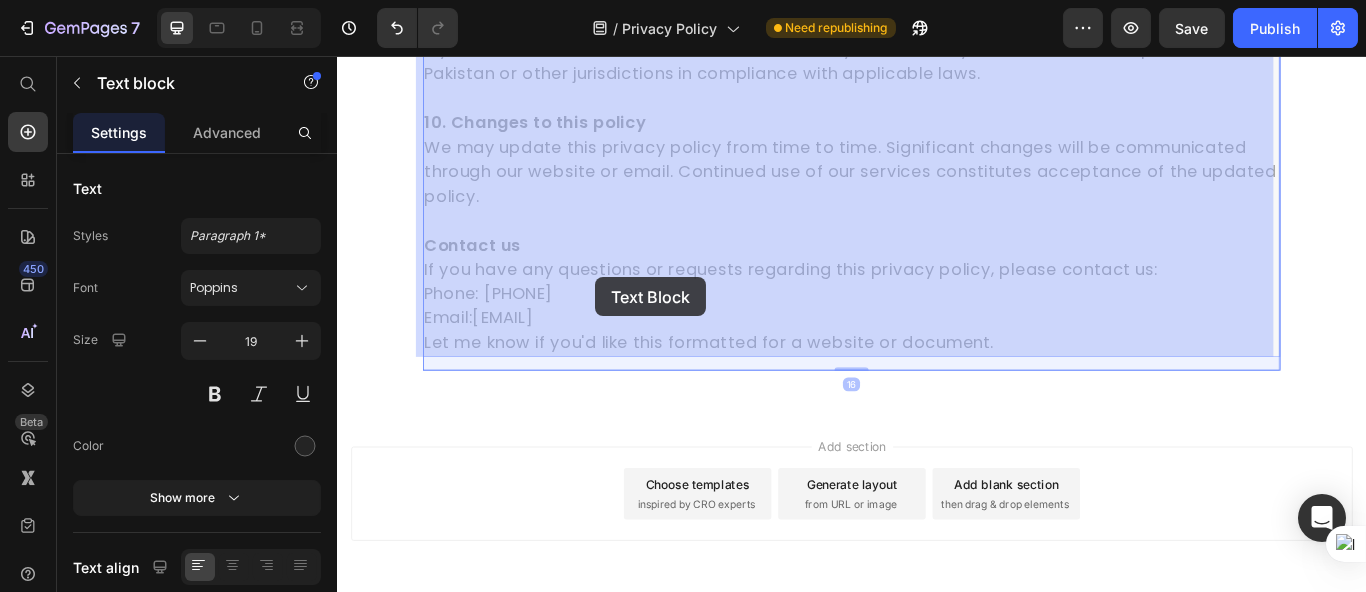drag, startPoint x: 1112, startPoint y: 392, endPoint x: 886, endPoint y: 367, distance: 227.37854 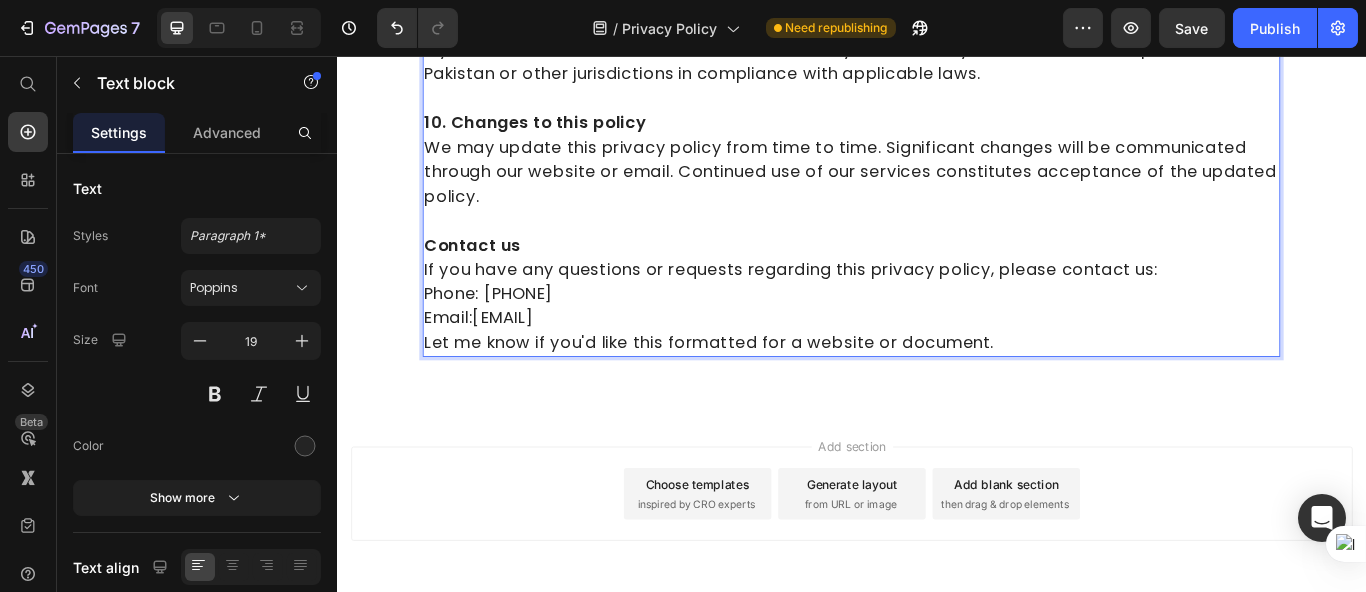 click on "Let me know if you'd like this formatted for a website or document." at bounding box center (936, 392) 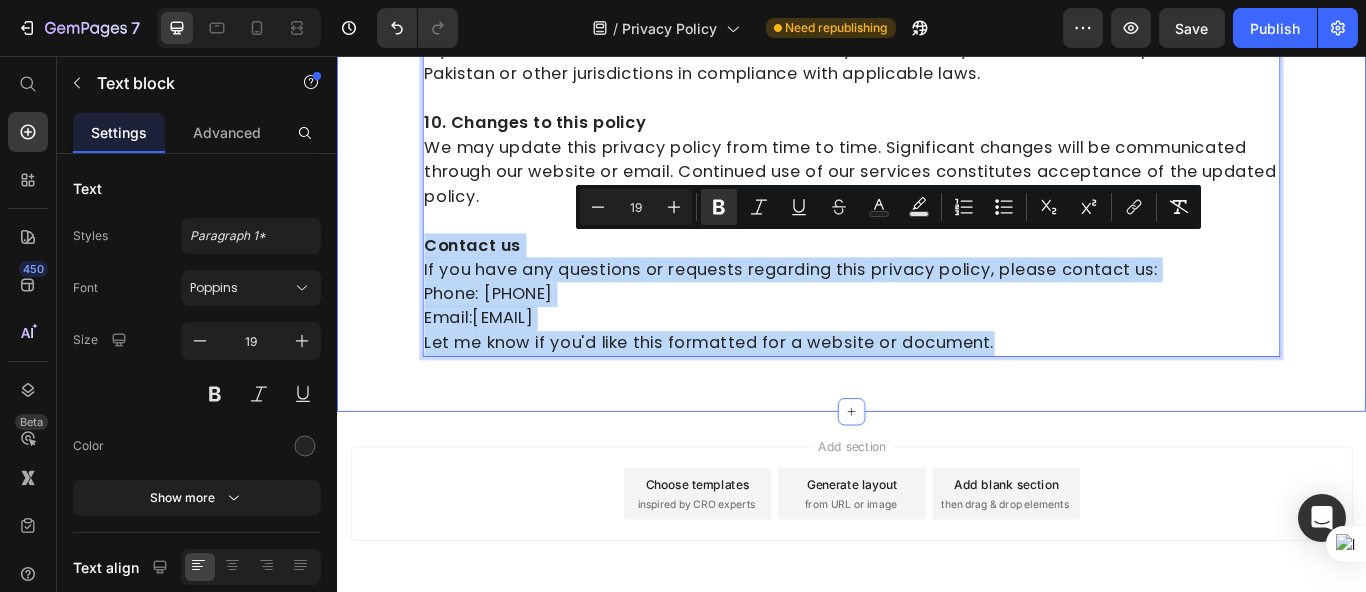 drag, startPoint x: 1108, startPoint y: 390, endPoint x: 422, endPoint y: 270, distance: 696.41656 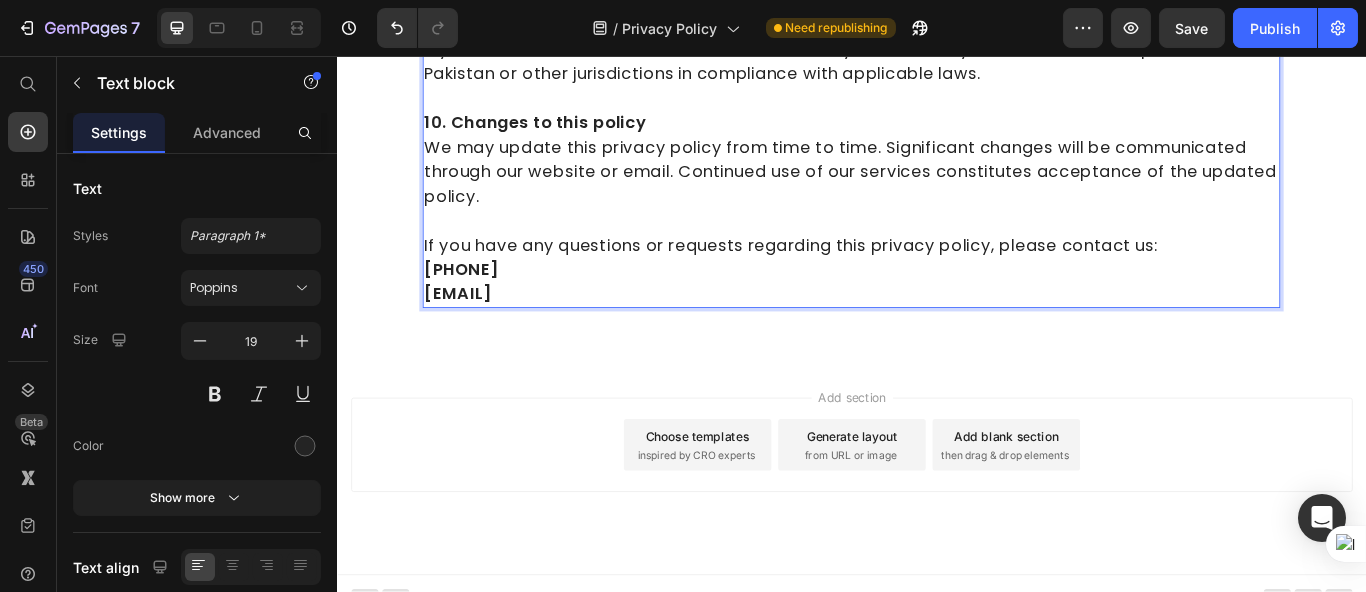 click on "[PHONE] [EMAIL] ⁠⁠⁠⁠⁠⁠⁠" at bounding box center (936, 320) 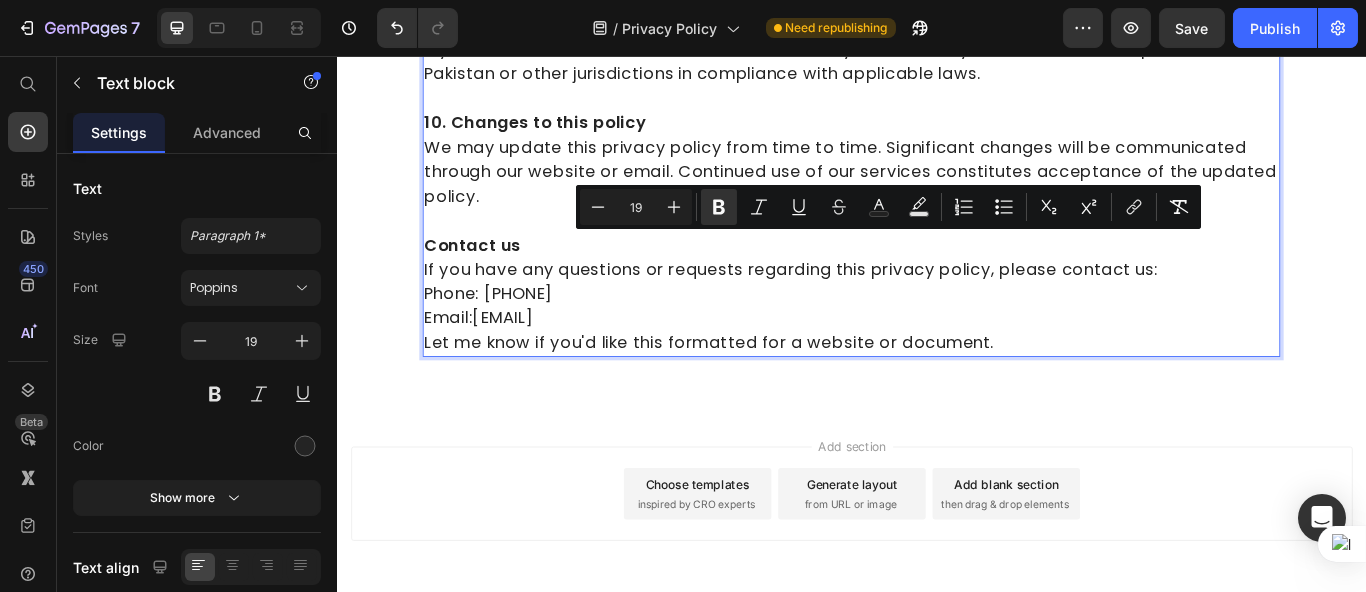 click on "If you have any questions or requests regarding this privacy policy, please contact us:" at bounding box center [936, 306] 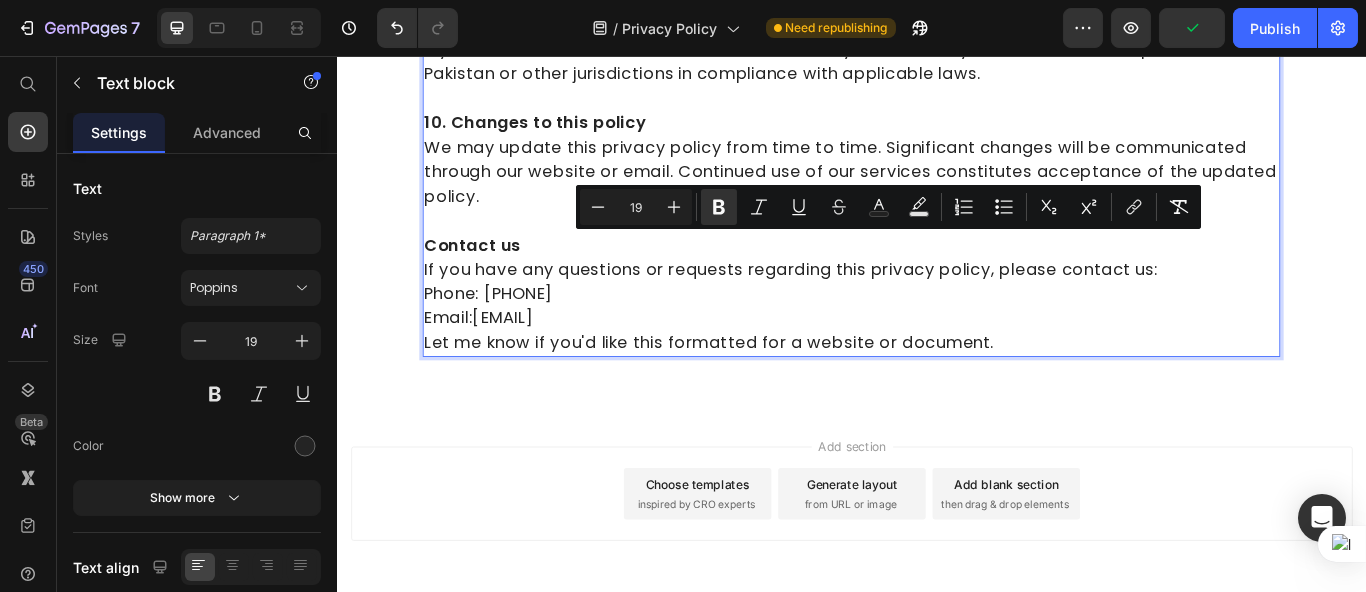 copy on "Contact us If you have any questions or requests regarding this privacy policy, please contact us: Phone: [PHONE] Email:  [EMAIL] Let me know if you'd like this formatted for a website or document." 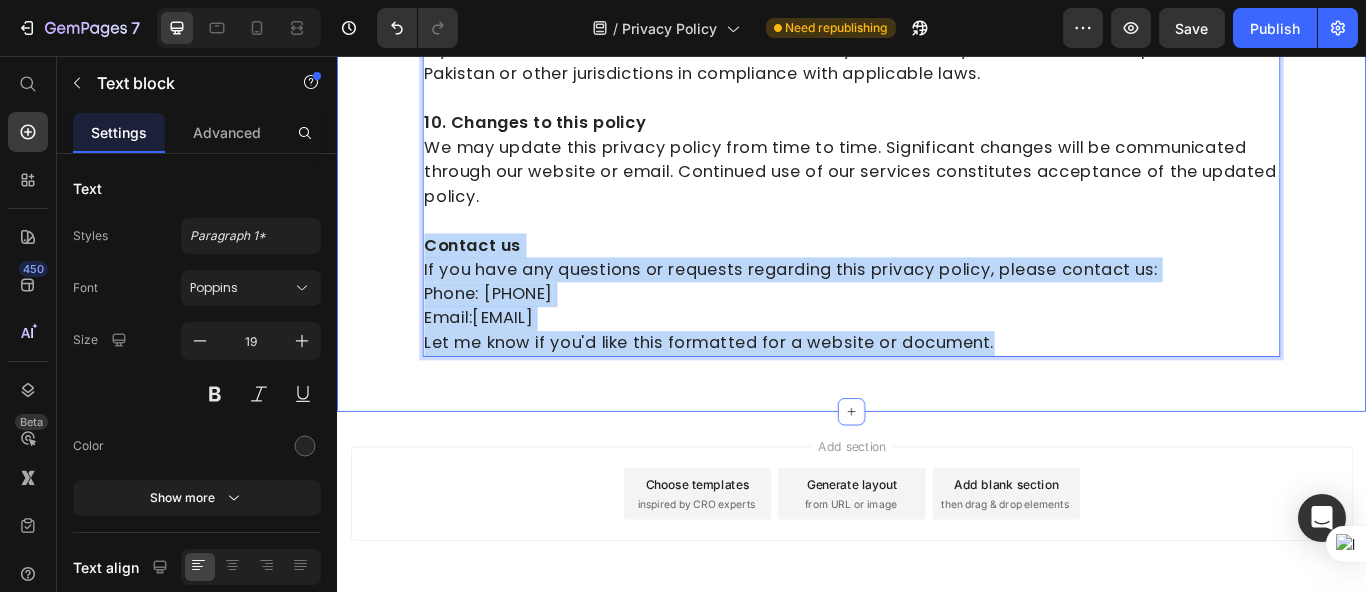 drag, startPoint x: 1132, startPoint y: 393, endPoint x: 423, endPoint y: 273, distance: 719.08344 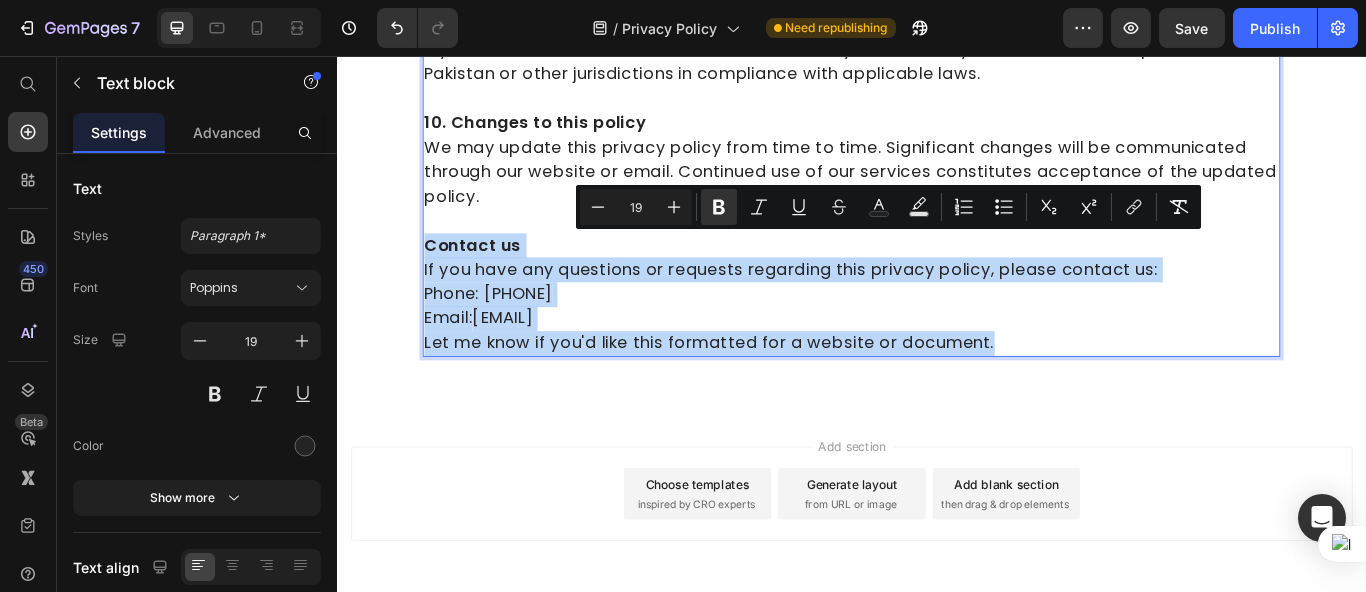 copy on "Contact us If you have any questions or requests regarding this privacy policy, please contact us: Phone: [PHONE] Email:  [EMAIL] Let me know if you'd like this formatted for a website or document." 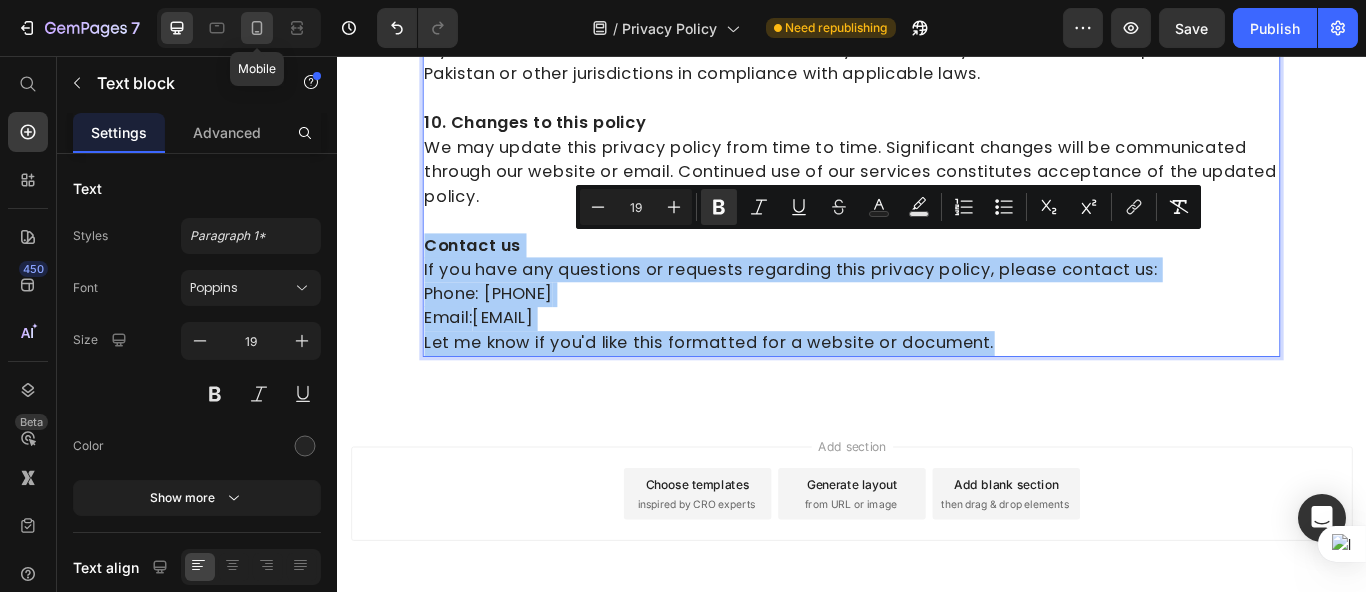 click 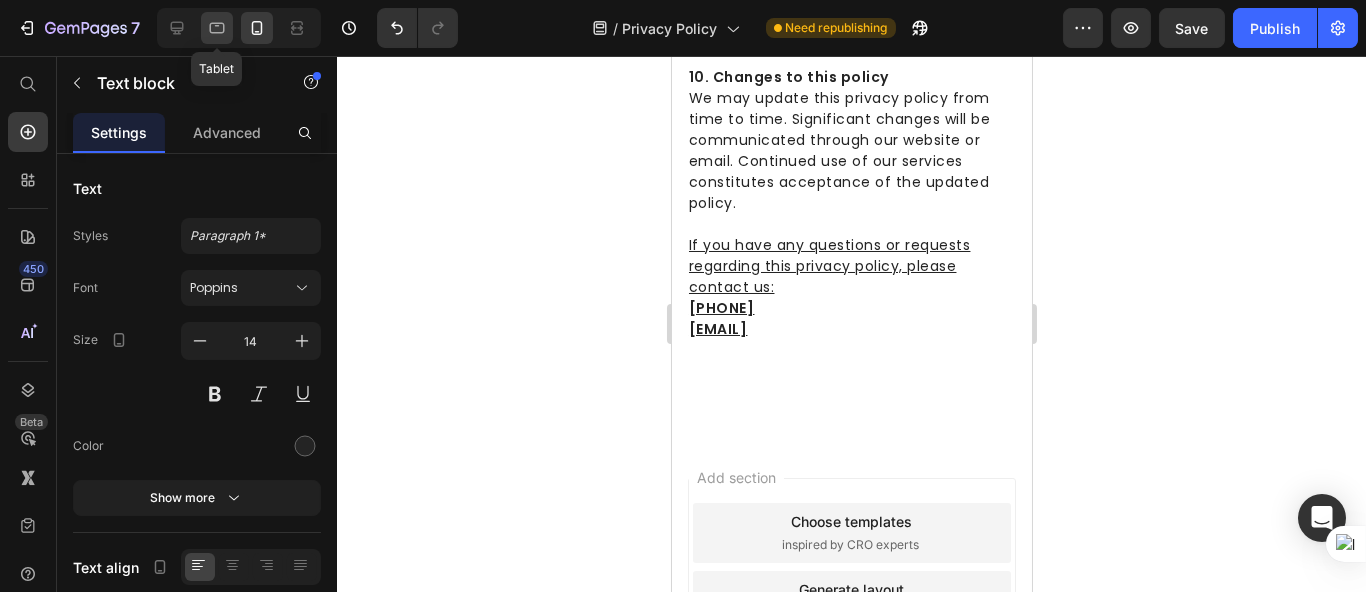 click 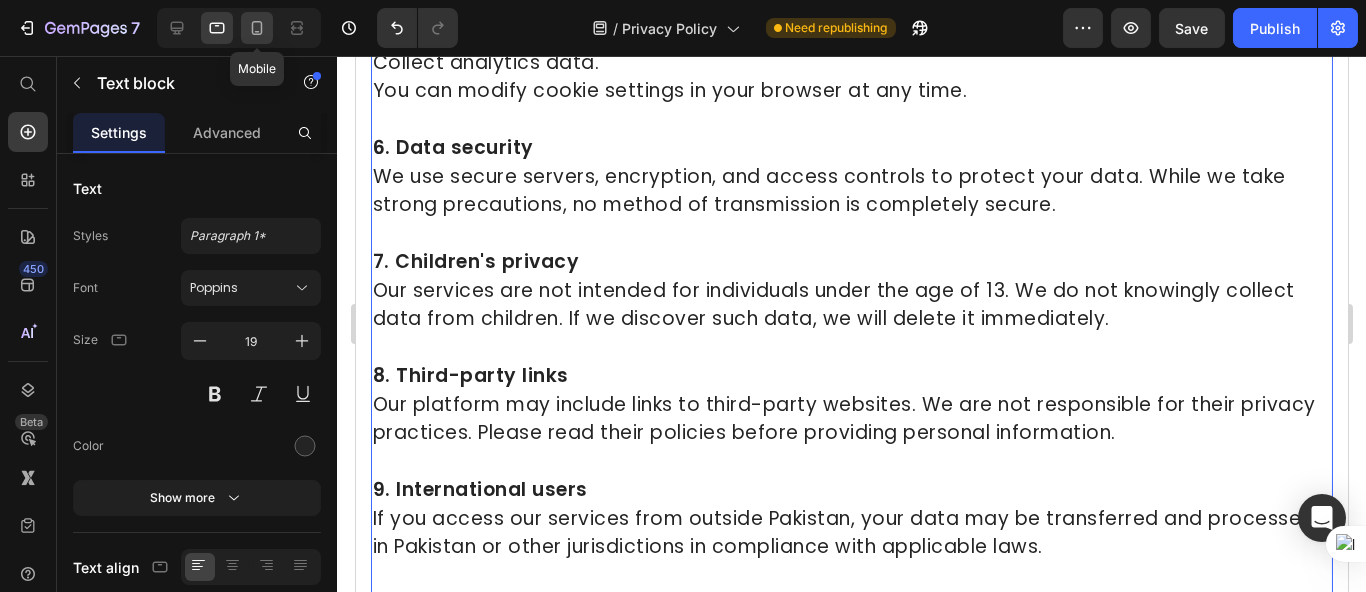 click 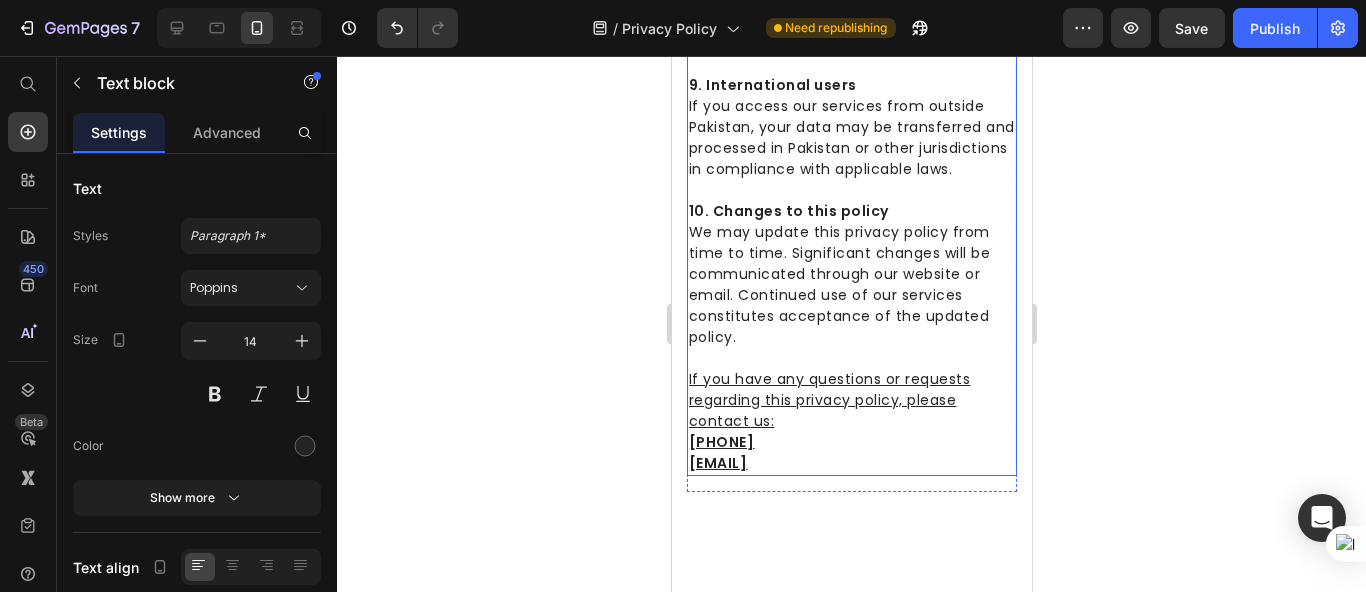 scroll, scrollTop: 2217, scrollLeft: 0, axis: vertical 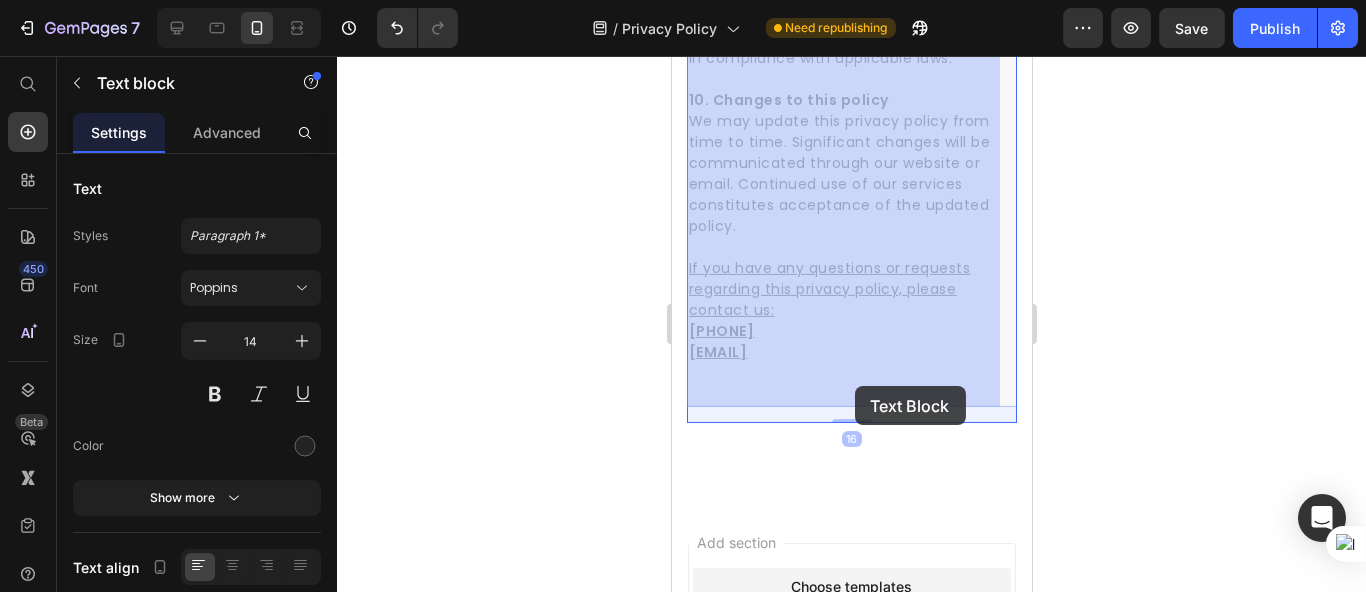drag, startPoint x: 889, startPoint y: 395, endPoint x: 863, endPoint y: 392, distance: 26.172504 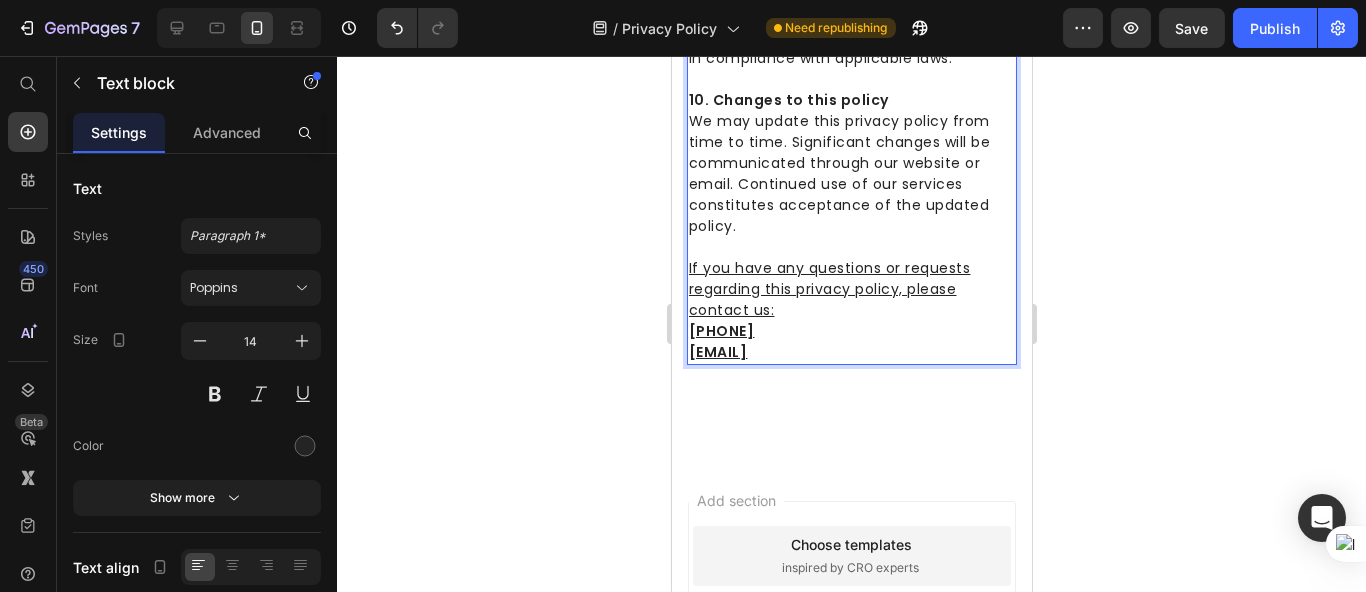 click on "[PHONE] [EMAIL]" at bounding box center [851, 342] 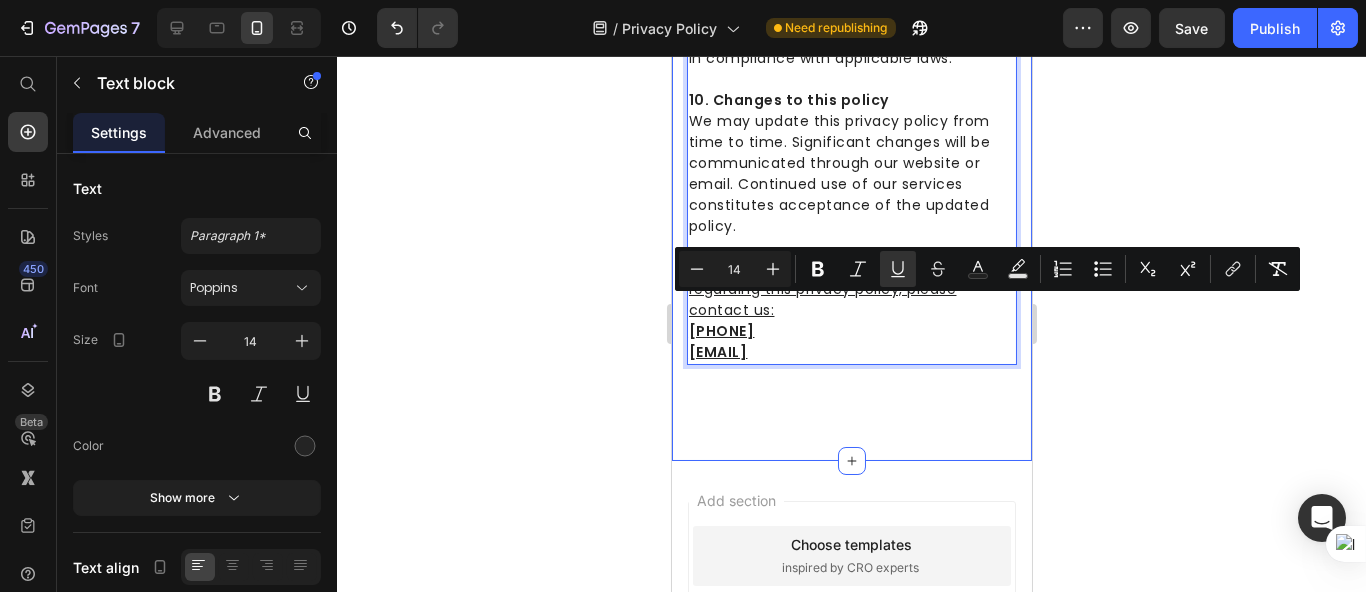 drag, startPoint x: 881, startPoint y: 389, endPoint x: 673, endPoint y: 299, distance: 226.63628 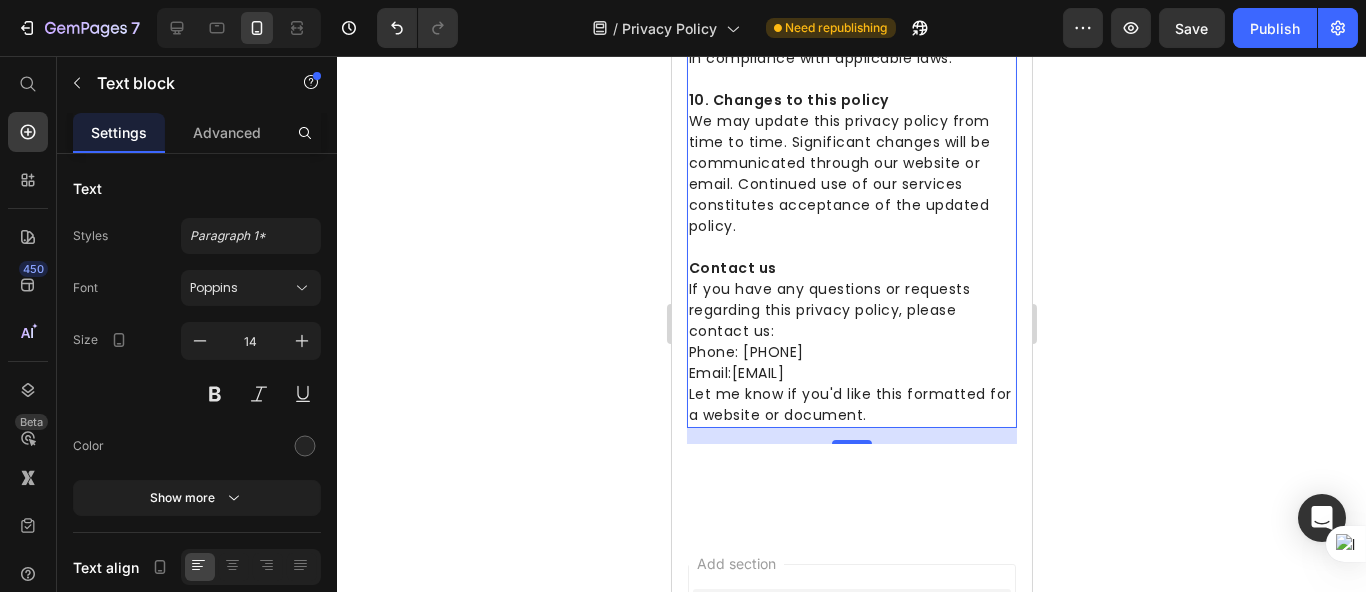 click 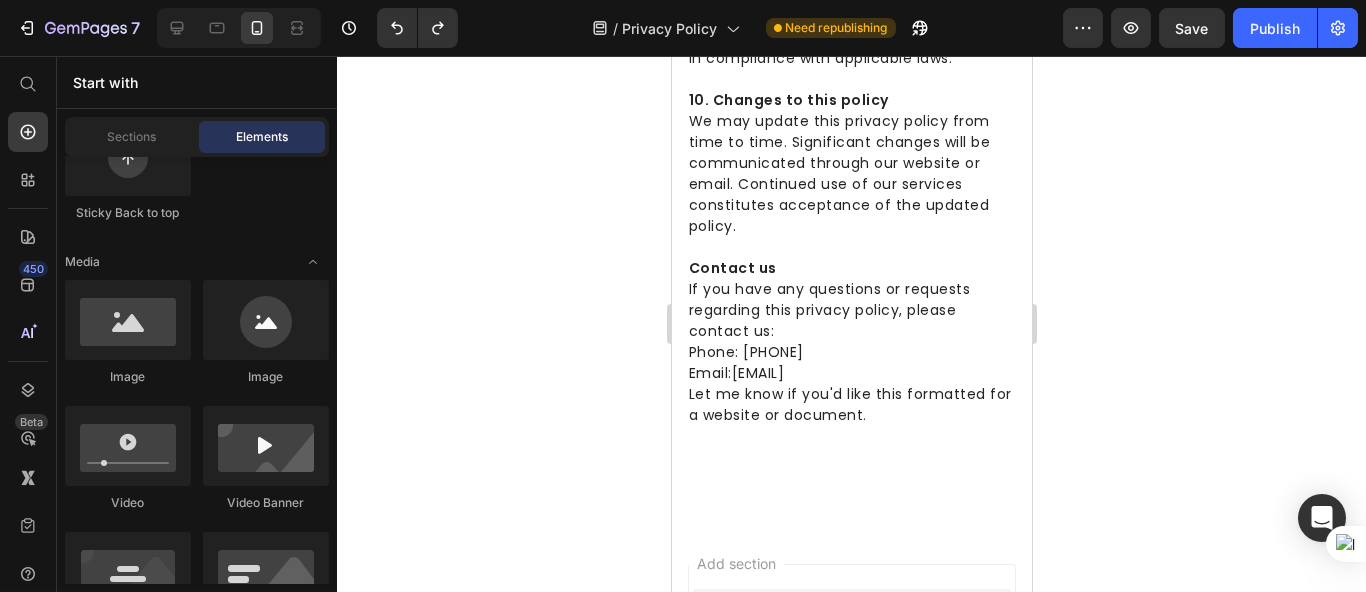 click 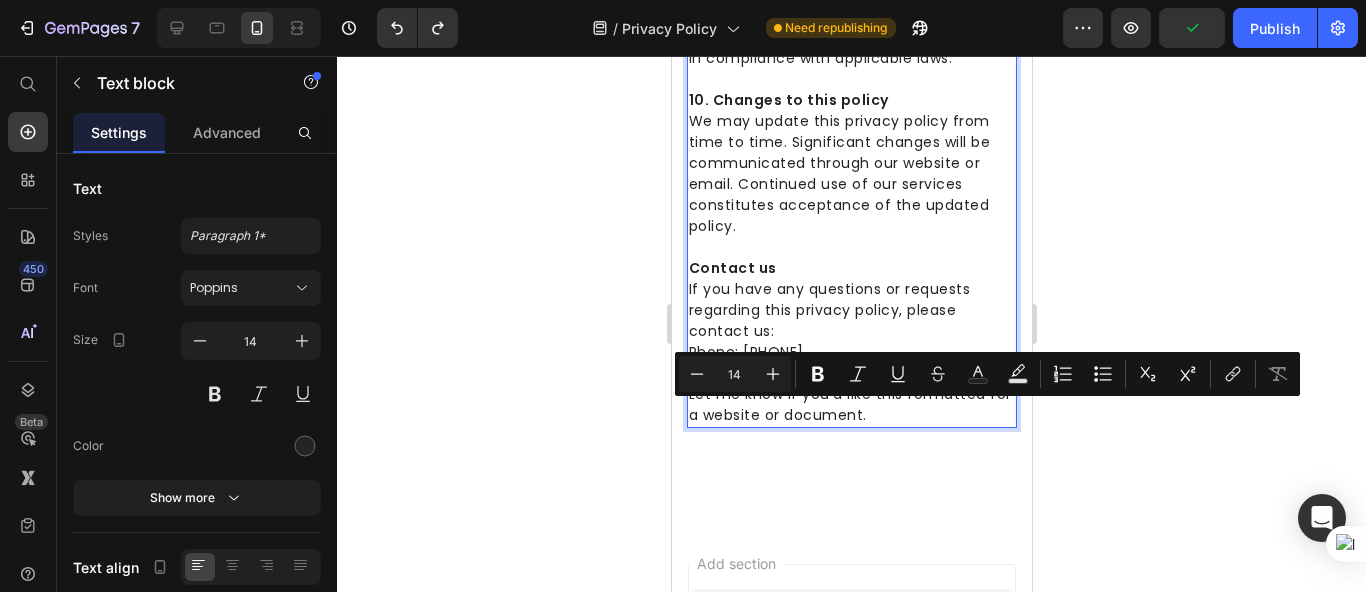 drag, startPoint x: 913, startPoint y: 458, endPoint x: 928, endPoint y: 418, distance: 42.72002 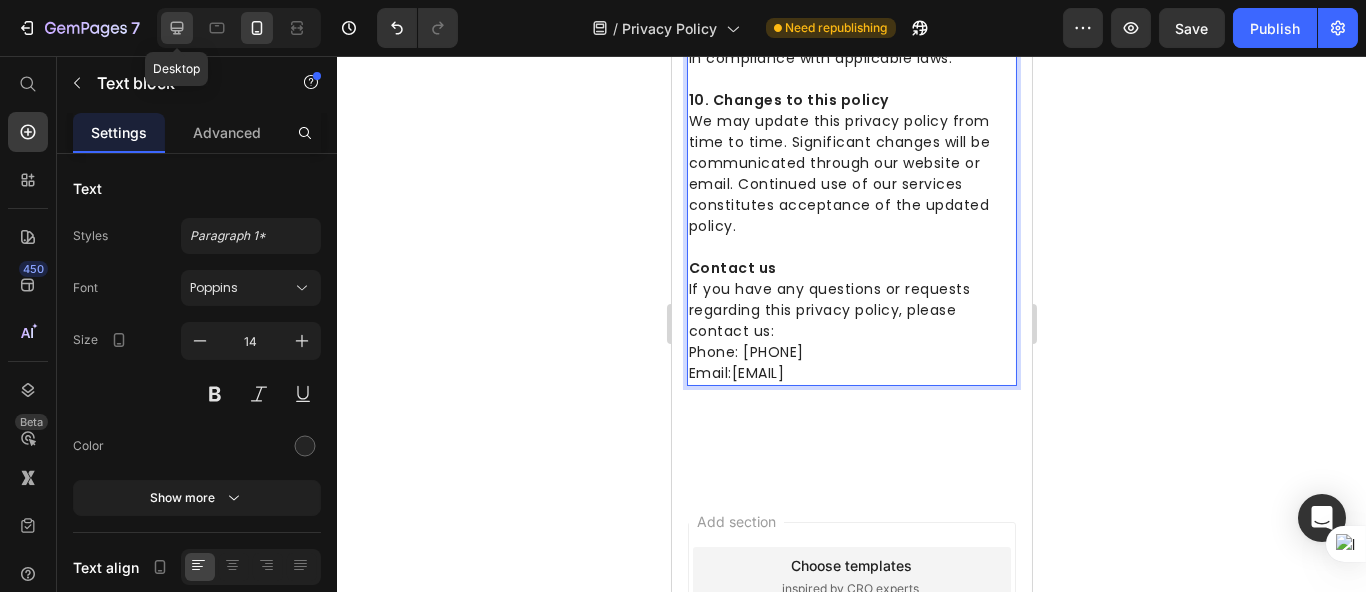 click 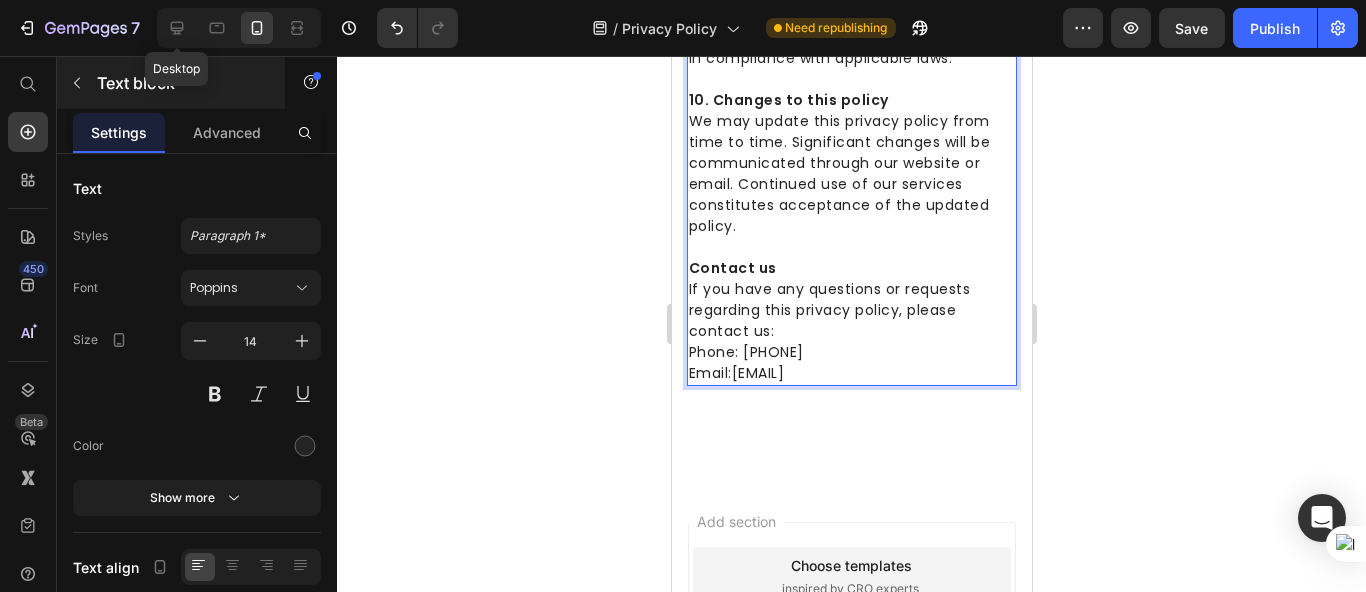 type on "19" 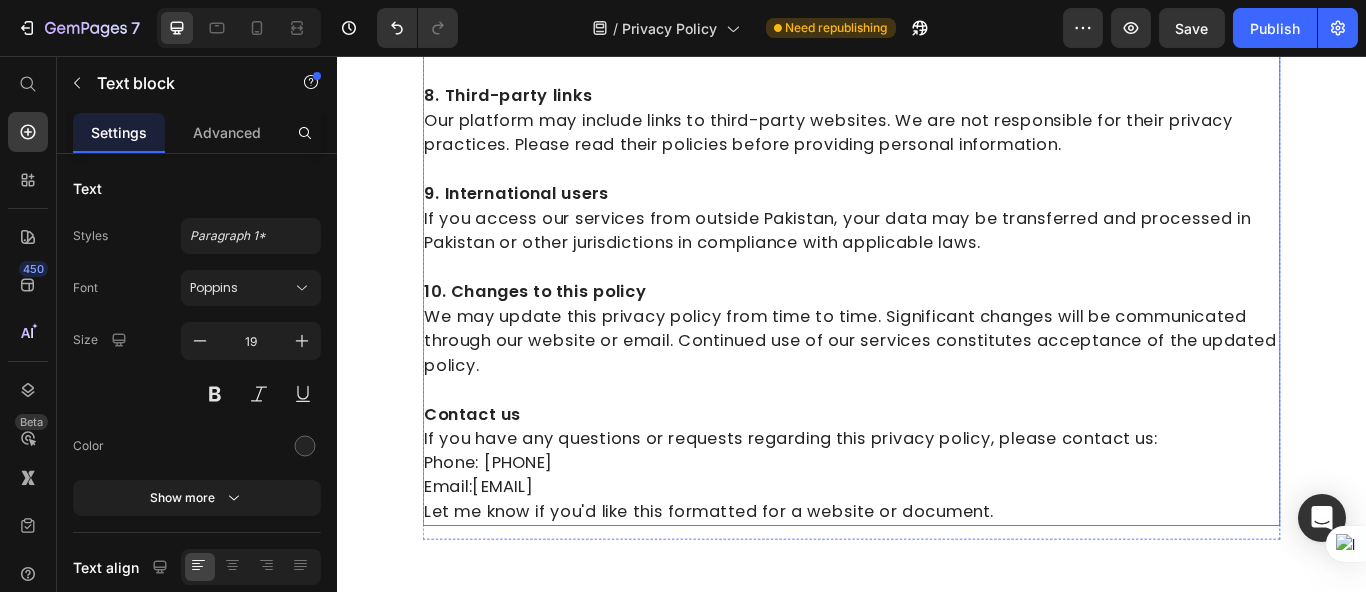 scroll, scrollTop: 1971, scrollLeft: 0, axis: vertical 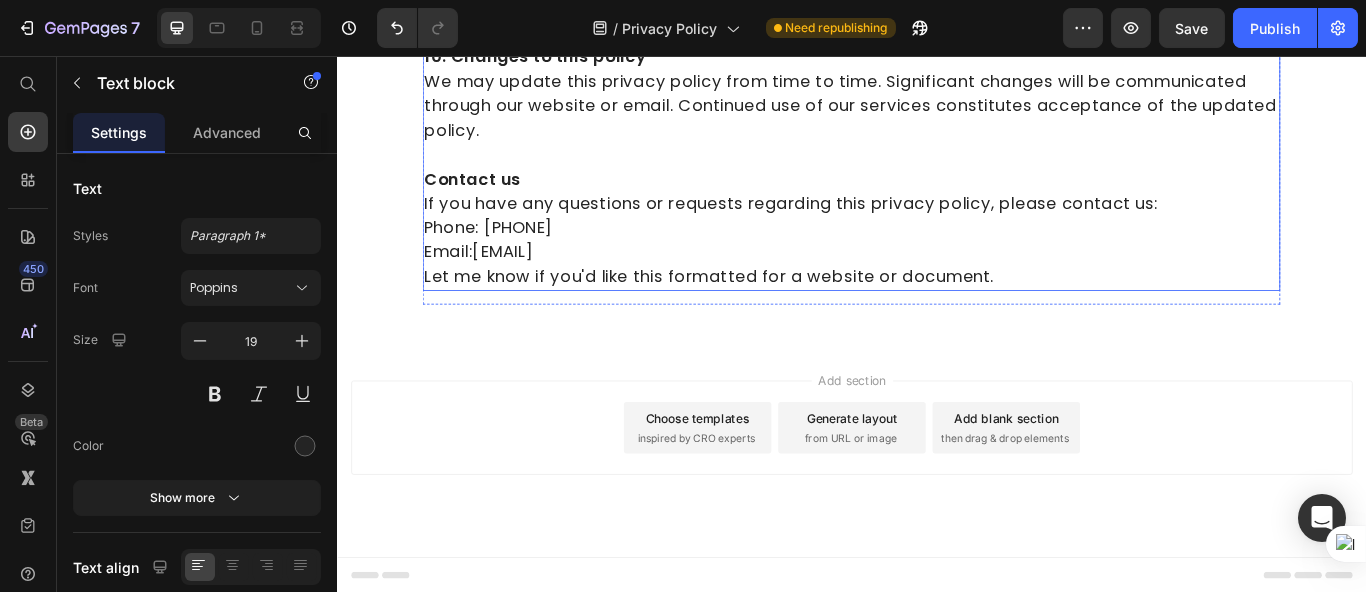click on "Let me know if you'd like this formatted for a website or document." at bounding box center (936, 315) 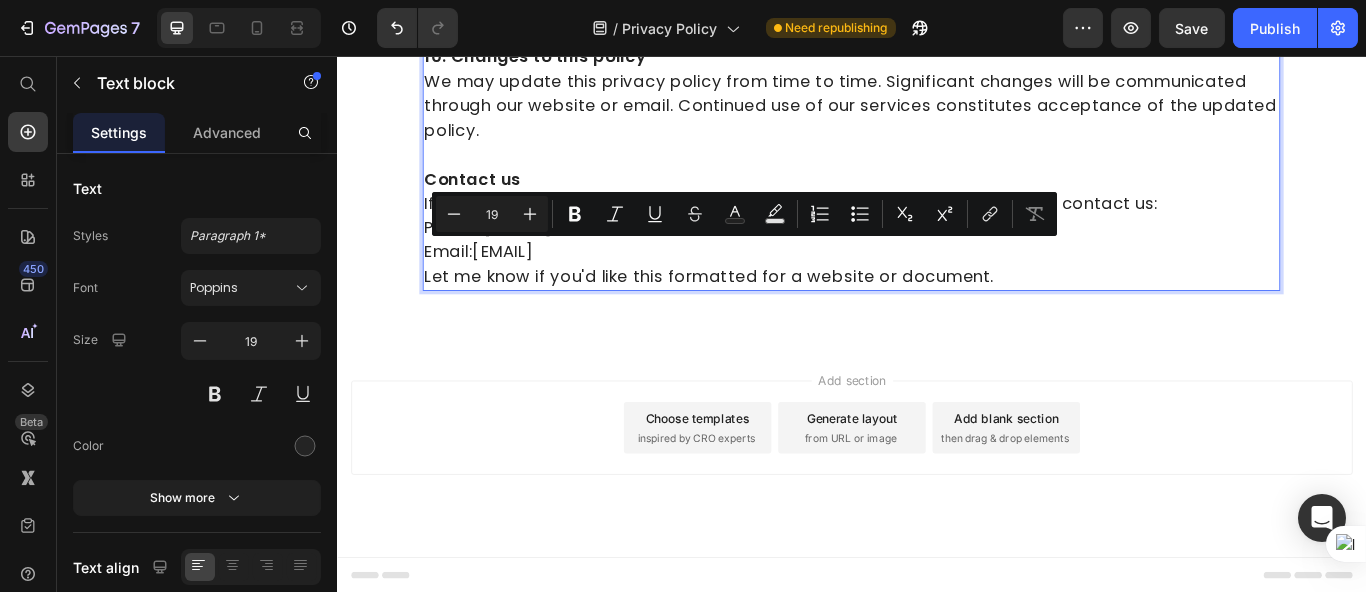 drag, startPoint x: 1109, startPoint y: 310, endPoint x: 1077, endPoint y: 285, distance: 40.60788 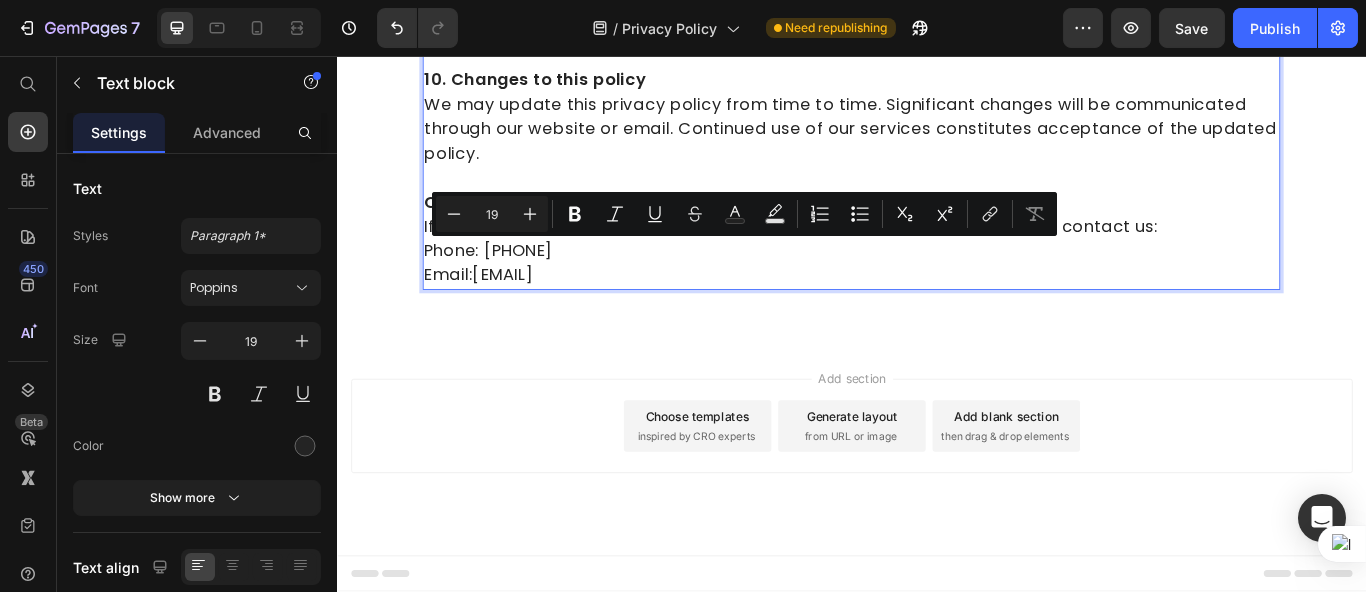 scroll, scrollTop: 1943, scrollLeft: 0, axis: vertical 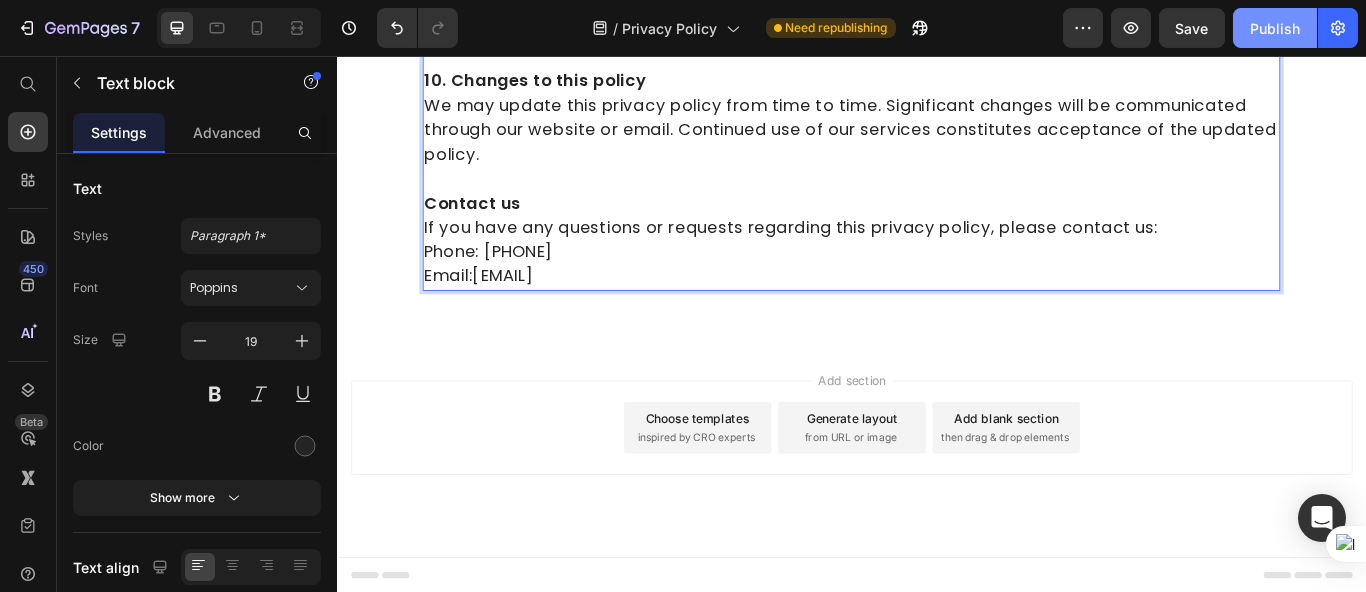 click on "Publish" at bounding box center (1275, 28) 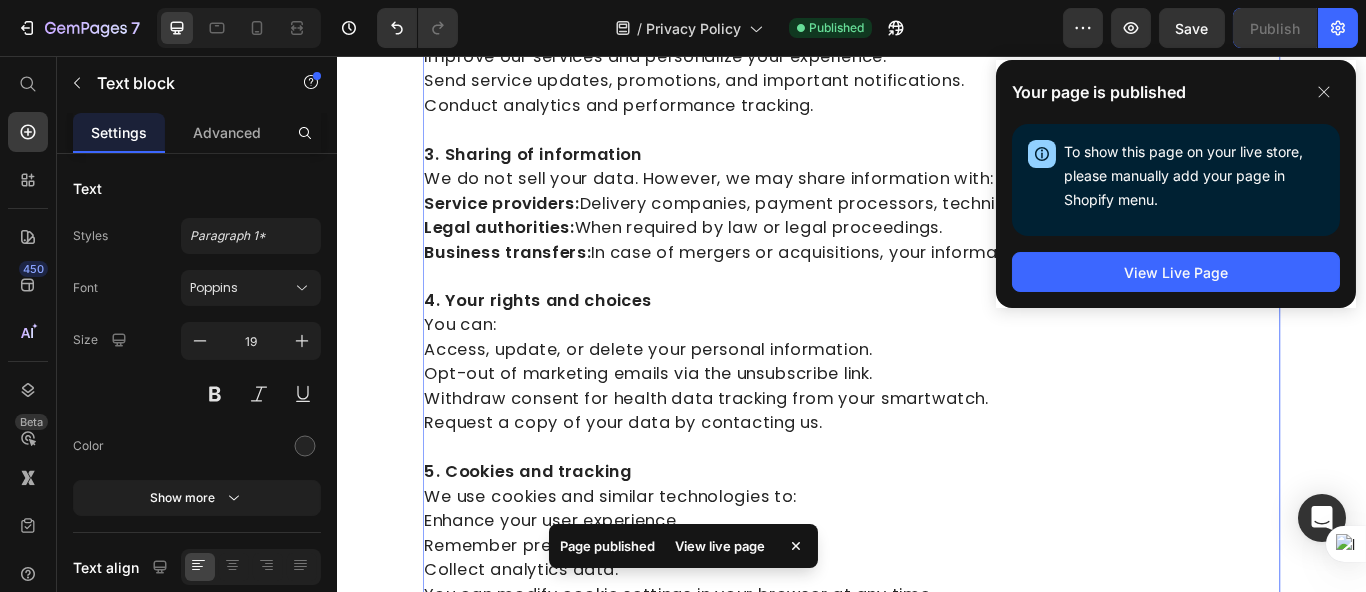 scroll, scrollTop: 1564, scrollLeft: 0, axis: vertical 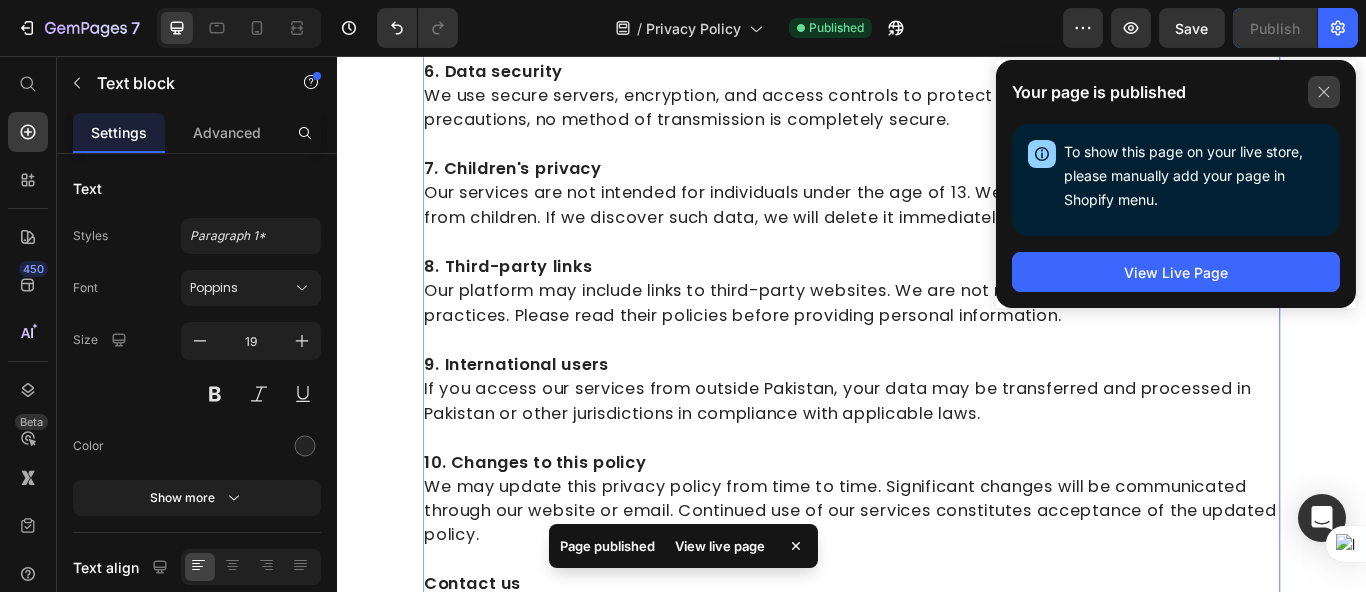 click 